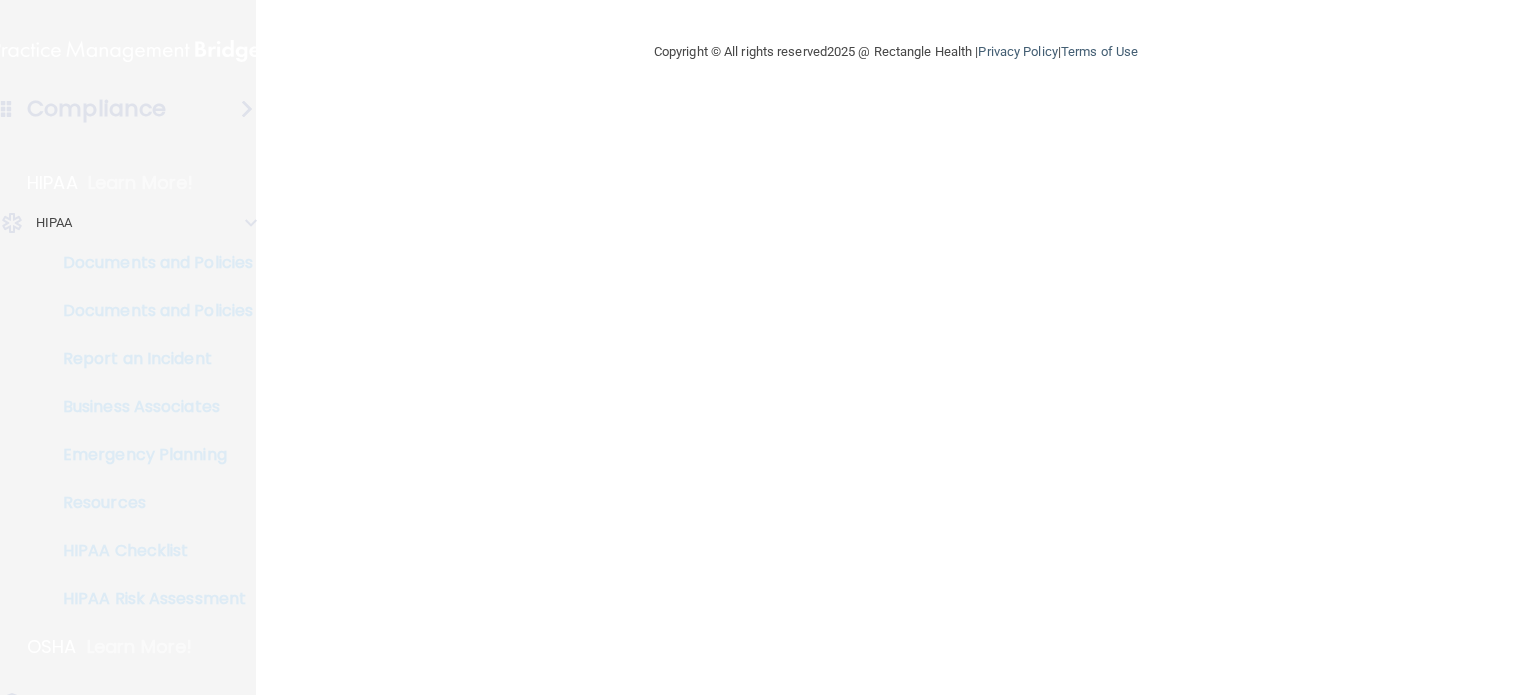 scroll, scrollTop: 0, scrollLeft: 0, axis: both 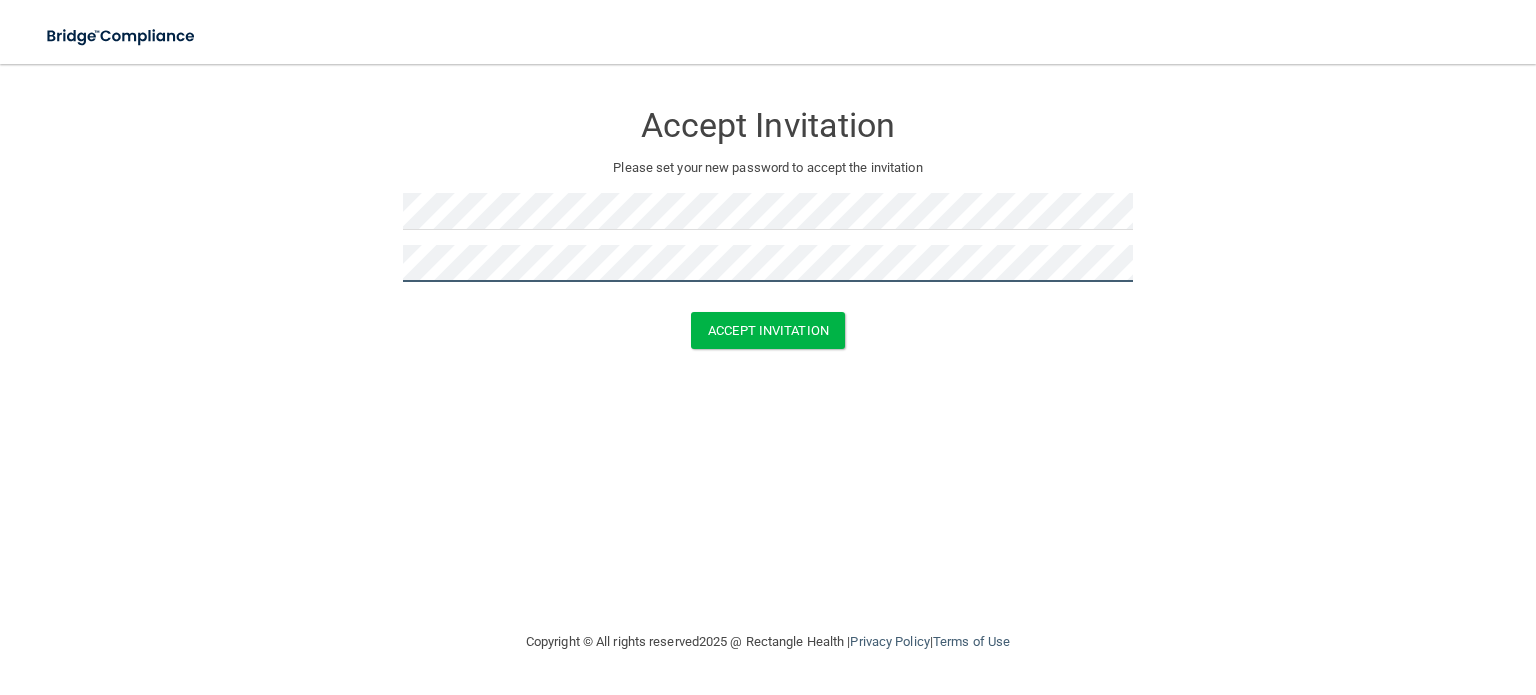 click on "Accept Invitation" at bounding box center (768, 330) 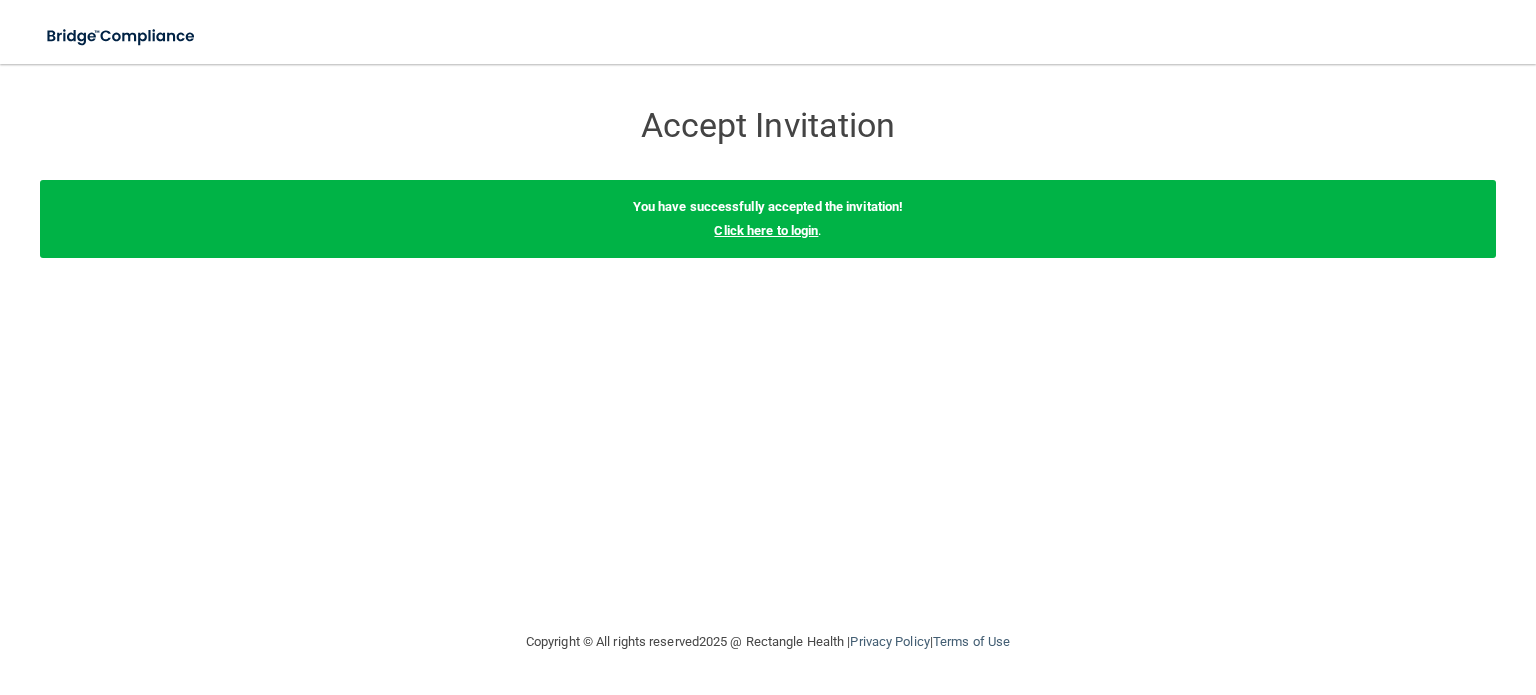 click on "Click here to login" at bounding box center [766, 230] 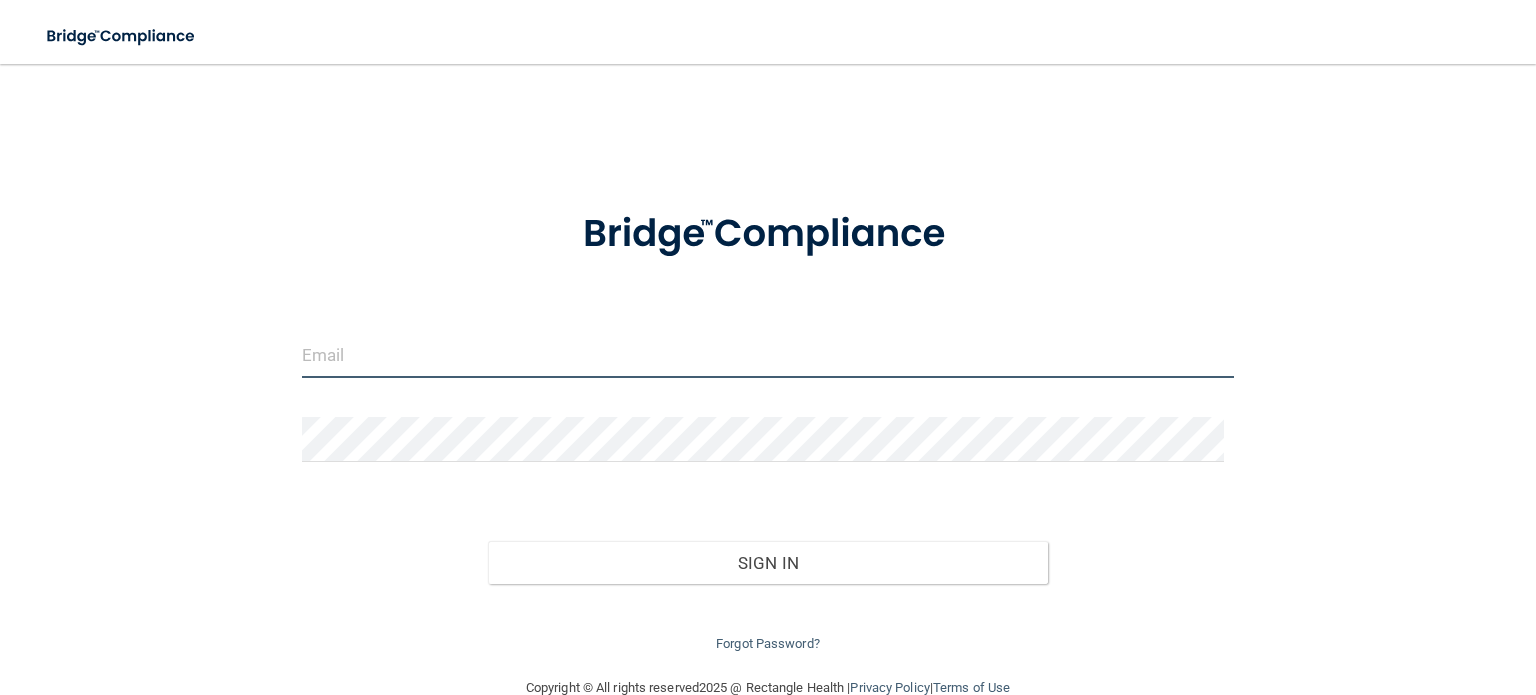 type on "[EMAIL]" 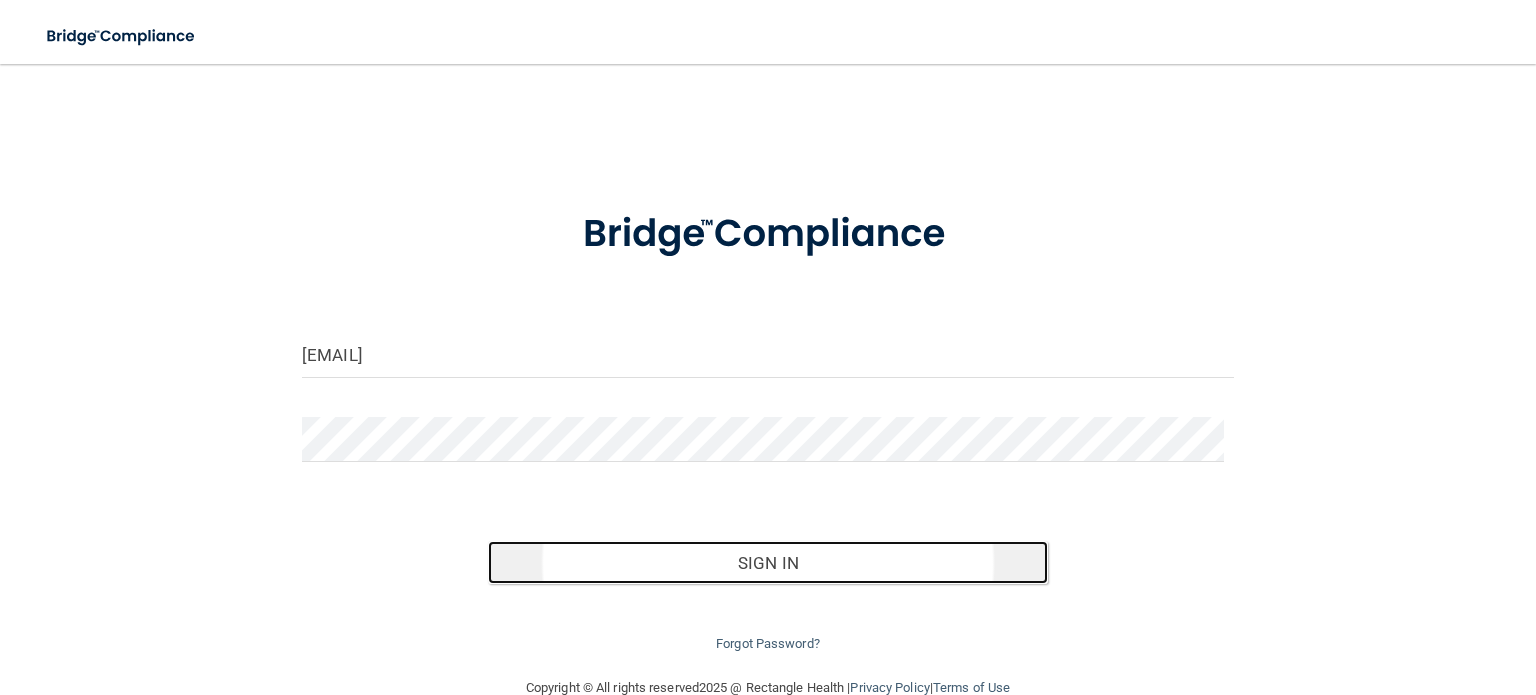click on "Sign In" at bounding box center [767, 563] 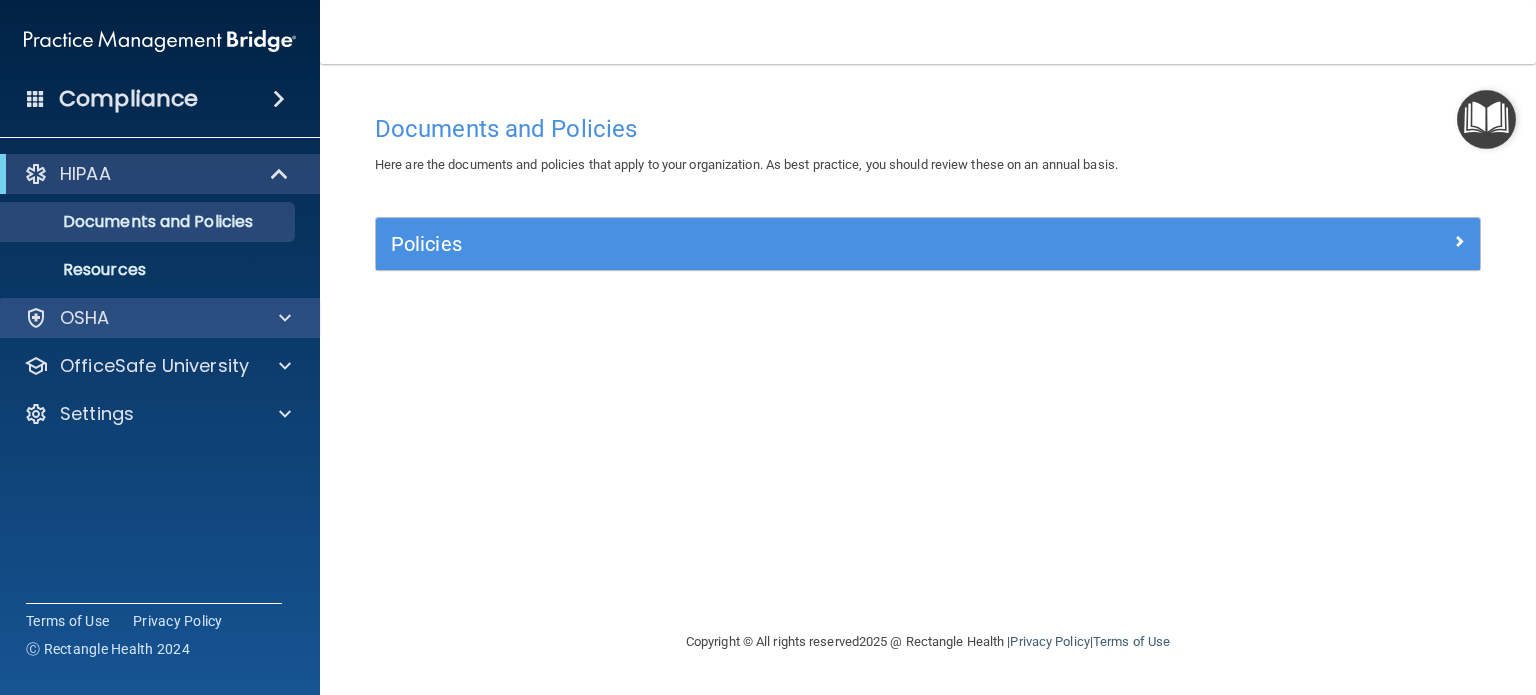 click on "OSHA" at bounding box center (160, 318) 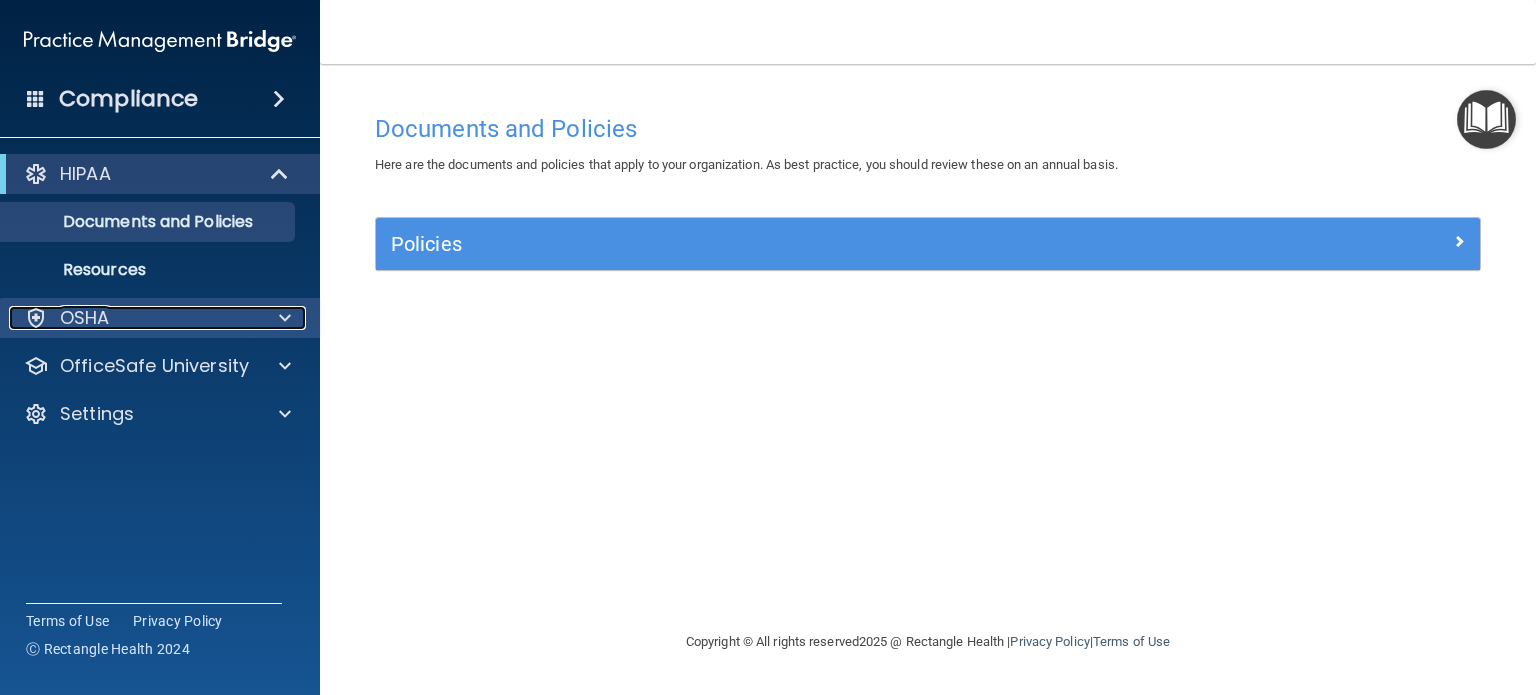click at bounding box center (285, 318) 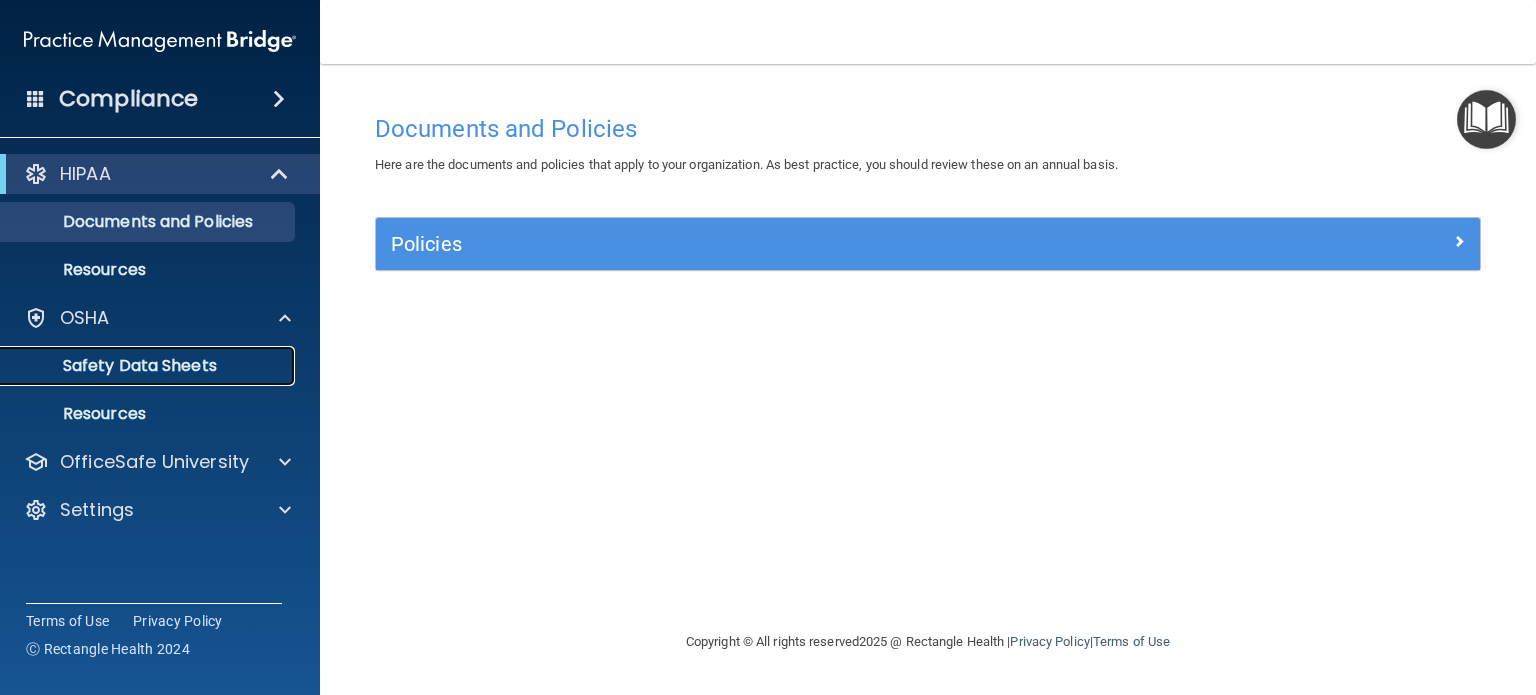 click on "Safety Data Sheets" at bounding box center (149, 366) 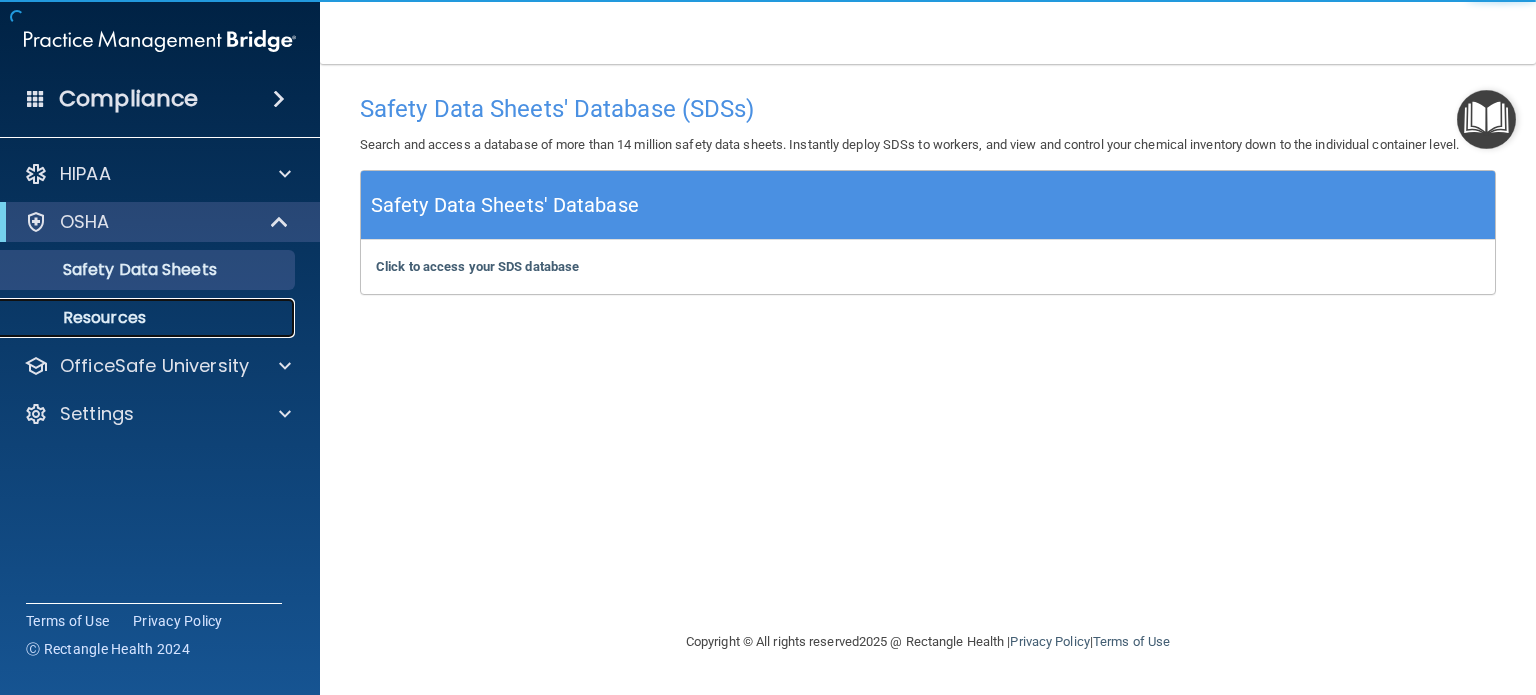 click on "Resources" at bounding box center (137, 318) 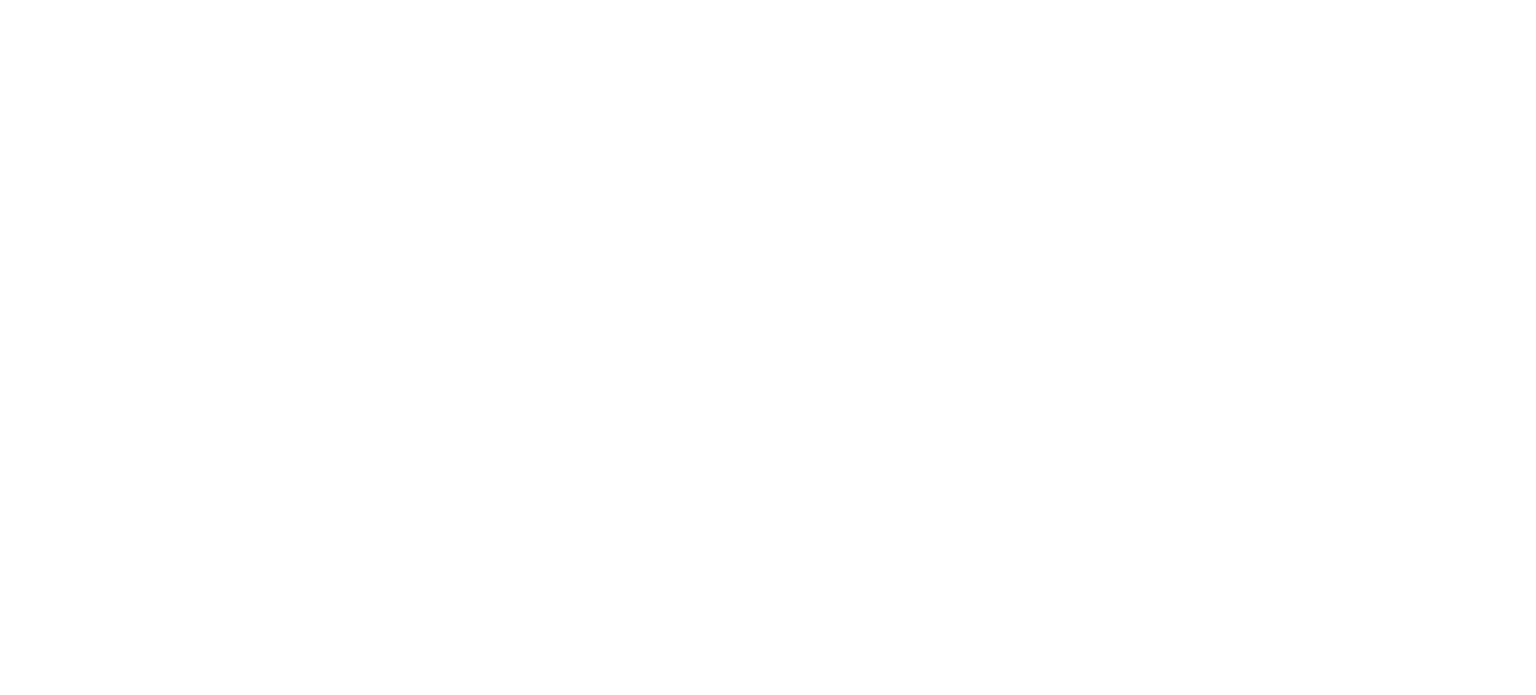 scroll, scrollTop: 0, scrollLeft: 0, axis: both 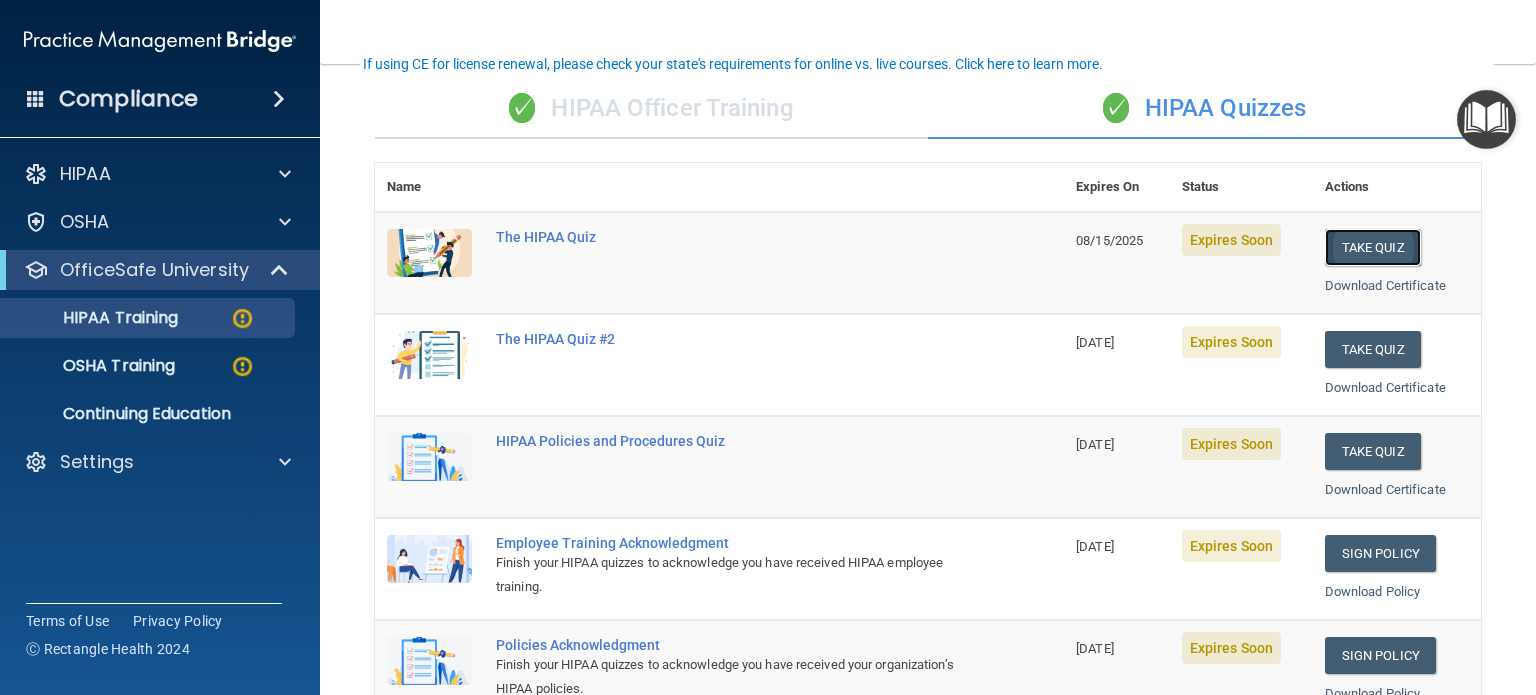 click on "Take Quiz" at bounding box center (1373, 247) 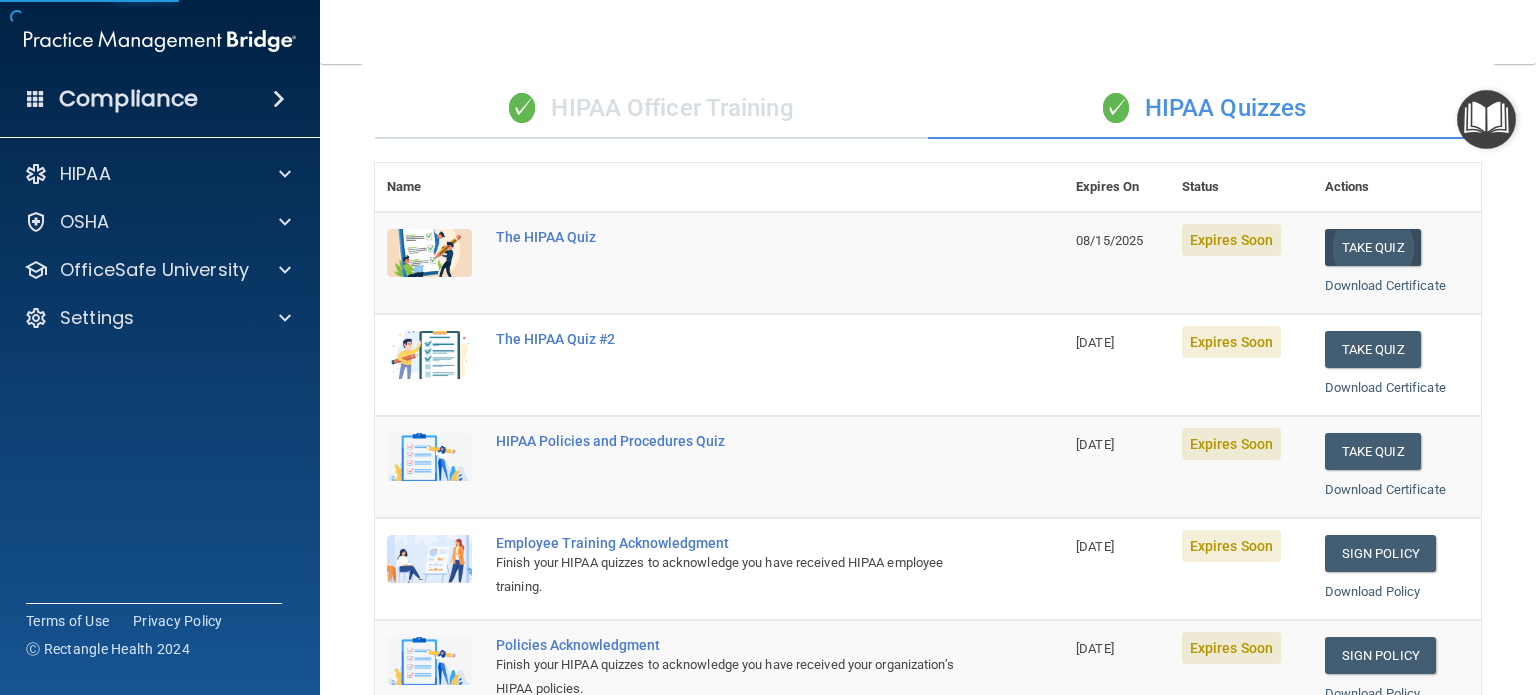 scroll, scrollTop: 0, scrollLeft: 0, axis: both 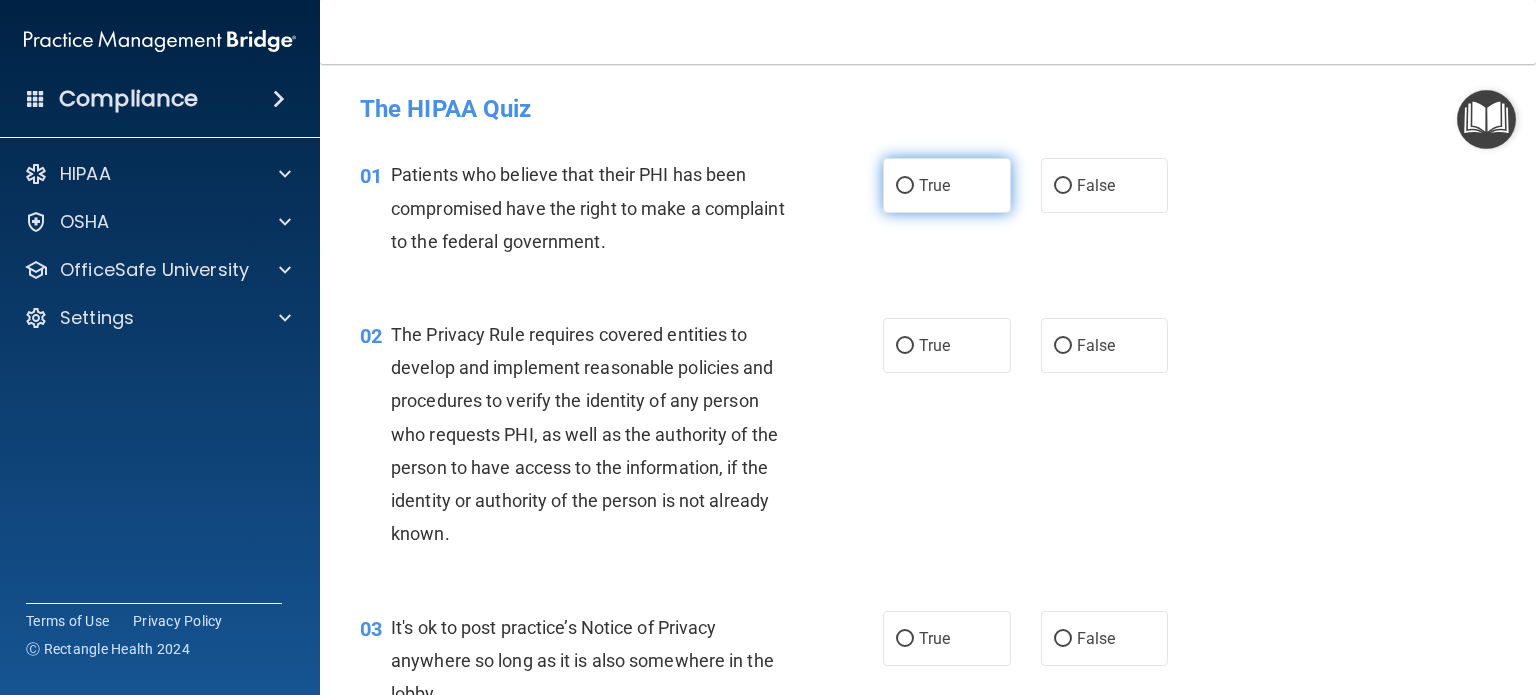 click on "True" at bounding box center [934, 185] 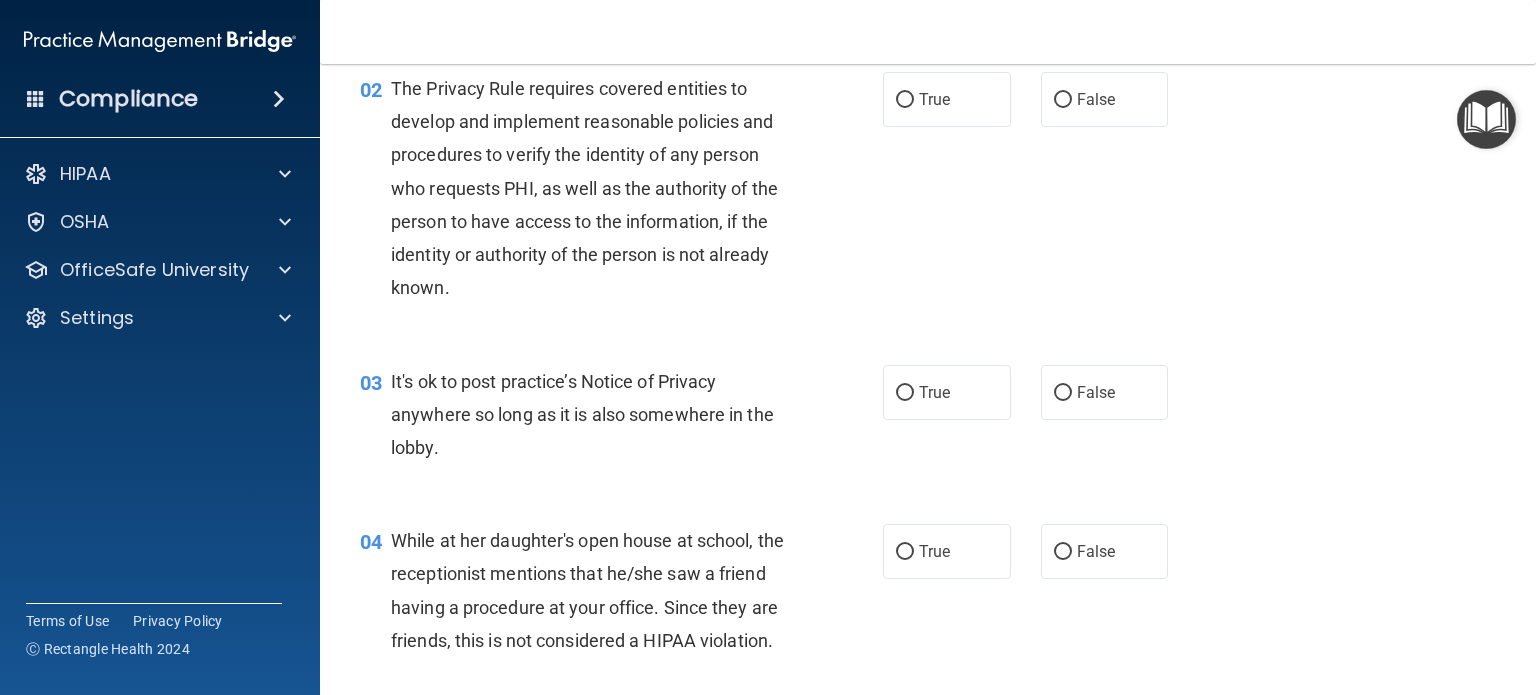 scroll, scrollTop: 159, scrollLeft: 0, axis: vertical 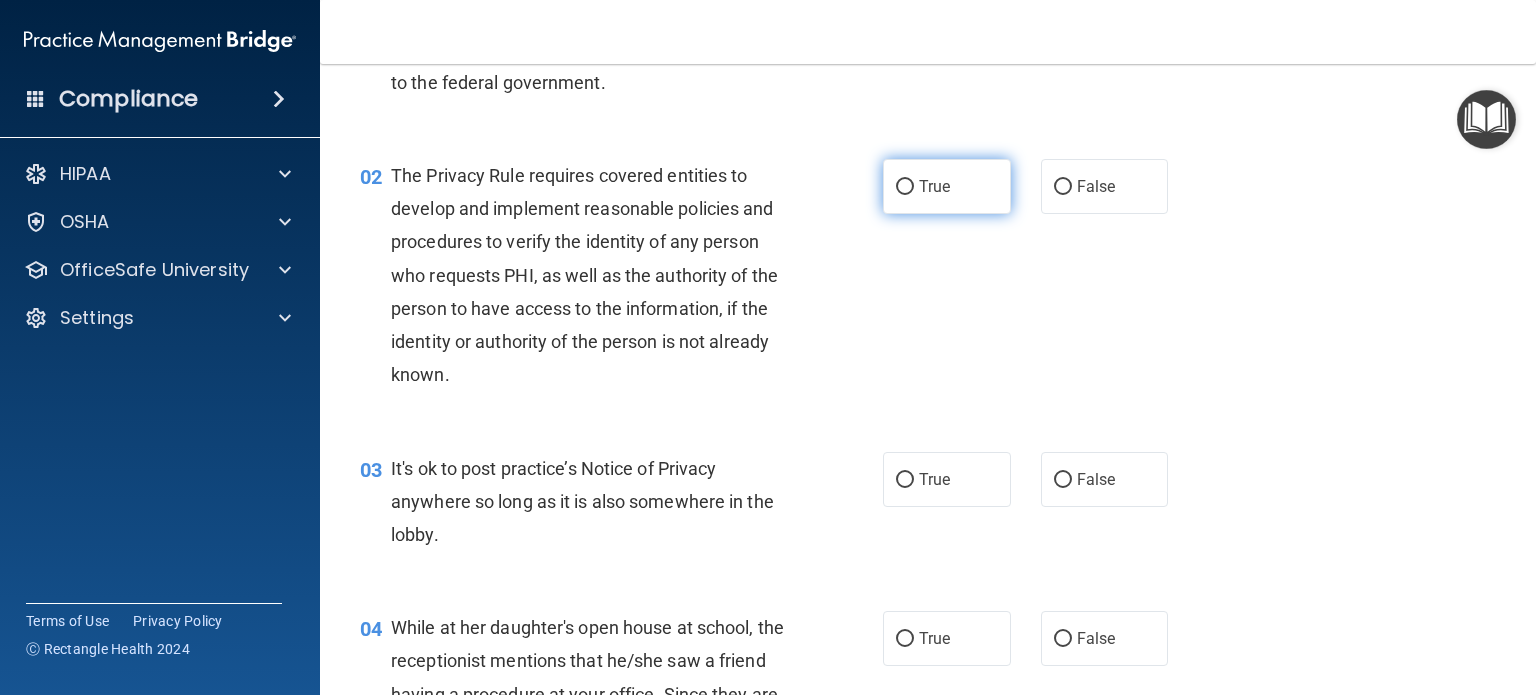 click on "True" at bounding box center (934, 186) 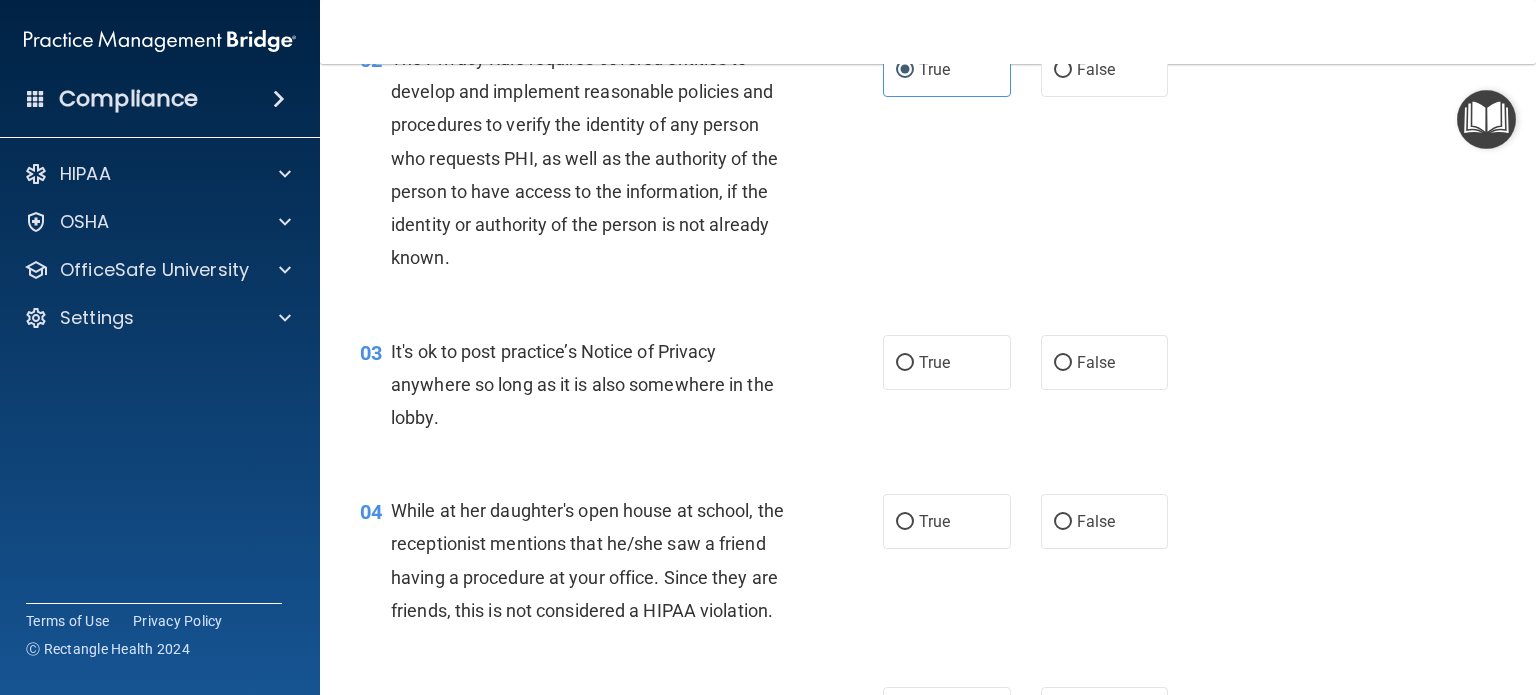 scroll, scrollTop: 280, scrollLeft: 0, axis: vertical 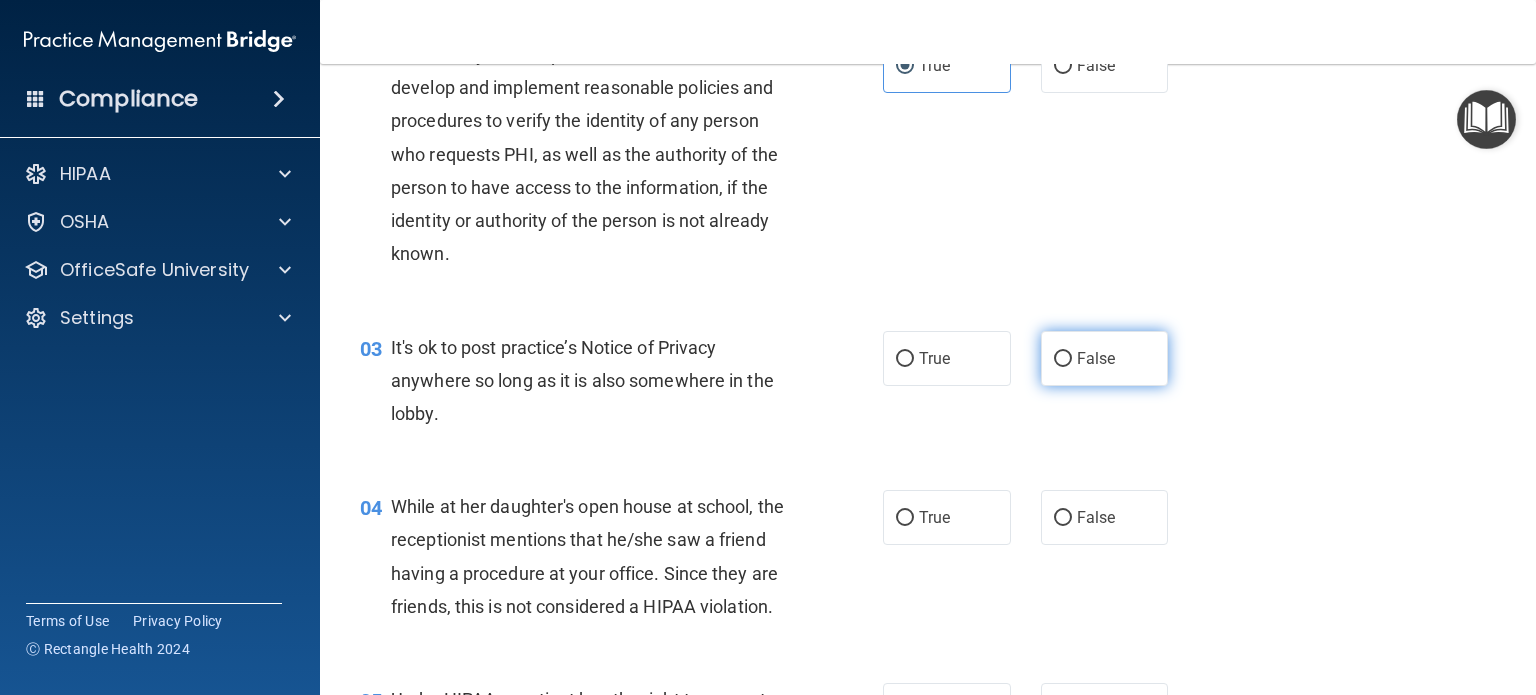 click on "False" at bounding box center [1105, 358] 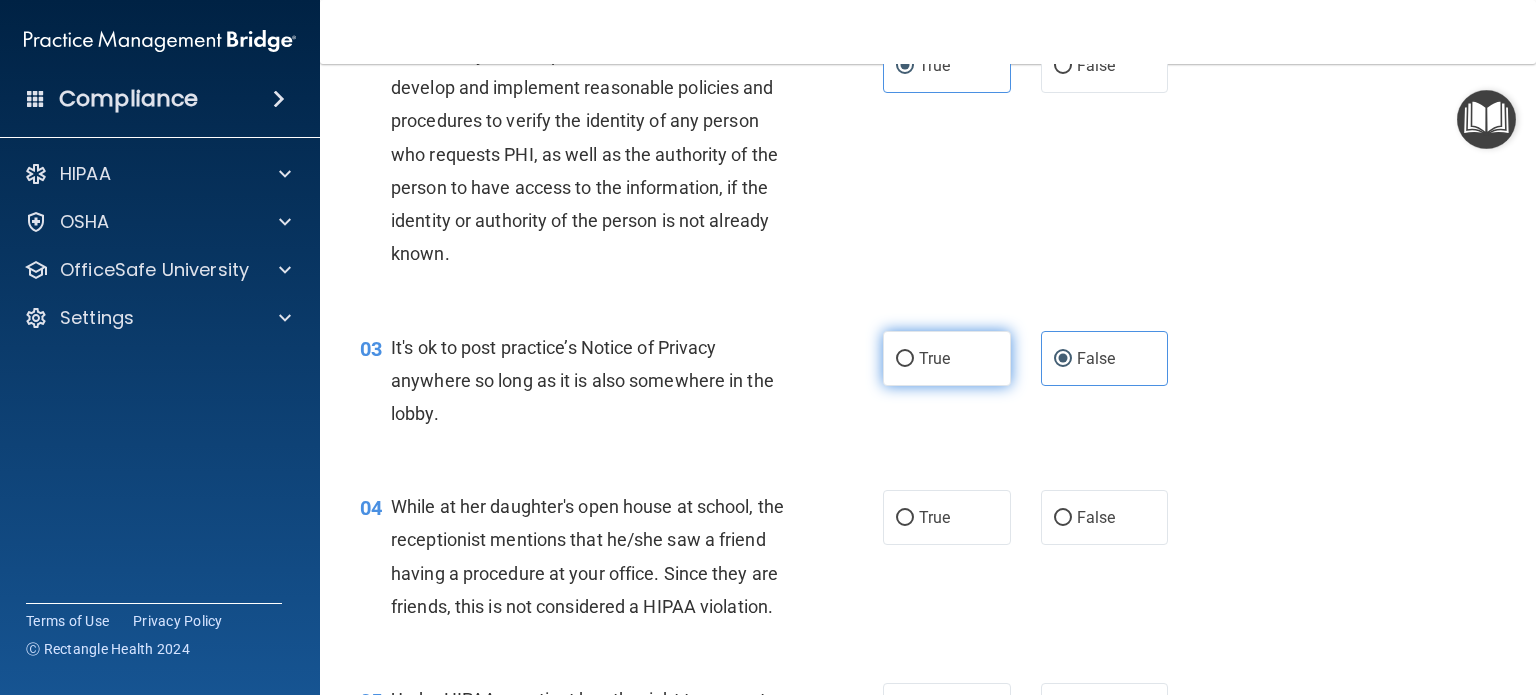 click on "True" at bounding box center (947, 358) 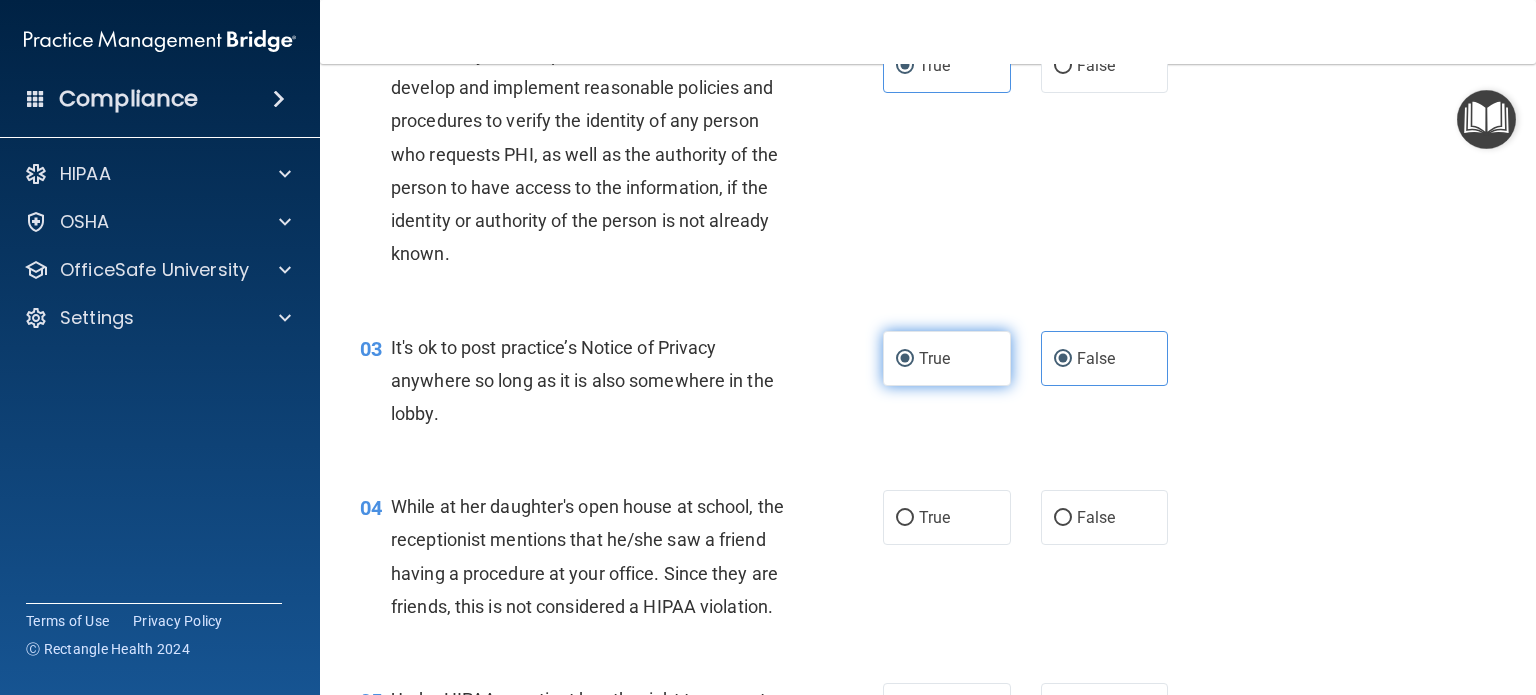 radio on "false" 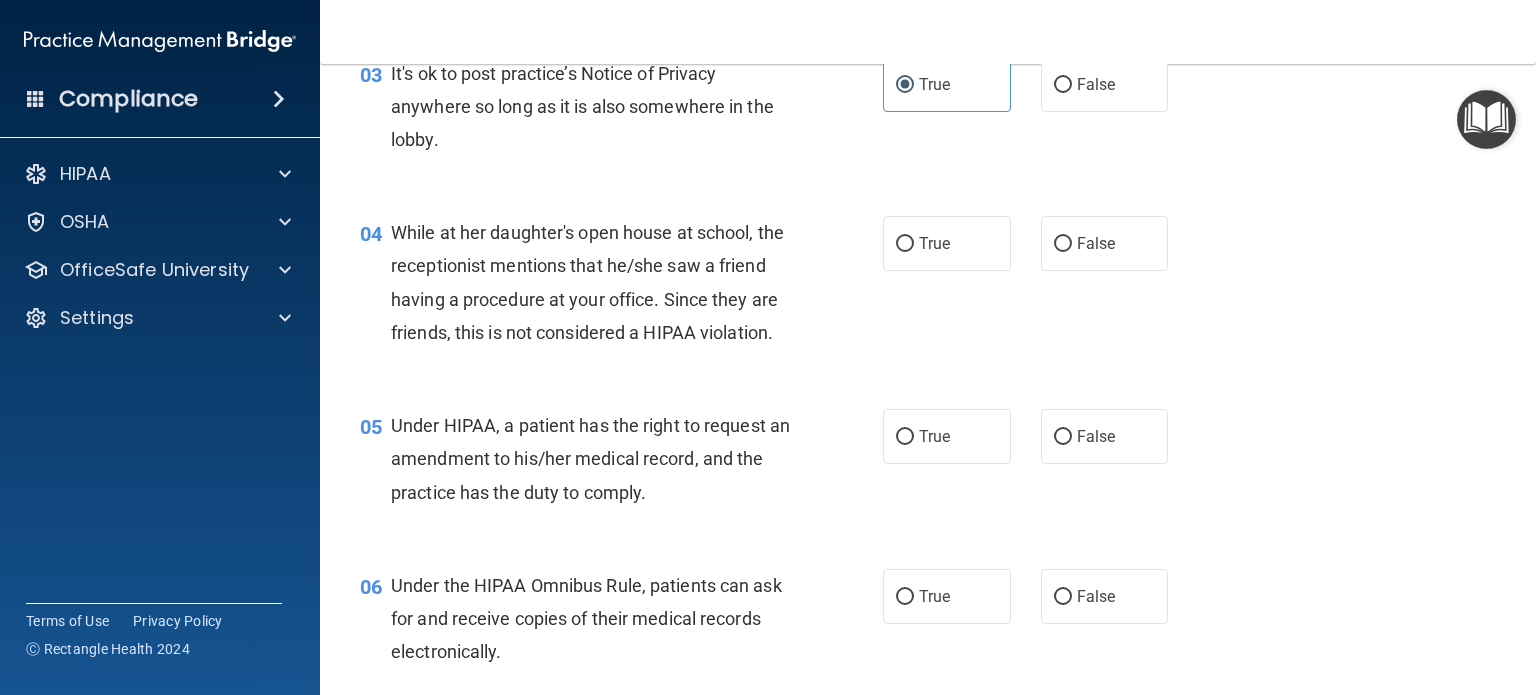 scroll, scrollTop: 563, scrollLeft: 0, axis: vertical 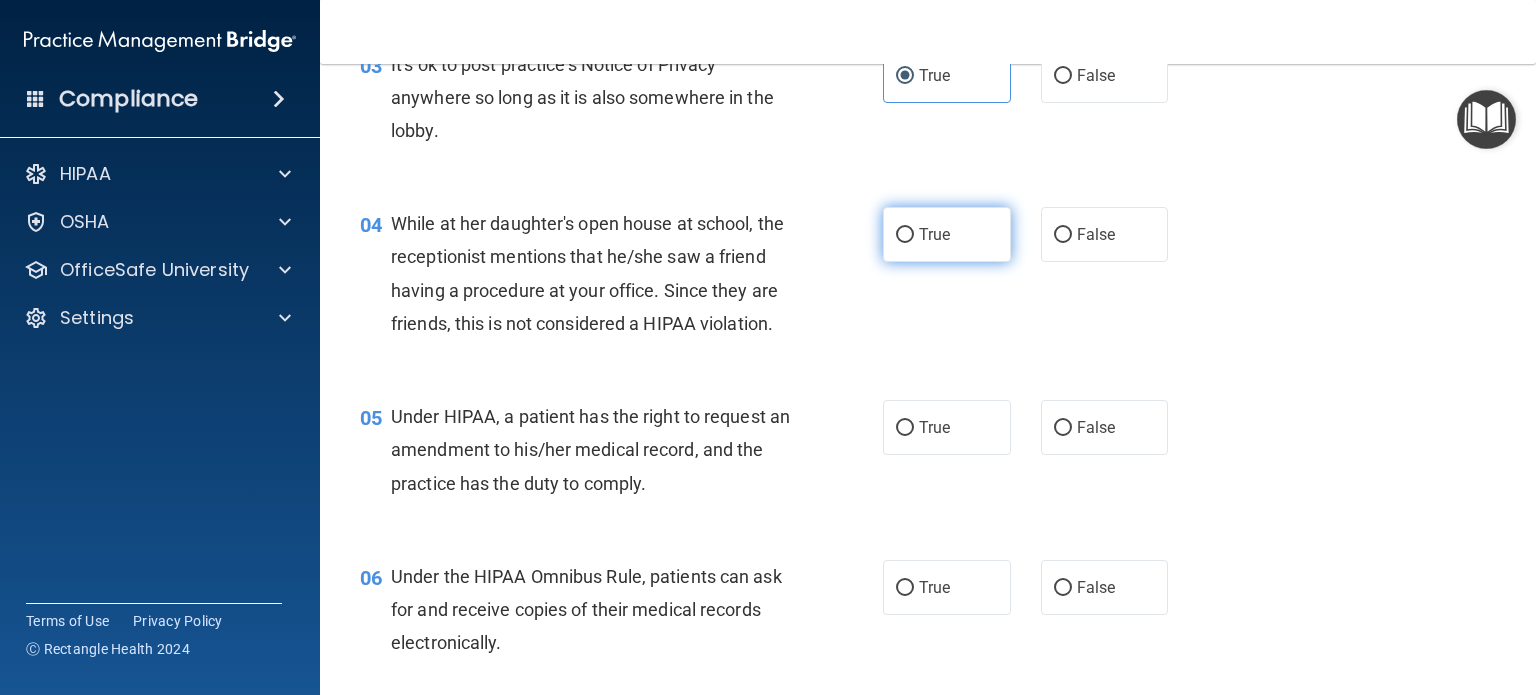 click on "True" at bounding box center [947, 234] 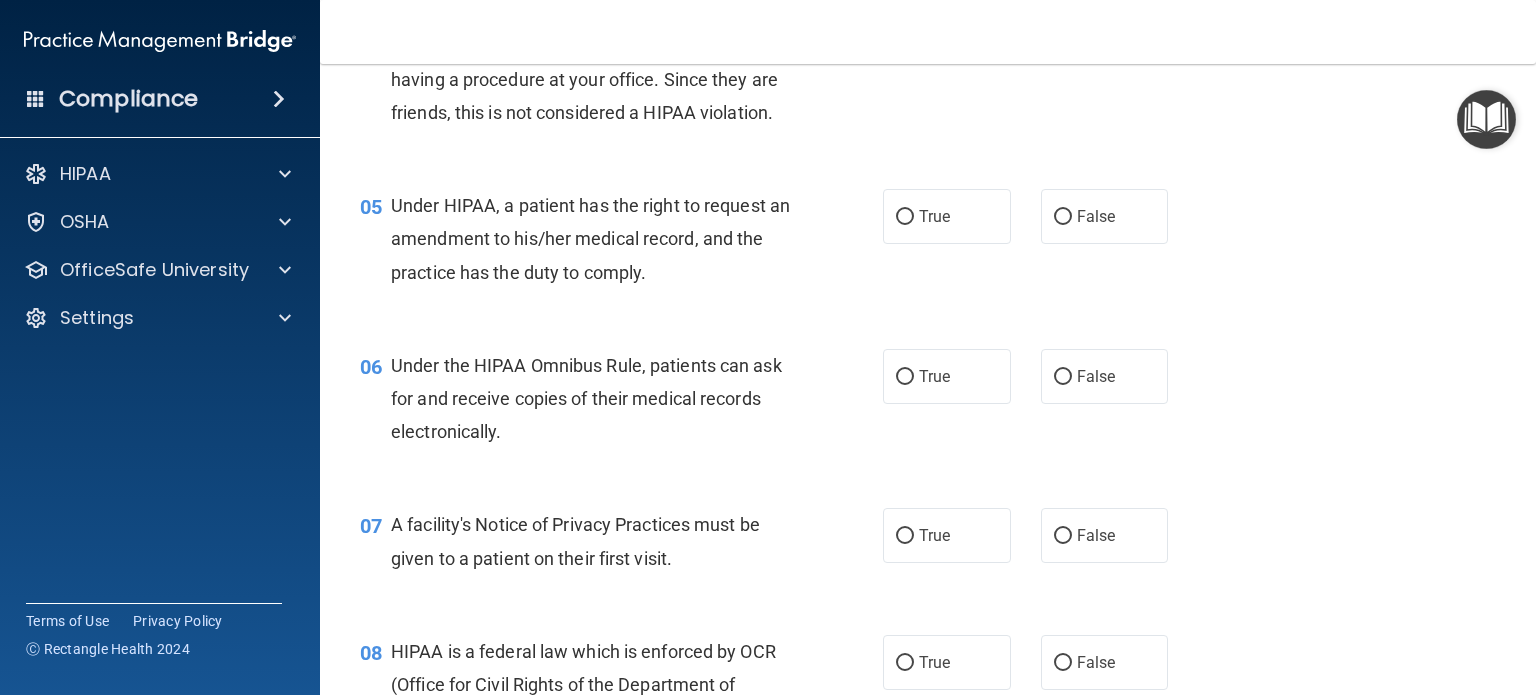scroll, scrollTop: 800, scrollLeft: 0, axis: vertical 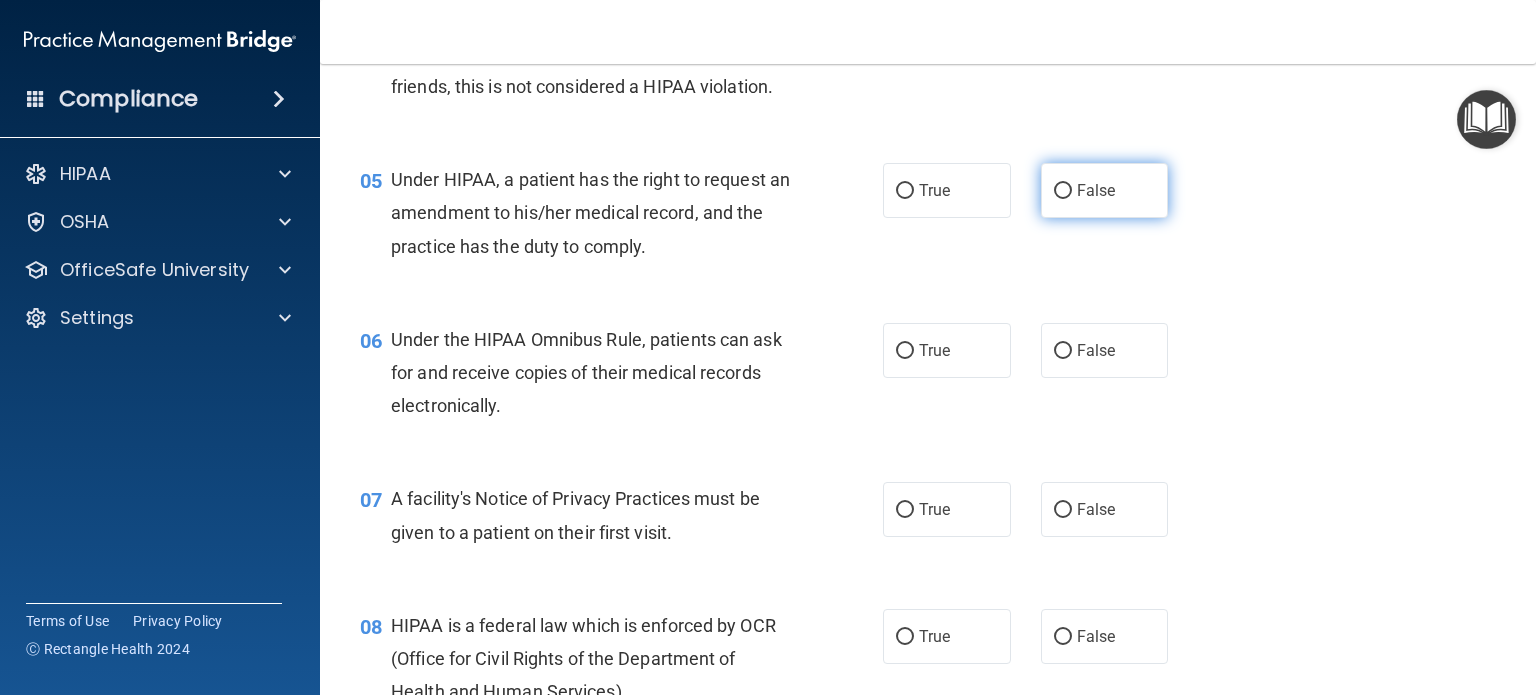 click on "False" at bounding box center [1096, 190] 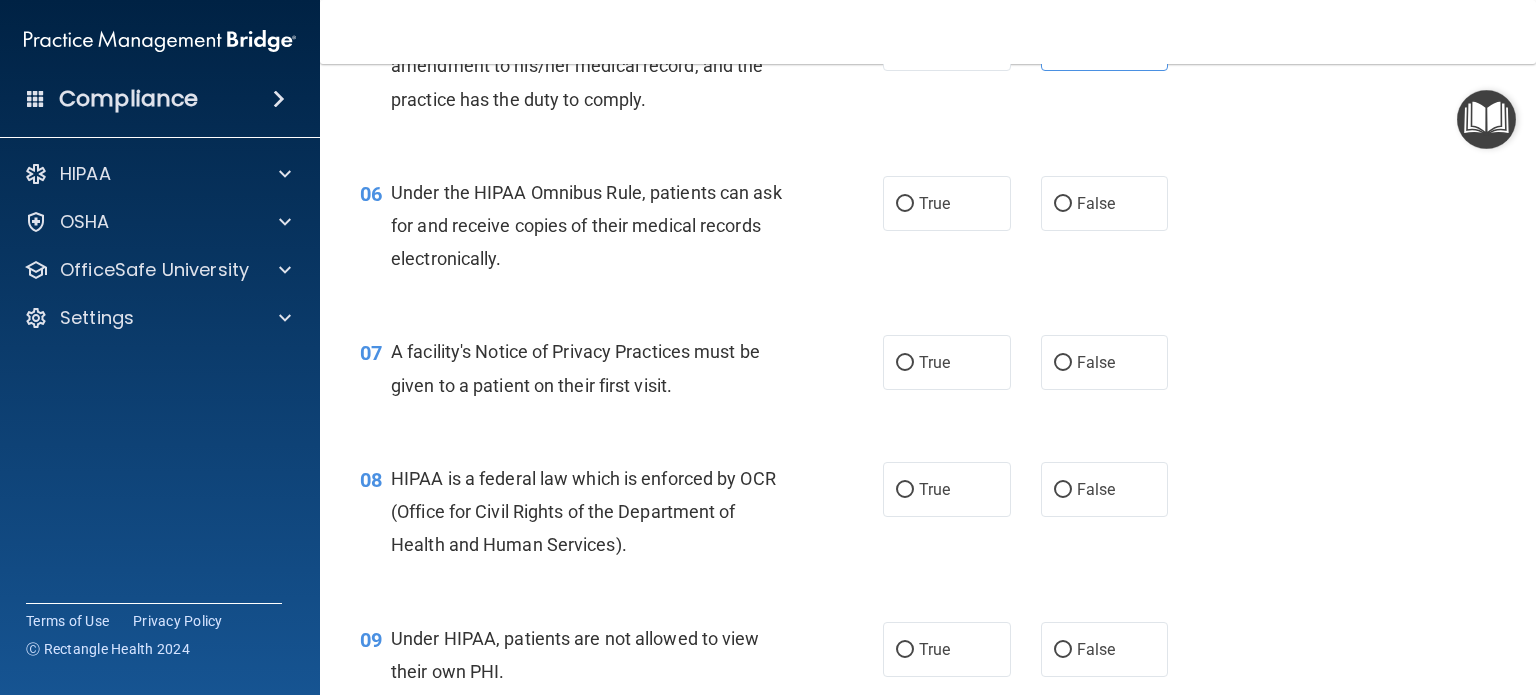 scroll, scrollTop: 948, scrollLeft: 0, axis: vertical 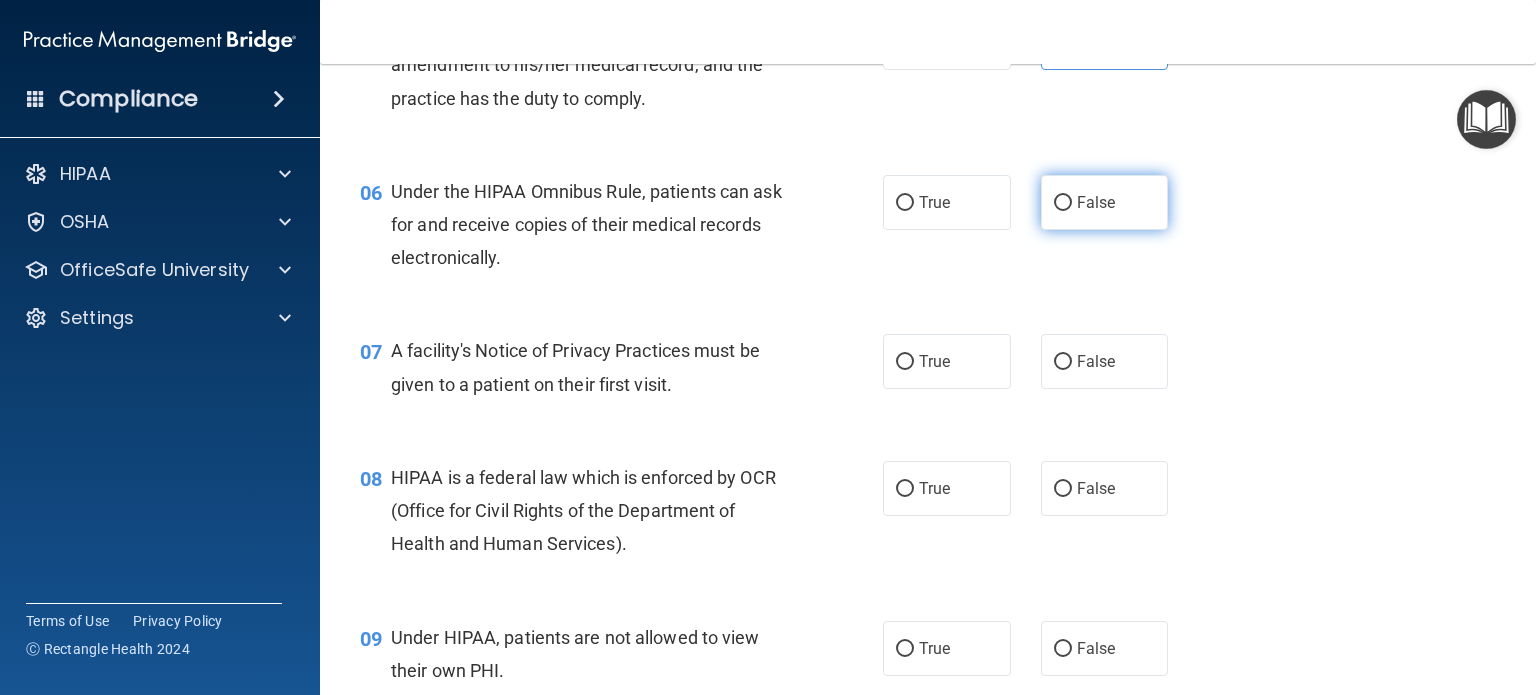 click on "False" at bounding box center [1096, 202] 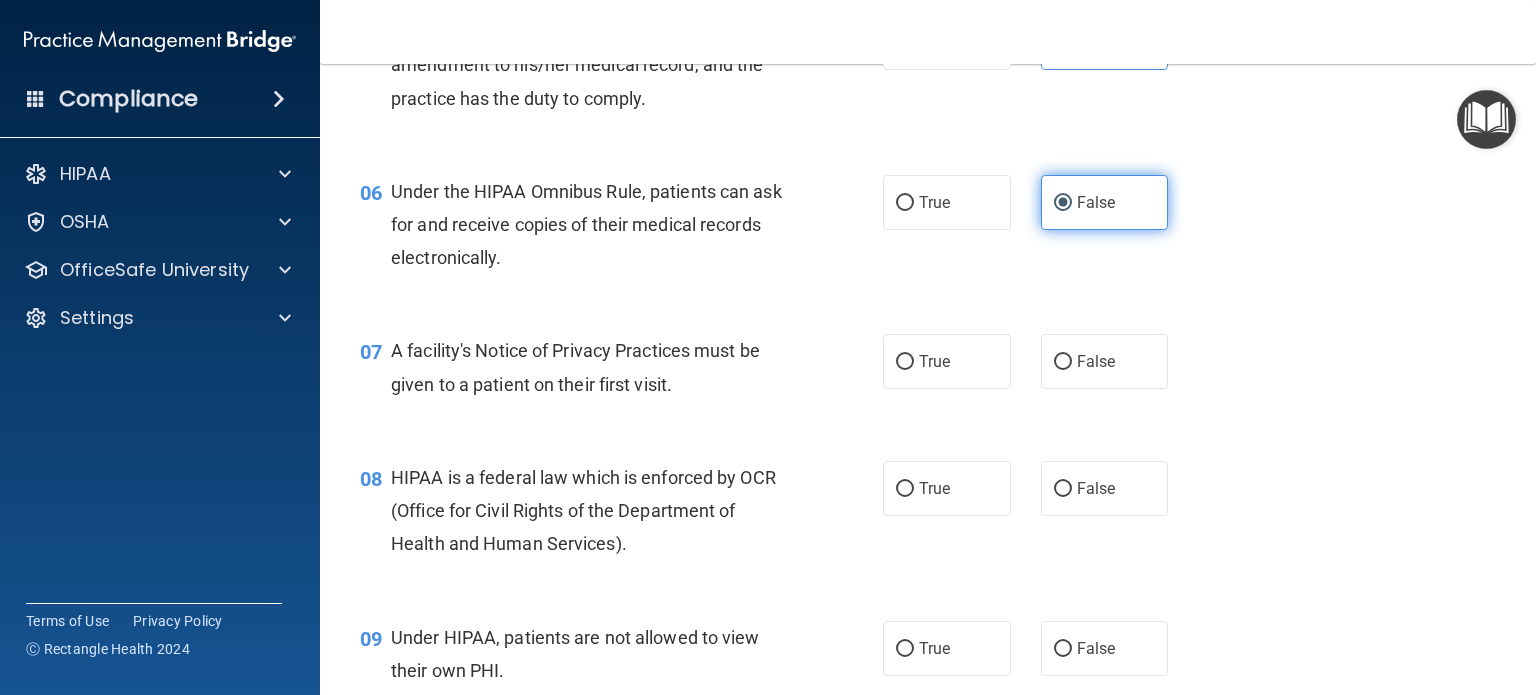 click on "False" at bounding box center (1096, 202) 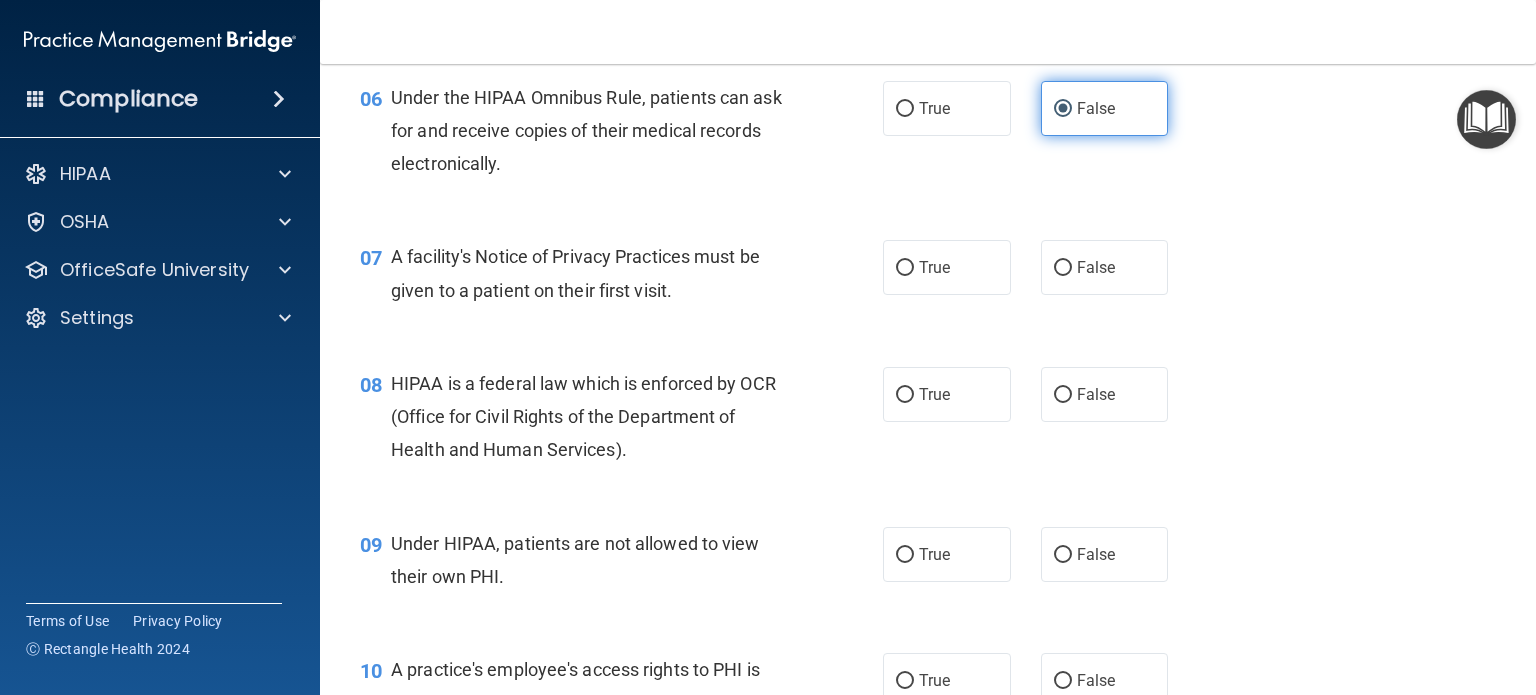scroll, scrollTop: 1287, scrollLeft: 0, axis: vertical 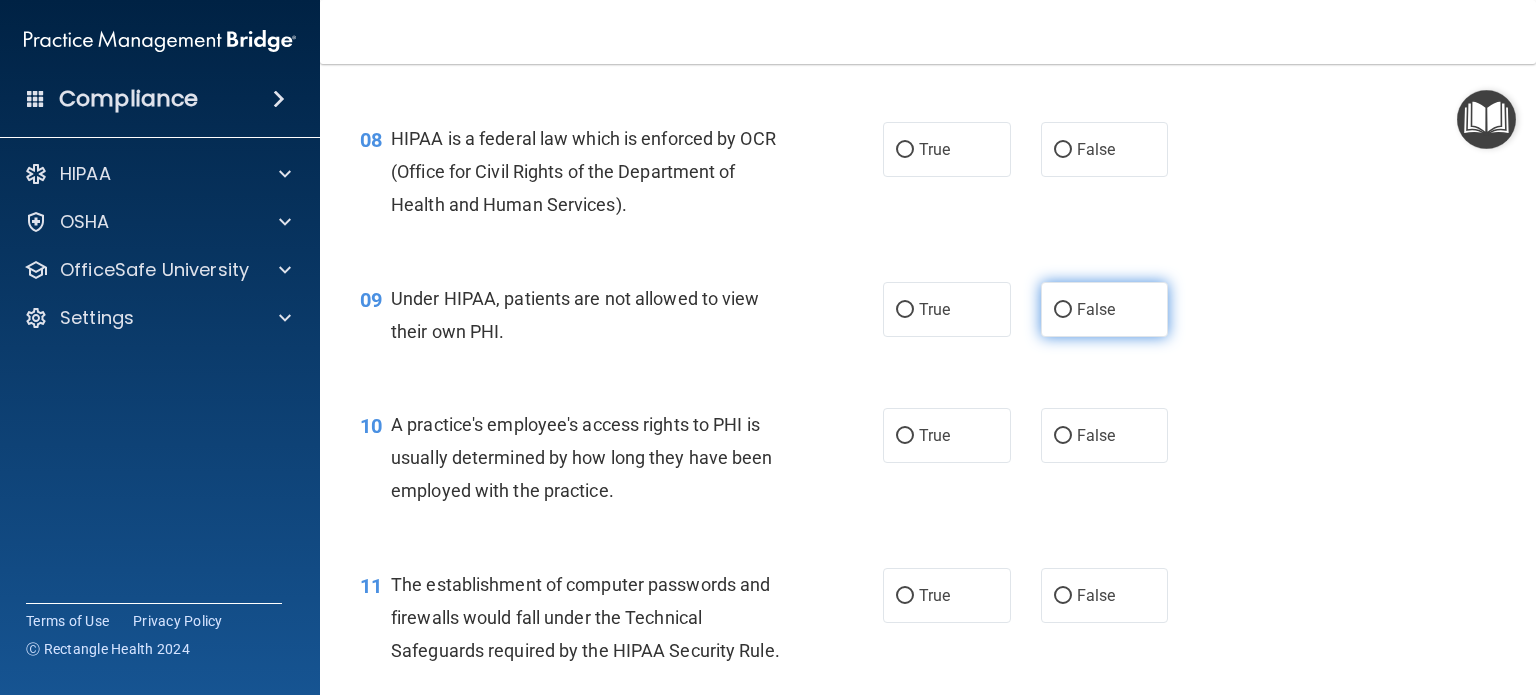 click on "False" at bounding box center [1096, 309] 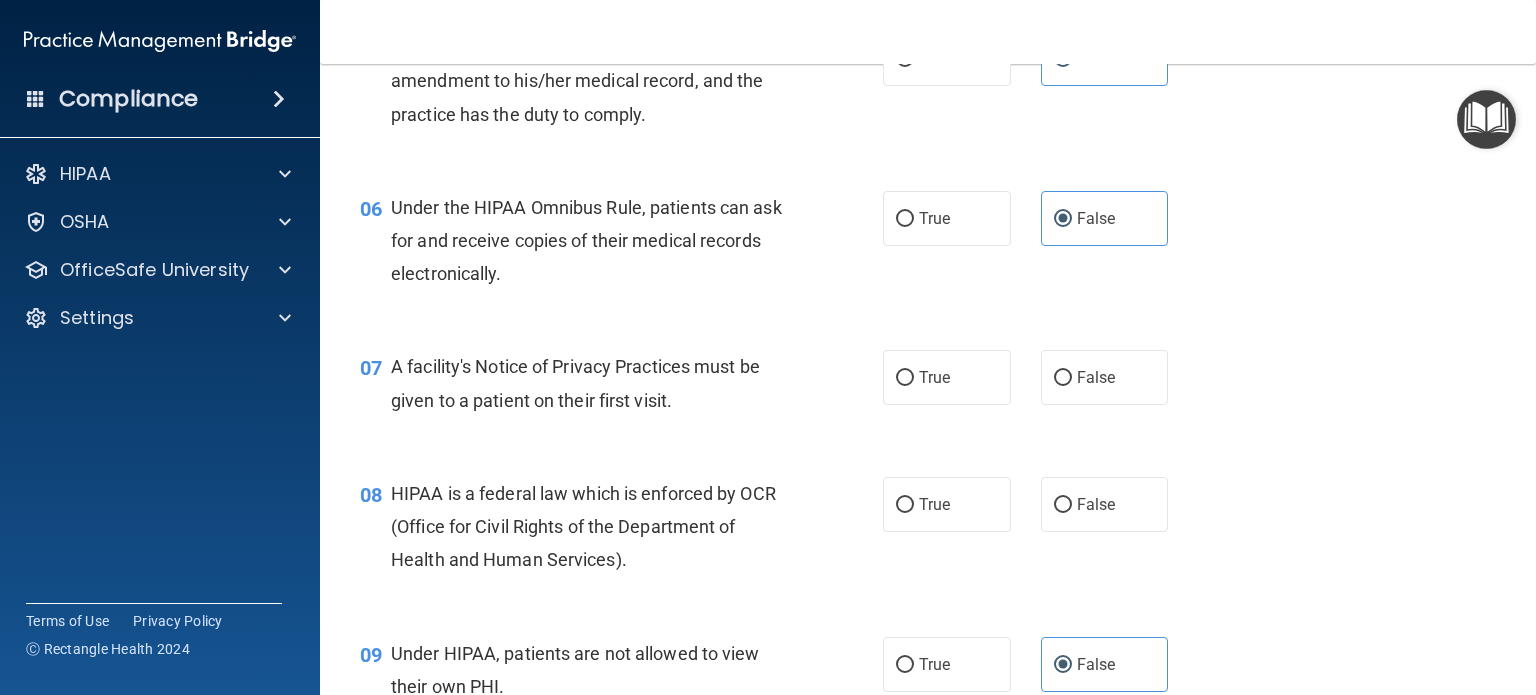 scroll, scrollTop: 1188, scrollLeft: 0, axis: vertical 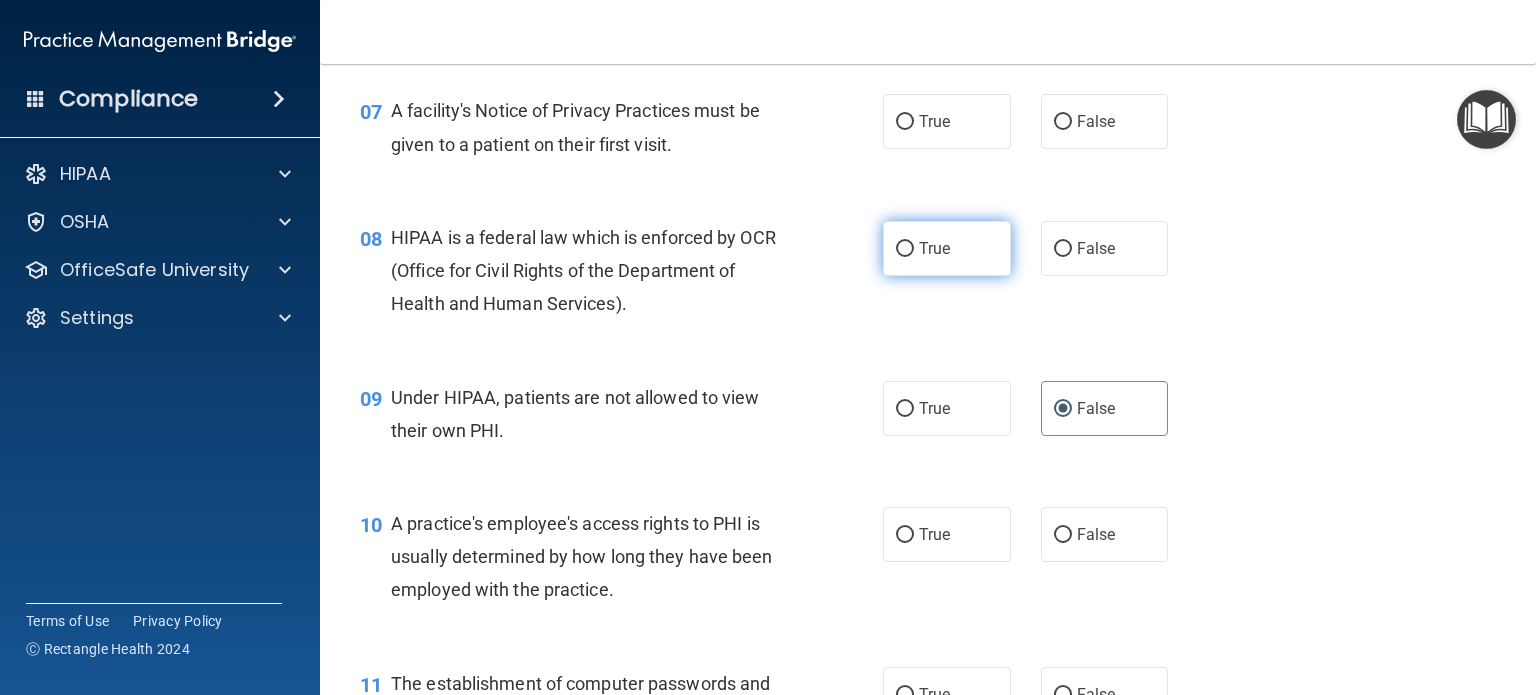 click on "True" at bounding box center (947, 248) 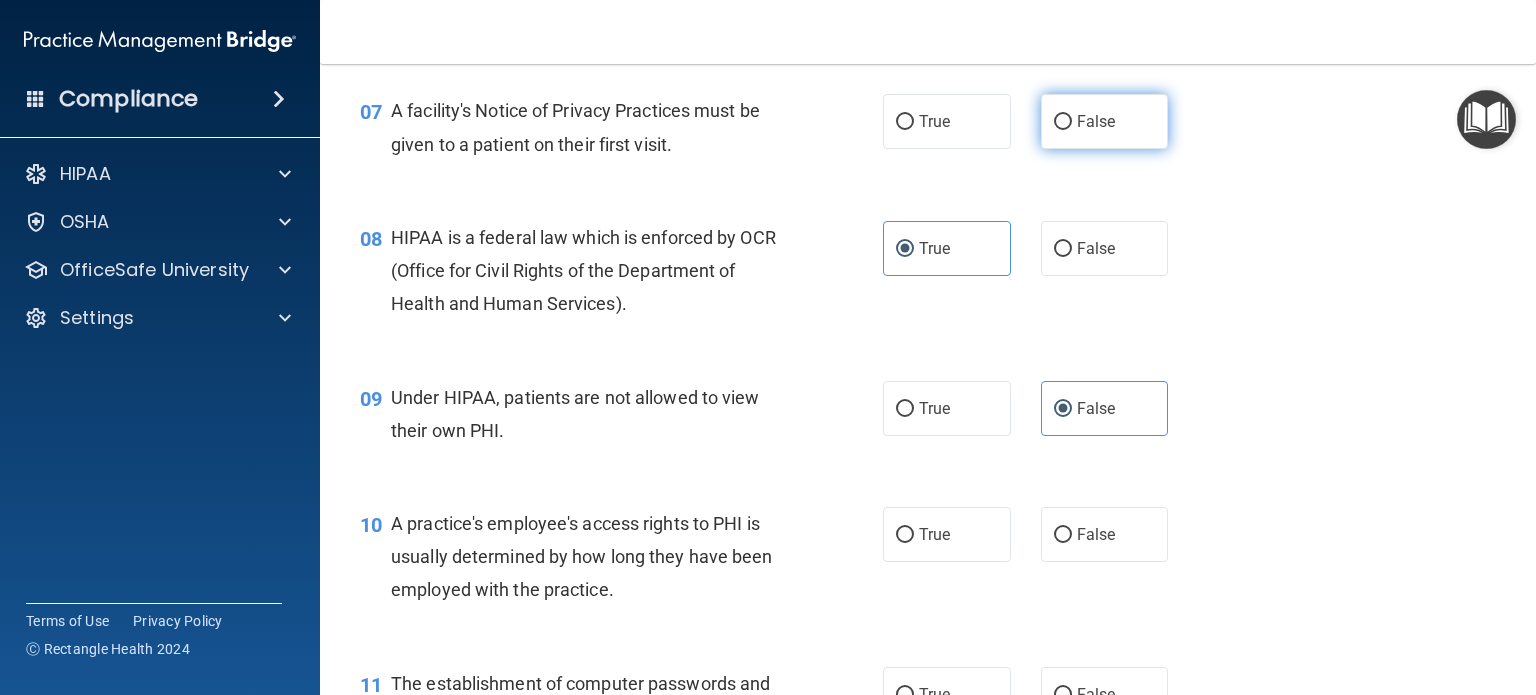 click on "False" at bounding box center (1105, 121) 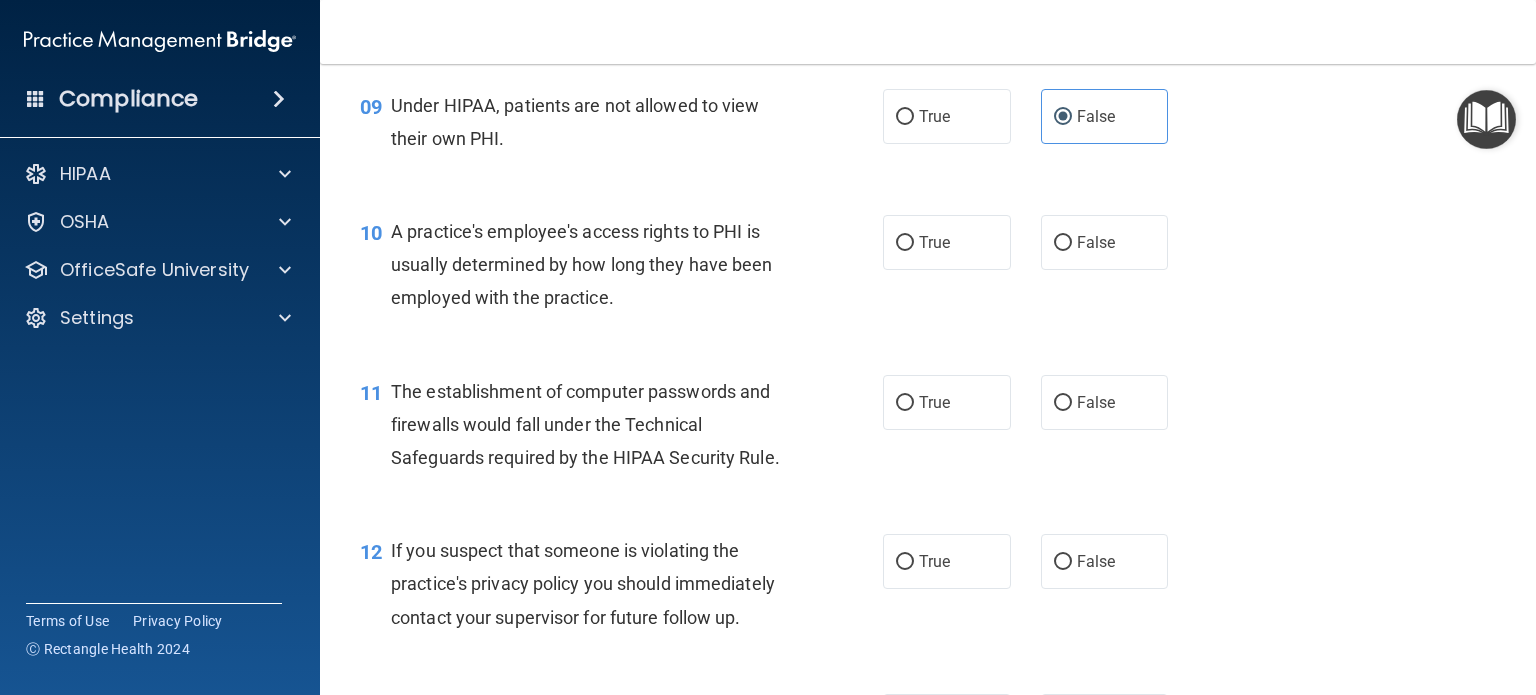 scroll, scrollTop: 1494, scrollLeft: 0, axis: vertical 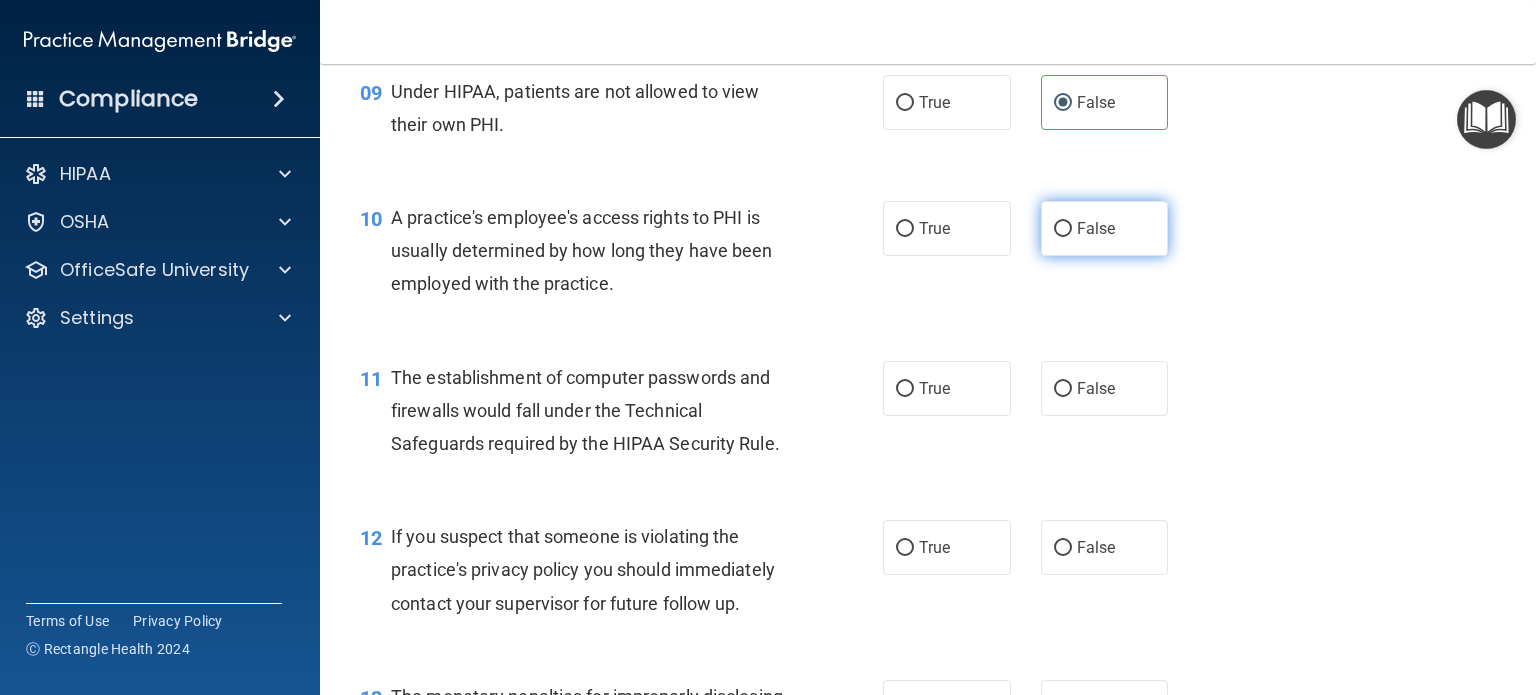 click on "False" at bounding box center (1105, 228) 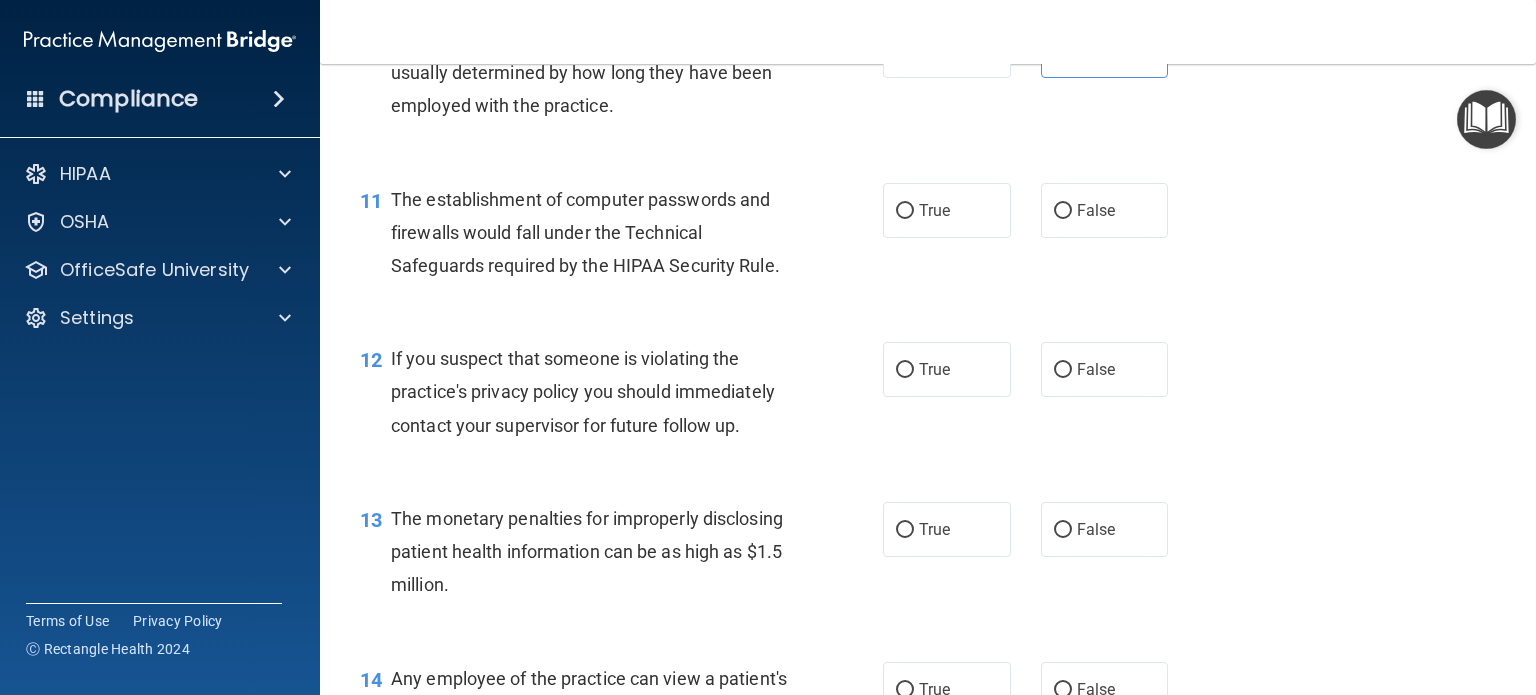 scroll, scrollTop: 1679, scrollLeft: 0, axis: vertical 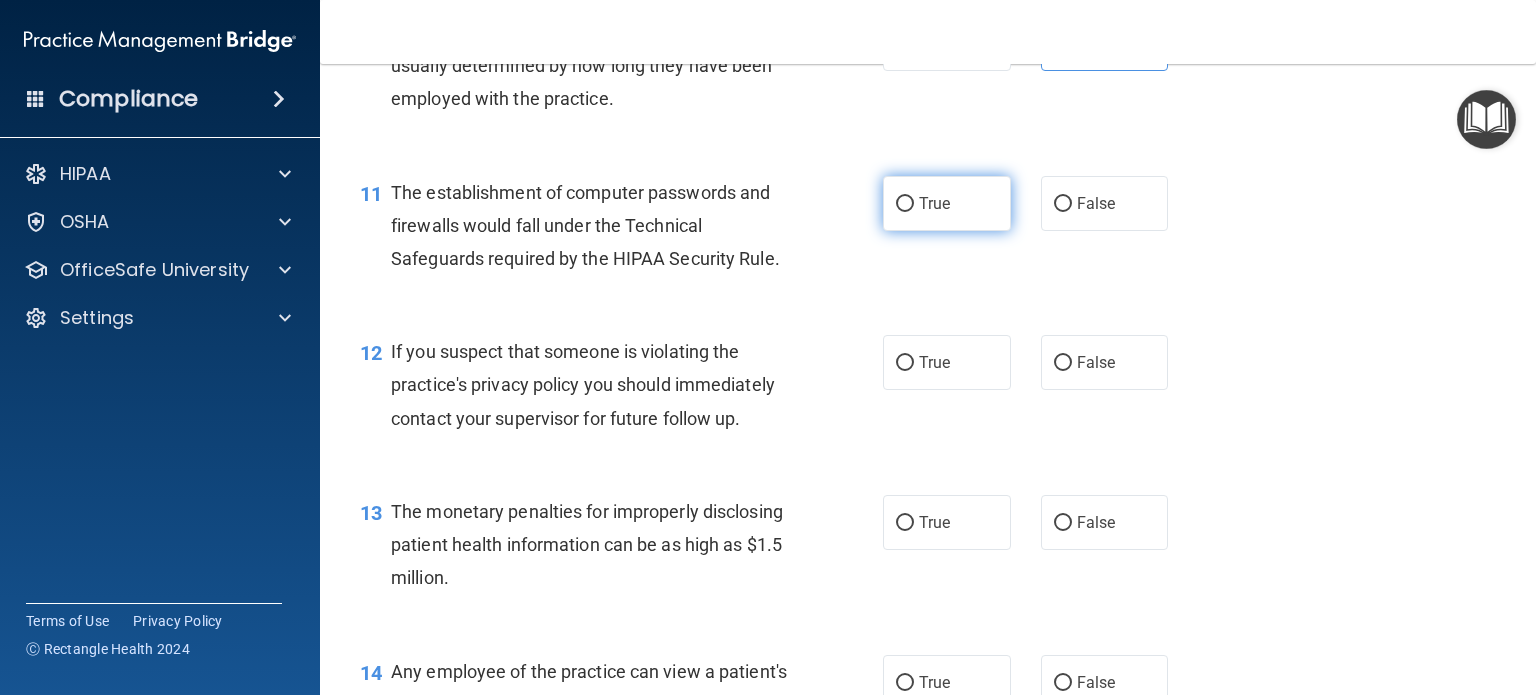click on "True" at bounding box center (934, 203) 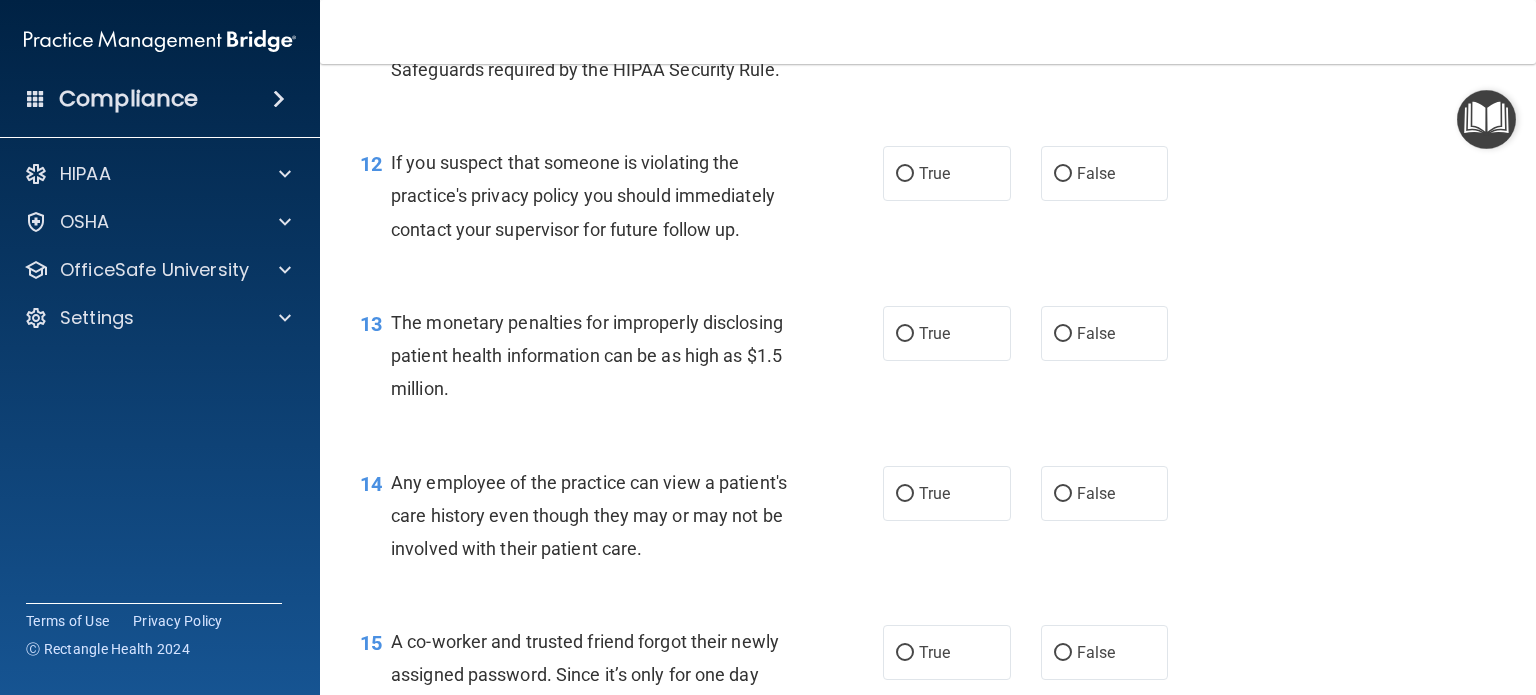 scroll, scrollTop: 1871, scrollLeft: 0, axis: vertical 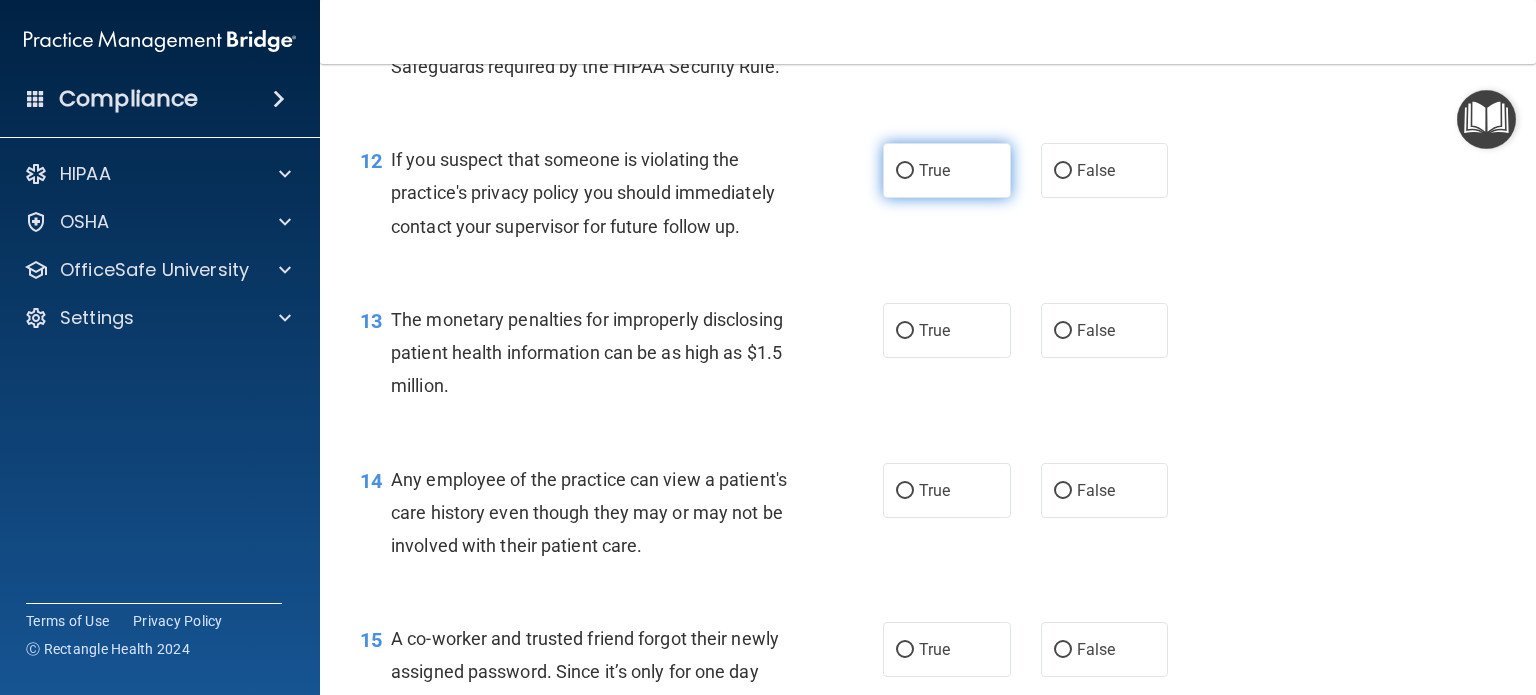 click on "True" at bounding box center [947, 170] 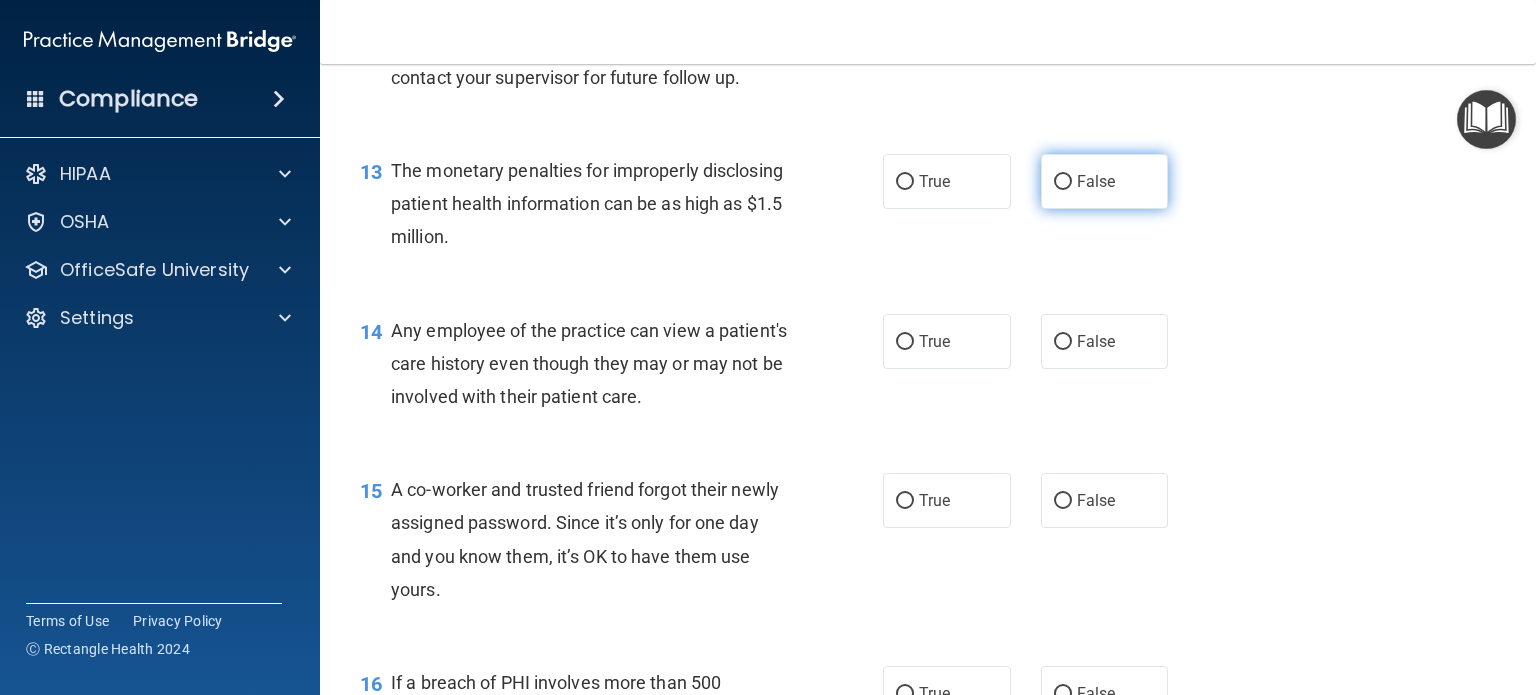 scroll, scrollTop: 2022, scrollLeft: 0, axis: vertical 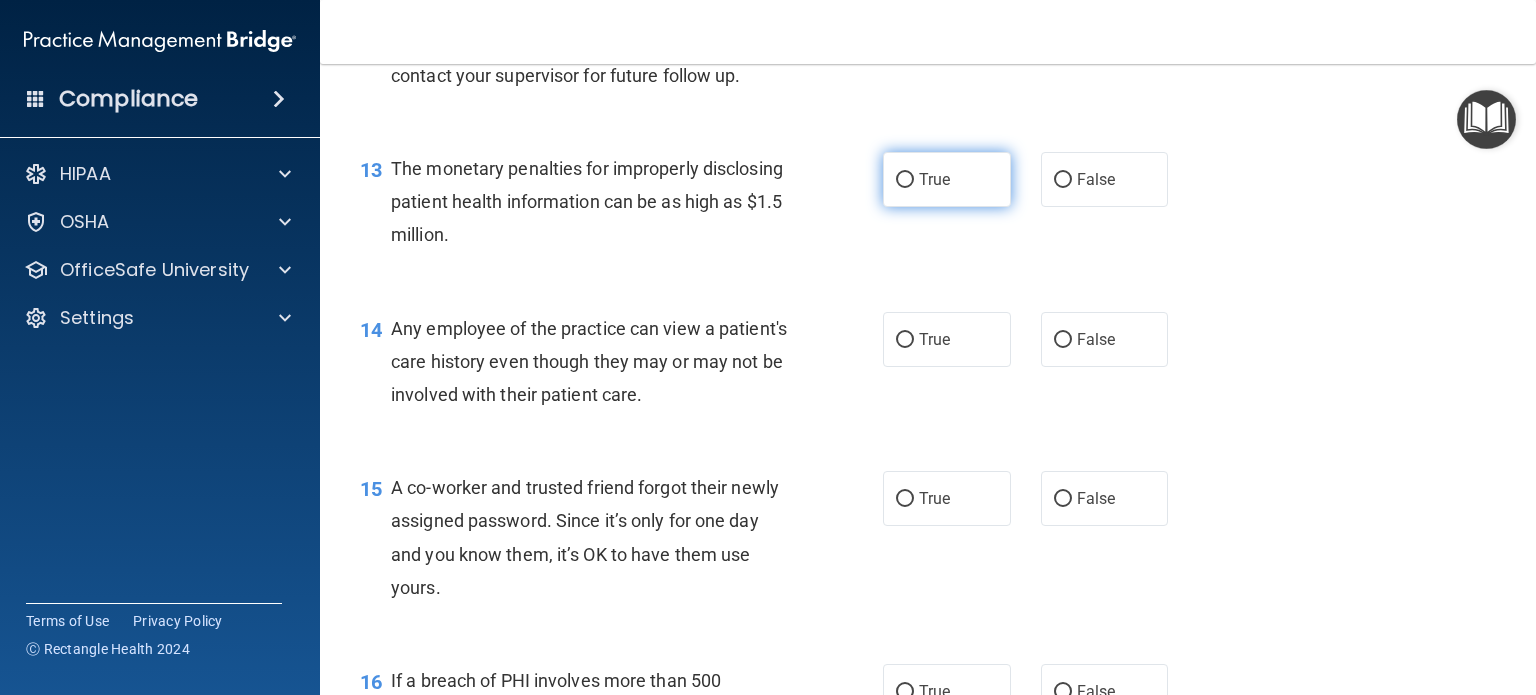 click on "True" at bounding box center [947, 179] 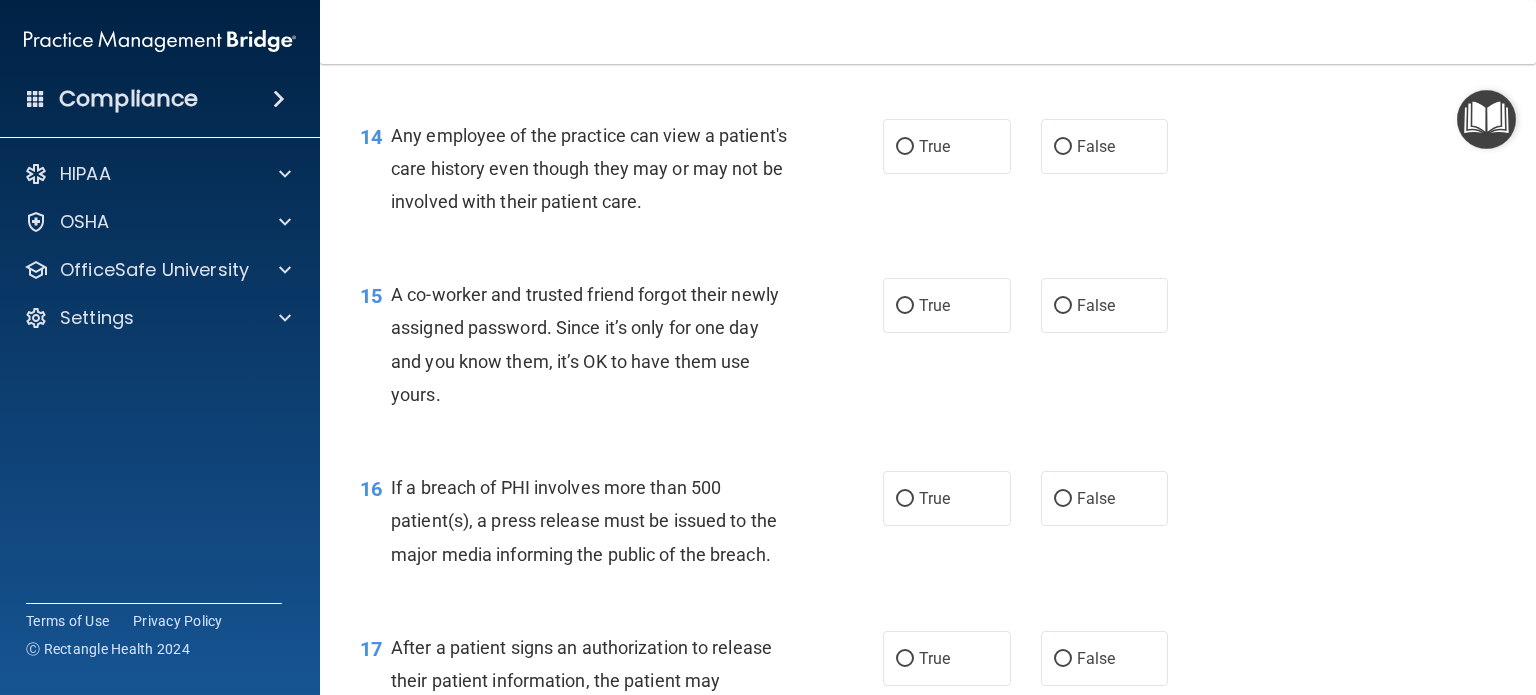scroll, scrollTop: 2232, scrollLeft: 0, axis: vertical 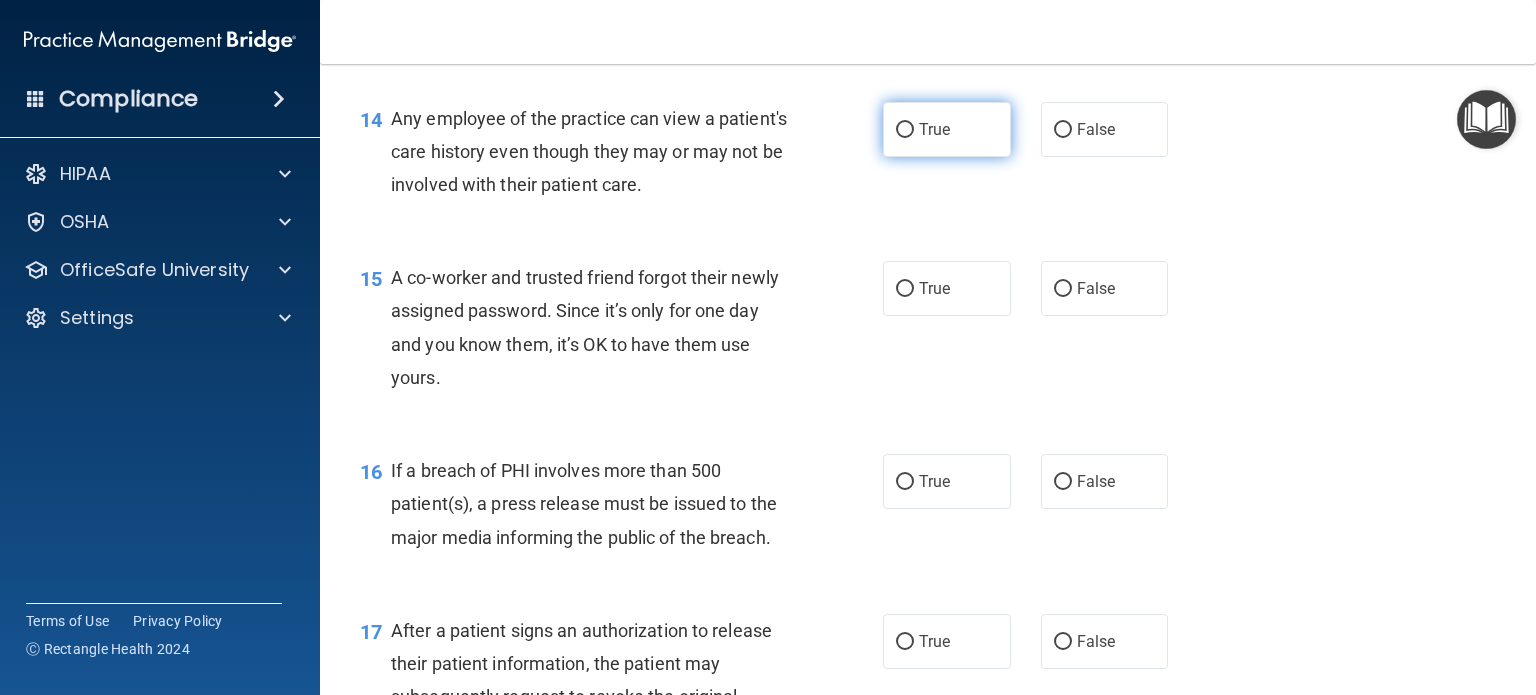 click on "True" at bounding box center [947, 129] 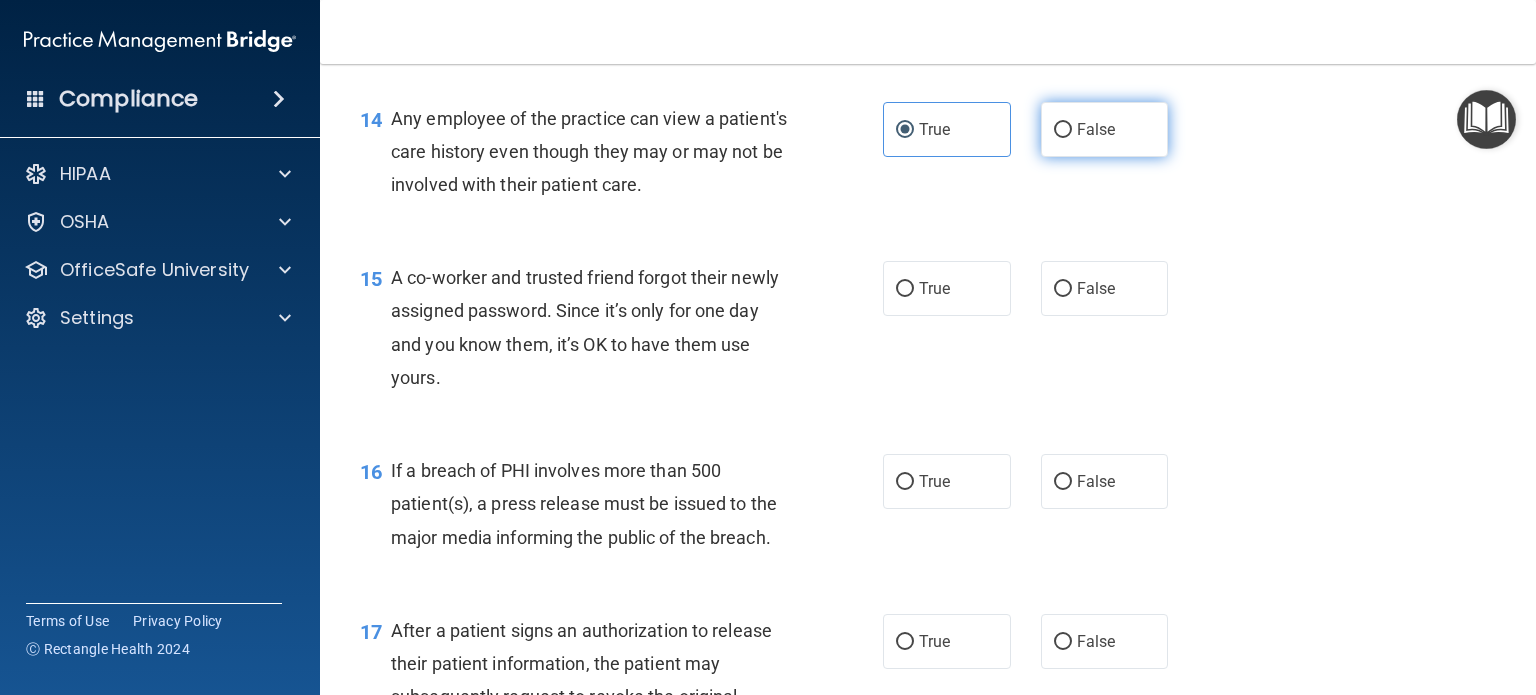click on "False" at bounding box center [1105, 129] 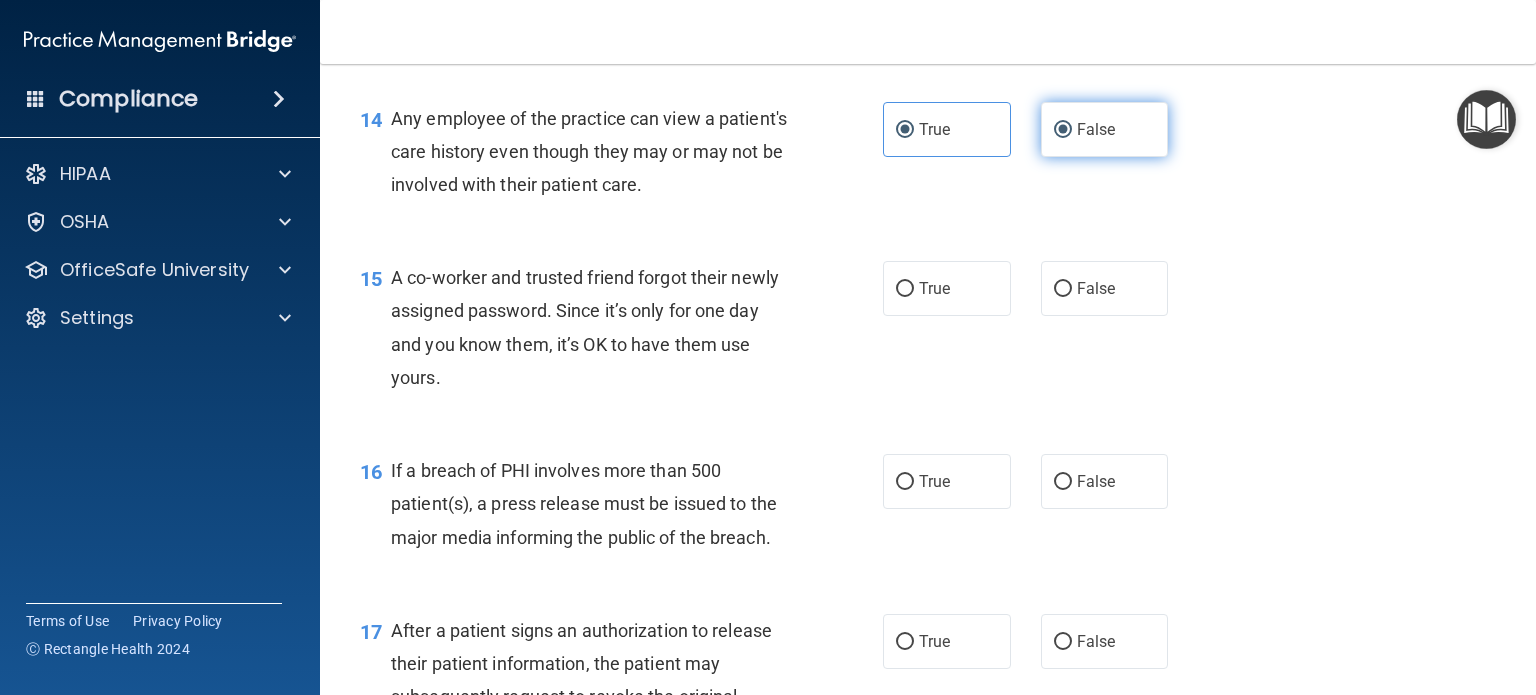 radio on "false" 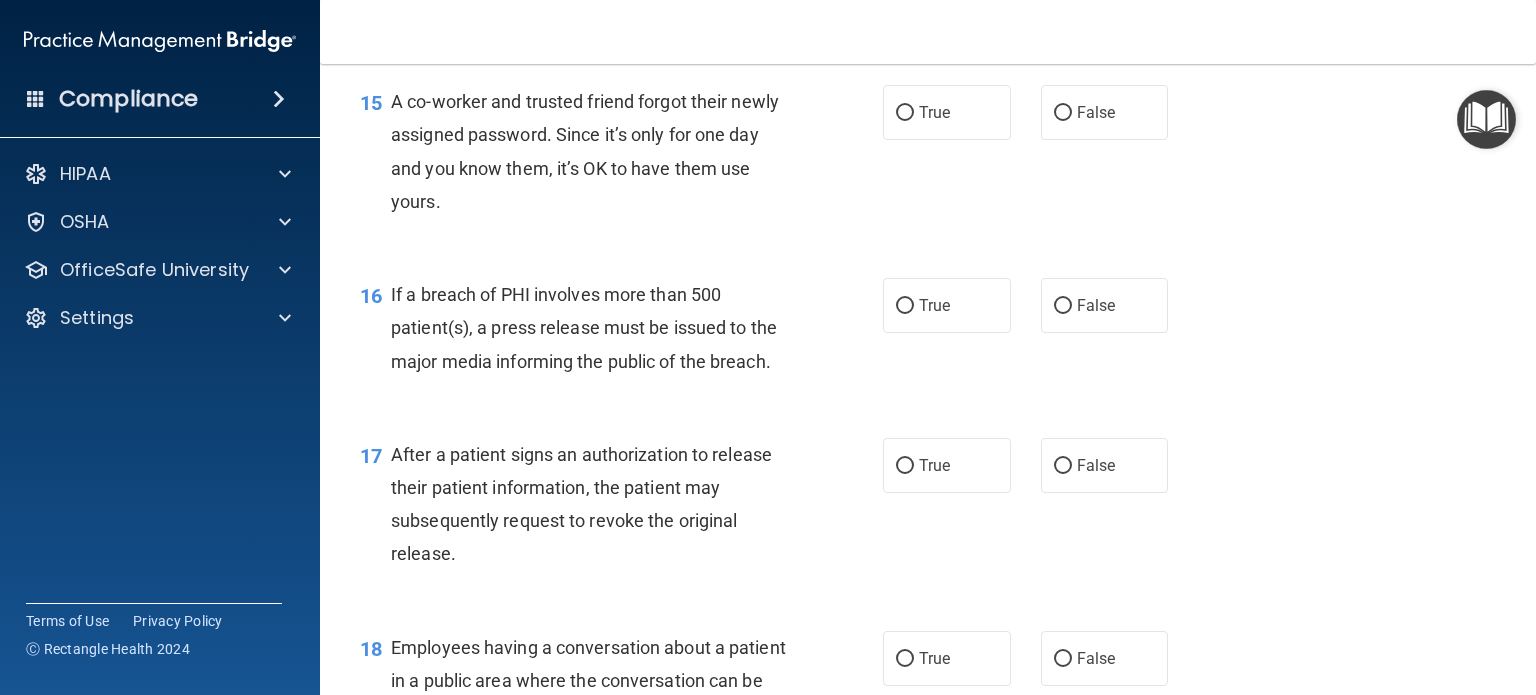 scroll, scrollTop: 2431, scrollLeft: 0, axis: vertical 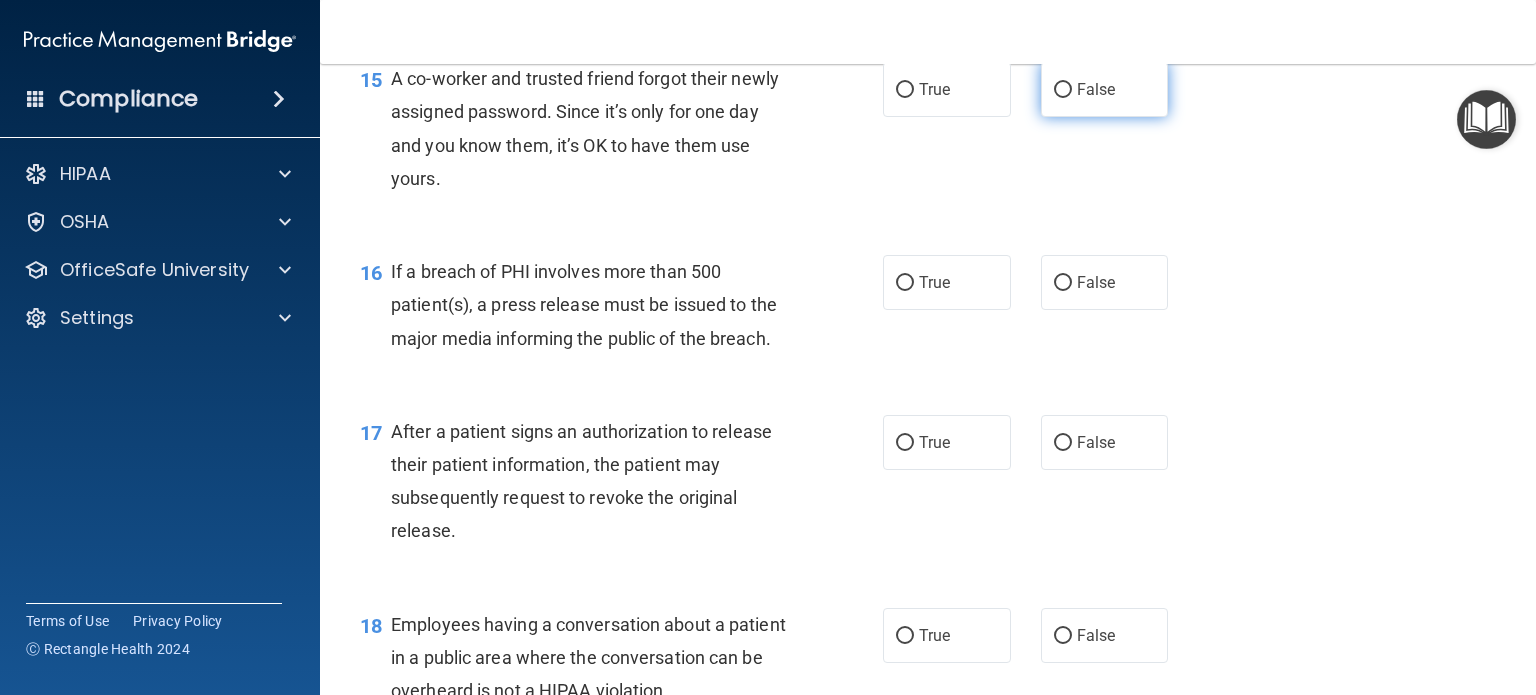 click on "False" at bounding box center [1105, 89] 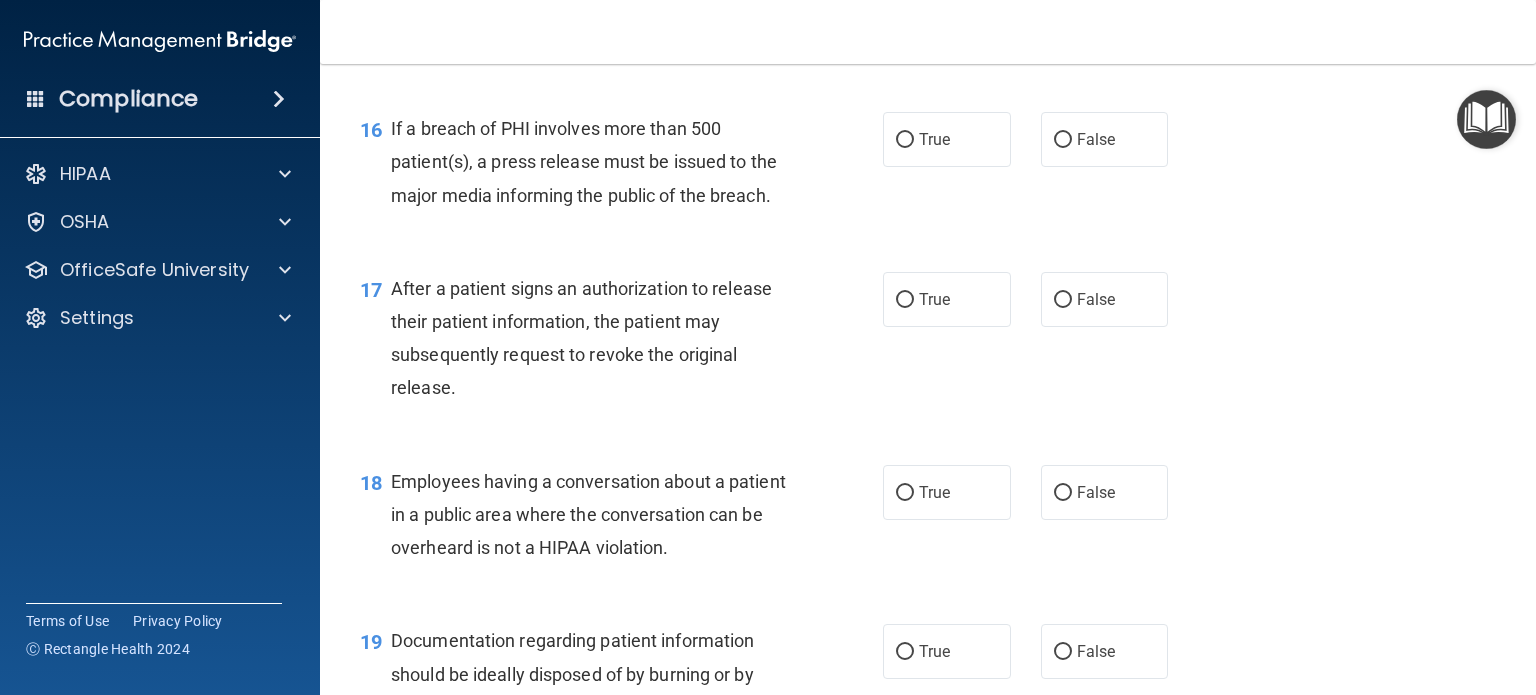 scroll, scrollTop: 2584, scrollLeft: 0, axis: vertical 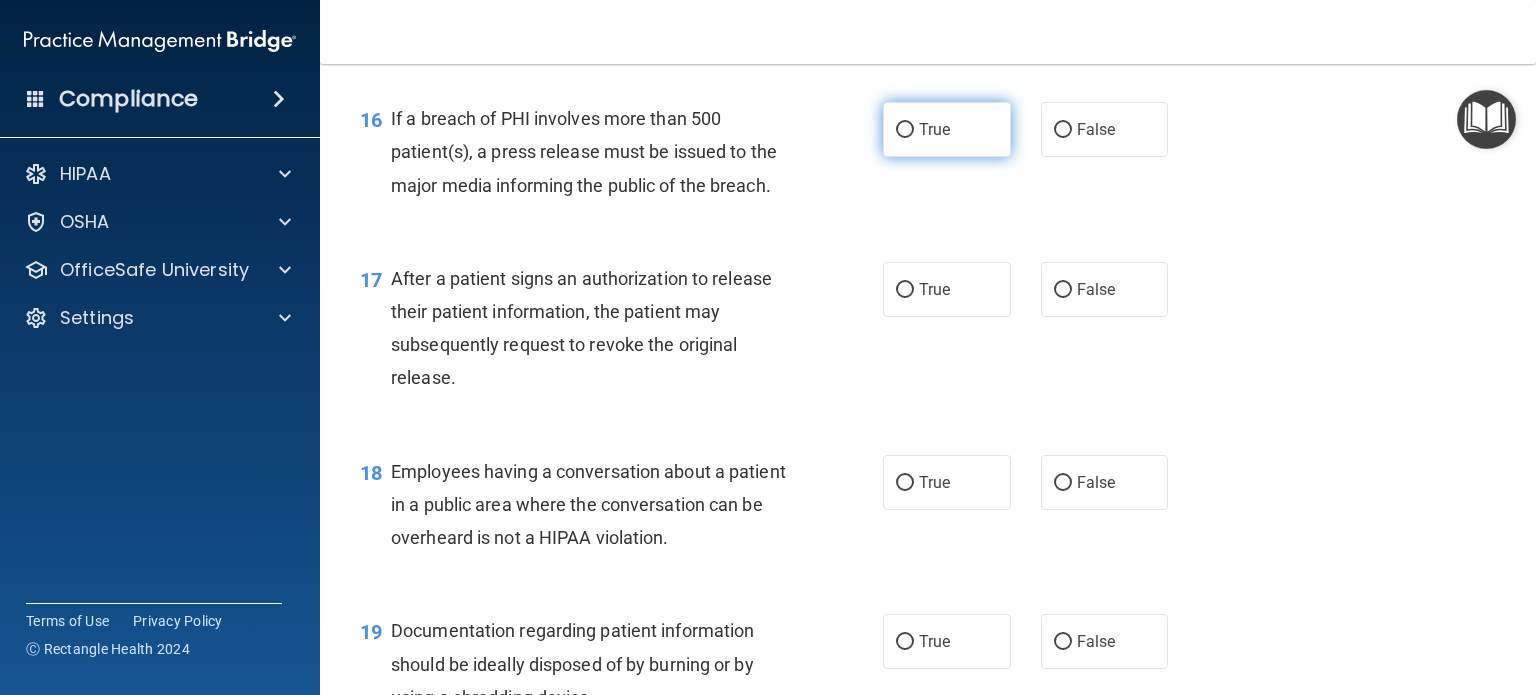 click on "True" at bounding box center (947, 129) 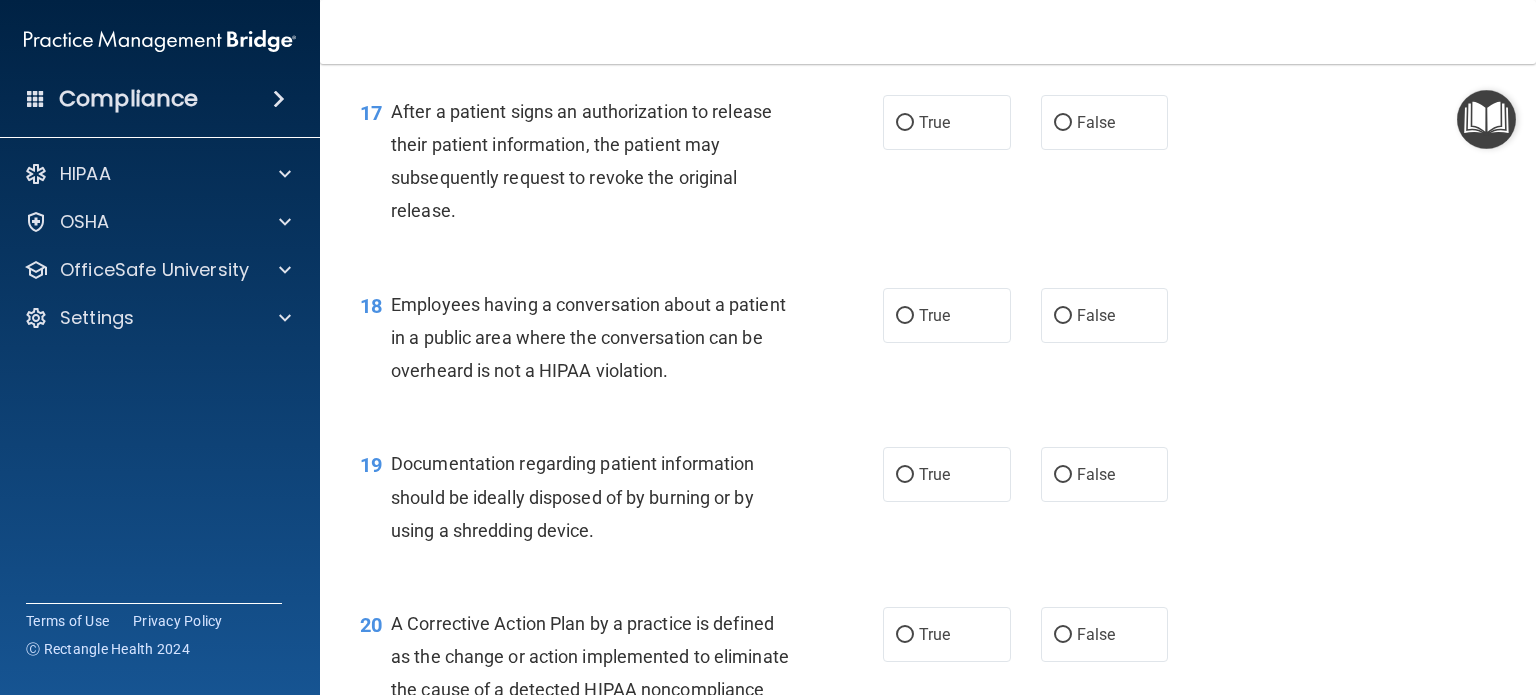 scroll, scrollTop: 2752, scrollLeft: 0, axis: vertical 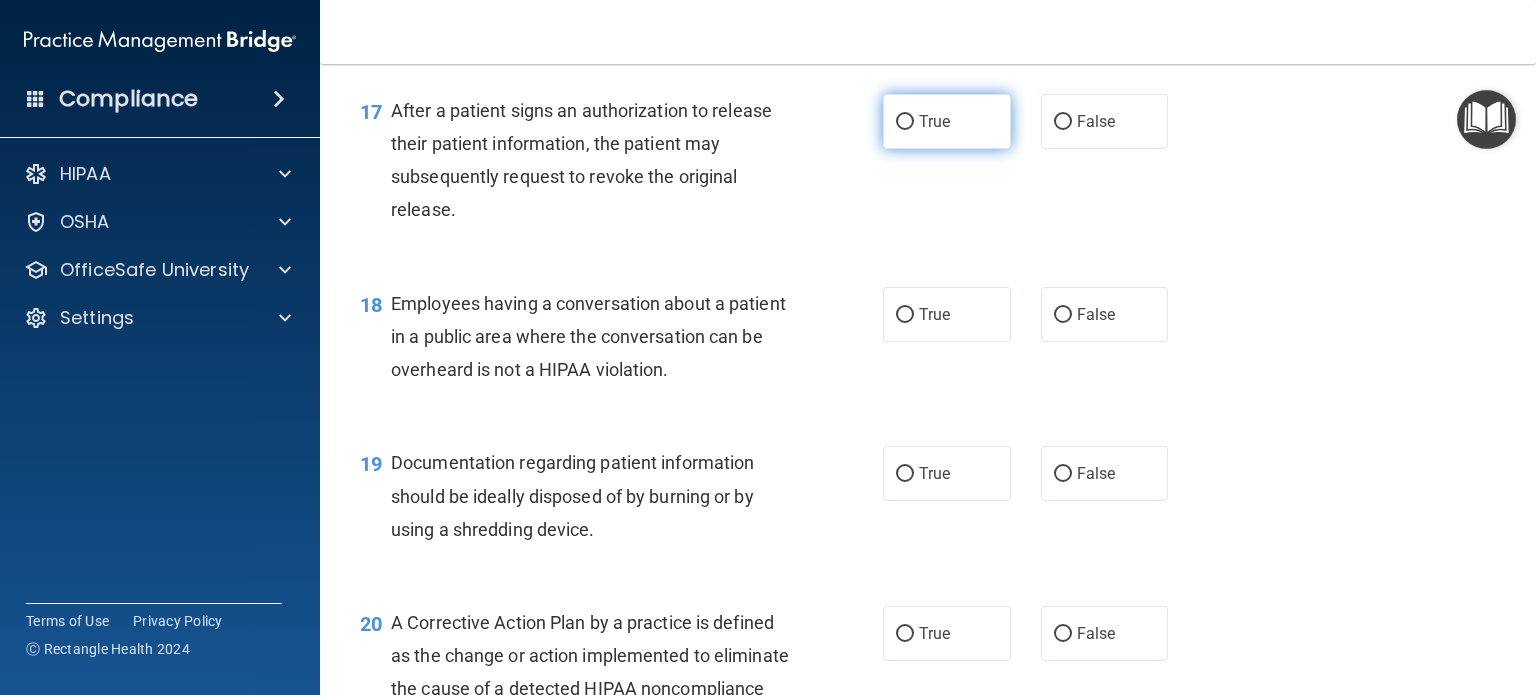 click on "True" at bounding box center [947, 121] 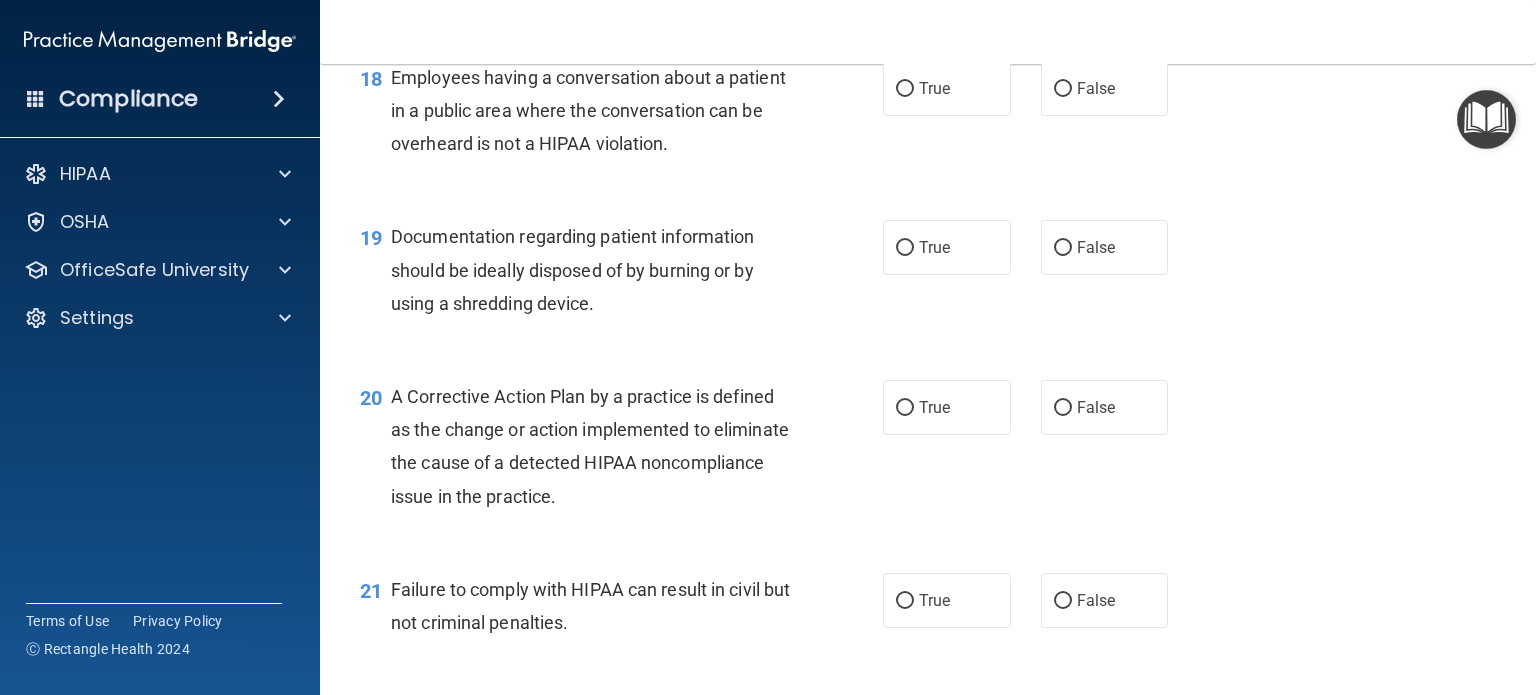 scroll, scrollTop: 2982, scrollLeft: 0, axis: vertical 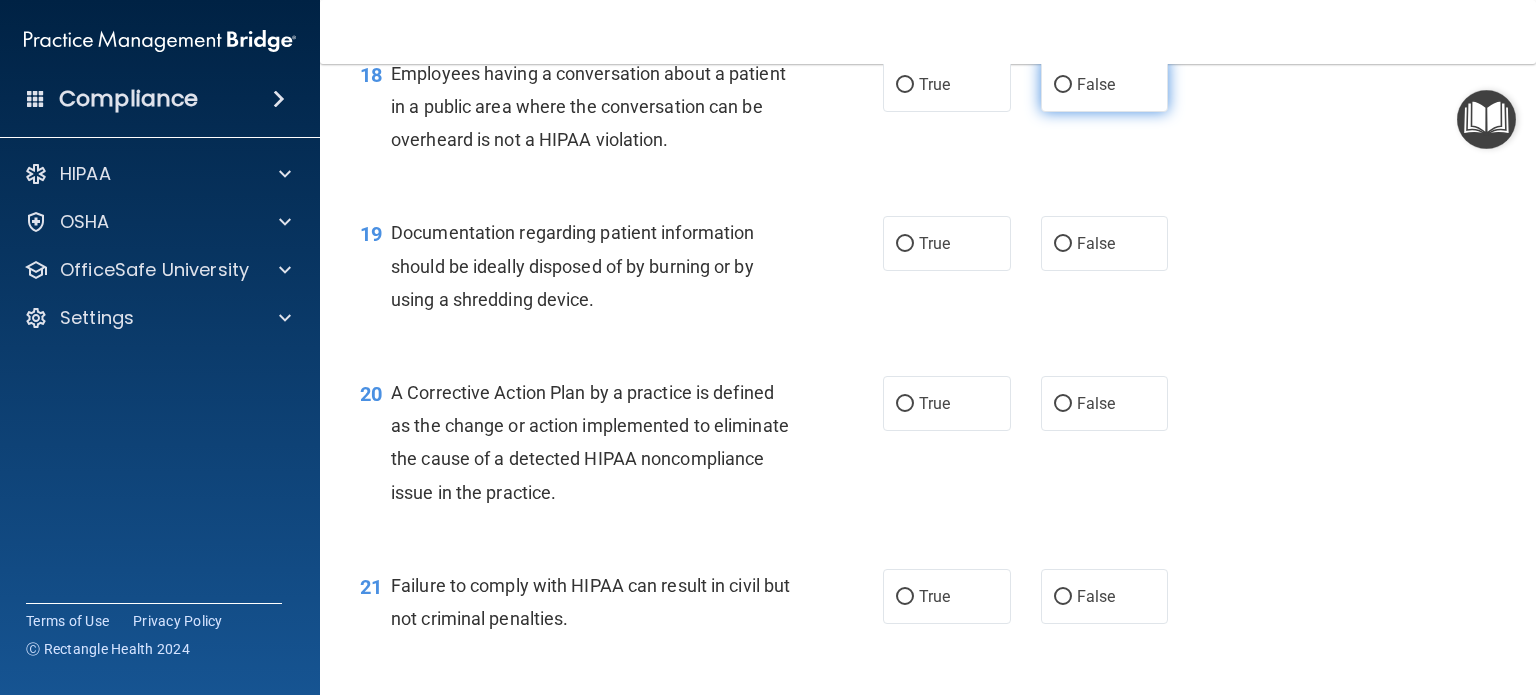 click on "False" at bounding box center (1105, 84) 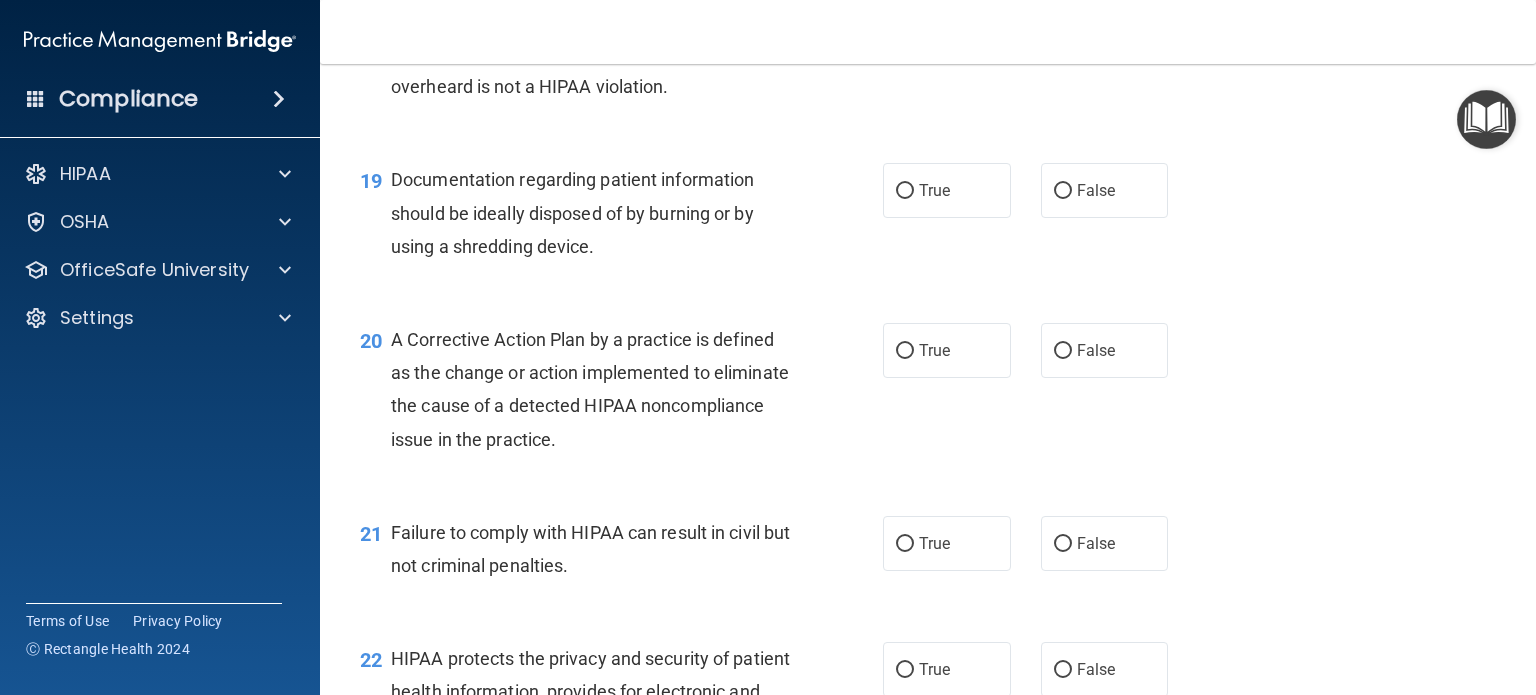 scroll, scrollTop: 3048, scrollLeft: 0, axis: vertical 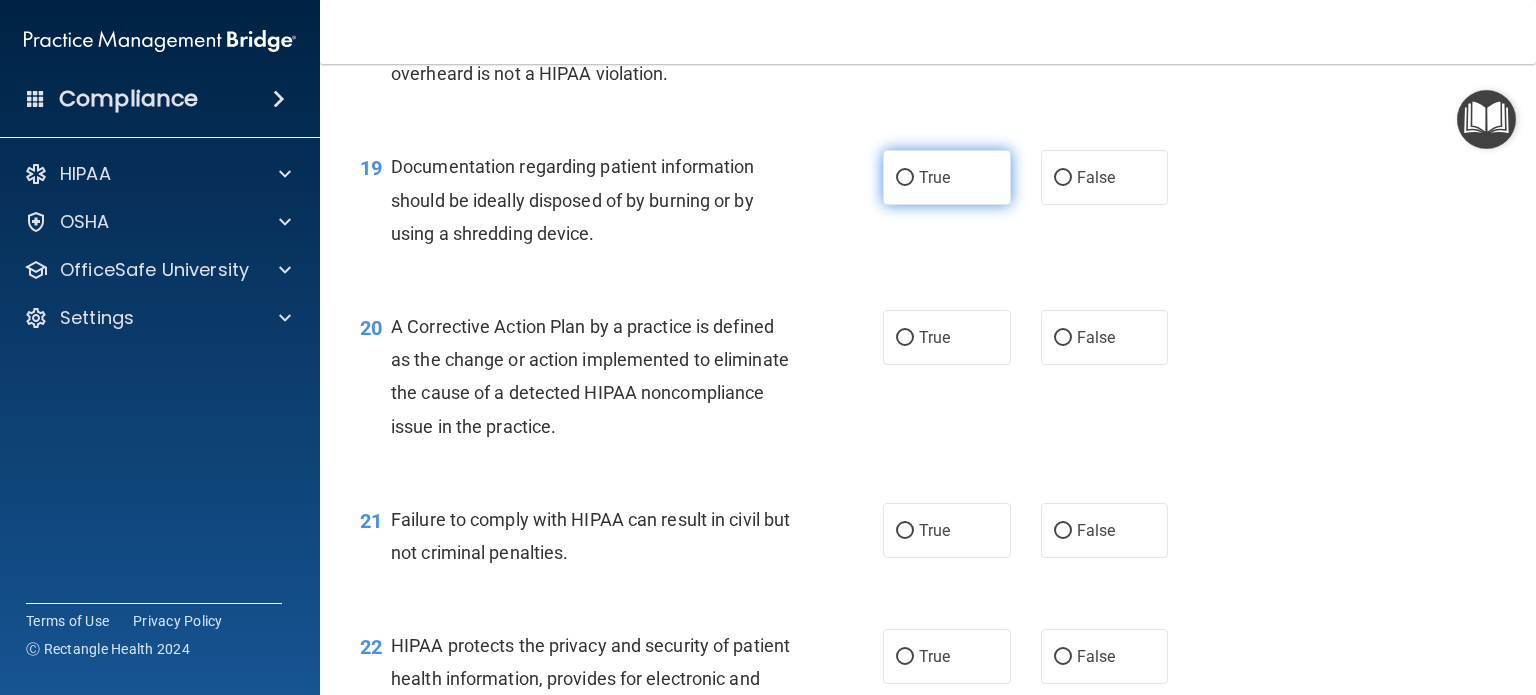click on "True" at bounding box center [947, 177] 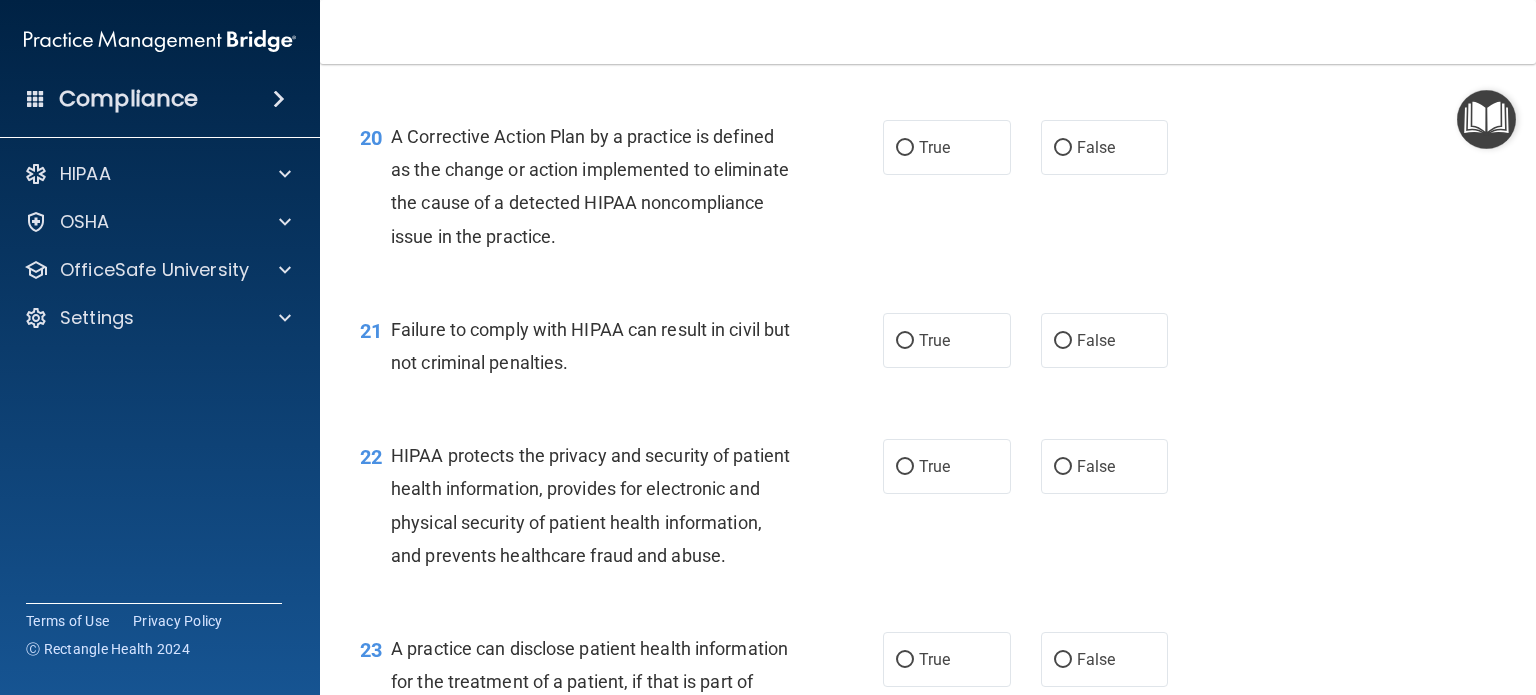 scroll, scrollTop: 3255, scrollLeft: 0, axis: vertical 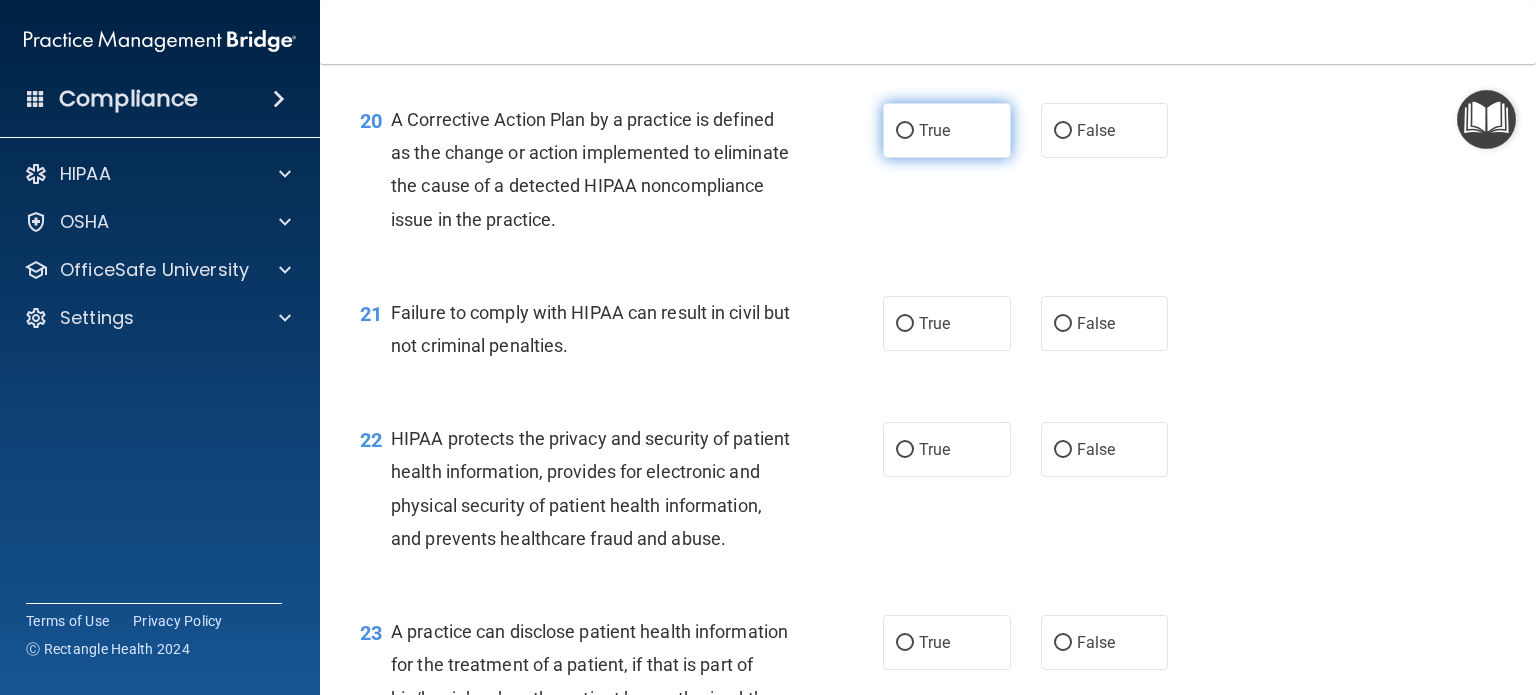 click on "True" at bounding box center [947, 130] 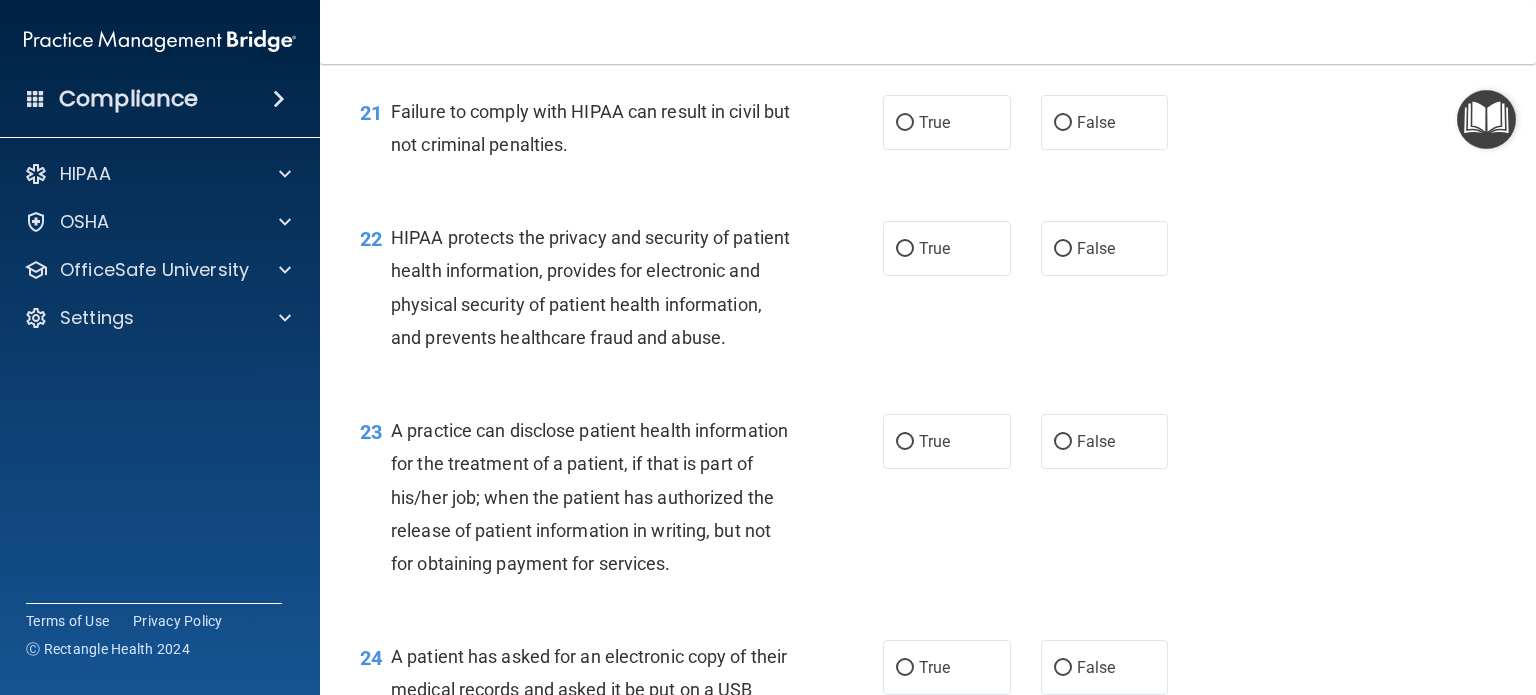 scroll, scrollTop: 3458, scrollLeft: 0, axis: vertical 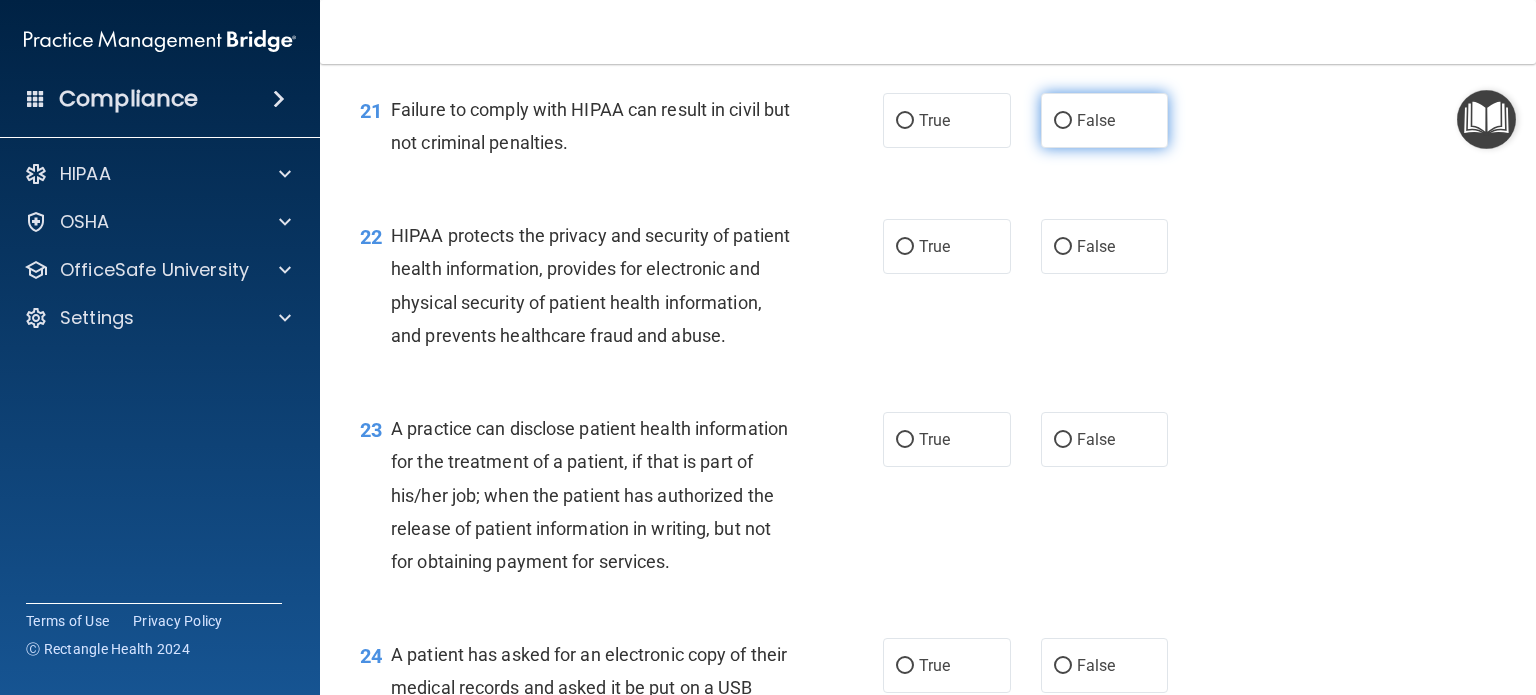 click on "False" at bounding box center (1105, 120) 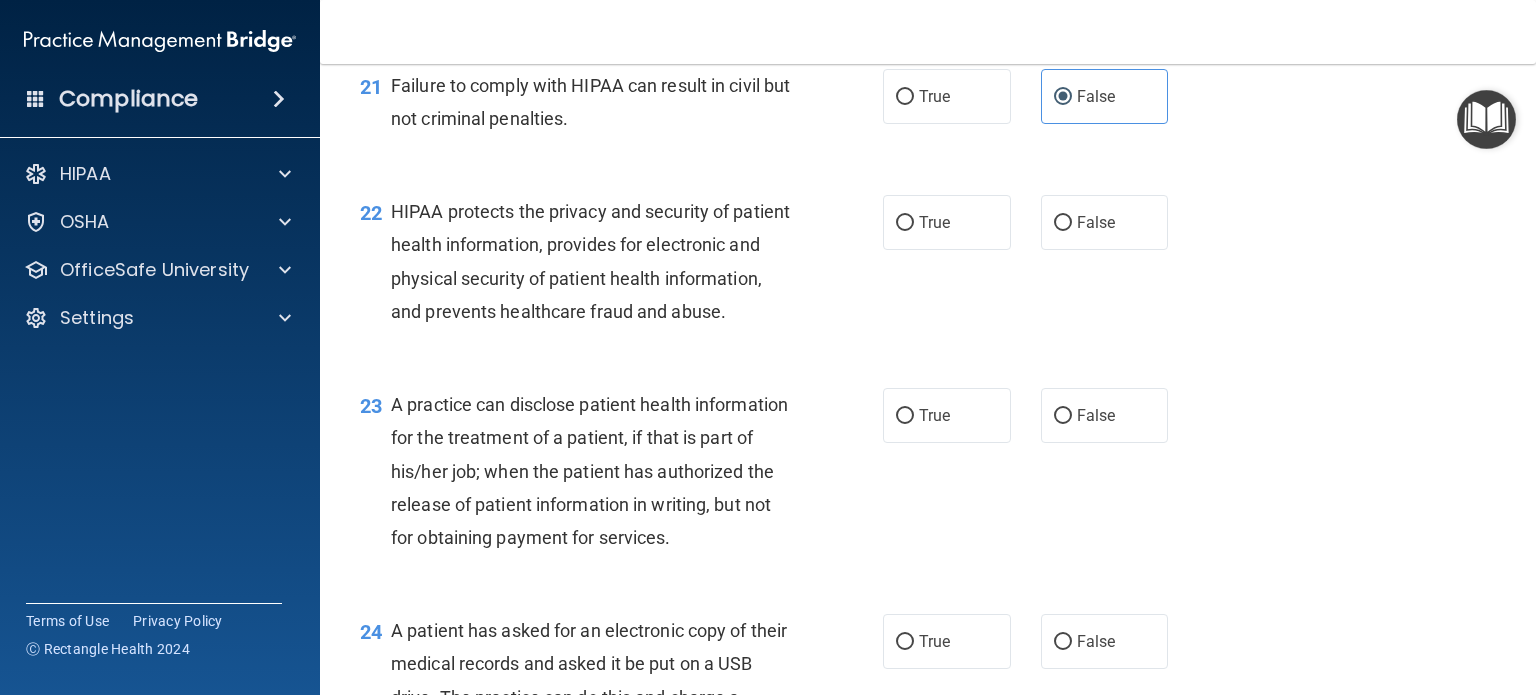 scroll, scrollTop: 3476, scrollLeft: 0, axis: vertical 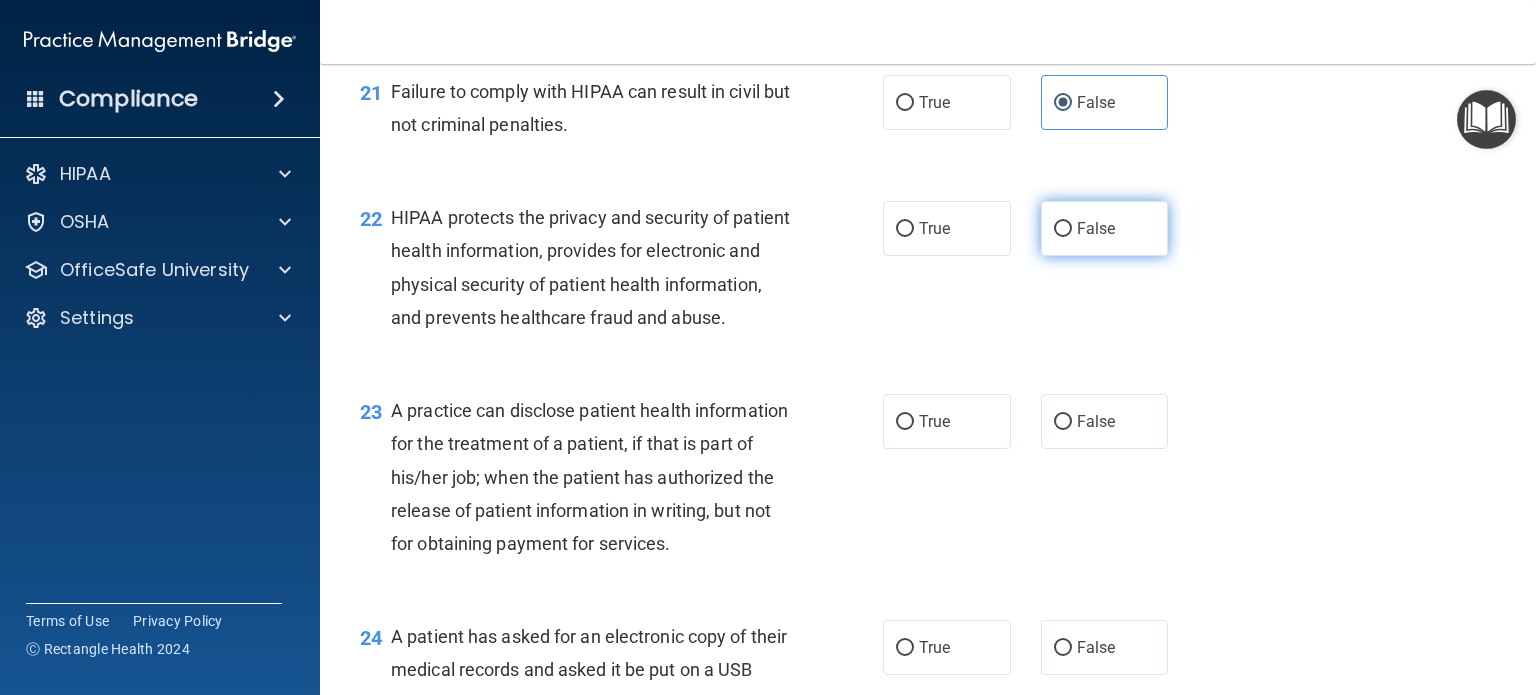 click on "False" at bounding box center (1105, 228) 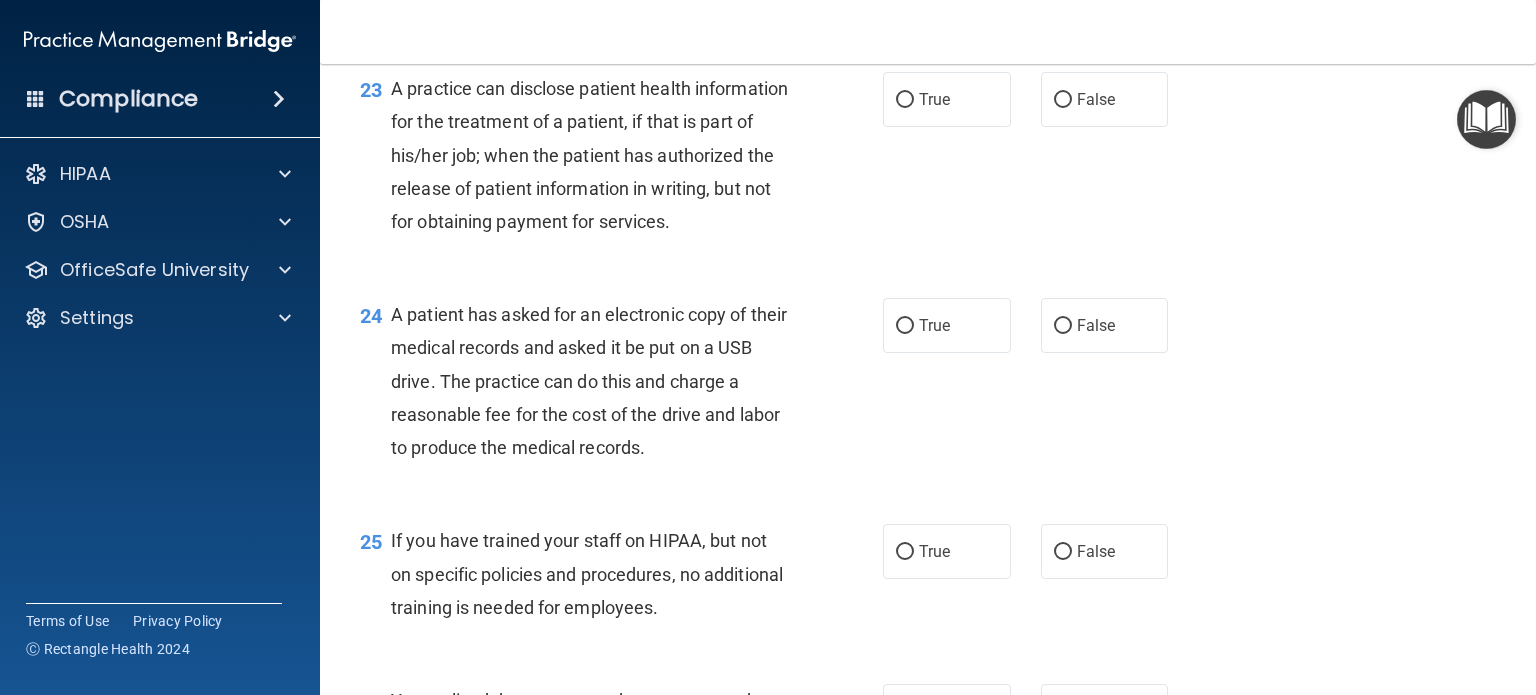 scroll, scrollTop: 3802, scrollLeft: 0, axis: vertical 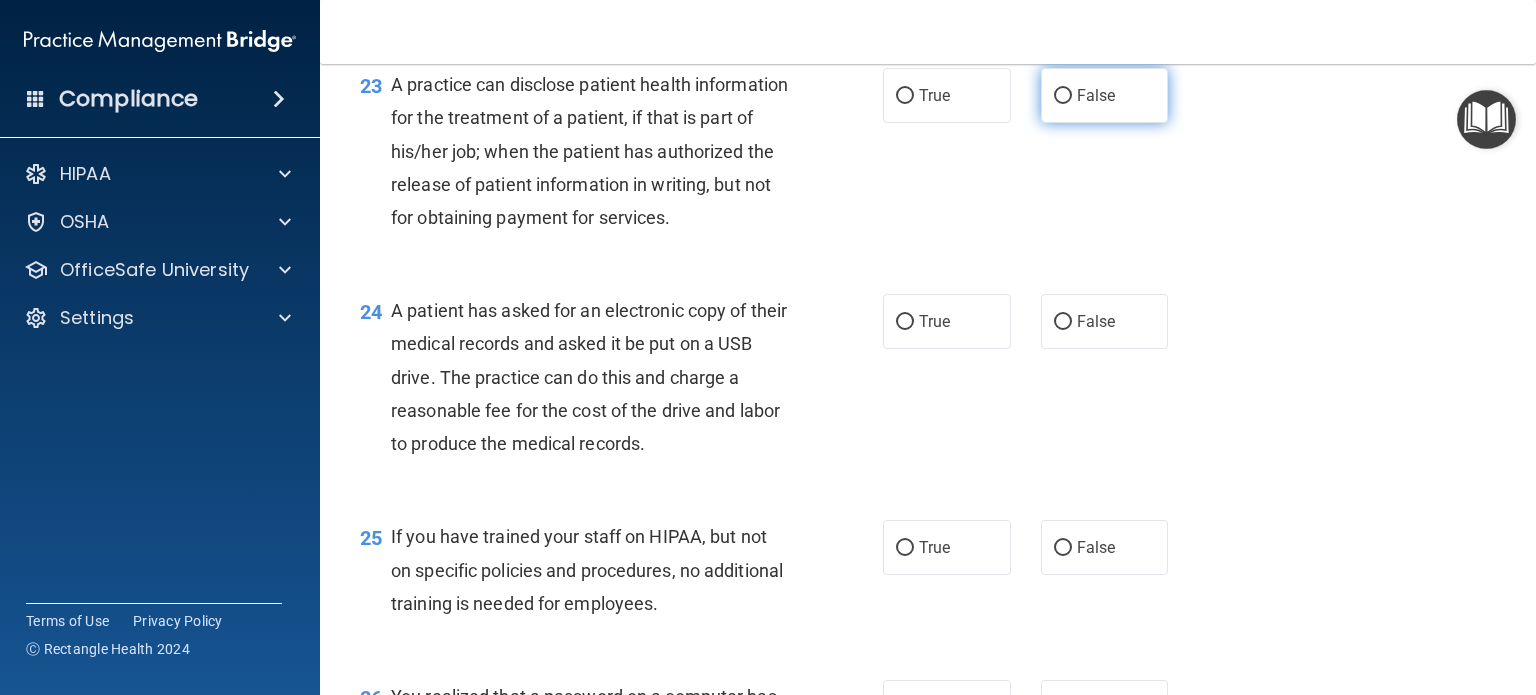 click on "False" at bounding box center [1105, 95] 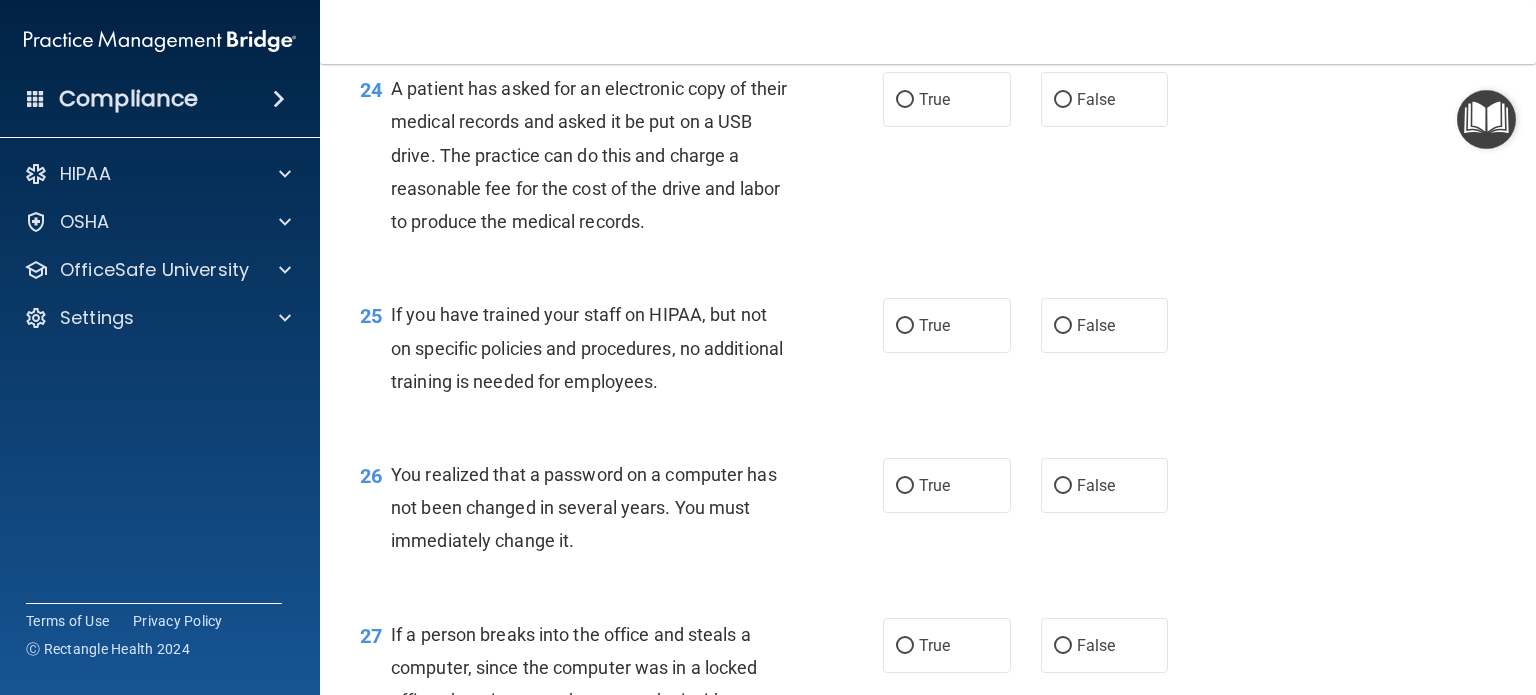 scroll, scrollTop: 4048, scrollLeft: 0, axis: vertical 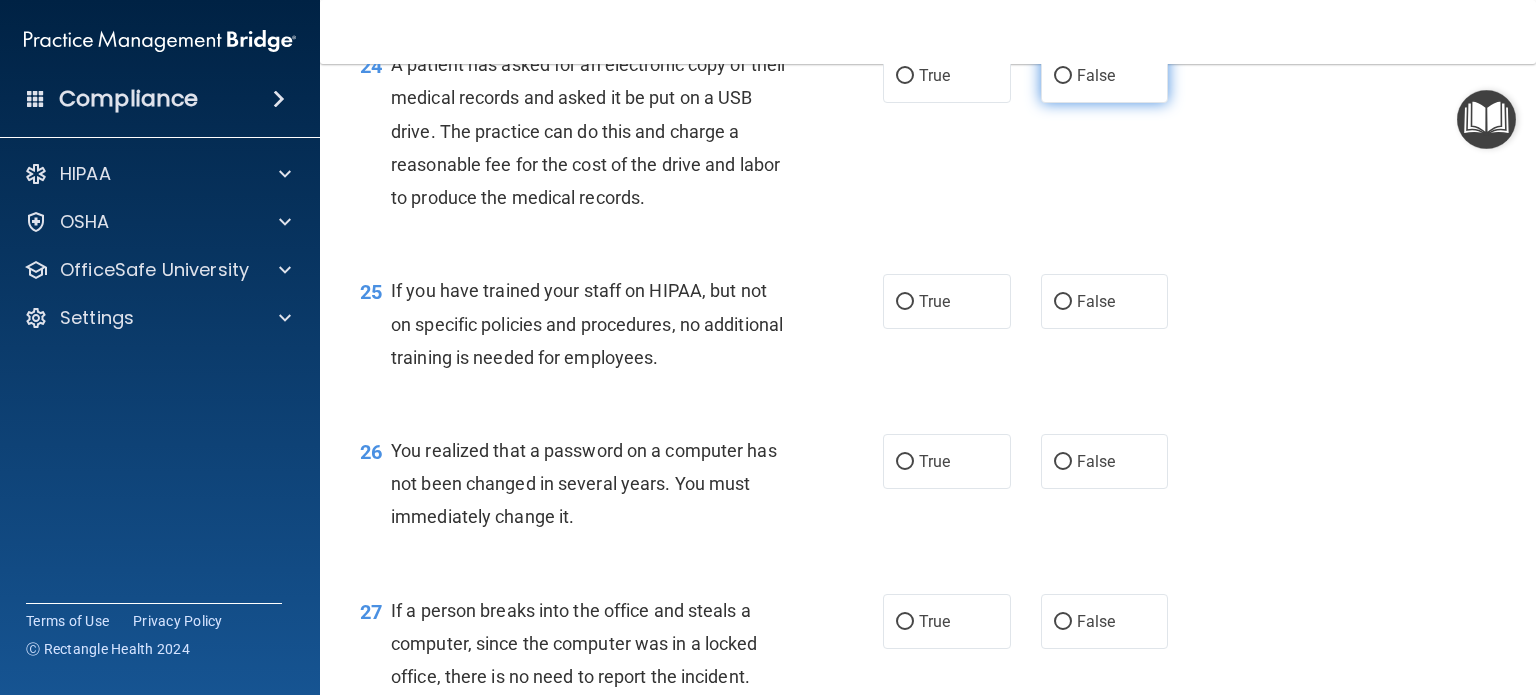click on "False" at bounding box center [1096, 75] 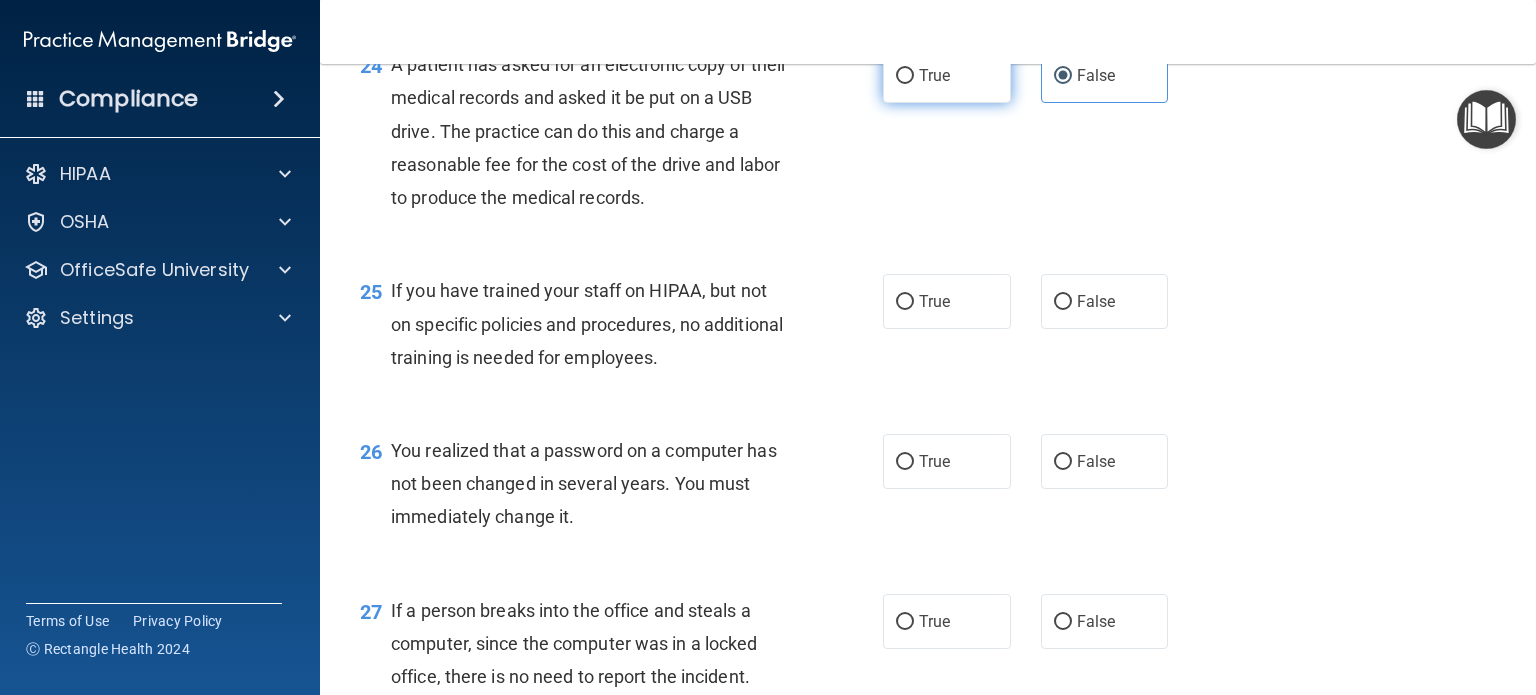 click on "True" at bounding box center [947, 75] 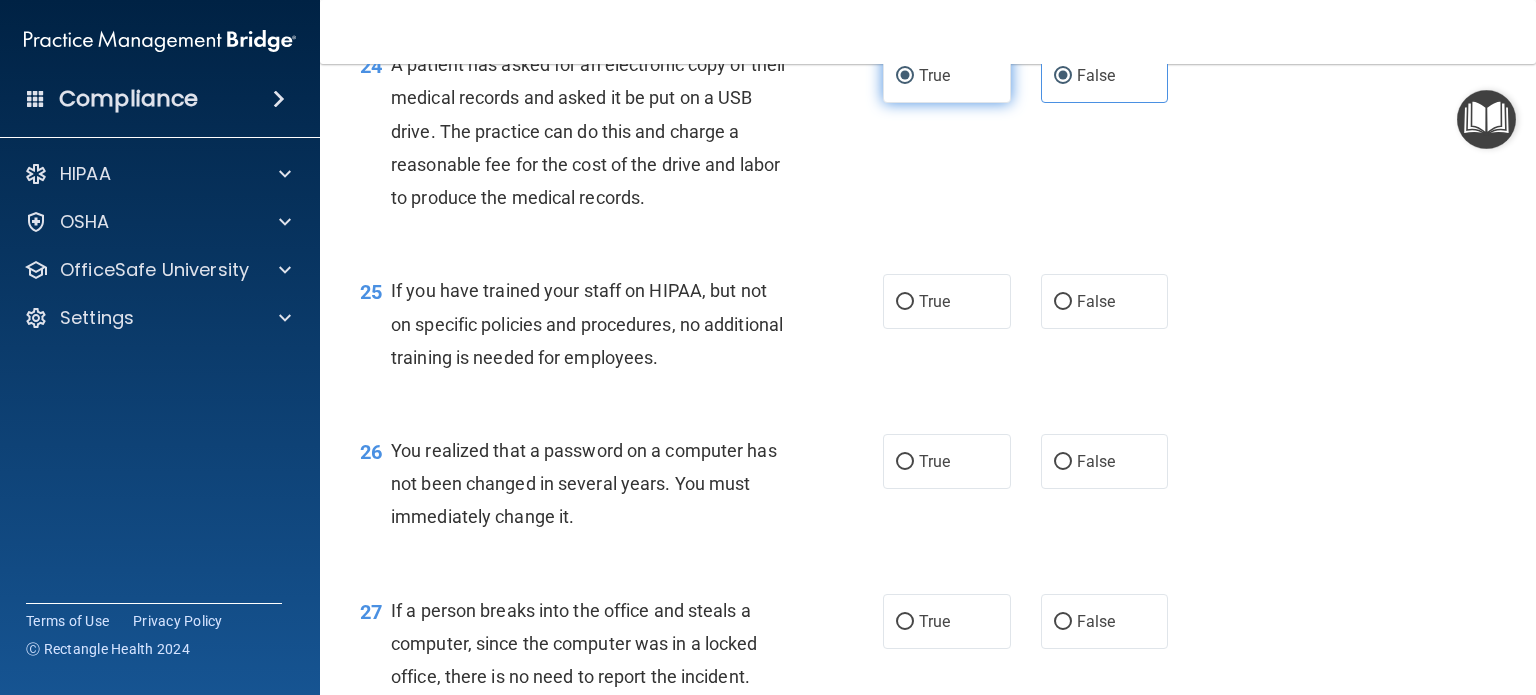 radio on "false" 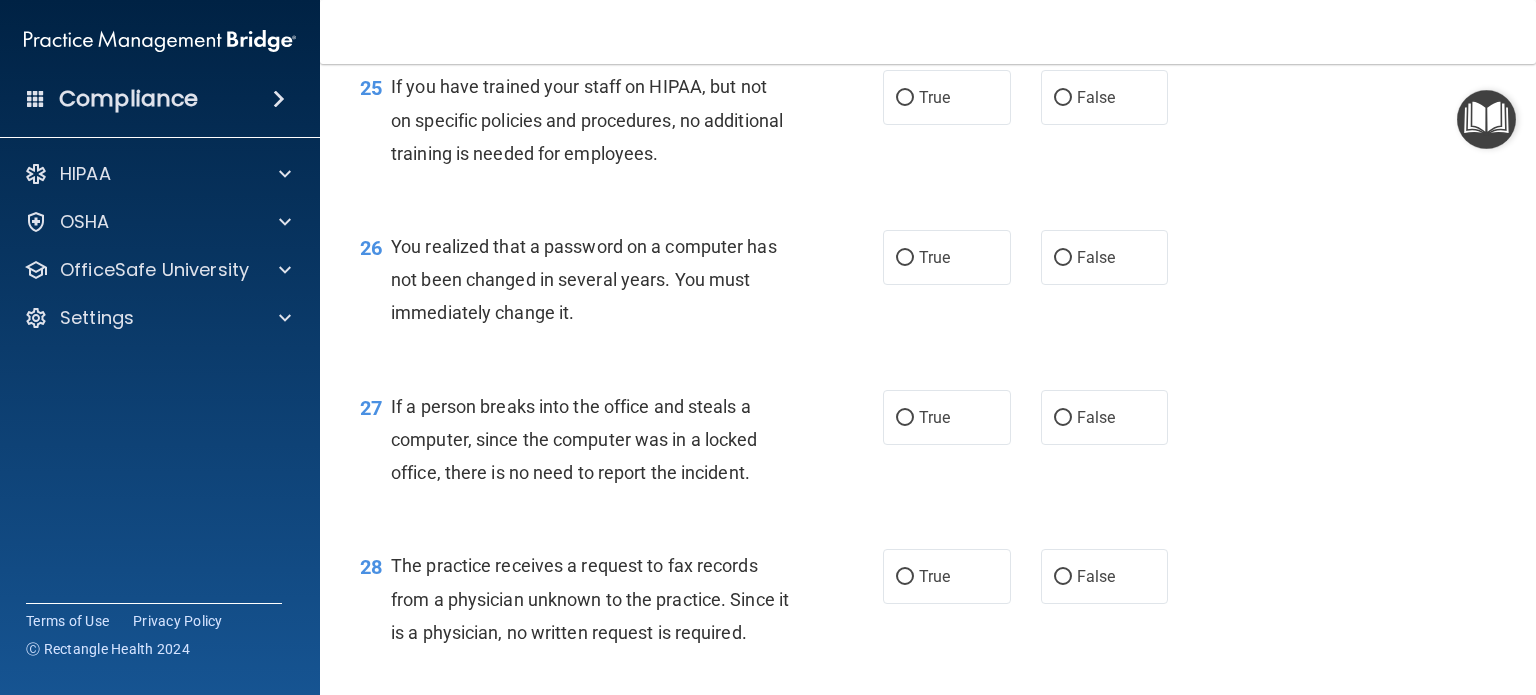 scroll, scrollTop: 4266, scrollLeft: 0, axis: vertical 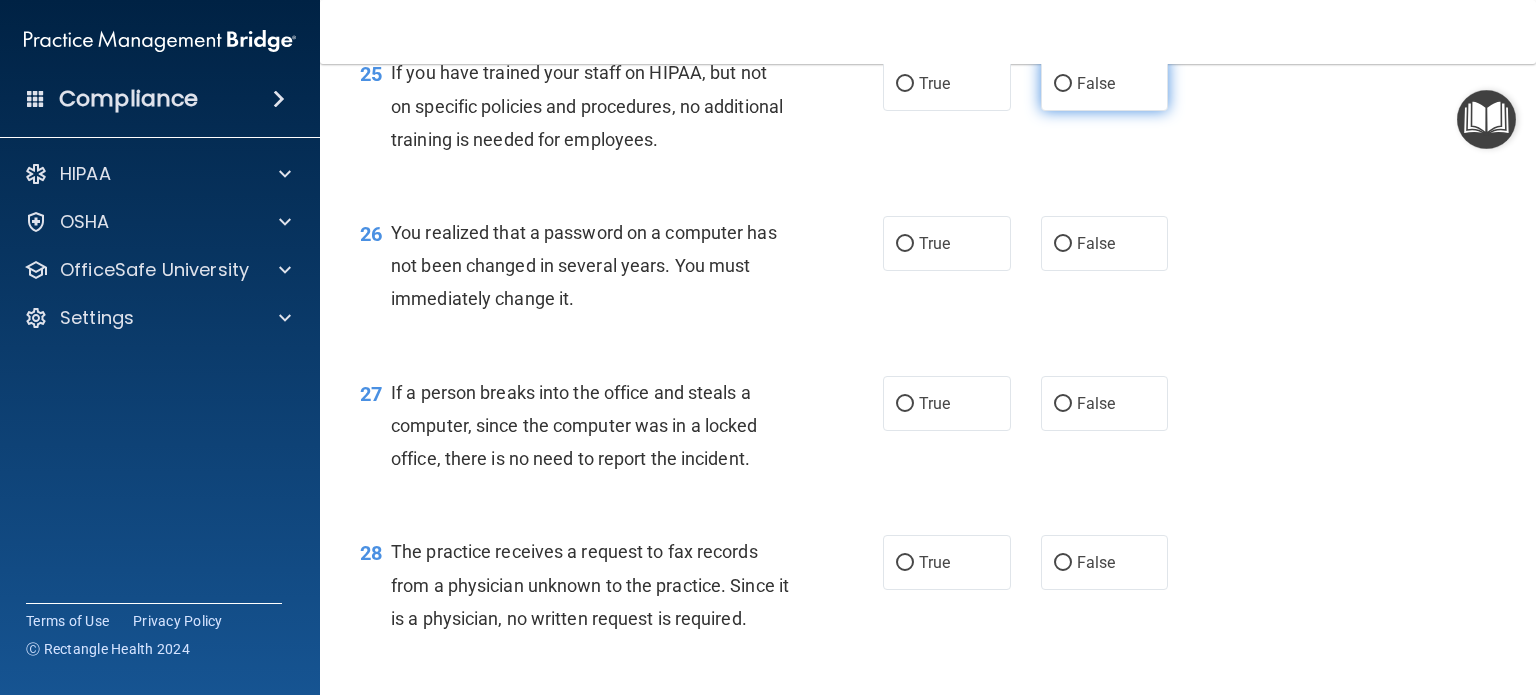 click on "False" at bounding box center [1105, 83] 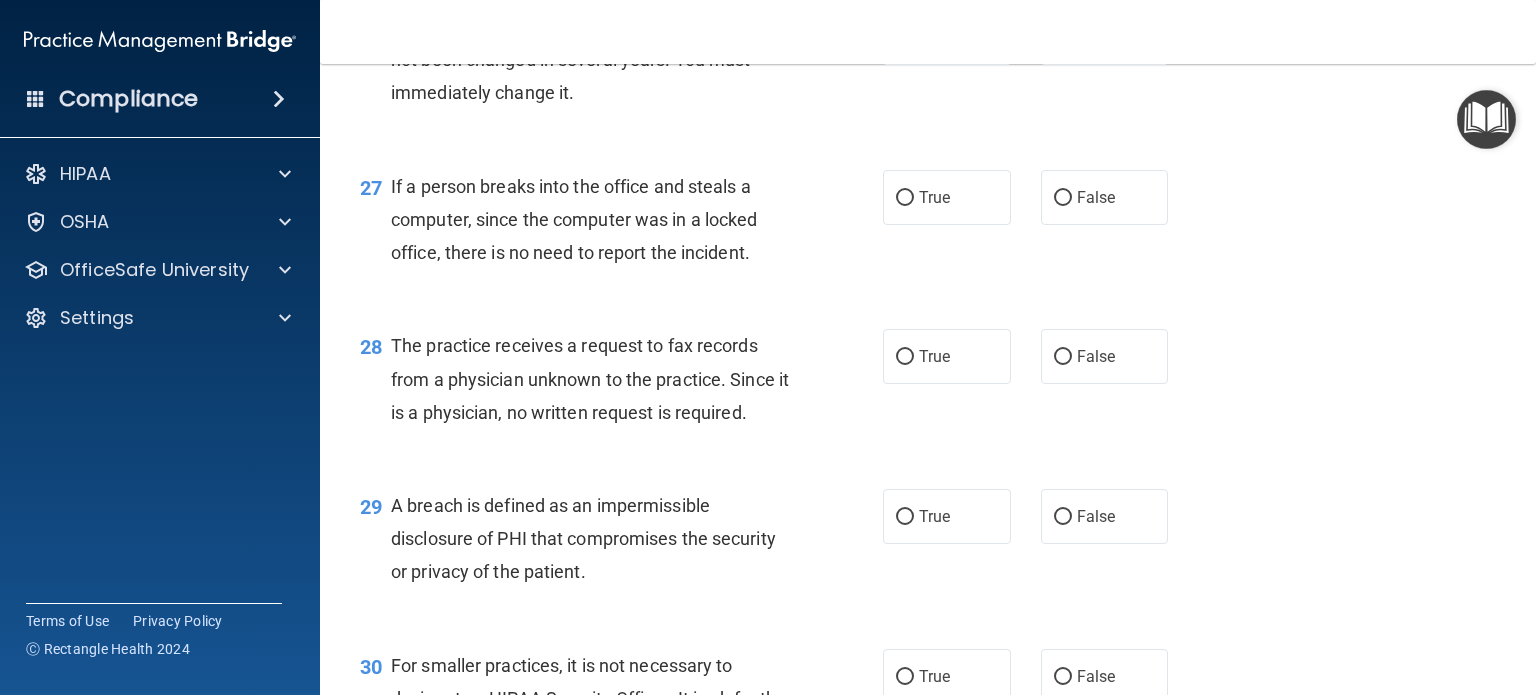 scroll, scrollTop: 4476, scrollLeft: 0, axis: vertical 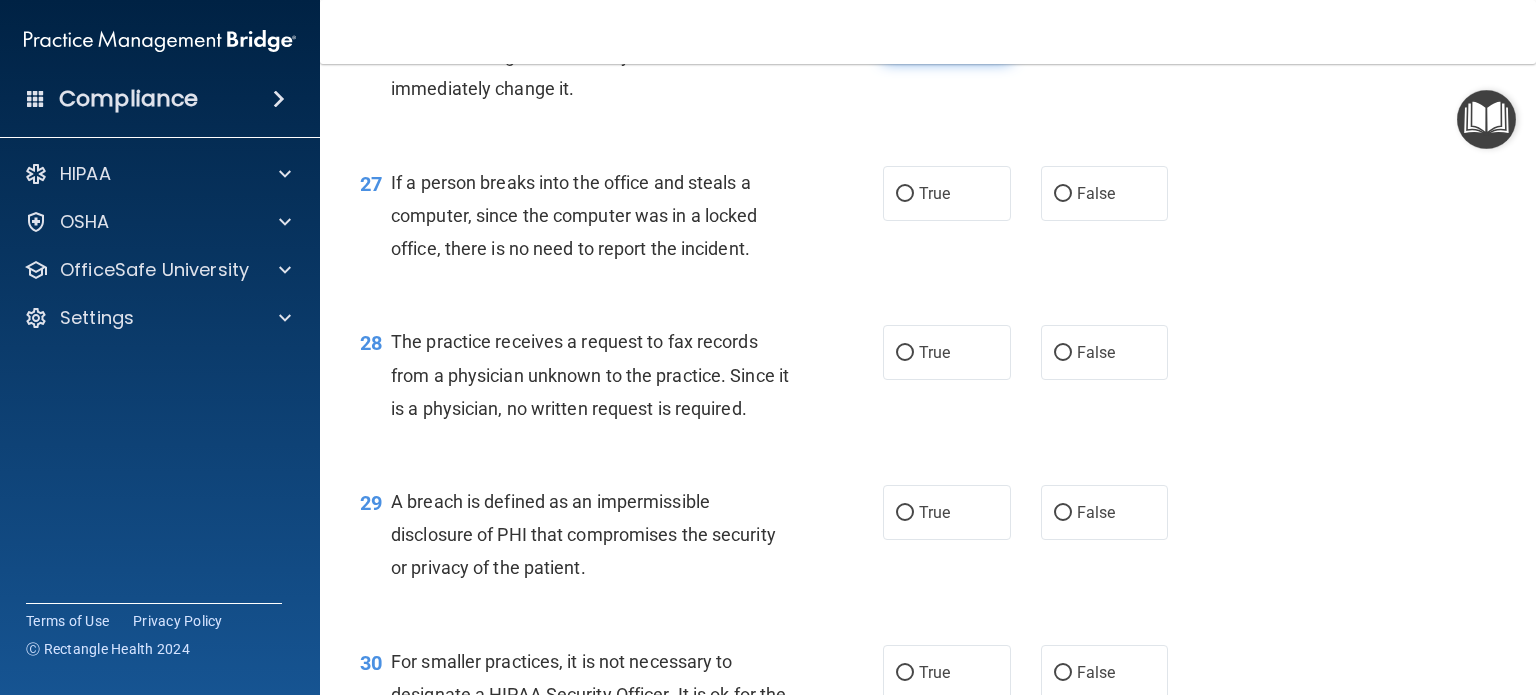 click on "True" at bounding box center [947, 33] 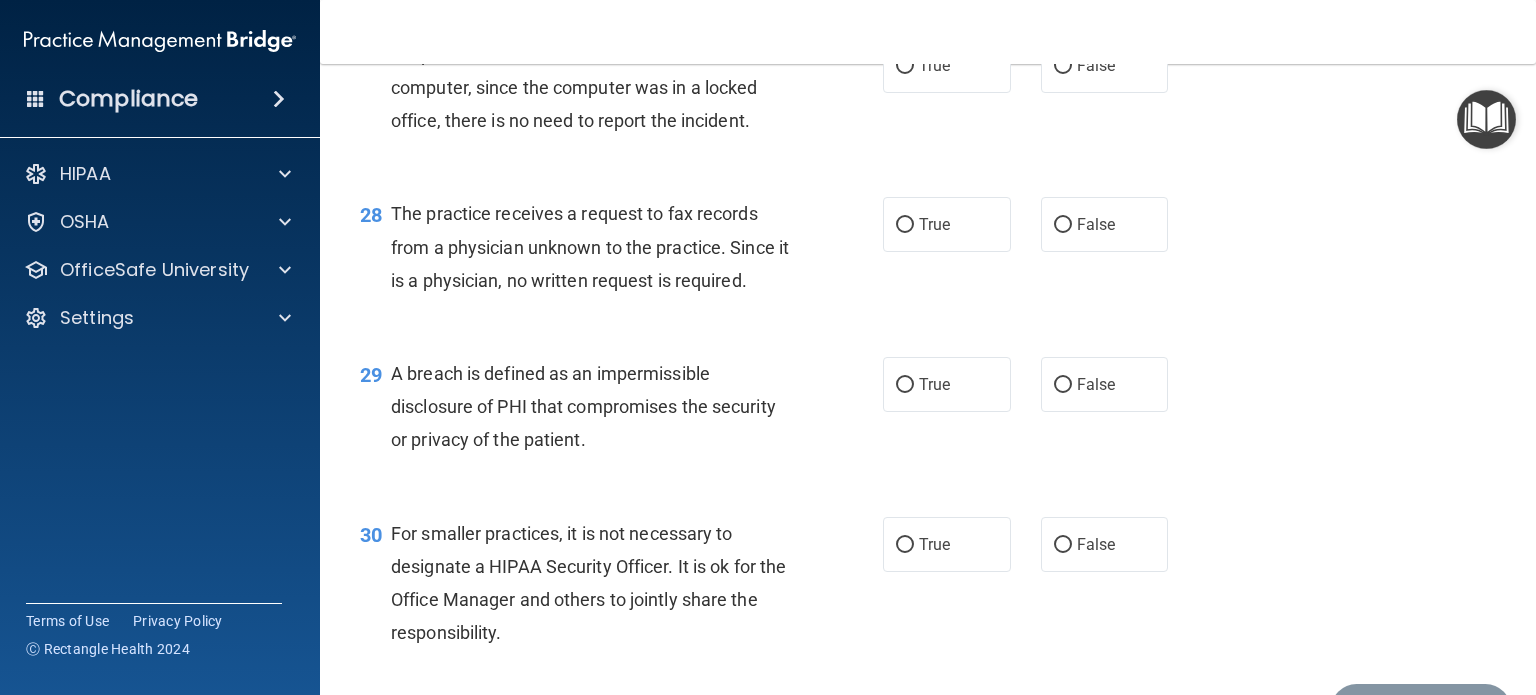 scroll, scrollTop: 4608, scrollLeft: 0, axis: vertical 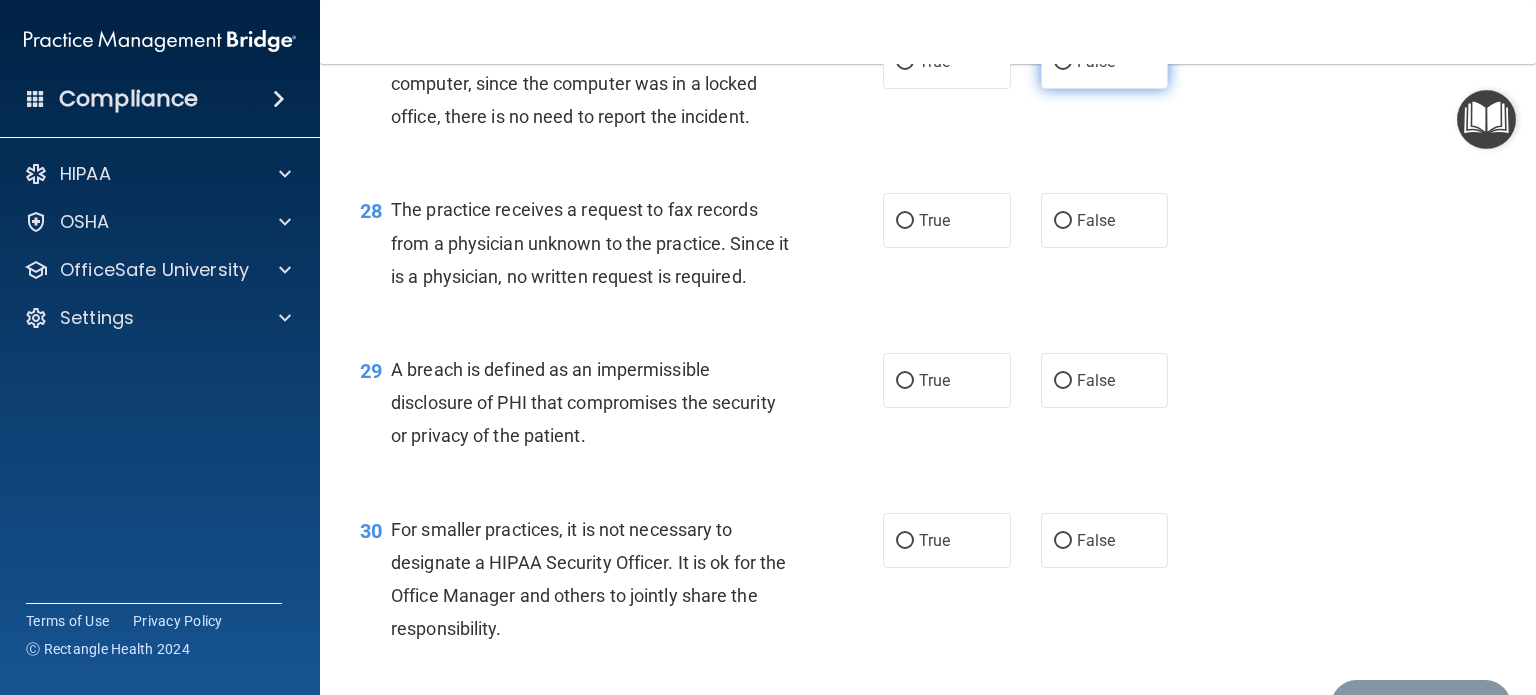 click on "False" at bounding box center [1105, 61] 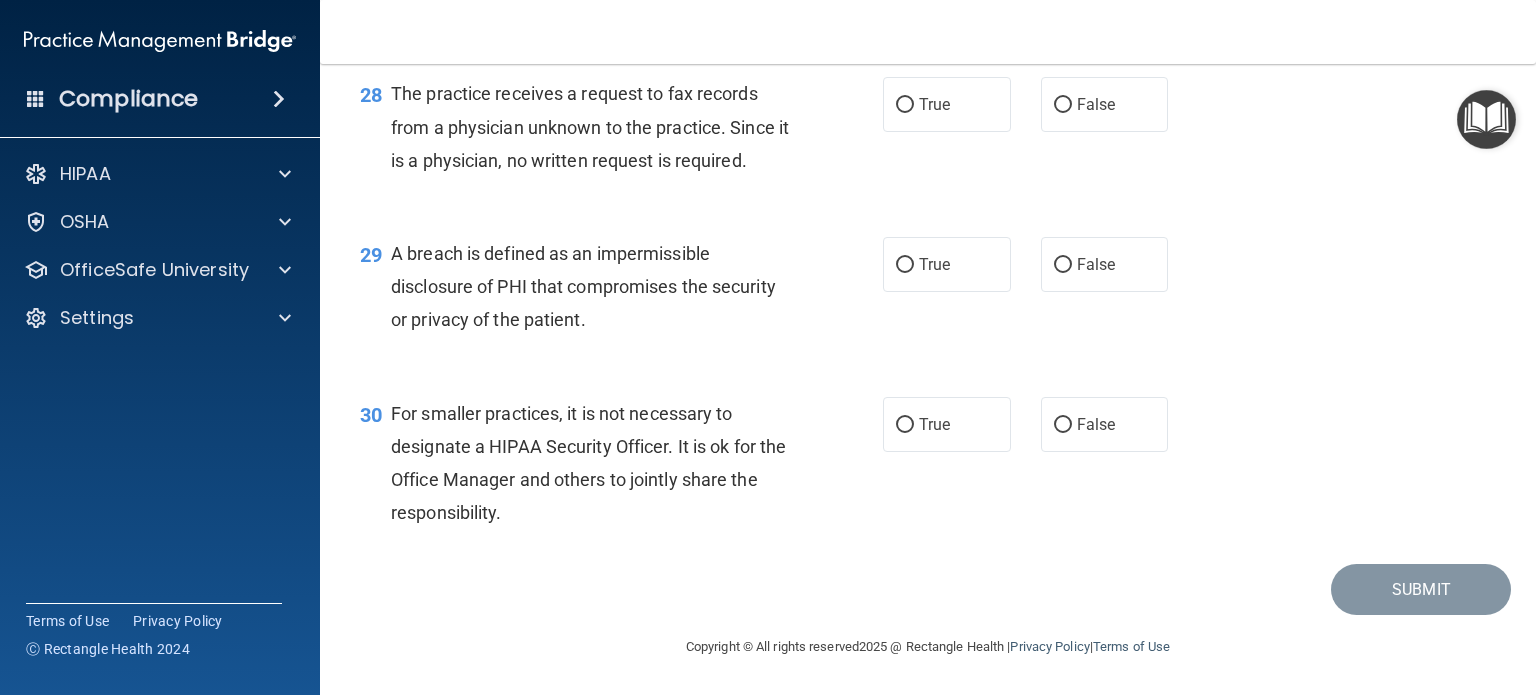 scroll, scrollTop: 4764, scrollLeft: 0, axis: vertical 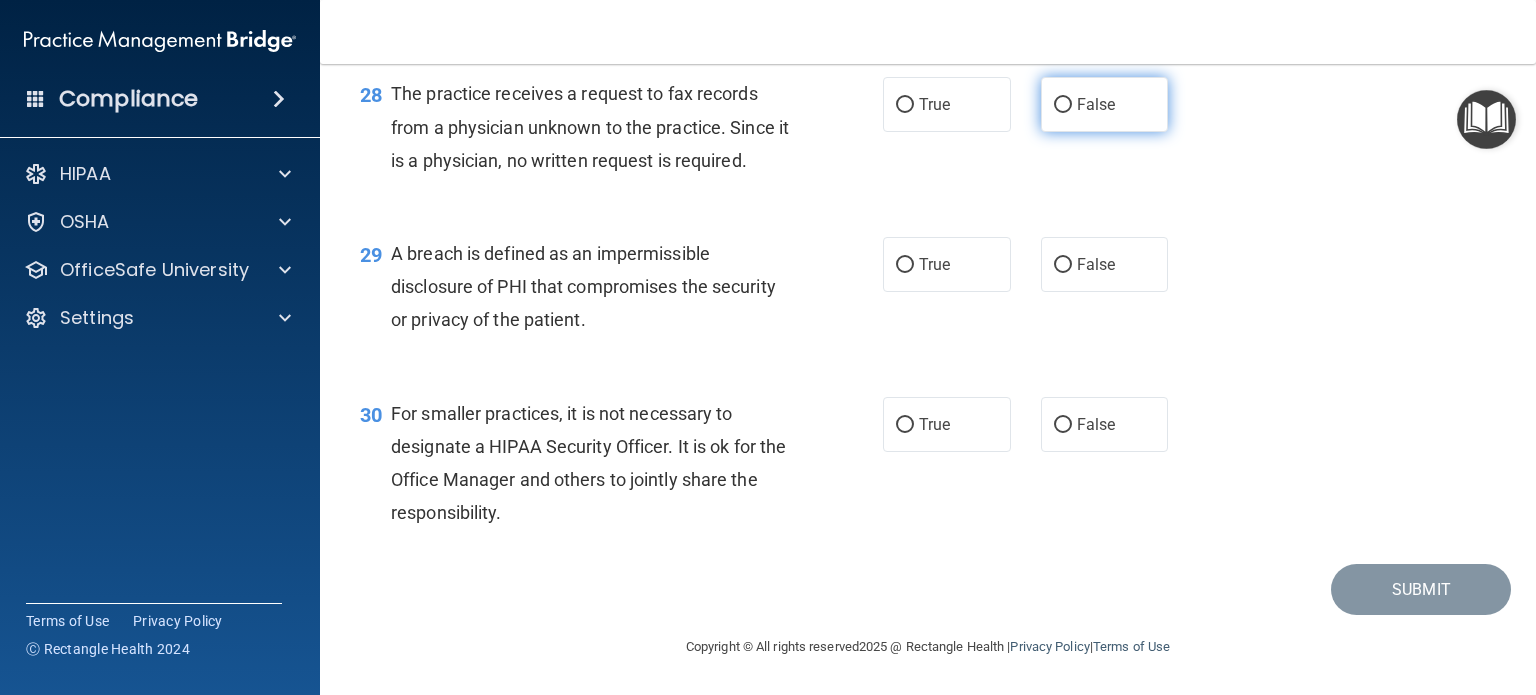 click on "False" at bounding box center (1105, 104) 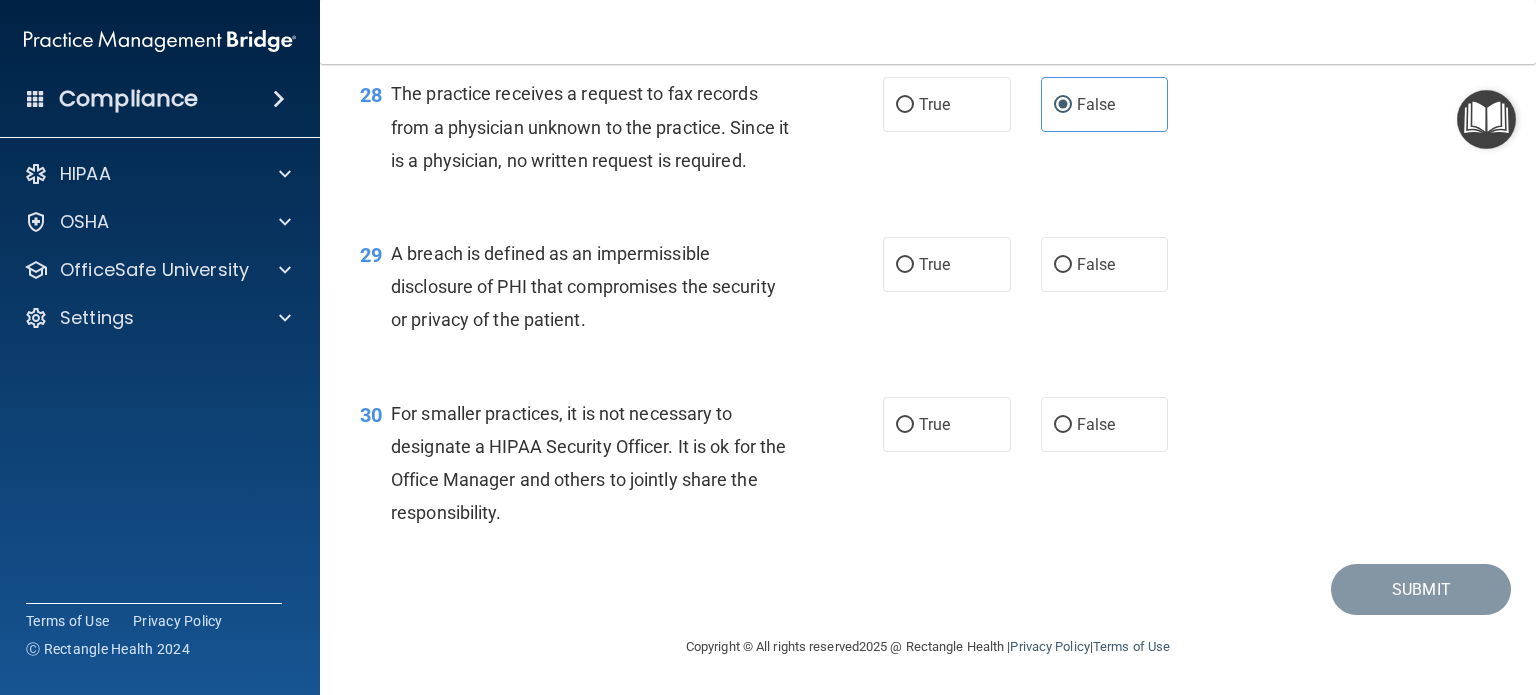 scroll, scrollTop: 4824, scrollLeft: 0, axis: vertical 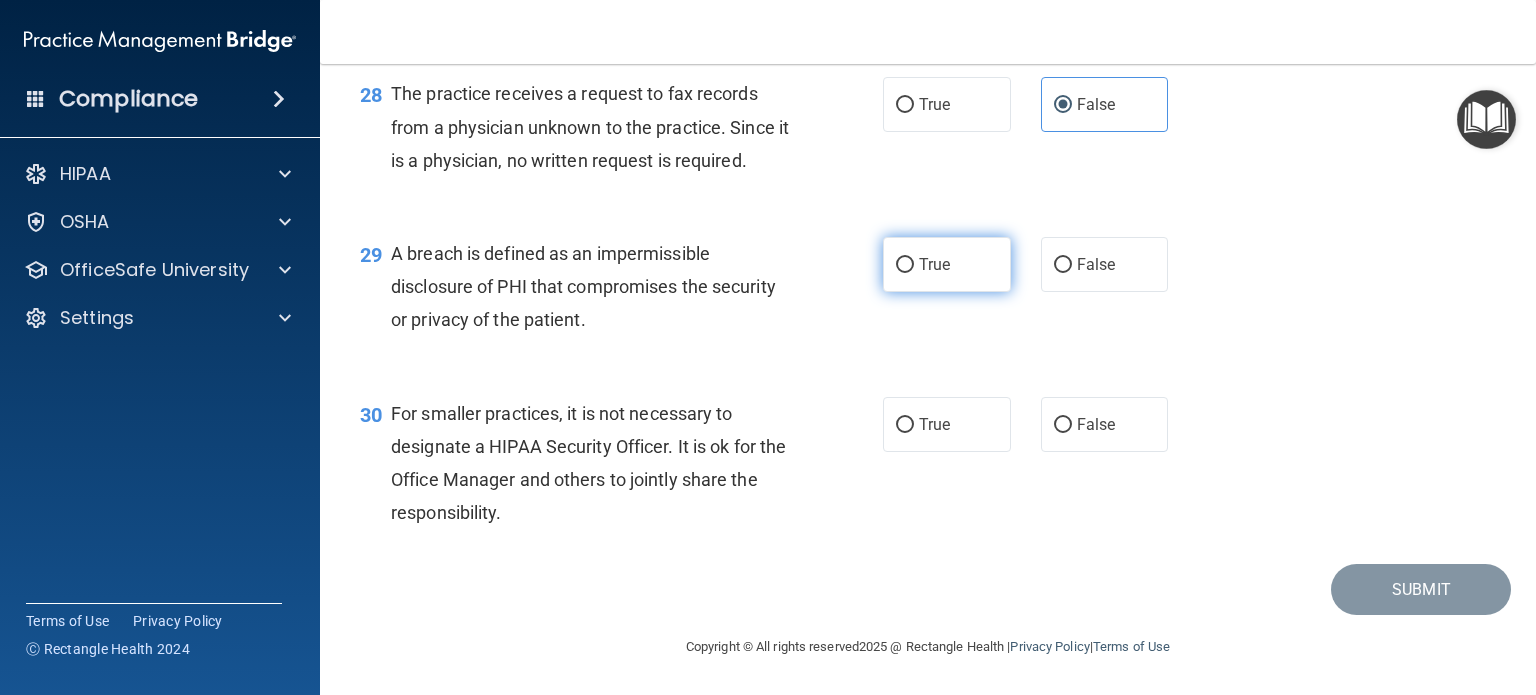 click on "True" at bounding box center [947, 264] 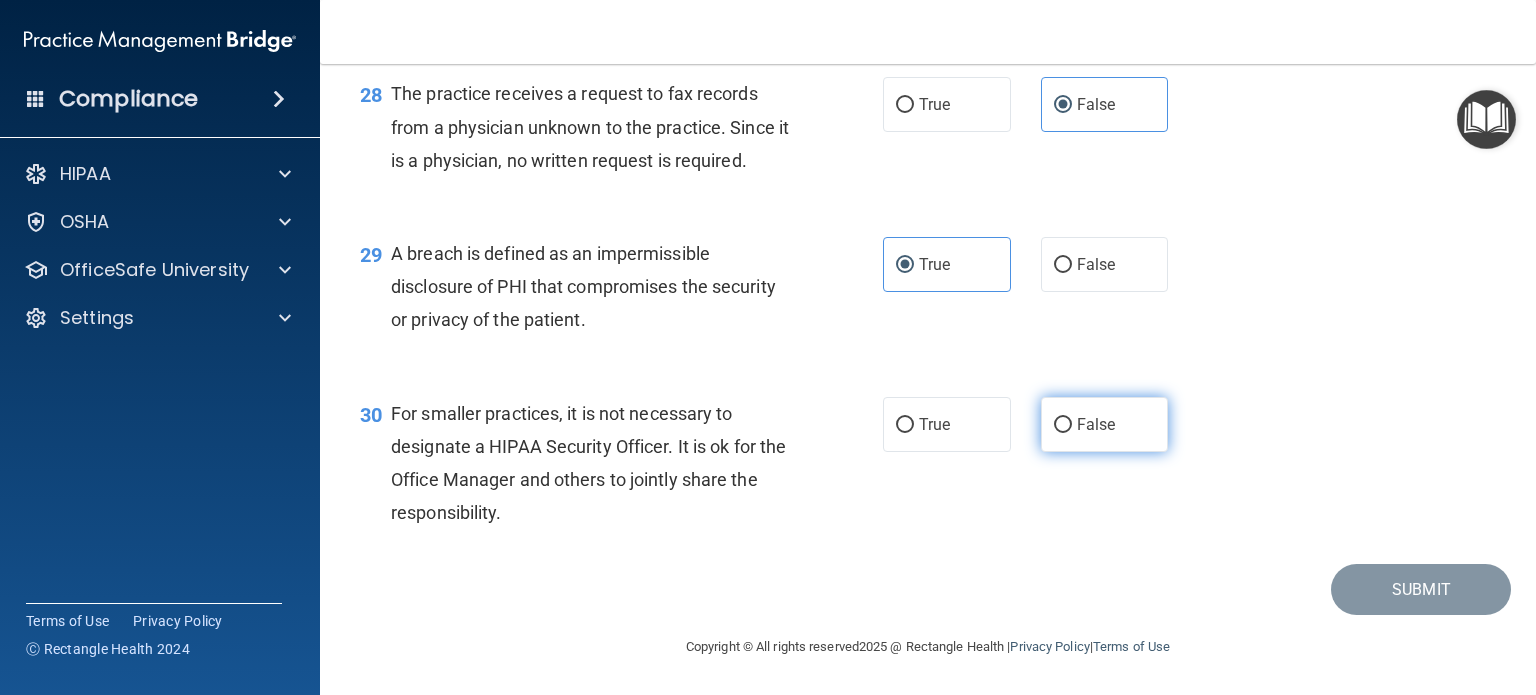 click on "False" at bounding box center [1105, 424] 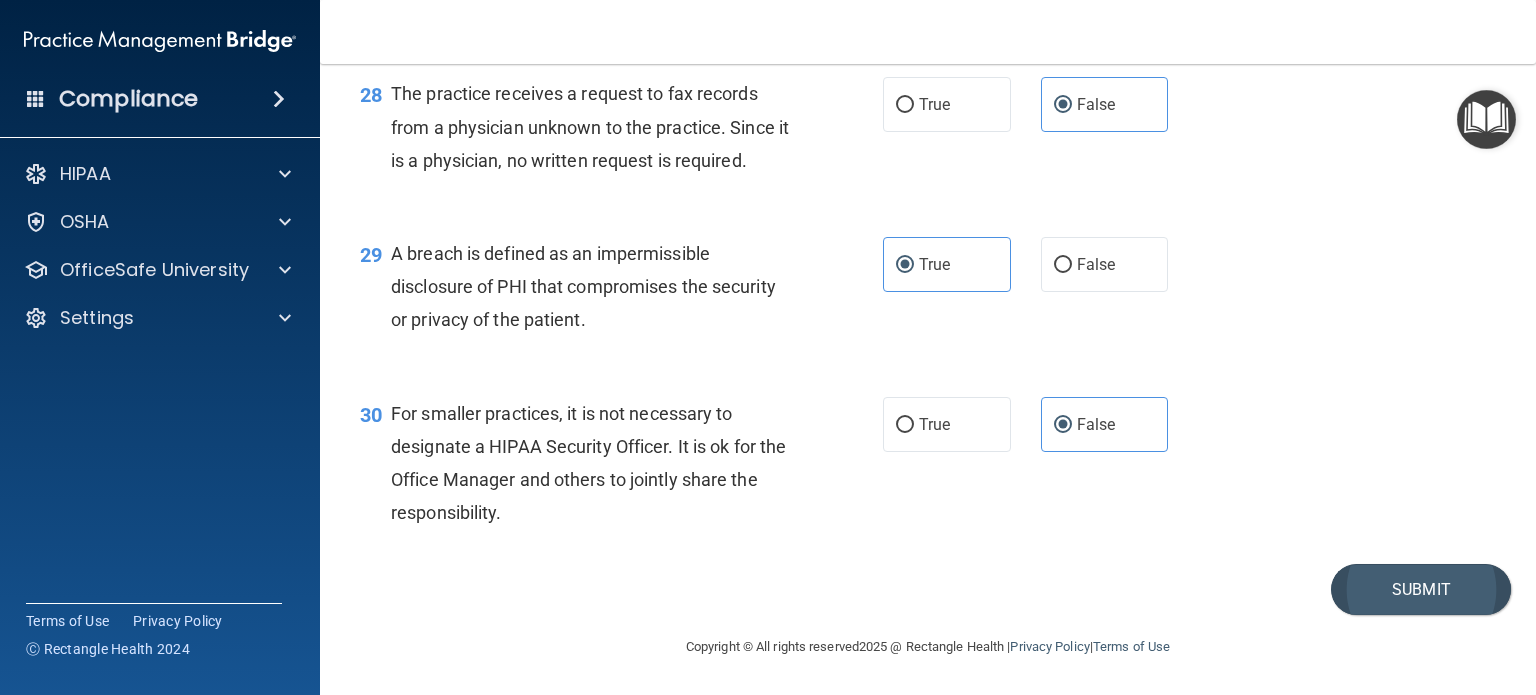 scroll, scrollTop: 4824, scrollLeft: 0, axis: vertical 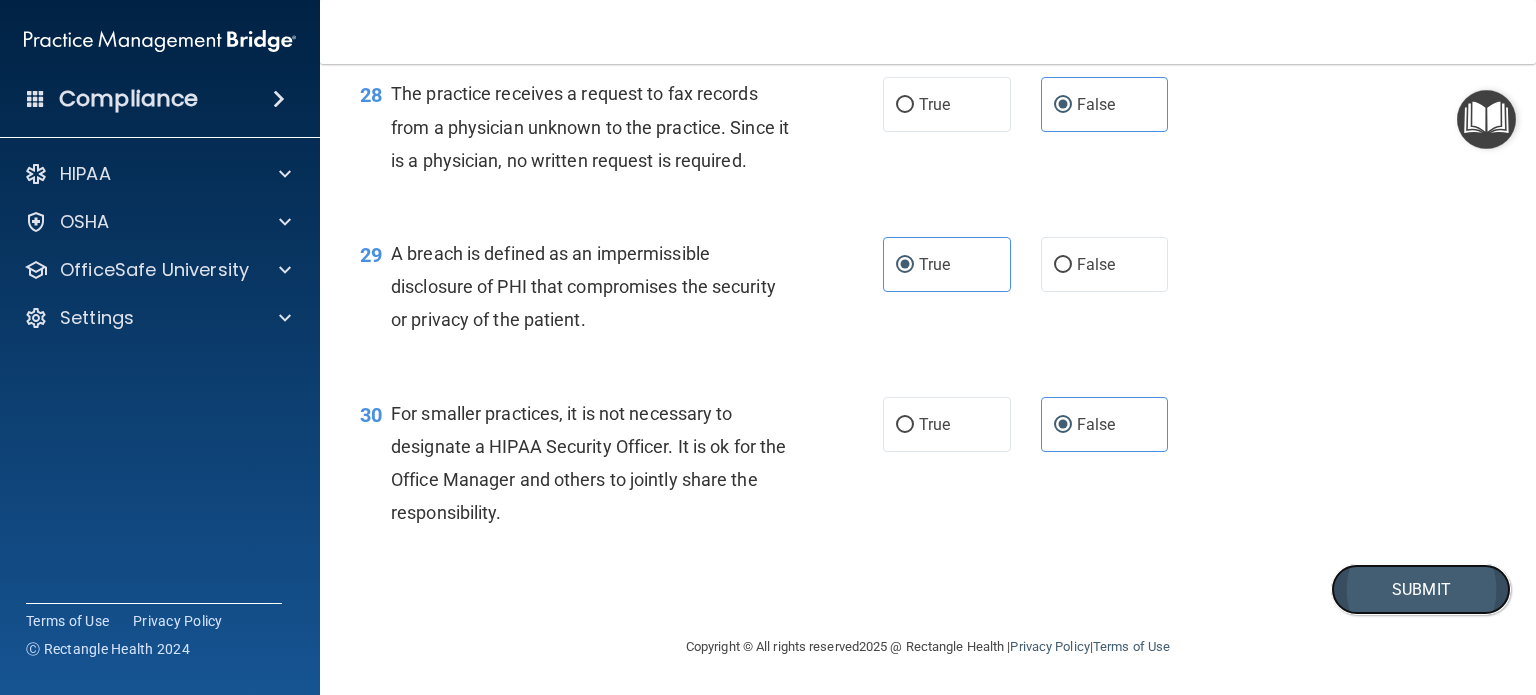 click on "Submit" at bounding box center (1421, 589) 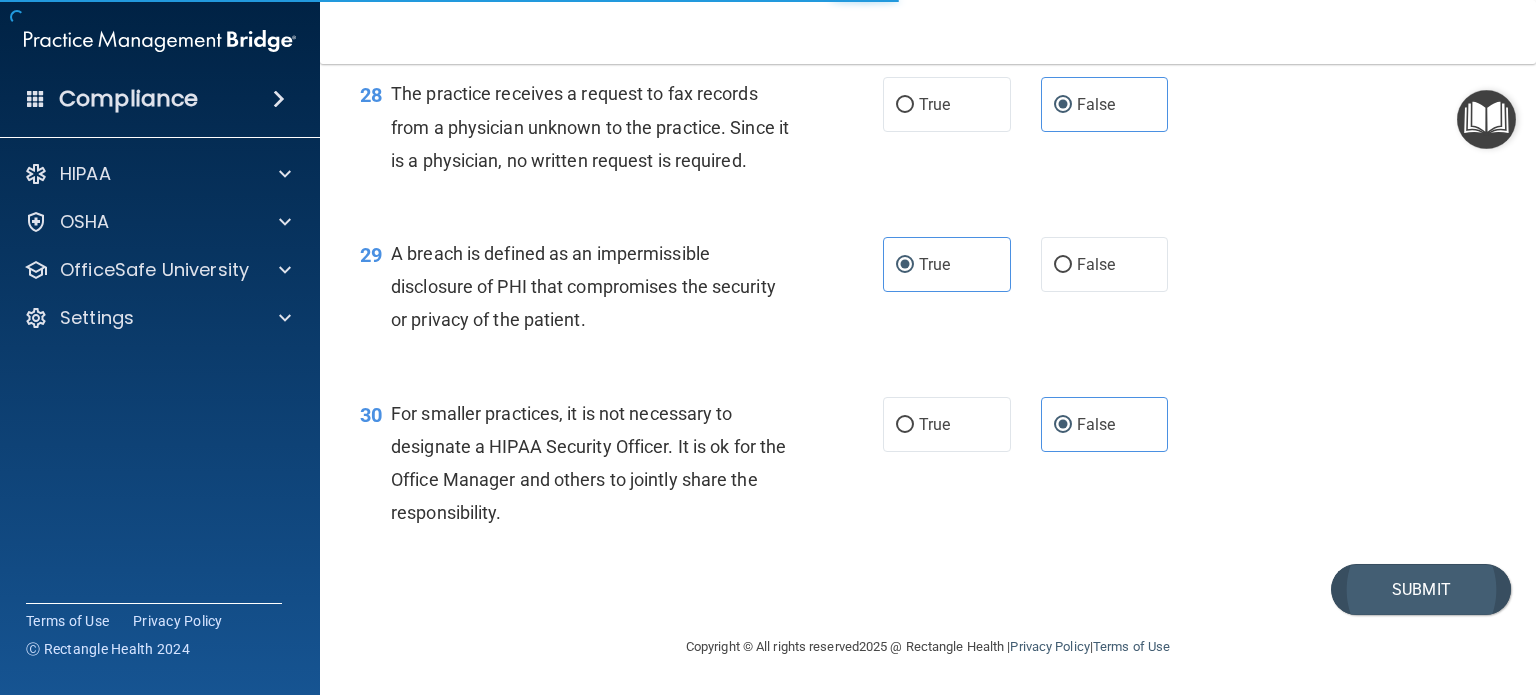 scroll, scrollTop: 0, scrollLeft: 0, axis: both 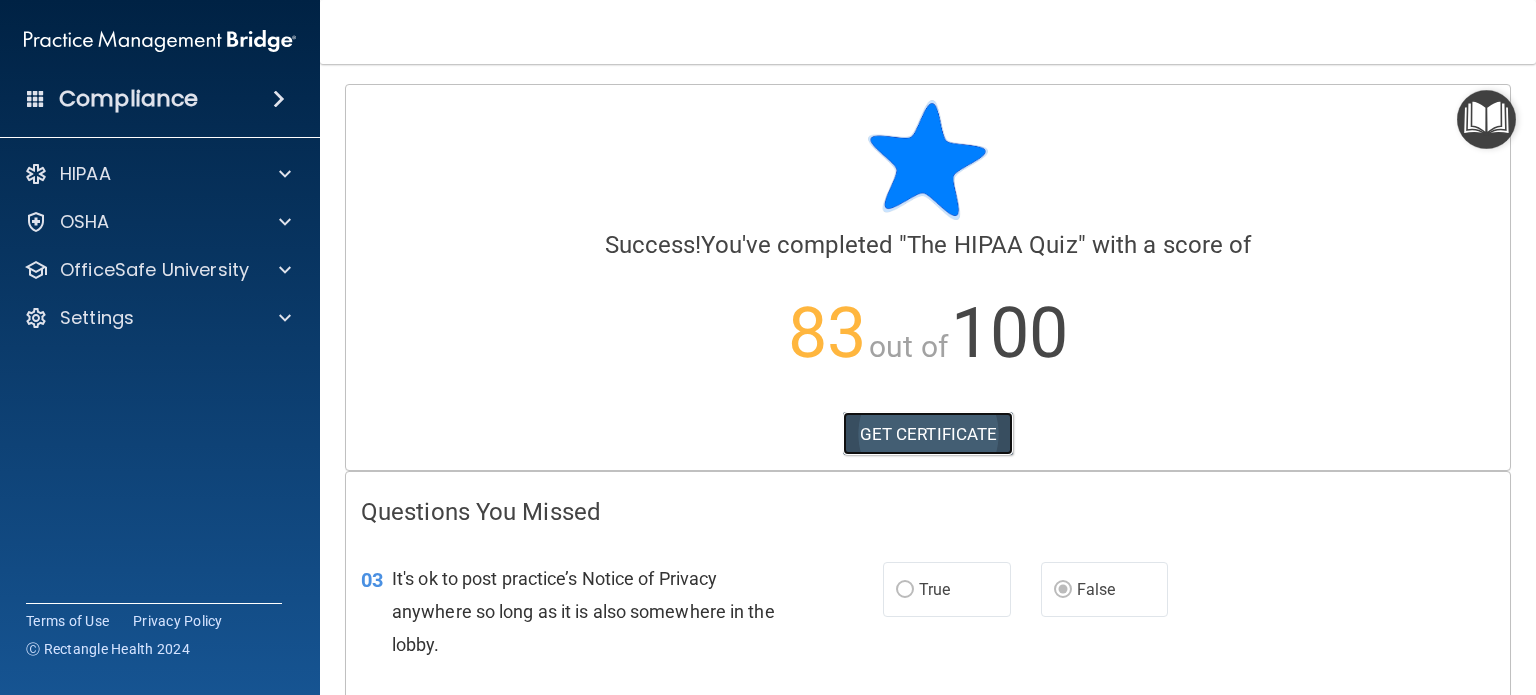 click on "GET CERTIFICATE" at bounding box center [928, 434] 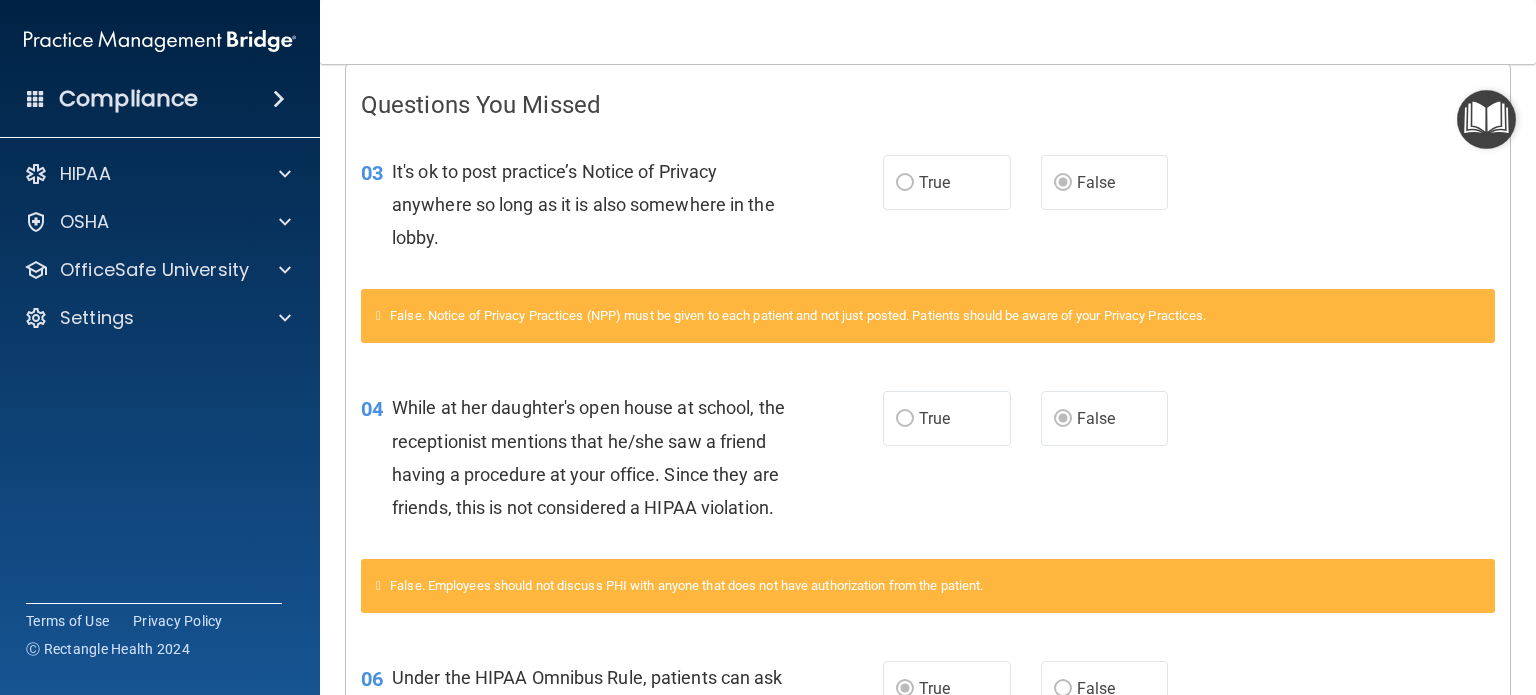 scroll, scrollTop: 0, scrollLeft: 0, axis: both 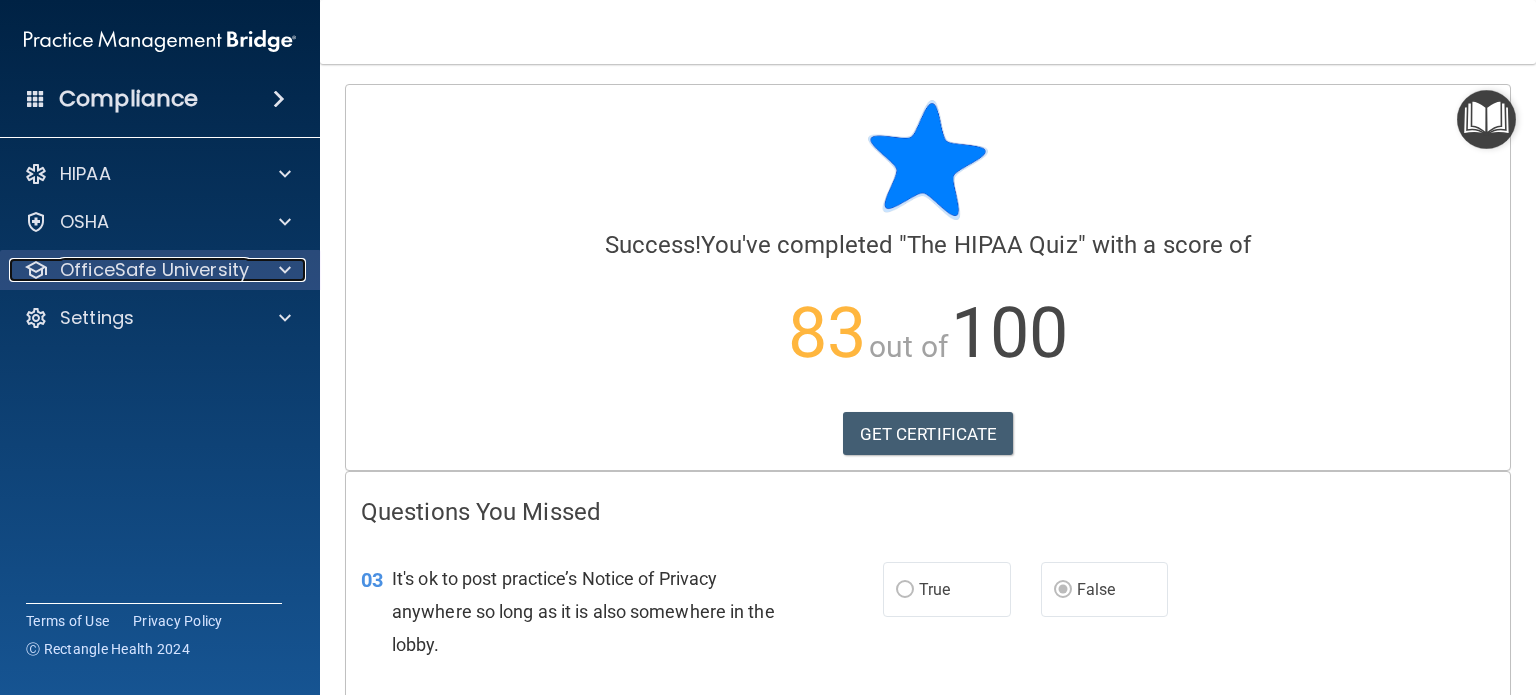 click on "OfficeSafe University" at bounding box center (154, 270) 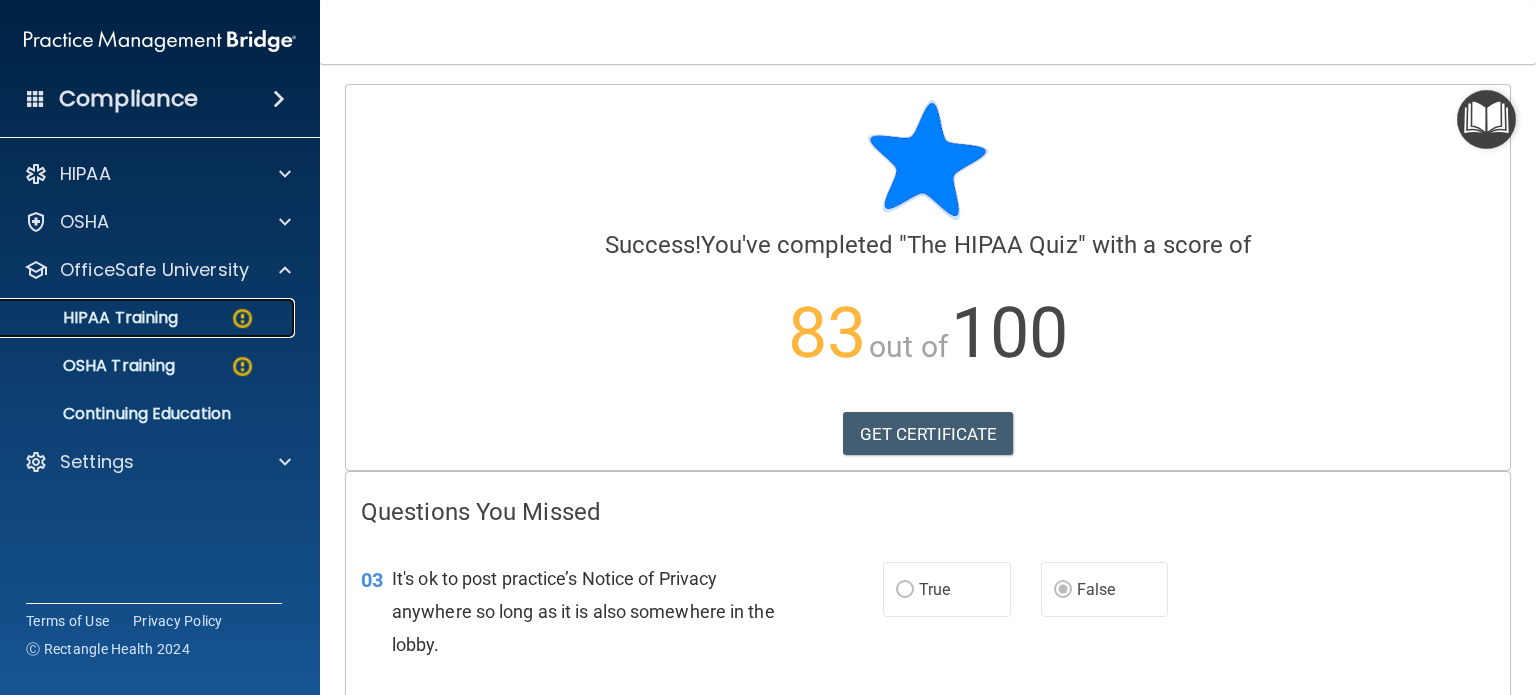 click at bounding box center (242, 318) 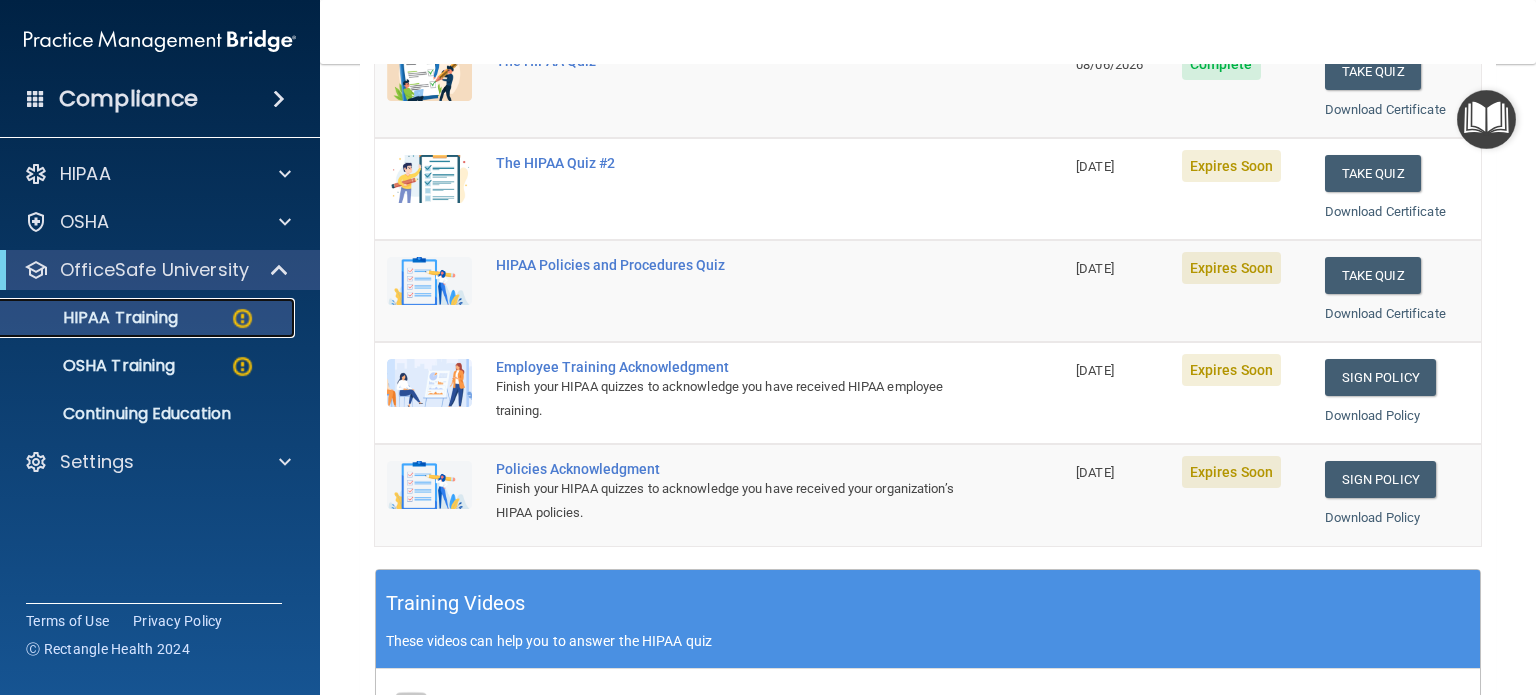 scroll, scrollTop: 246, scrollLeft: 0, axis: vertical 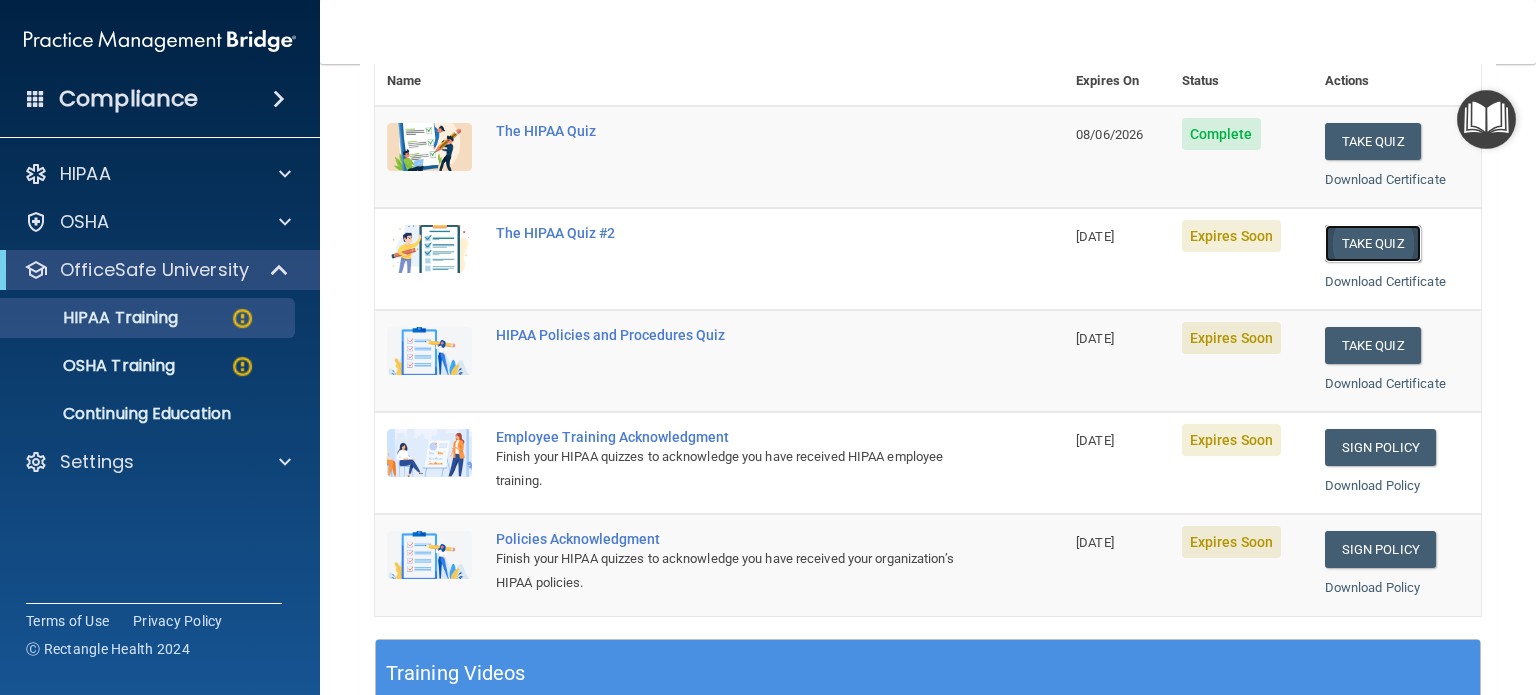 click on "Take Quiz" at bounding box center [1373, 243] 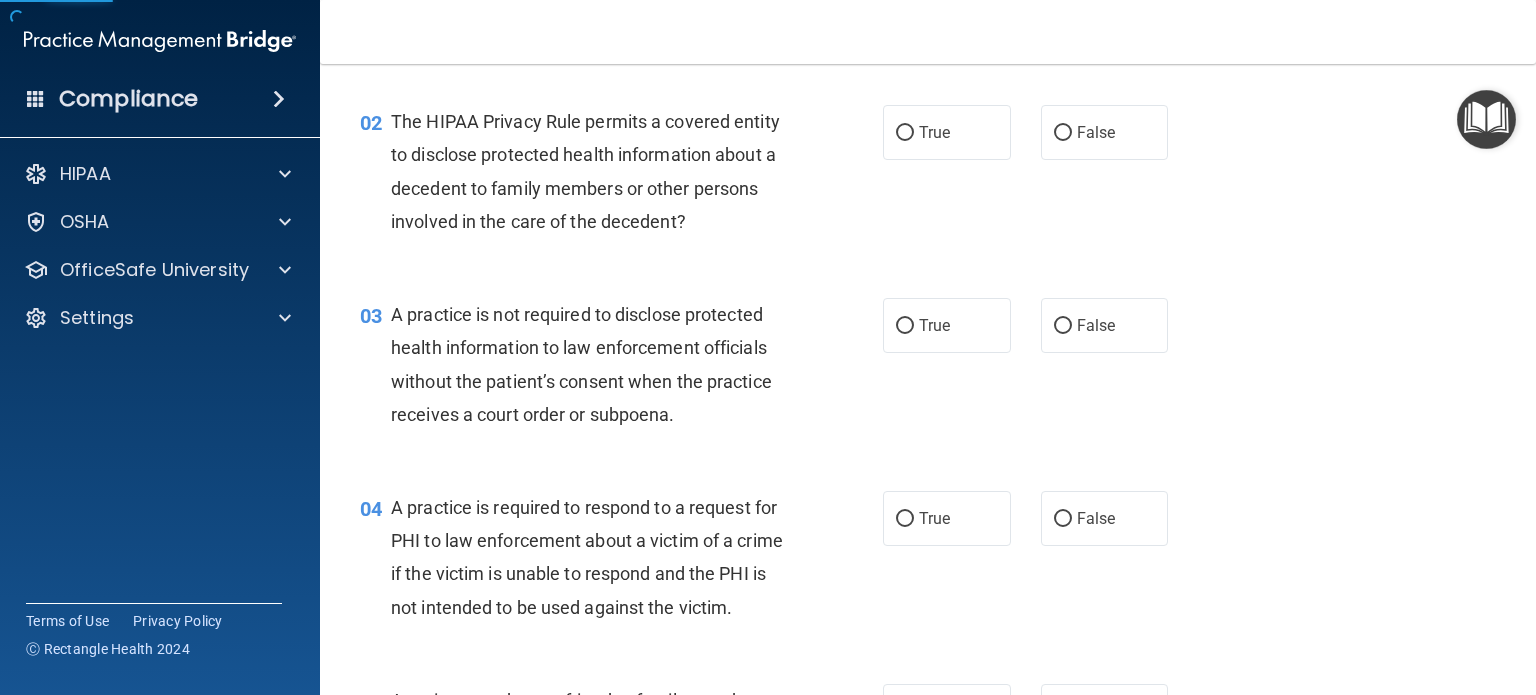 scroll, scrollTop: 0, scrollLeft: 0, axis: both 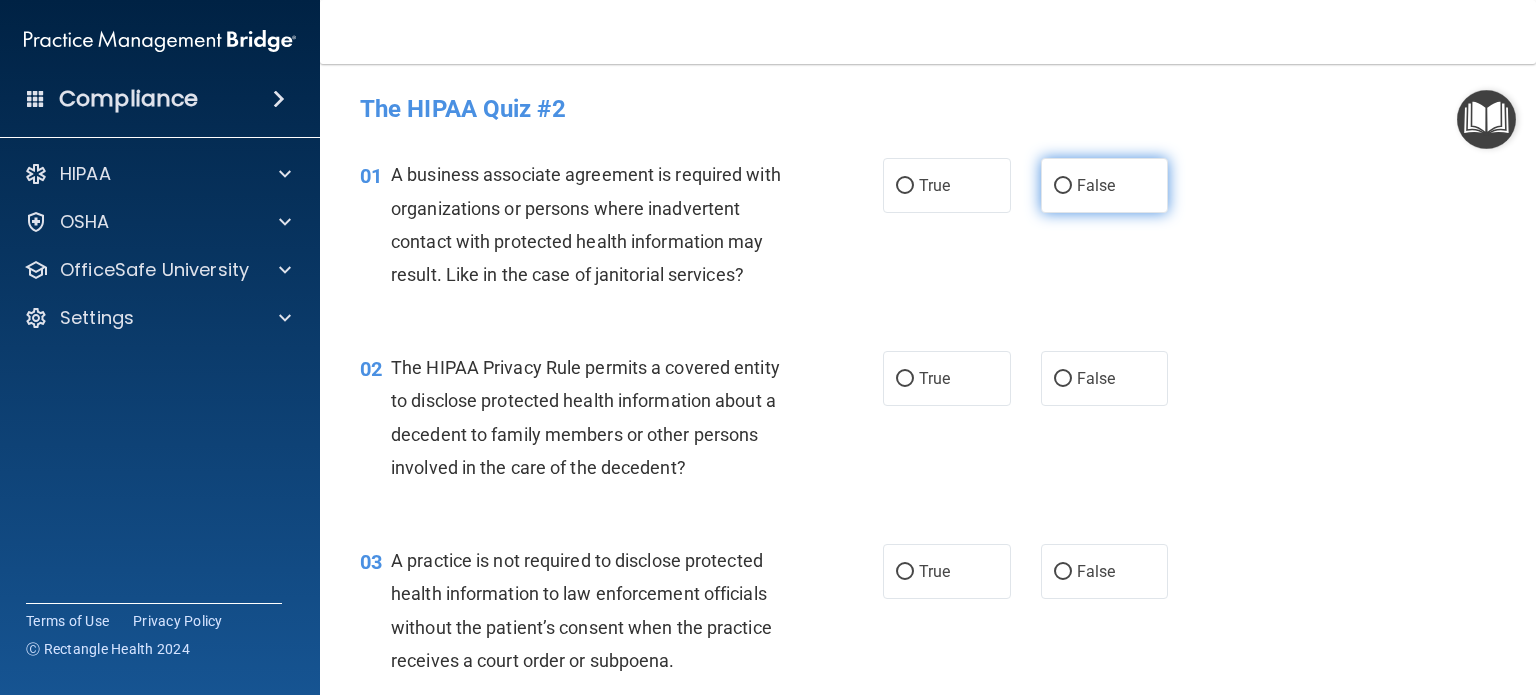 click on "False" at bounding box center (1105, 185) 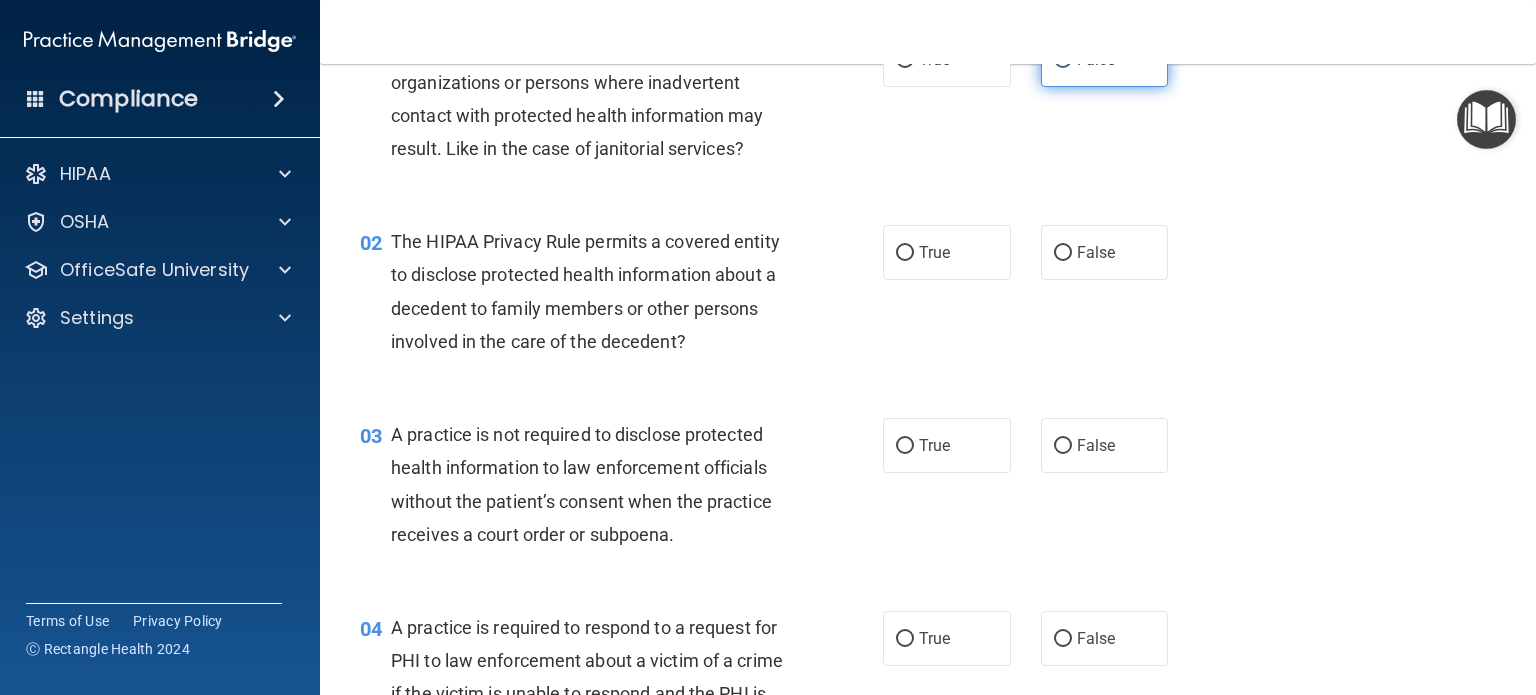 scroll, scrollTop: 136, scrollLeft: 0, axis: vertical 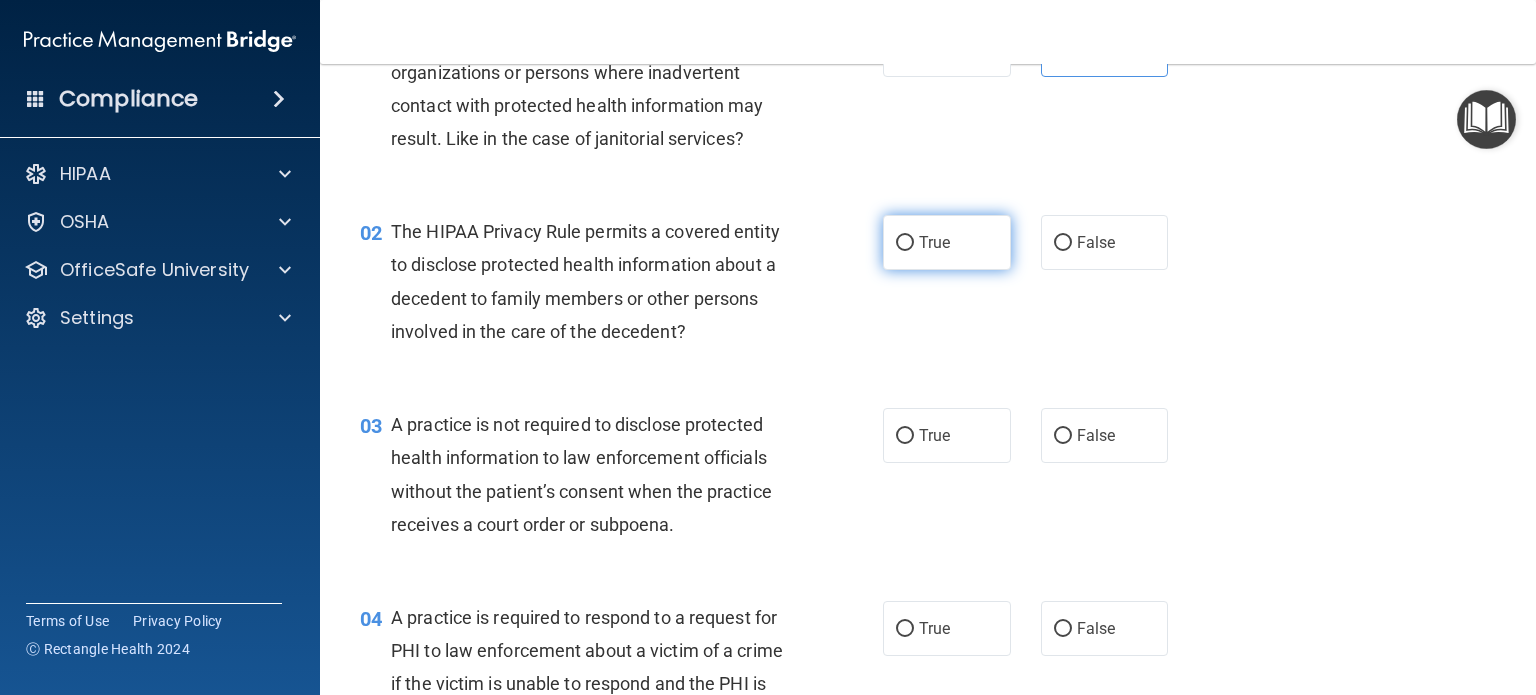 click on "True" at bounding box center (947, 242) 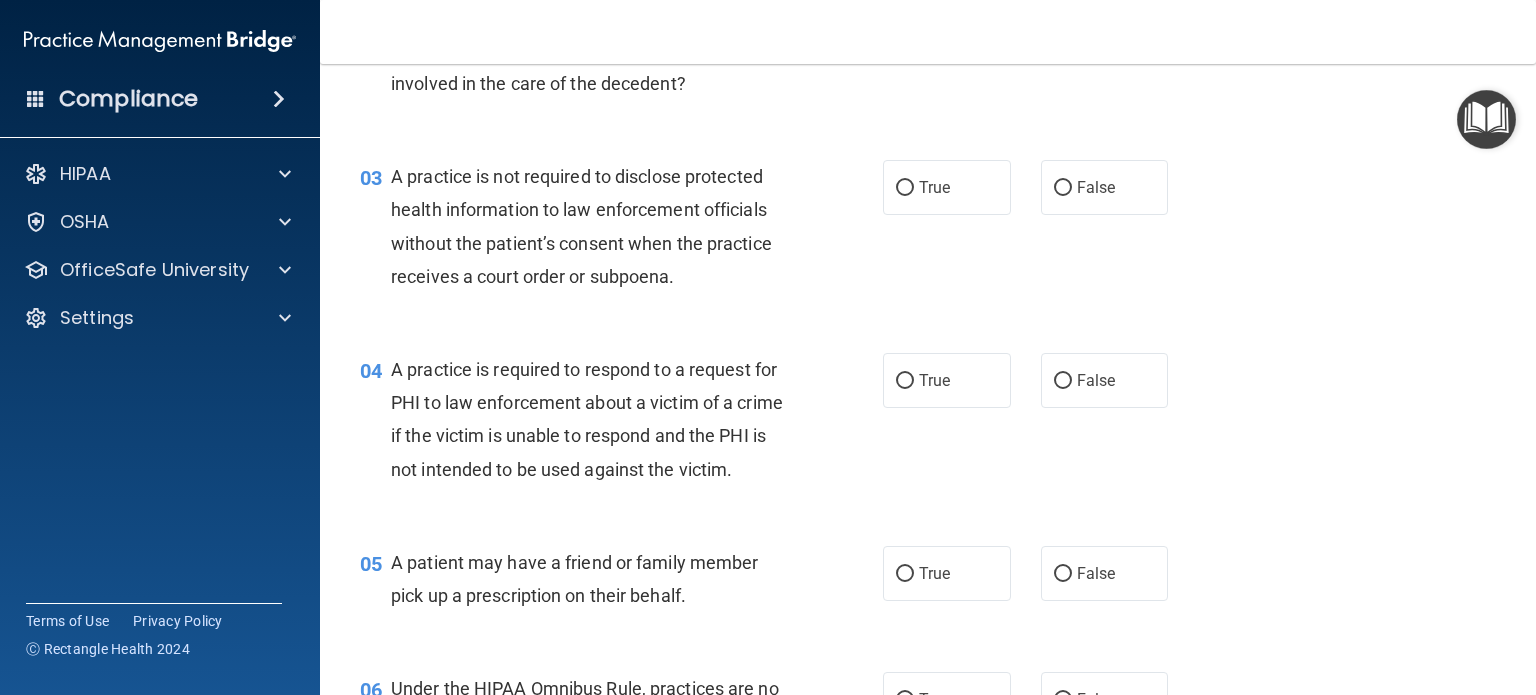 scroll, scrollTop: 386, scrollLeft: 0, axis: vertical 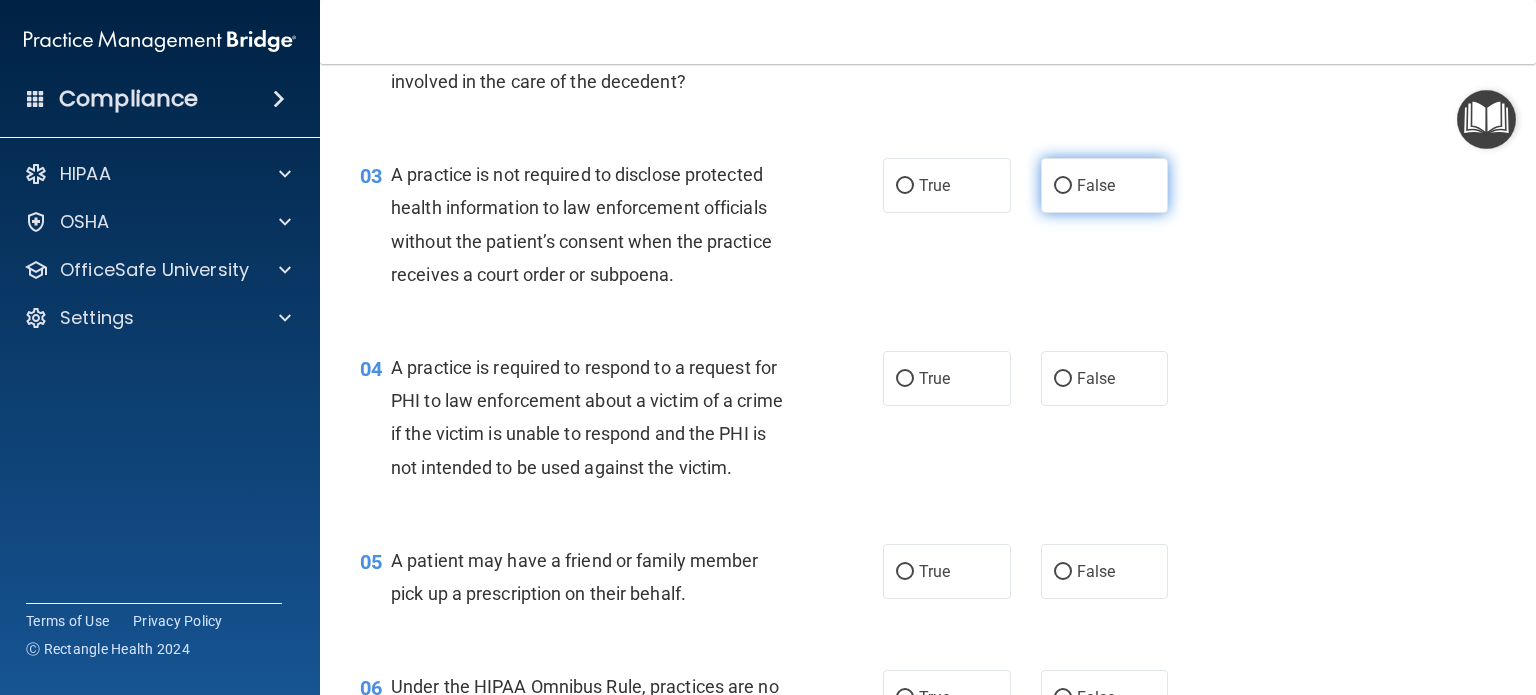 click on "False" at bounding box center (1105, 185) 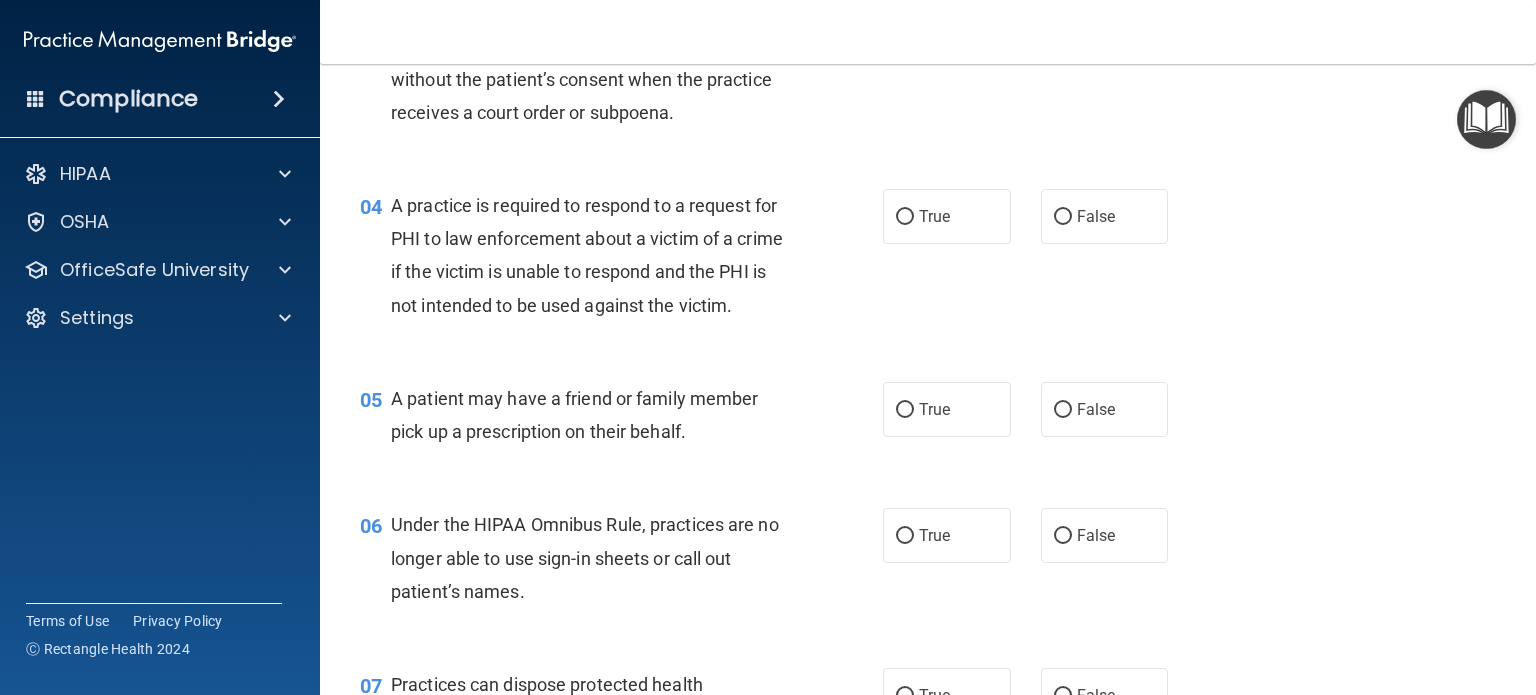 scroll, scrollTop: 560, scrollLeft: 0, axis: vertical 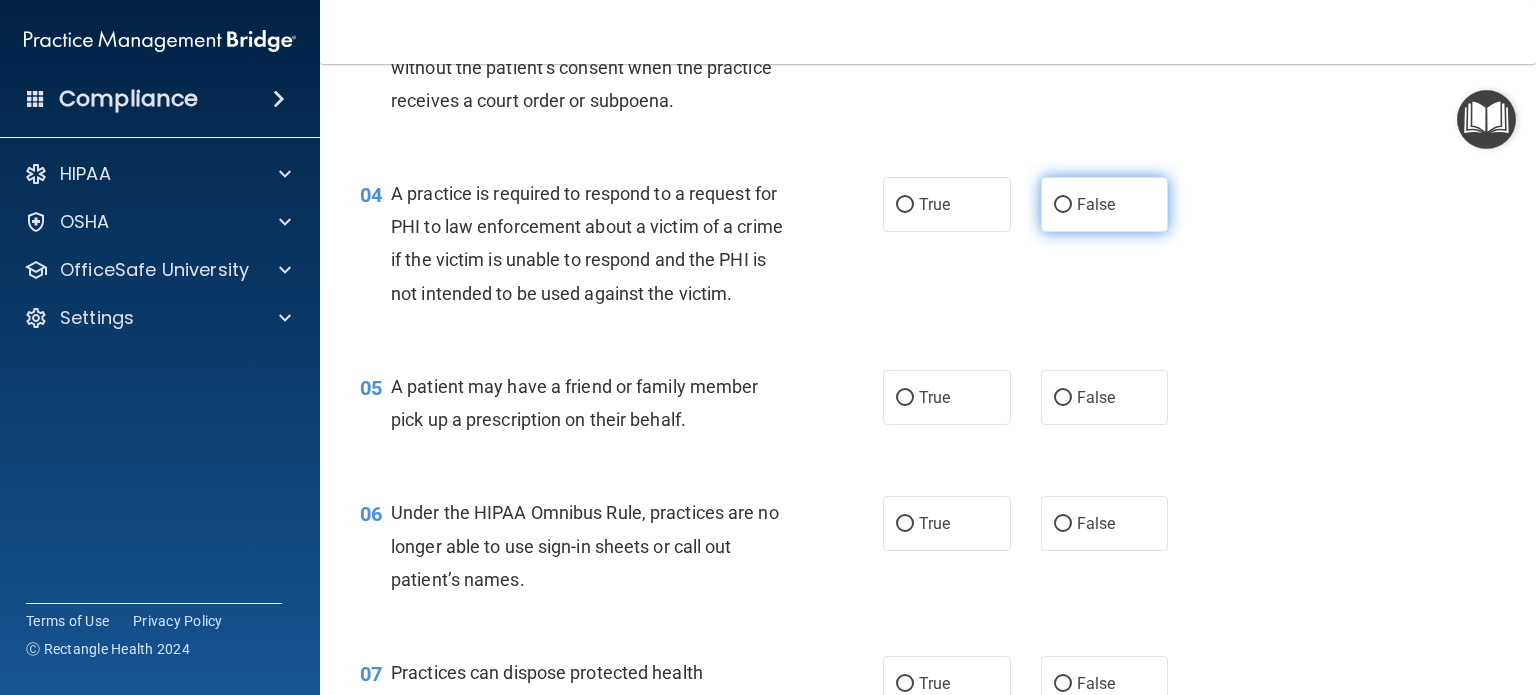 click on "False" at bounding box center (1105, 204) 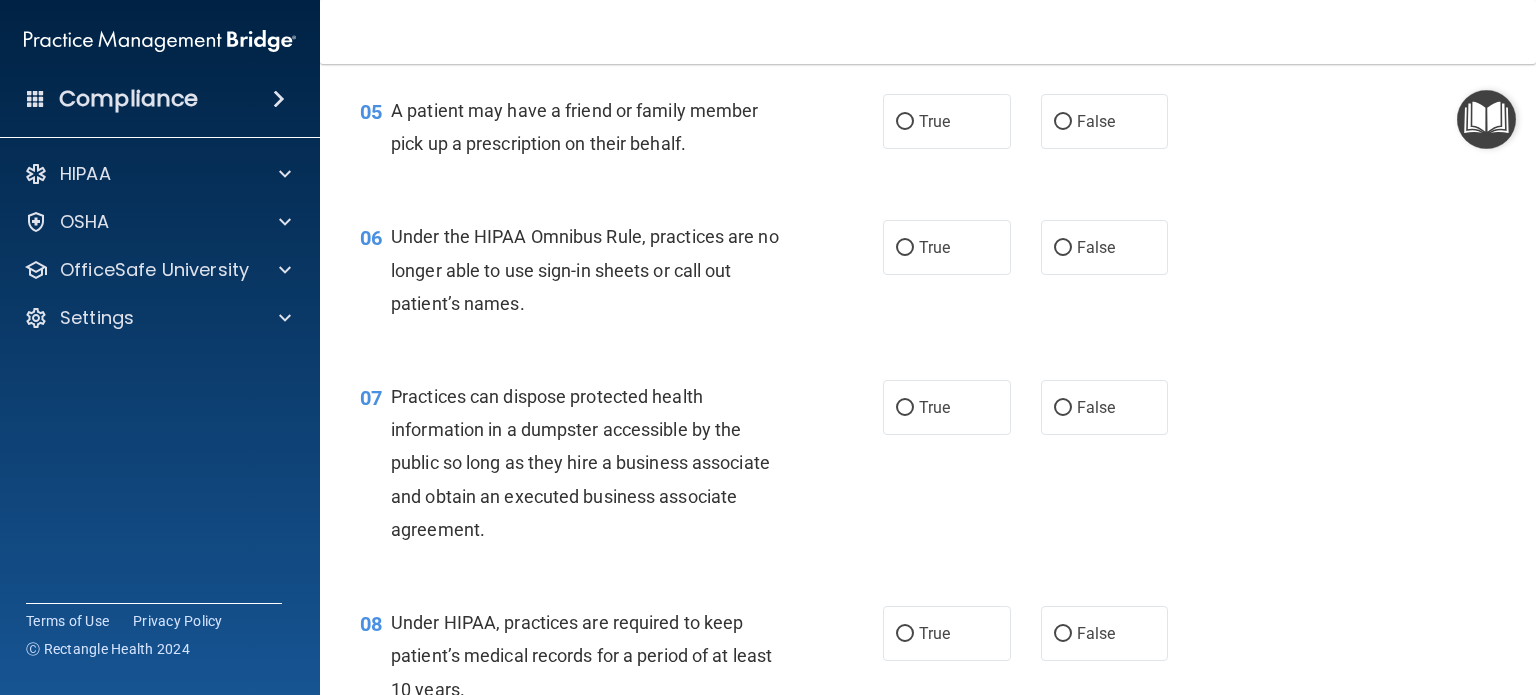 scroll, scrollTop: 838, scrollLeft: 0, axis: vertical 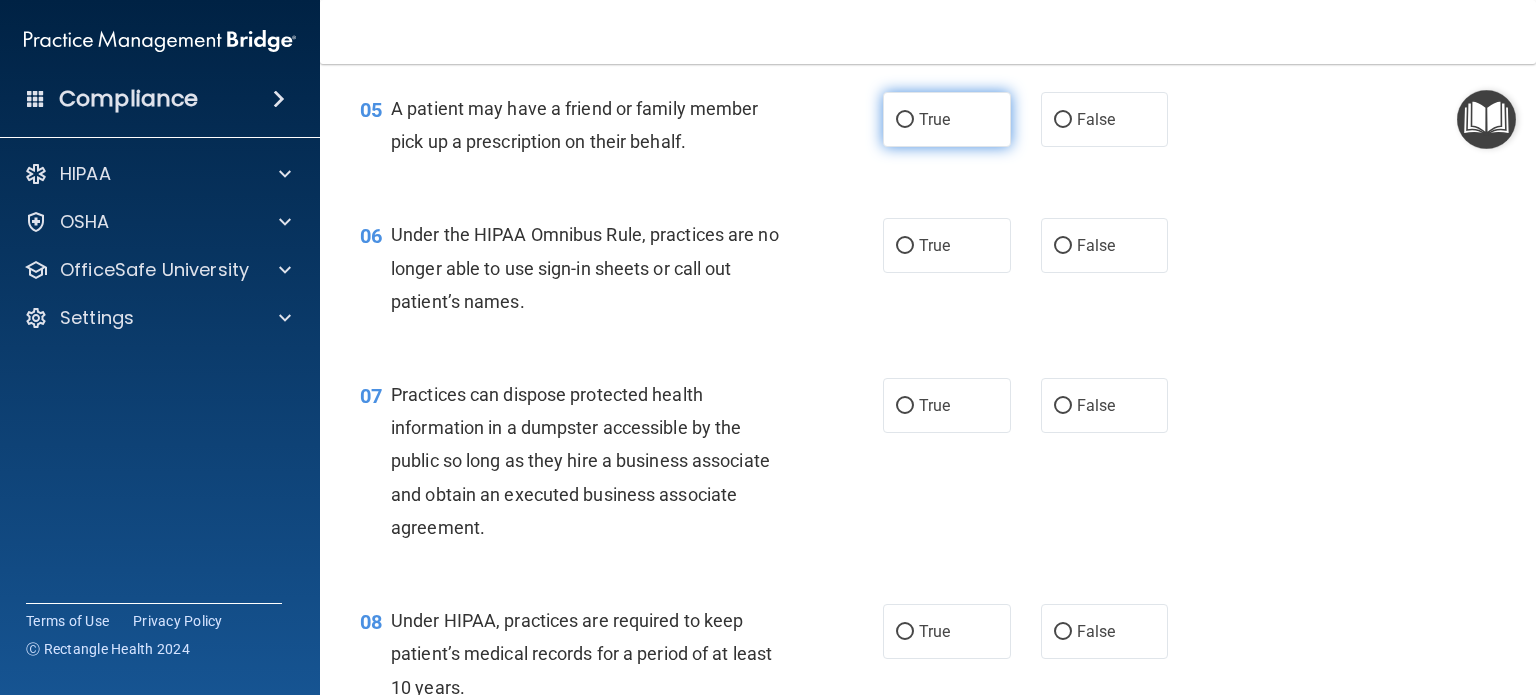 click on "True" at bounding box center (947, 119) 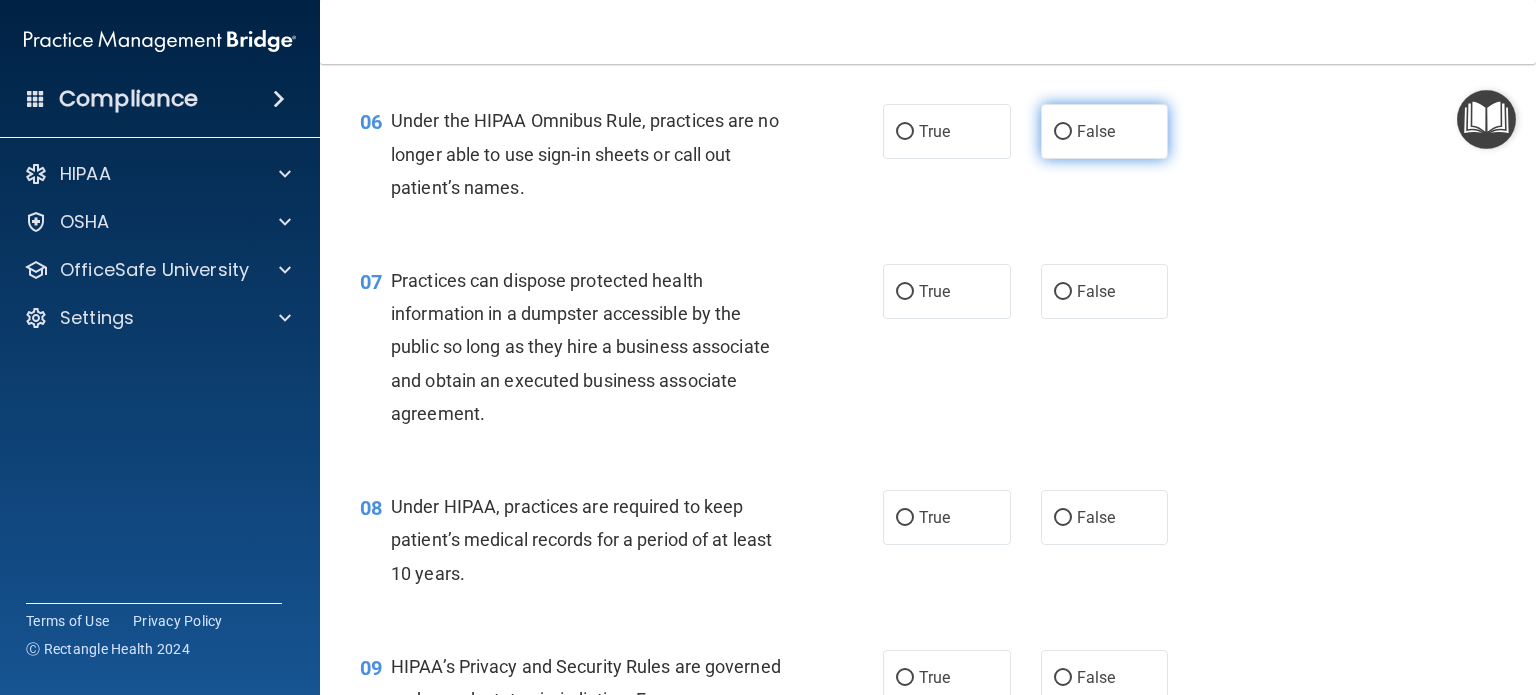 scroll, scrollTop: 976, scrollLeft: 0, axis: vertical 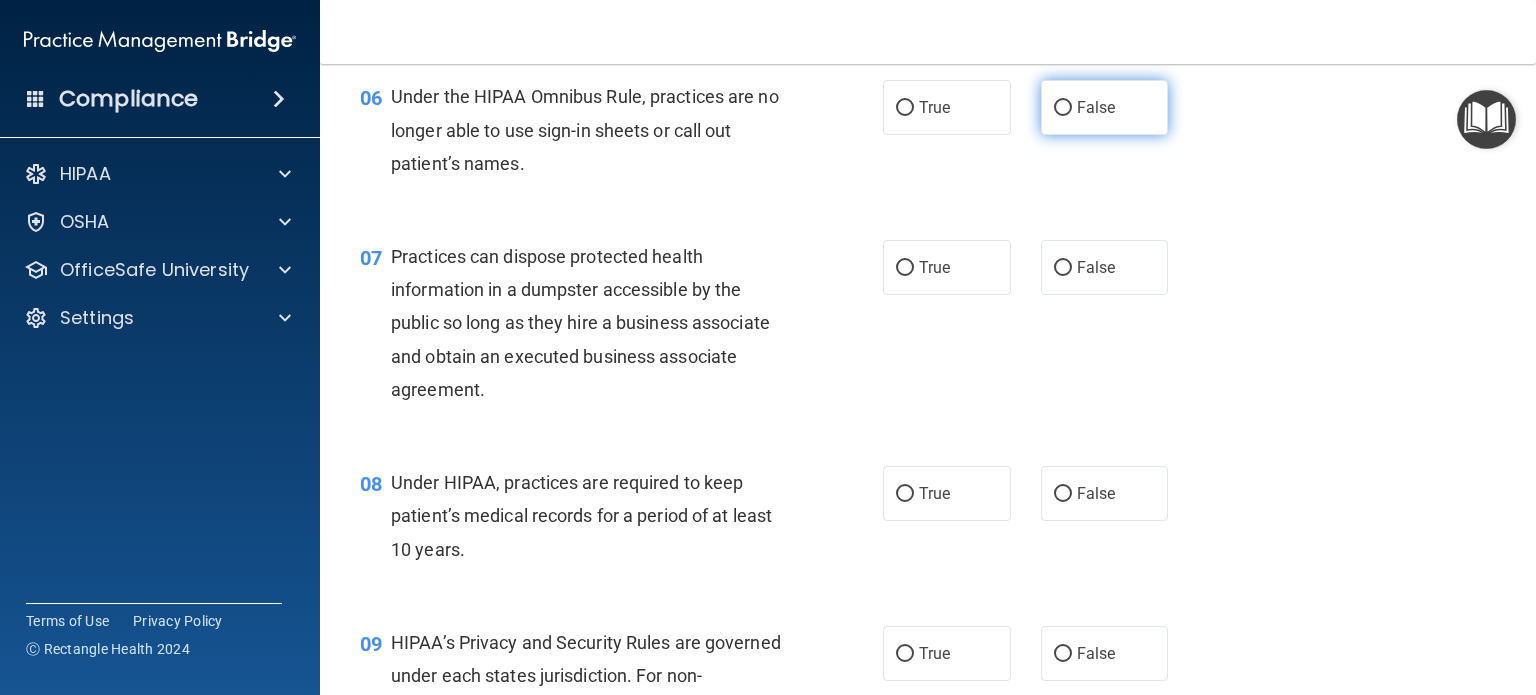 click on "False" at bounding box center (1096, 107) 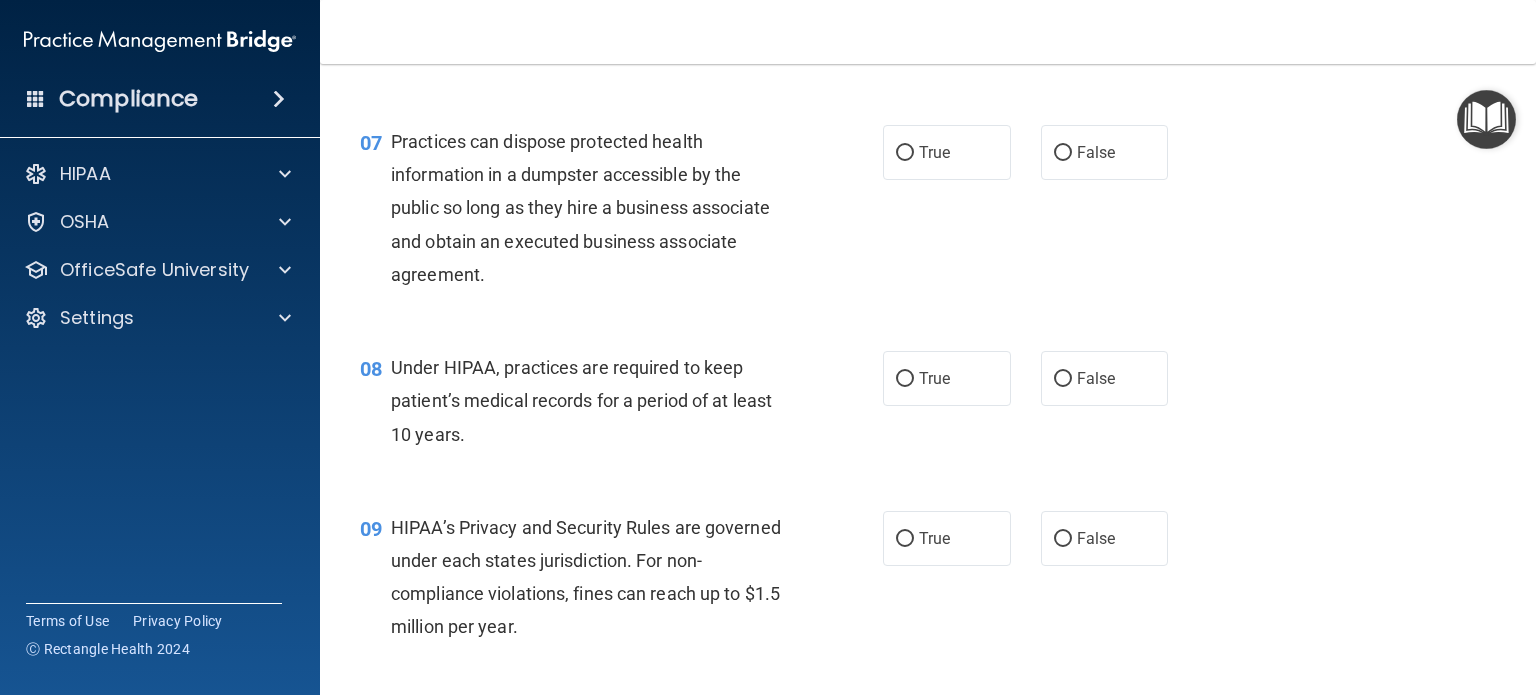 scroll, scrollTop: 1092, scrollLeft: 0, axis: vertical 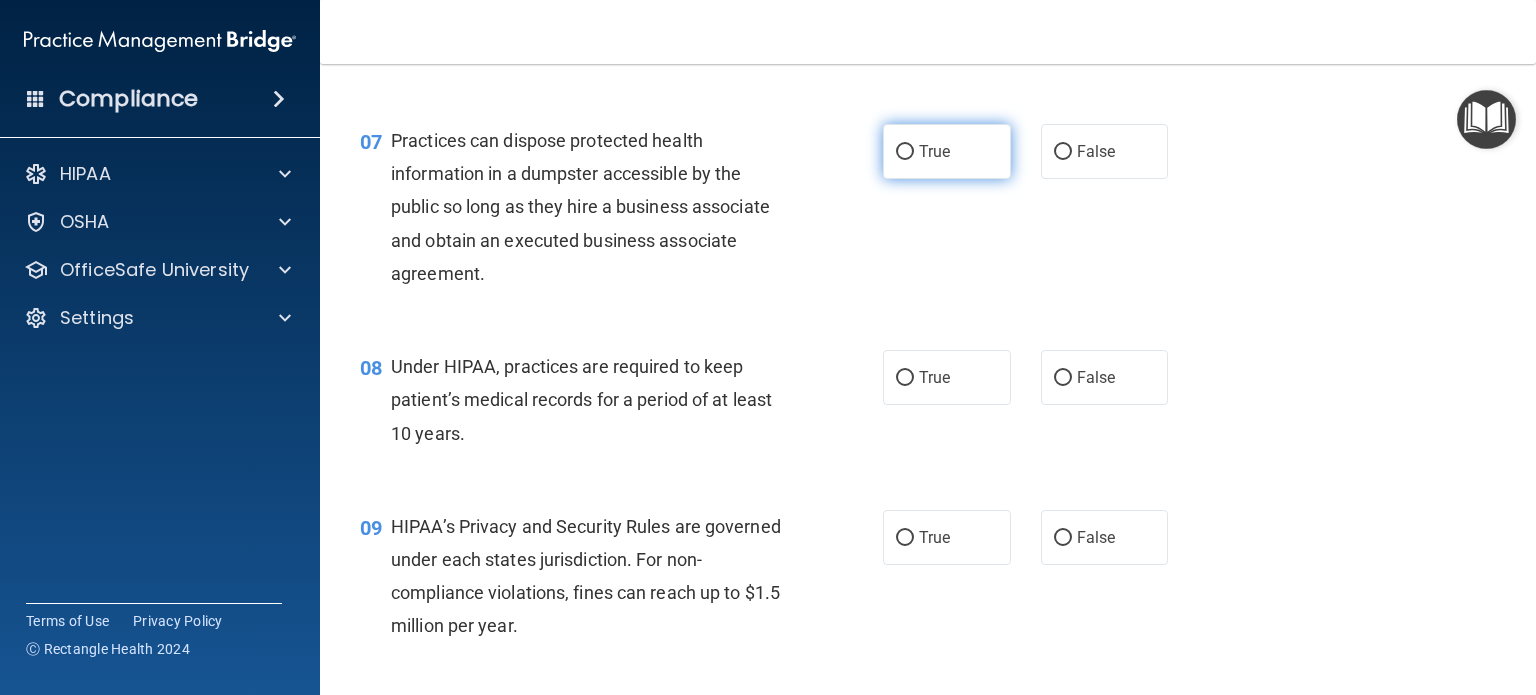 click on "True" at bounding box center [947, 151] 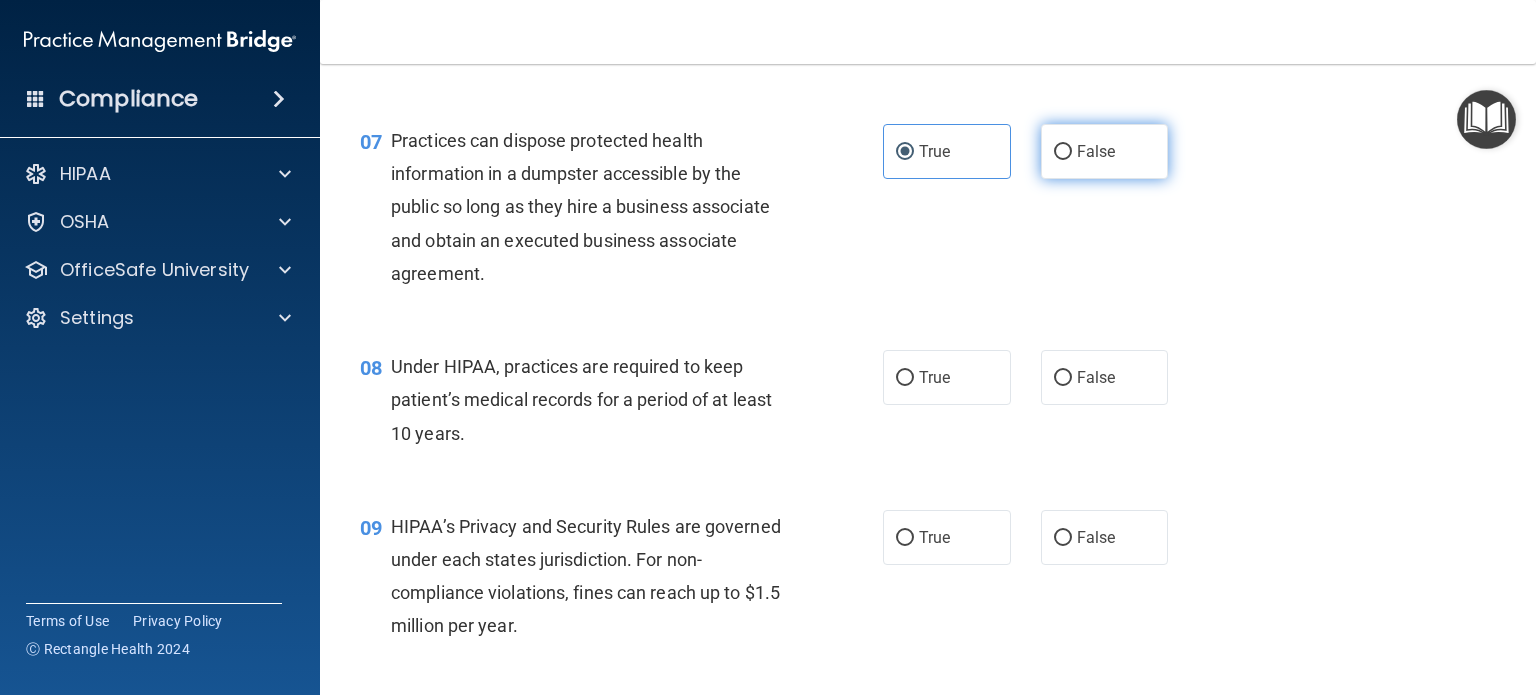 click on "False" at bounding box center [1105, 151] 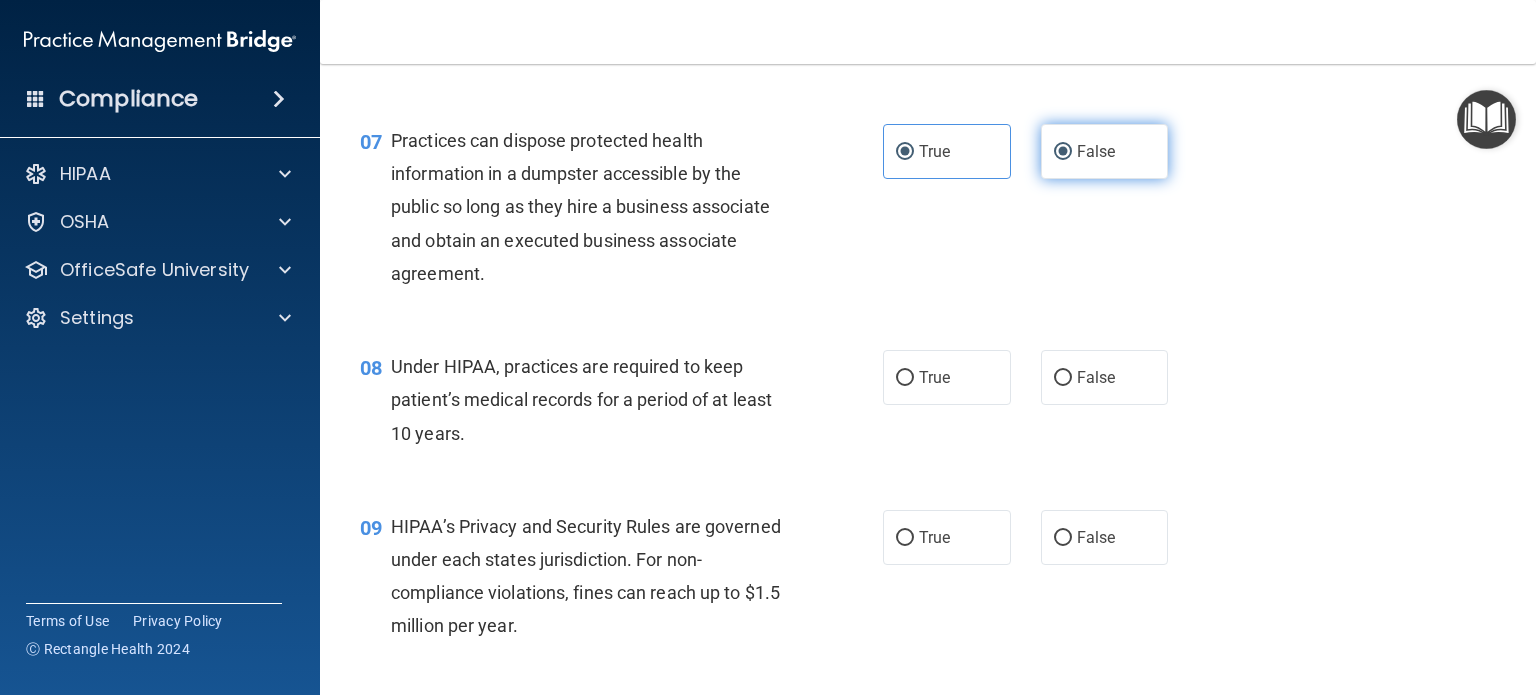 radio on "false" 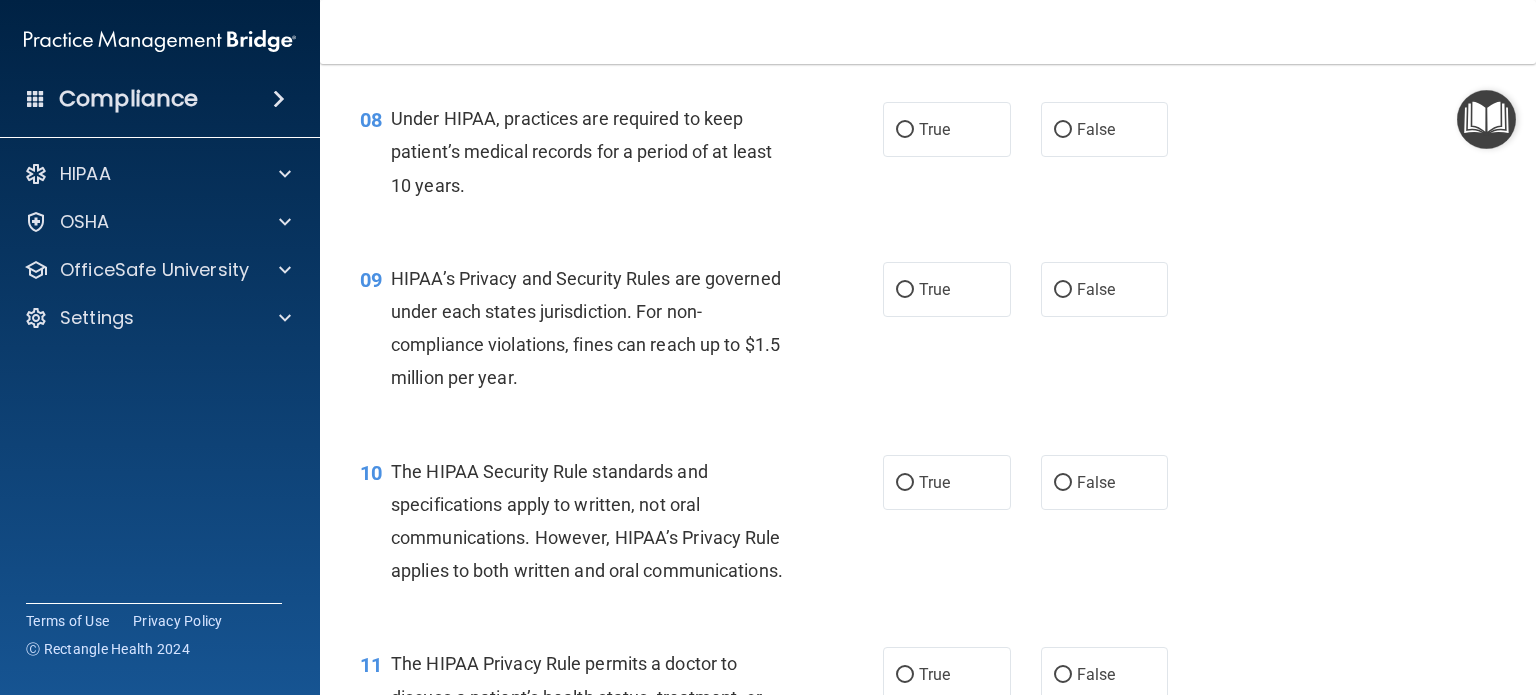 scroll, scrollTop: 1342, scrollLeft: 0, axis: vertical 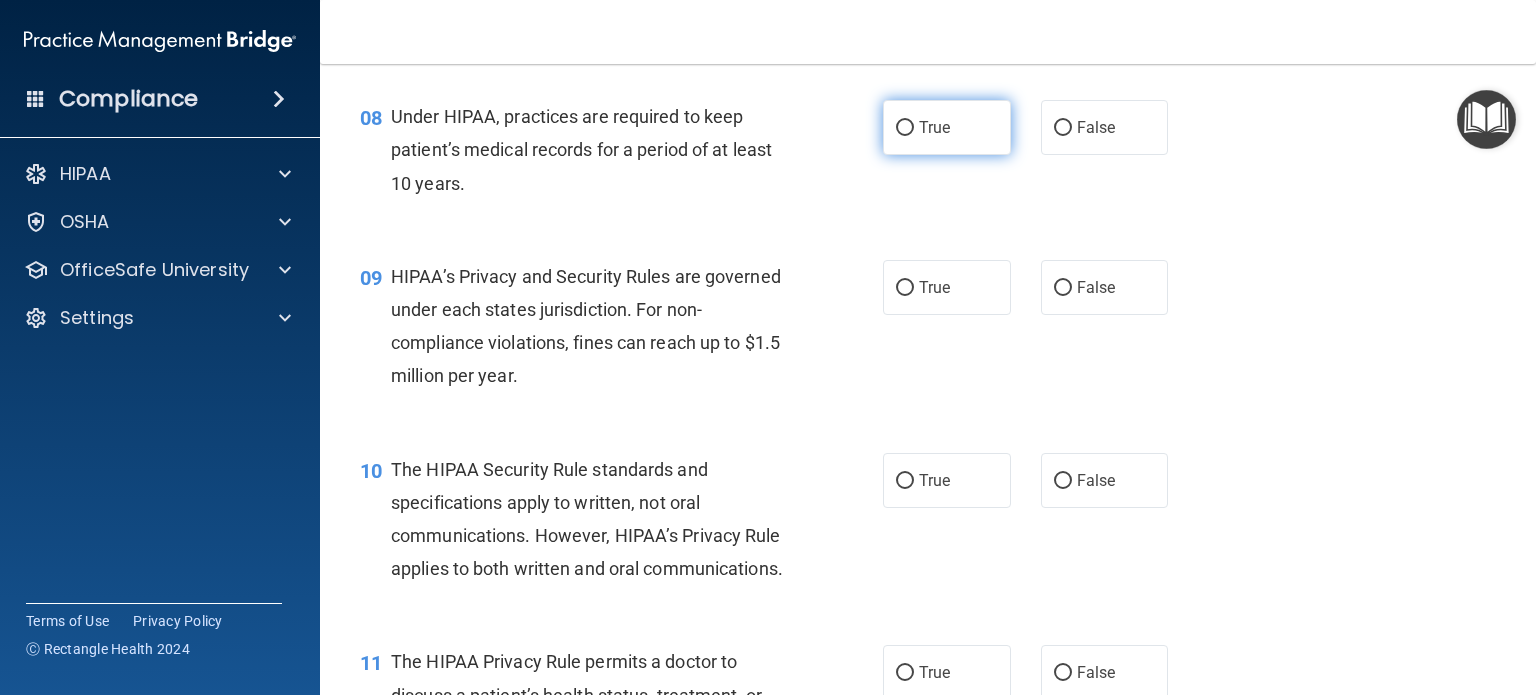 click on "True" at bounding box center (947, 127) 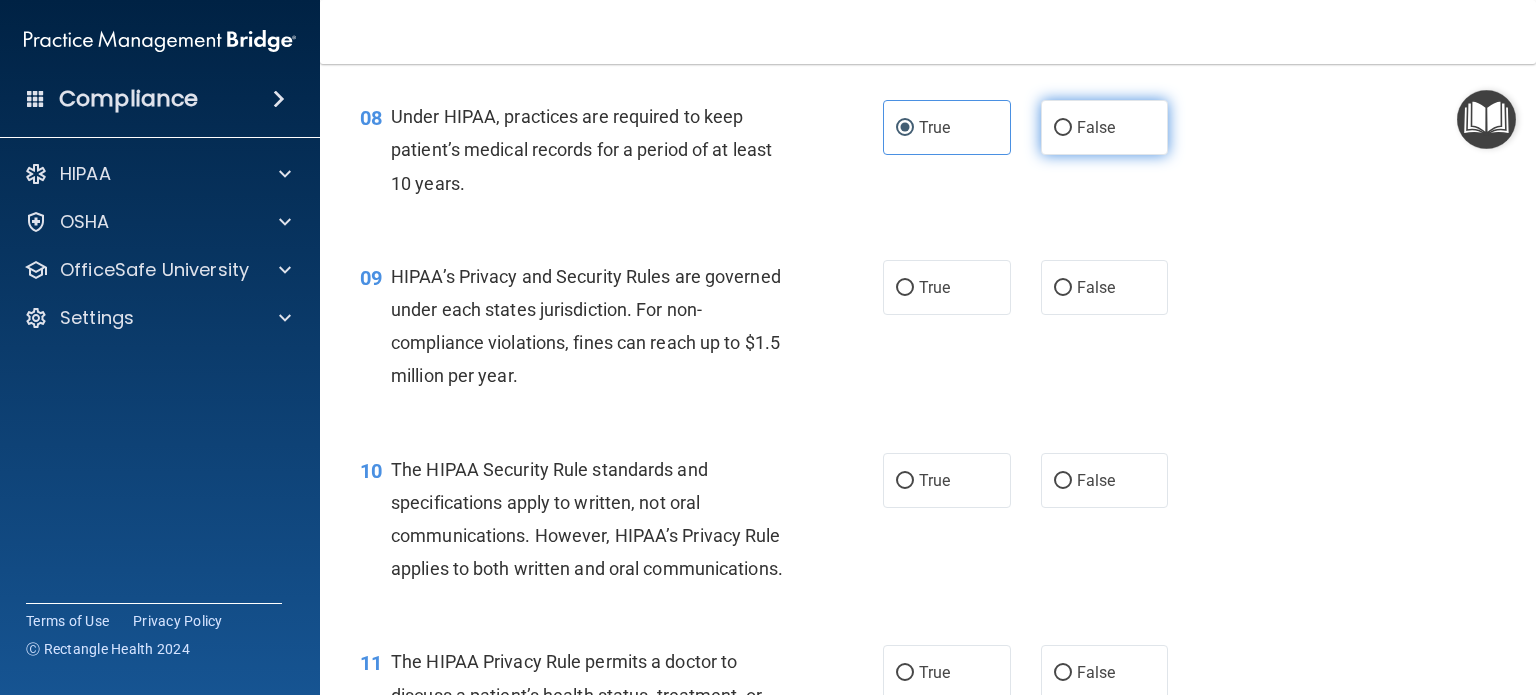 click on "False" at bounding box center (1105, 127) 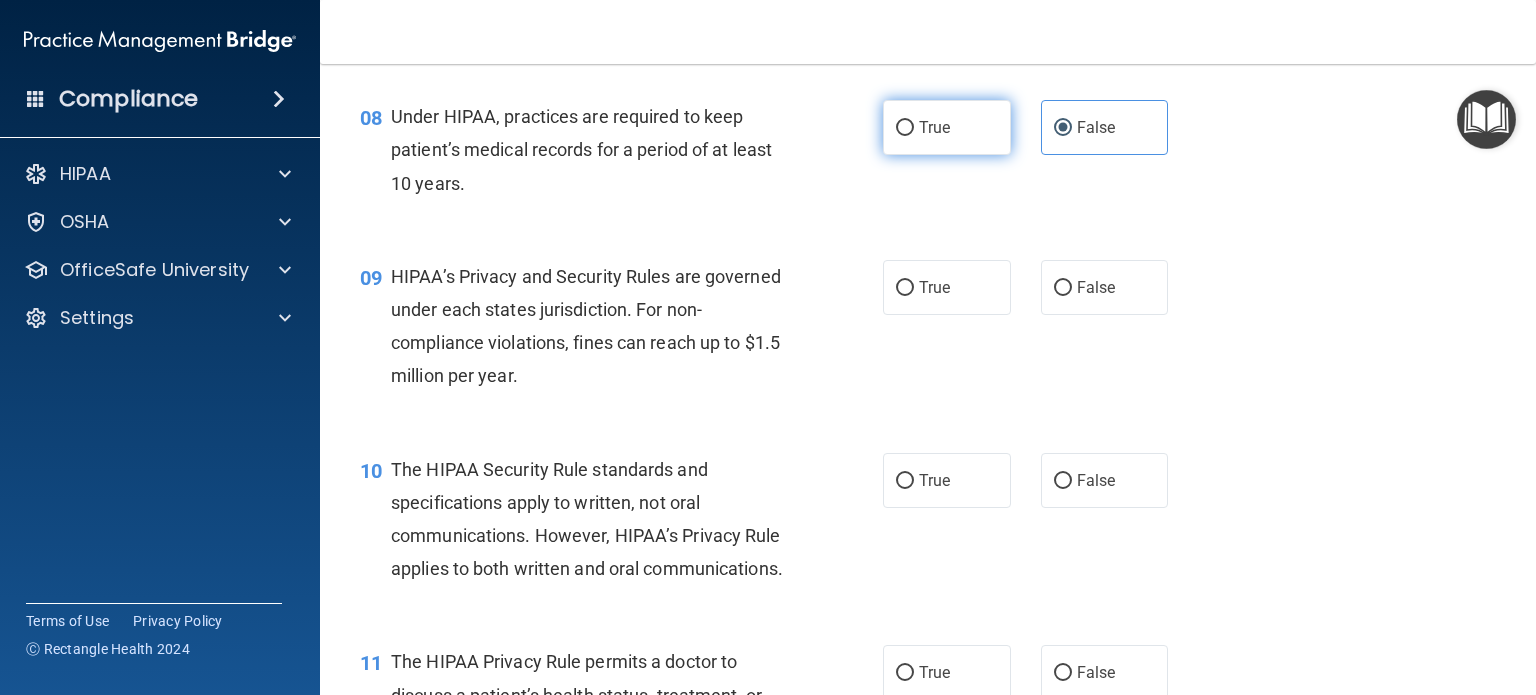 click on "True" at bounding box center (947, 127) 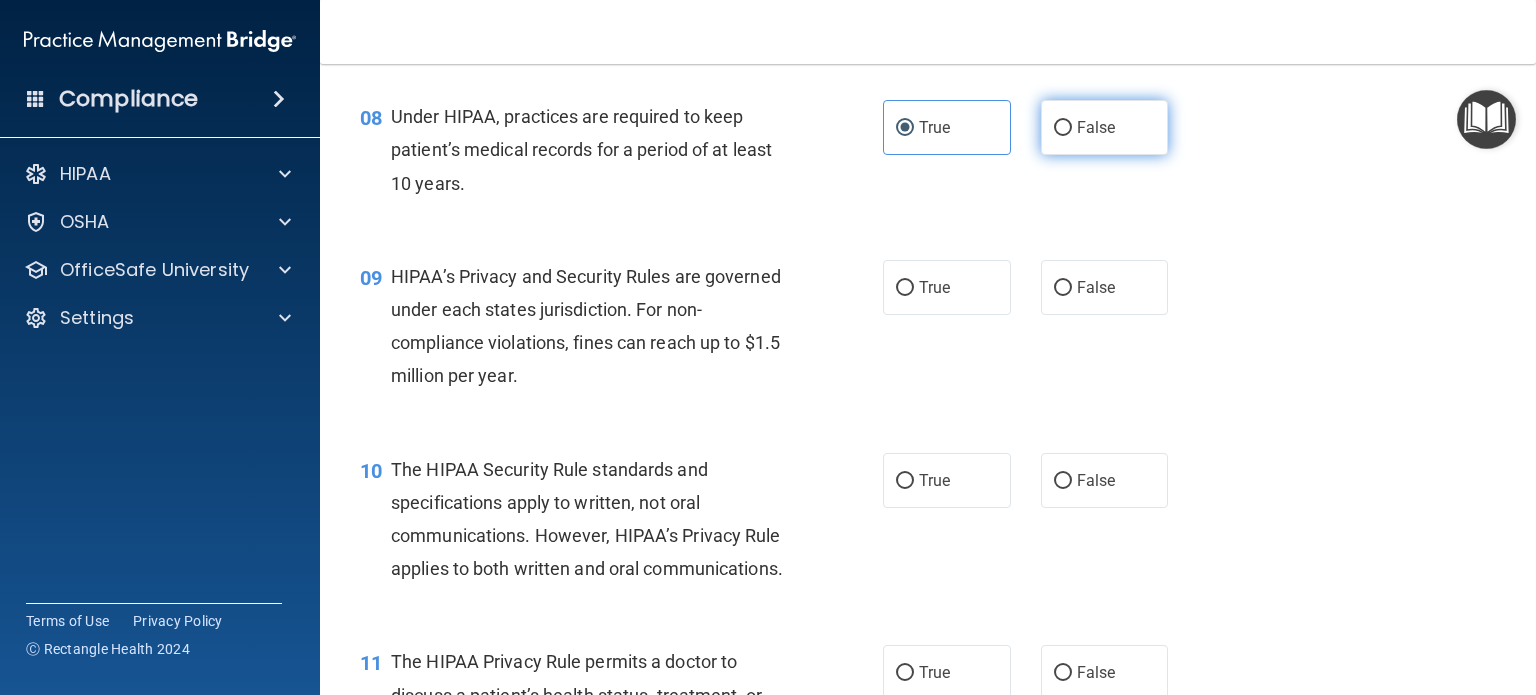 click on "False" at bounding box center (1105, 127) 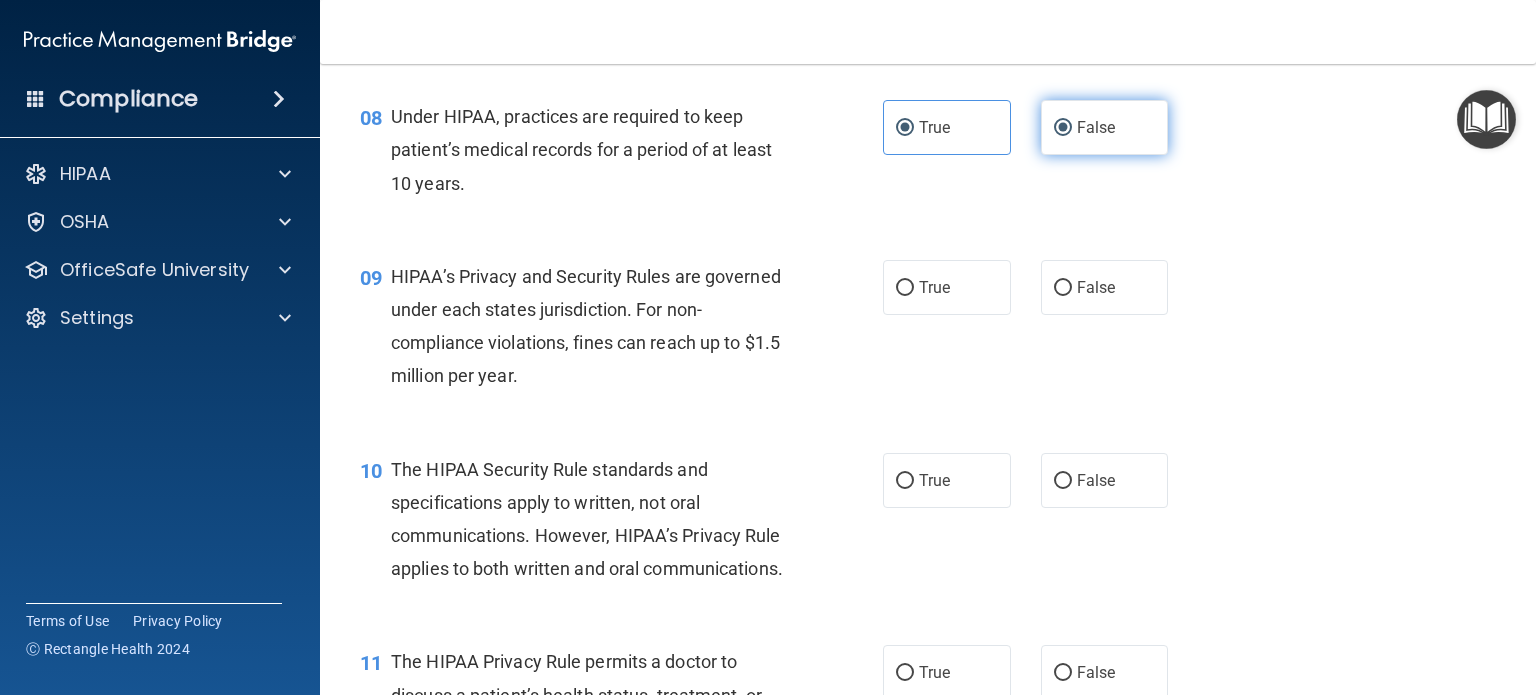 radio on "false" 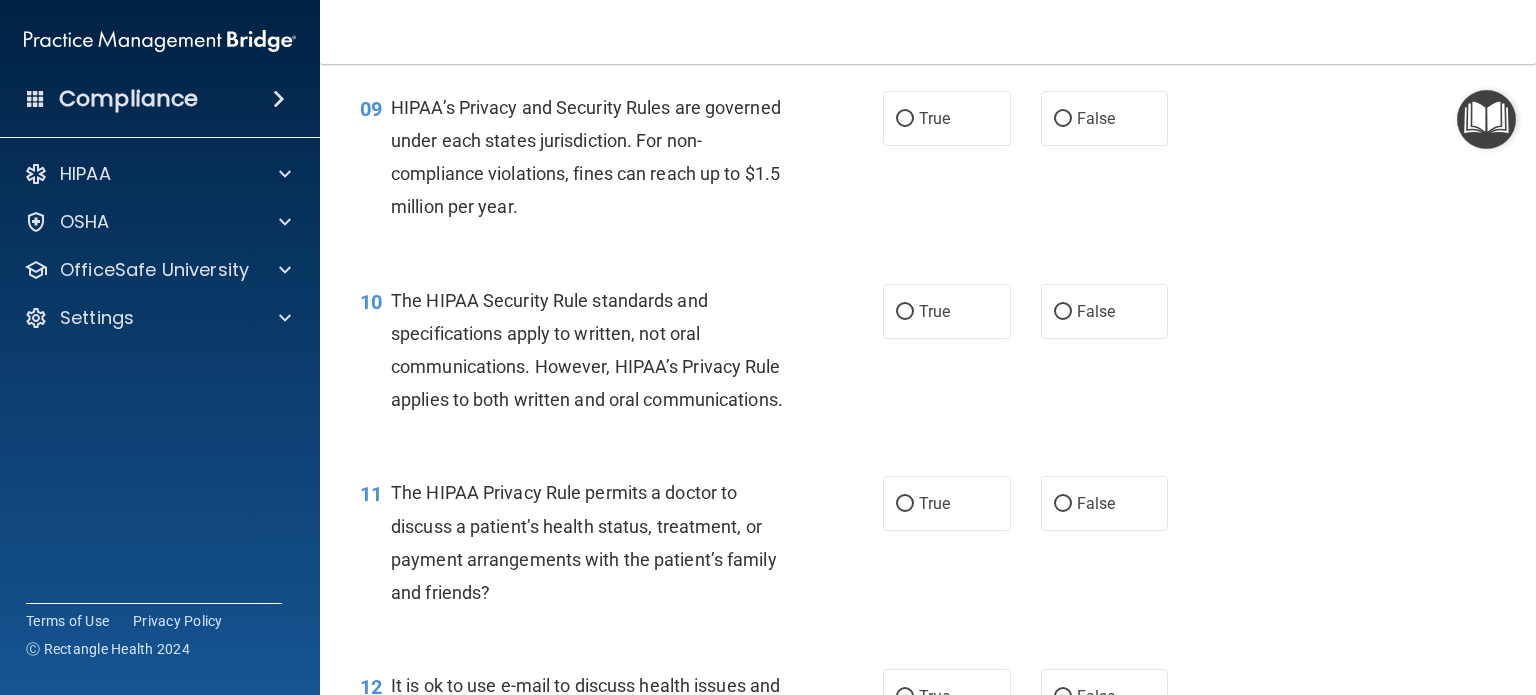 scroll, scrollTop: 1512, scrollLeft: 0, axis: vertical 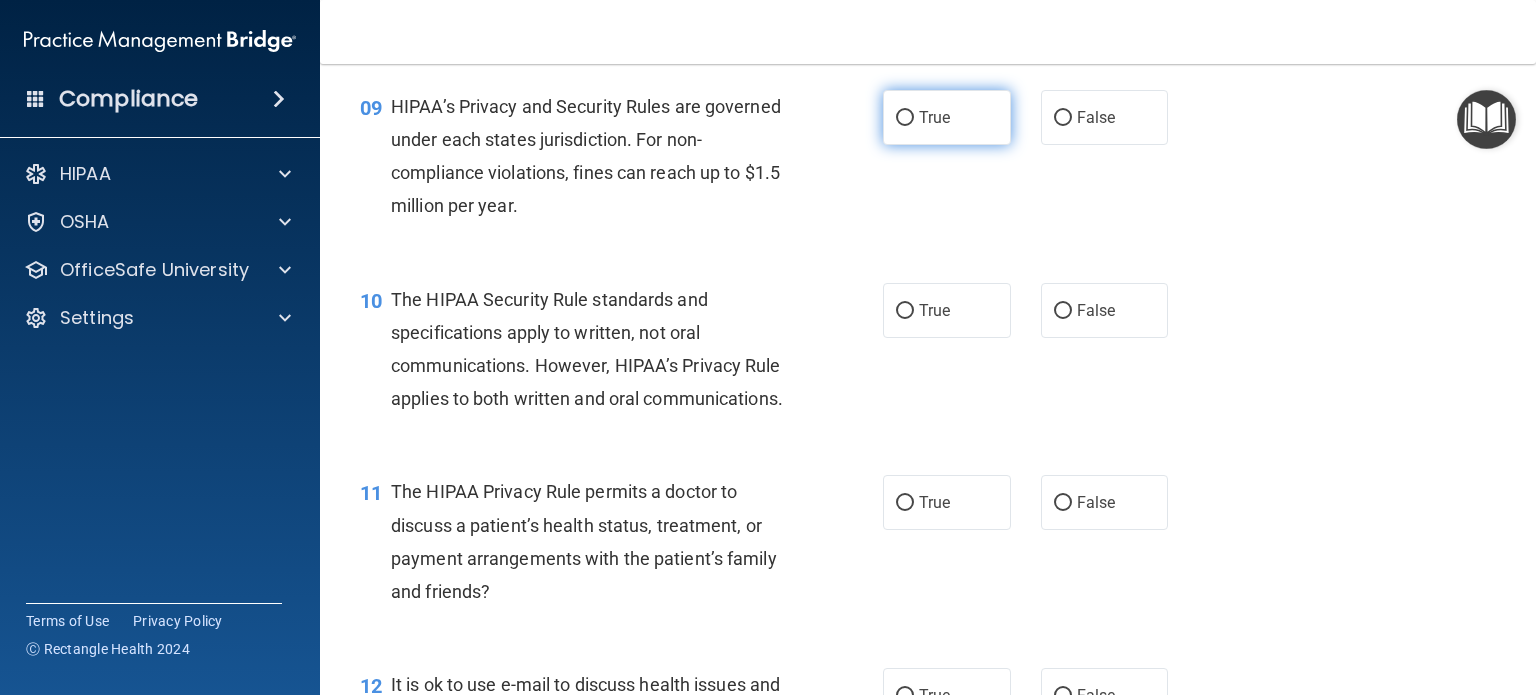 click on "True" at bounding box center [947, 117] 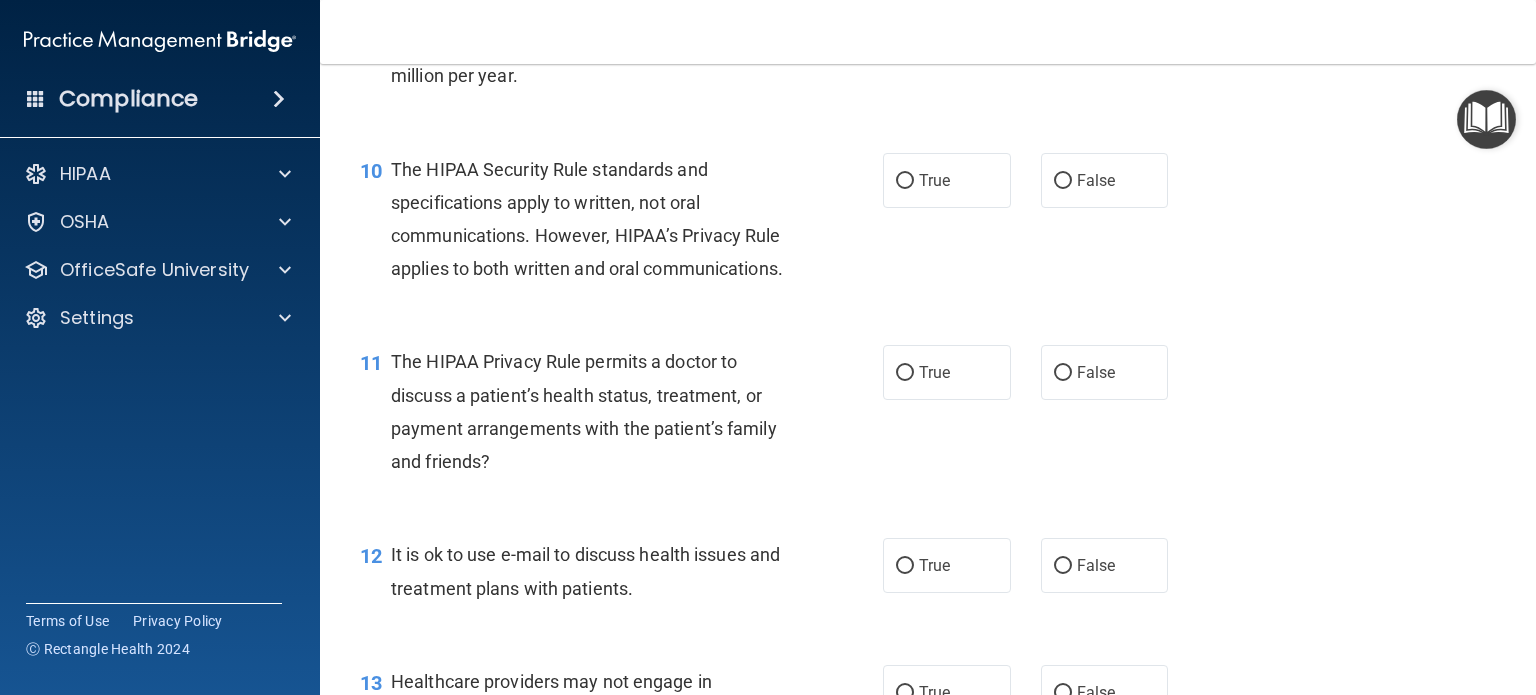 scroll, scrollTop: 1674, scrollLeft: 0, axis: vertical 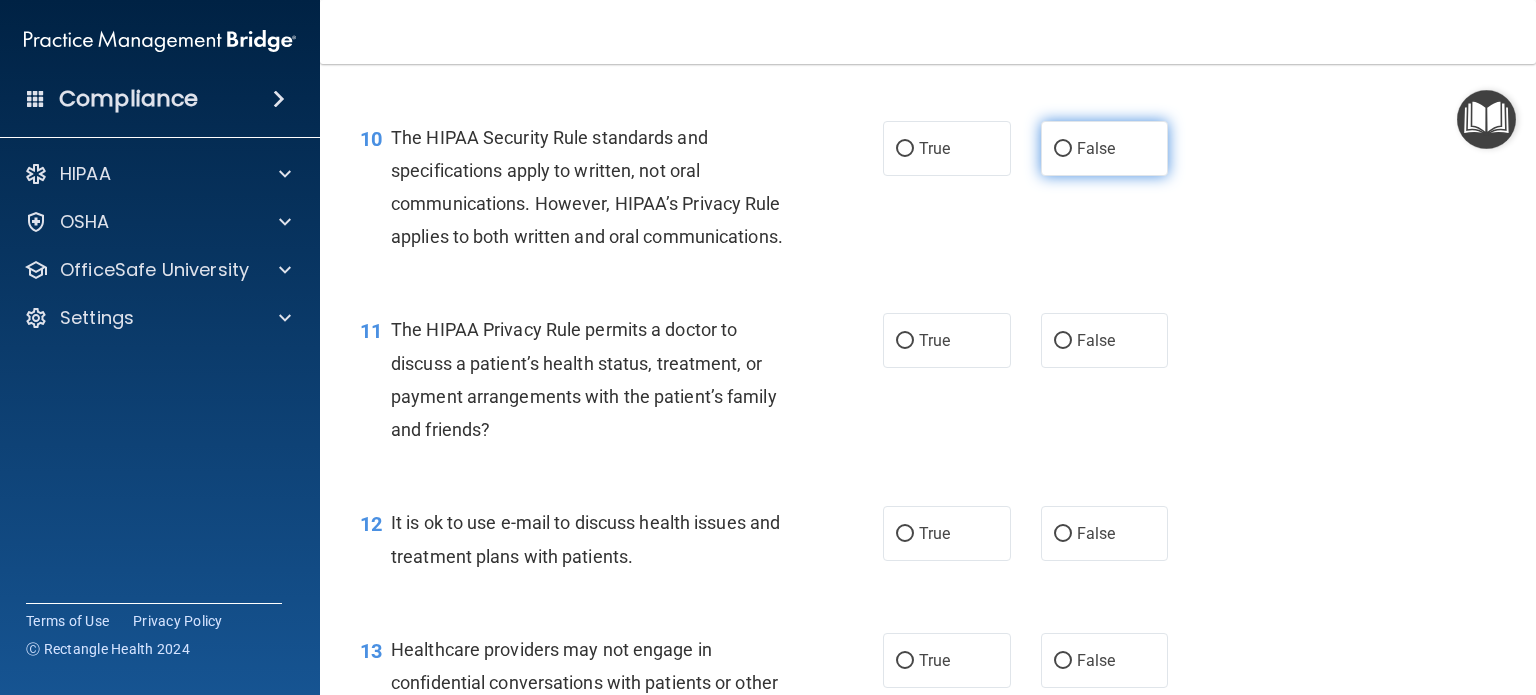 click on "False" at bounding box center [1096, 148] 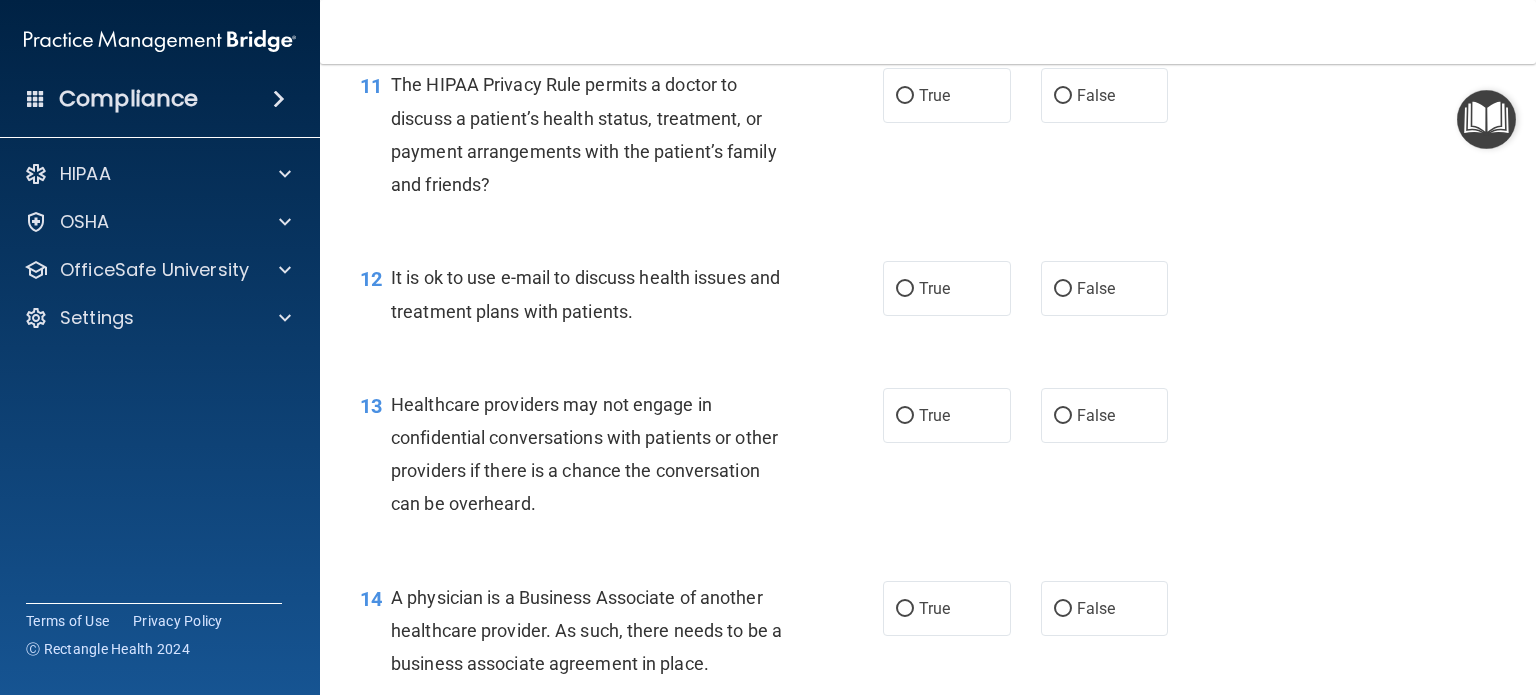 scroll, scrollTop: 1924, scrollLeft: 0, axis: vertical 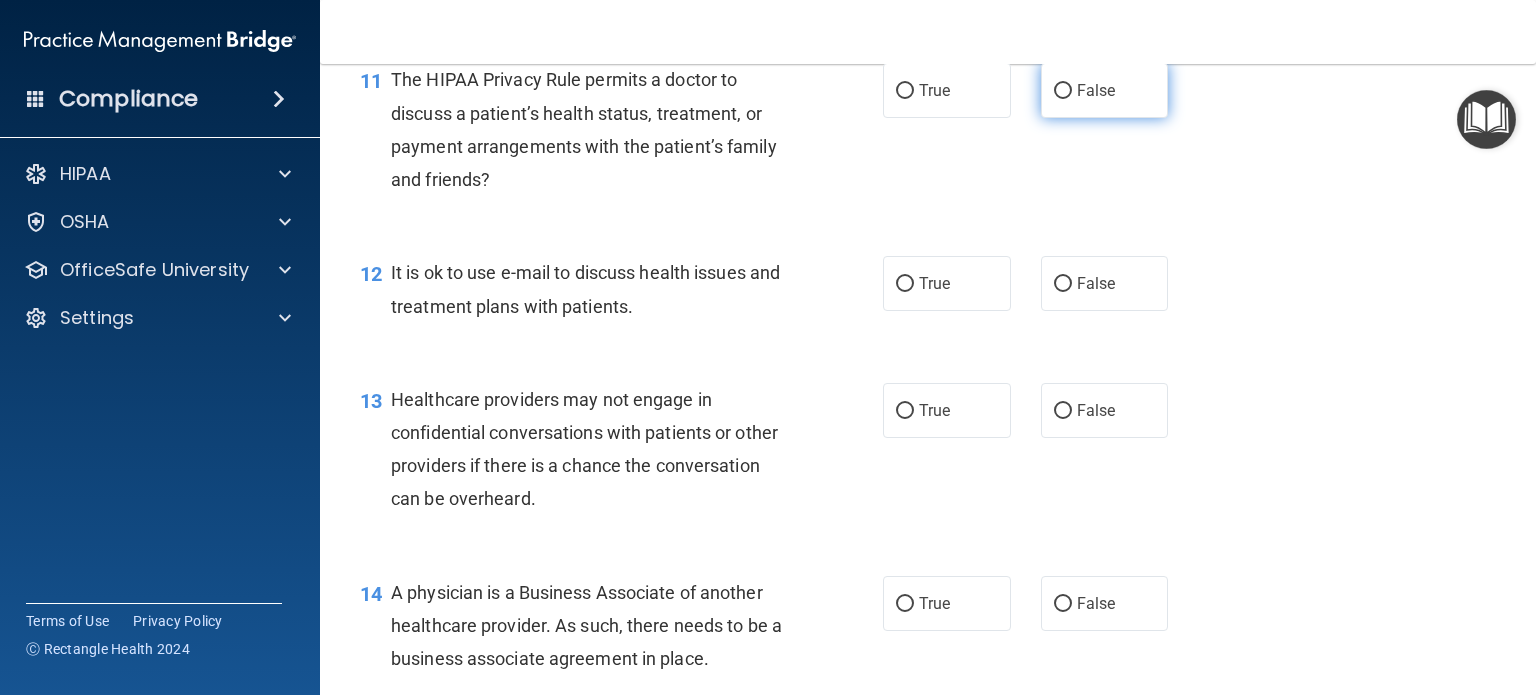 click on "False" at bounding box center [1105, 90] 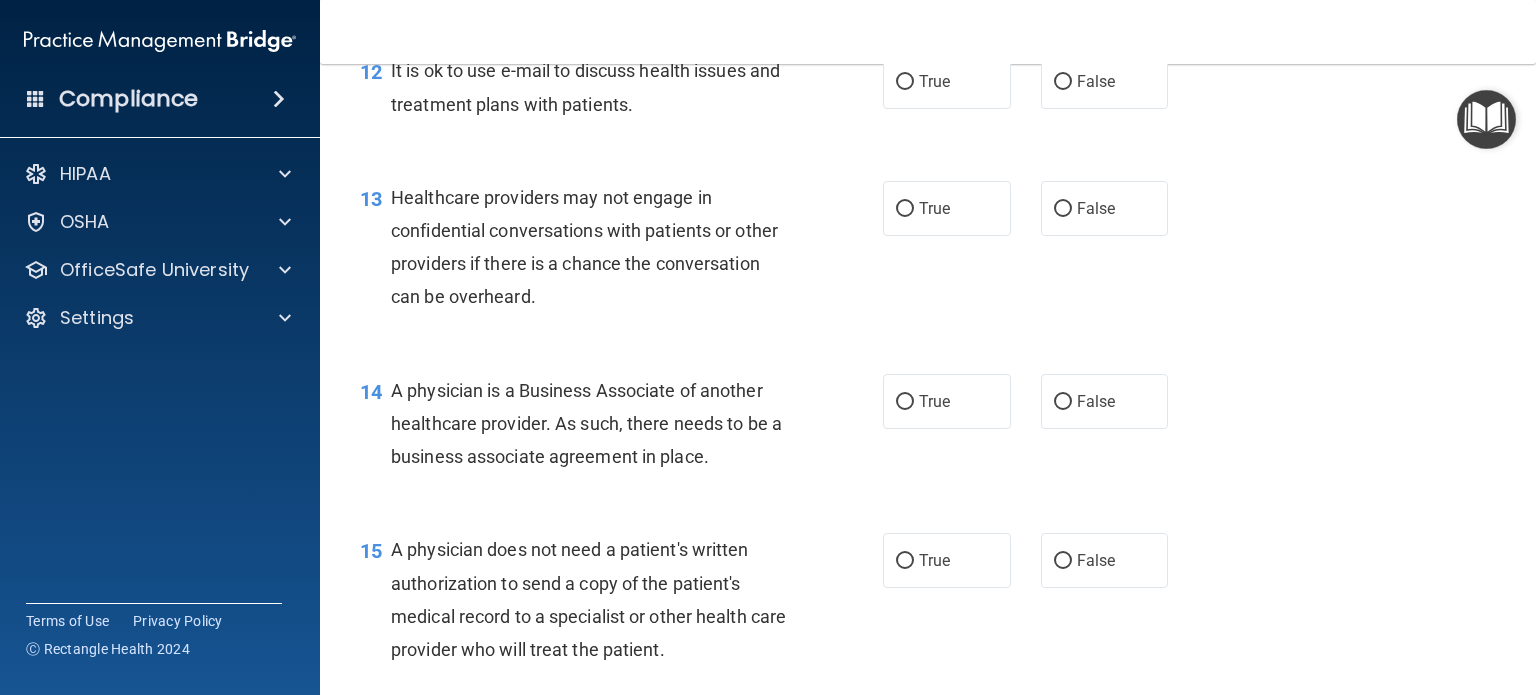 scroll, scrollTop: 2127, scrollLeft: 0, axis: vertical 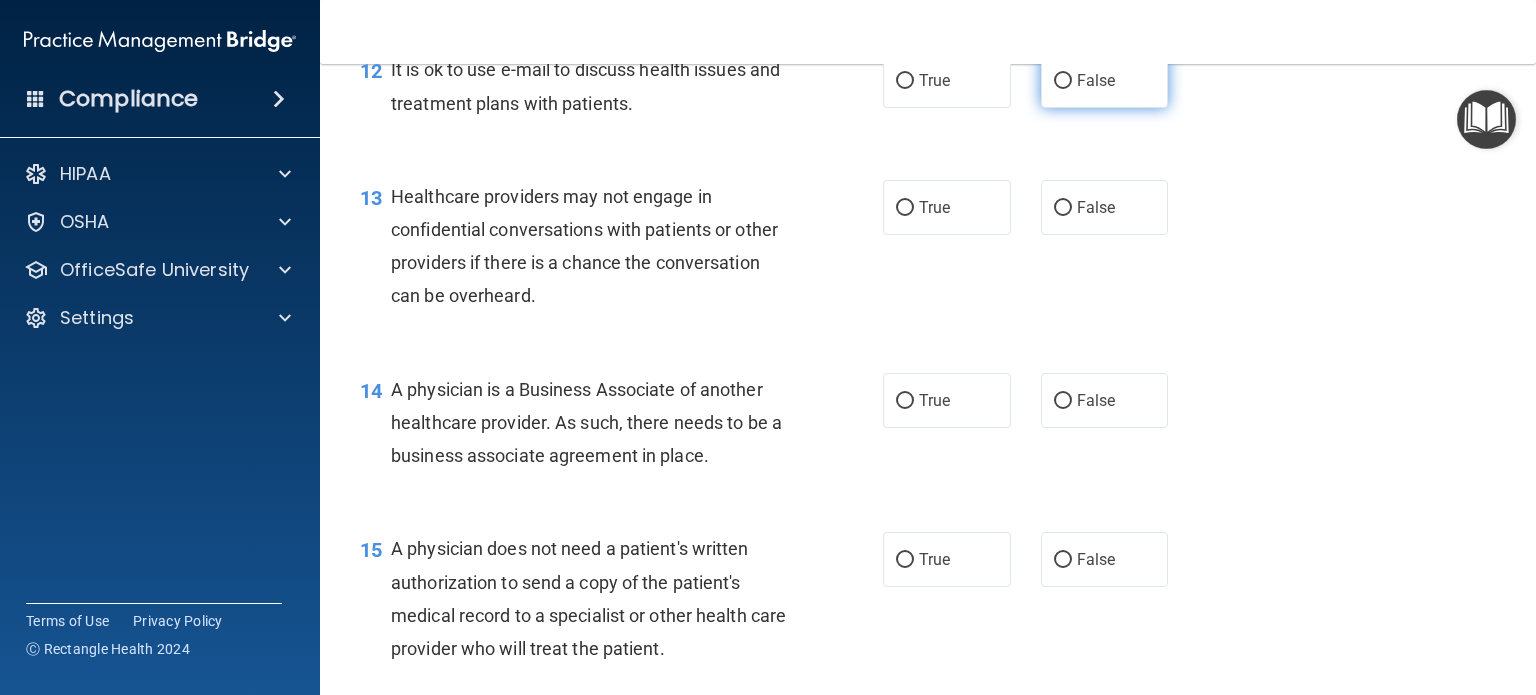 click on "False" at bounding box center [1105, 80] 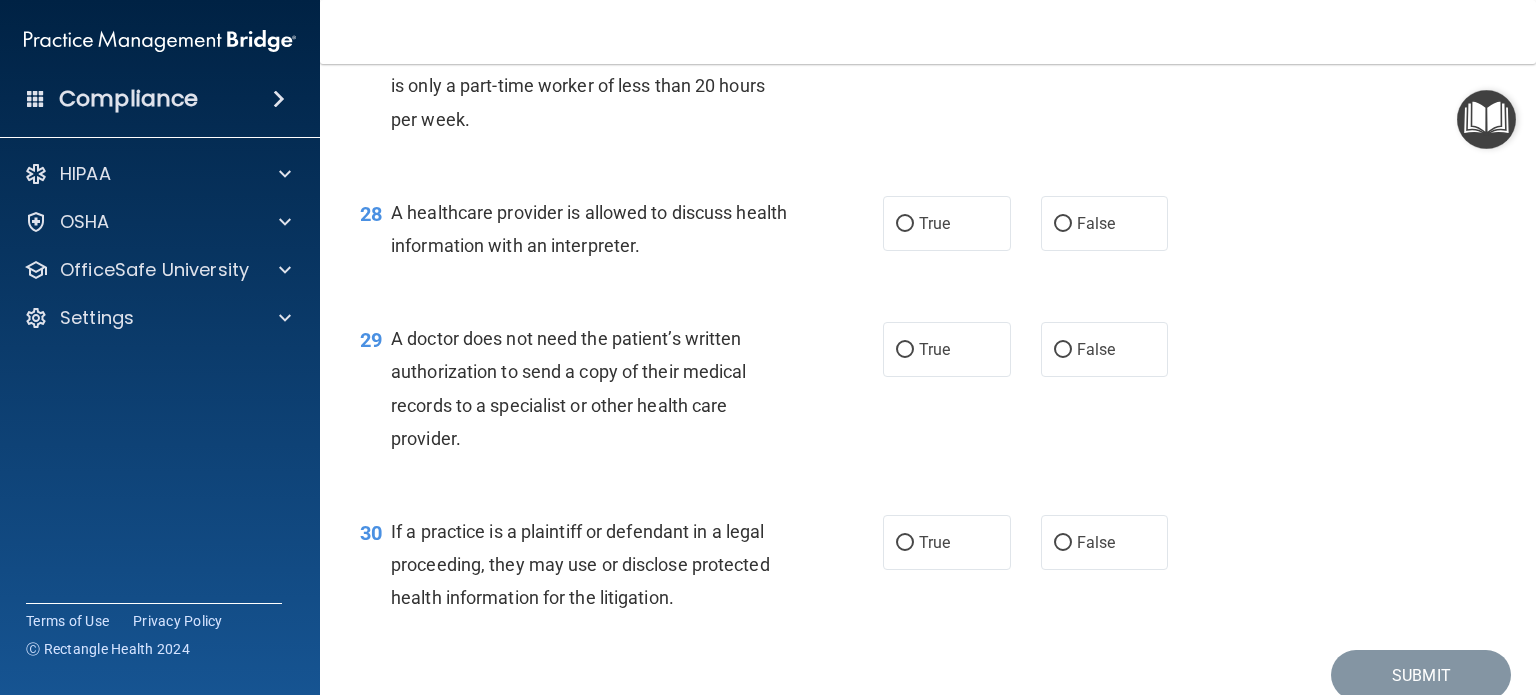scroll, scrollTop: 4824, scrollLeft: 0, axis: vertical 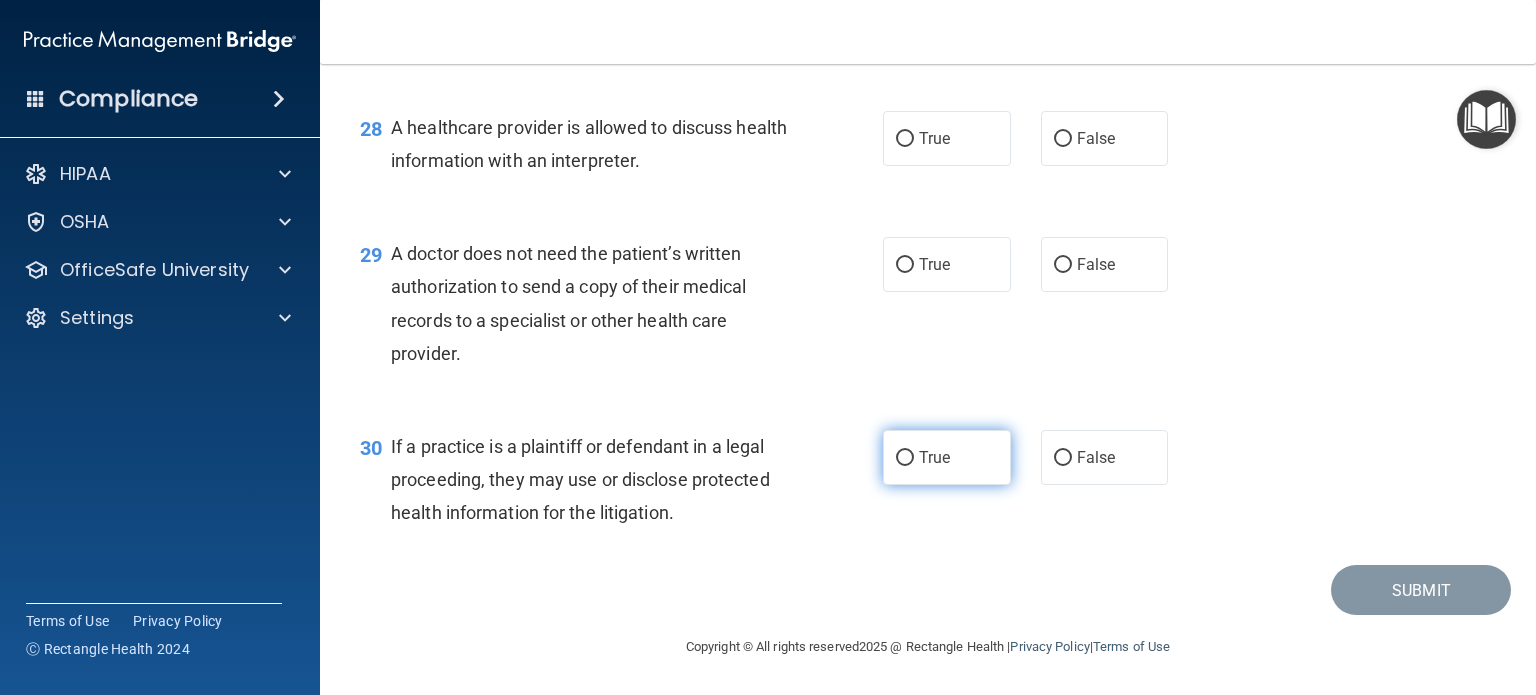 click on "True" at bounding box center (947, 457) 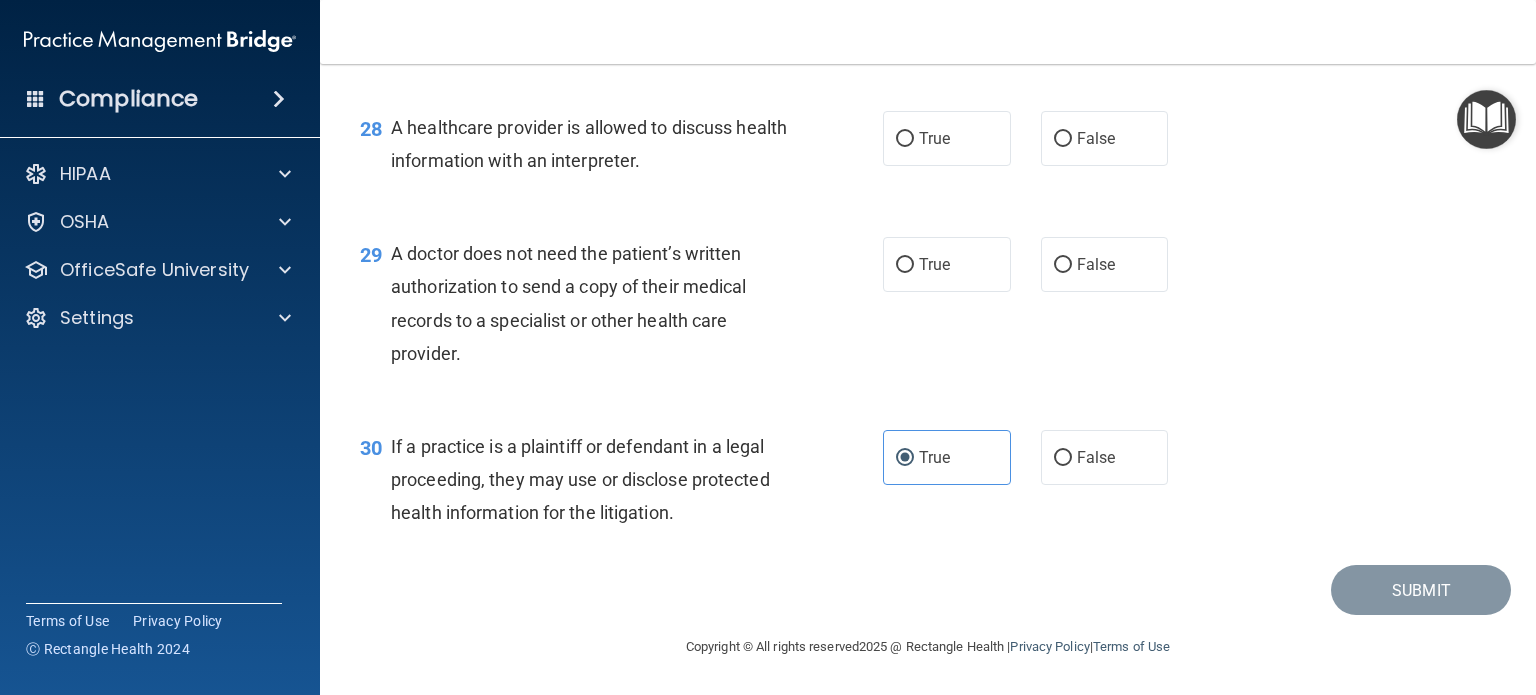 scroll, scrollTop: 4779, scrollLeft: 0, axis: vertical 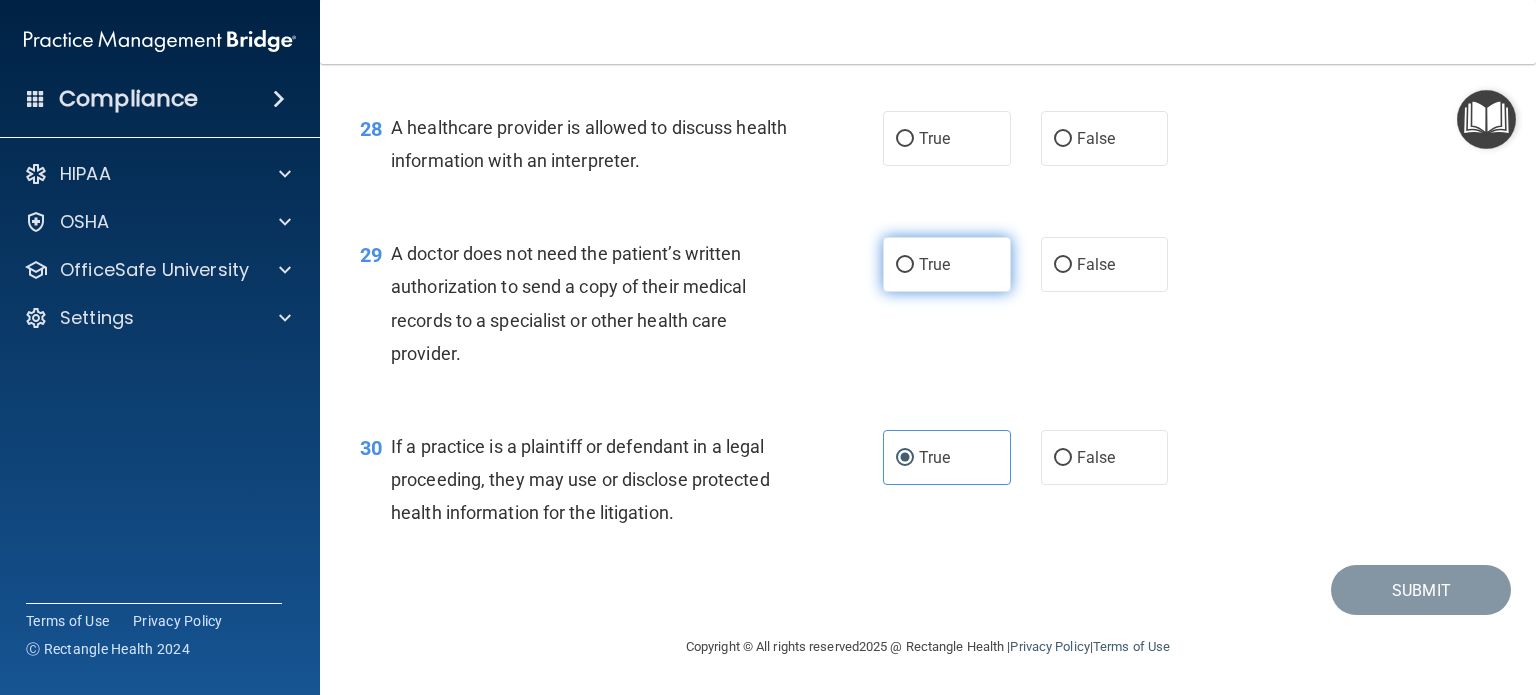 click on "True" at bounding box center (947, 264) 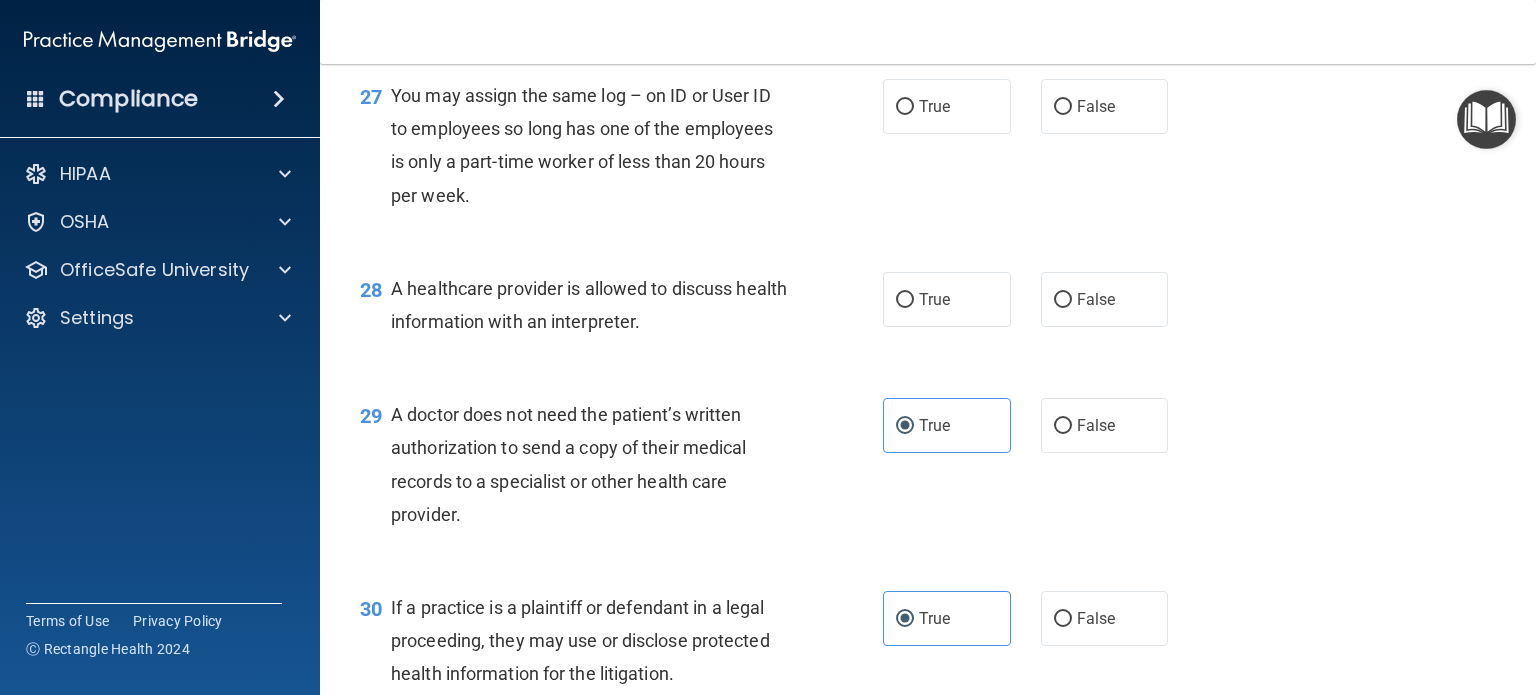 scroll, scrollTop: 4468, scrollLeft: 0, axis: vertical 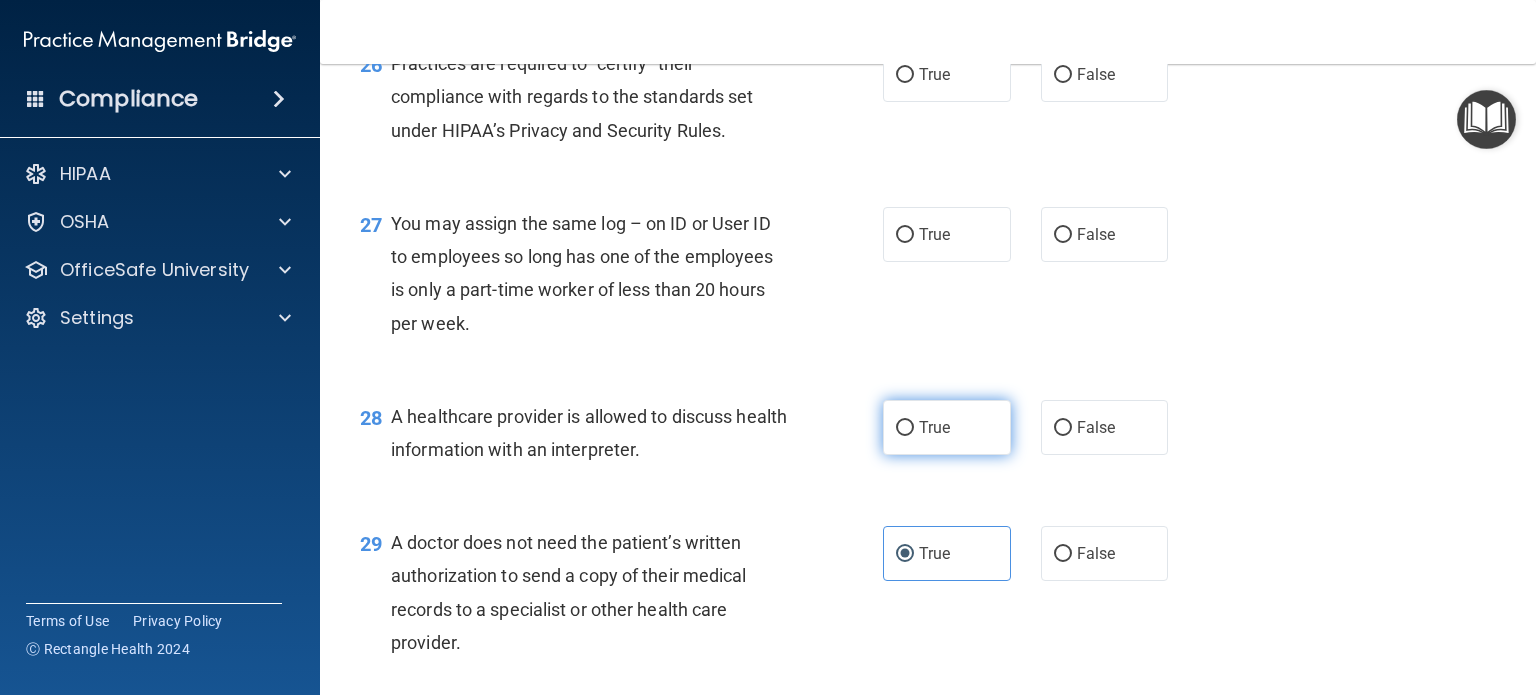 click on "True" at bounding box center [947, 427] 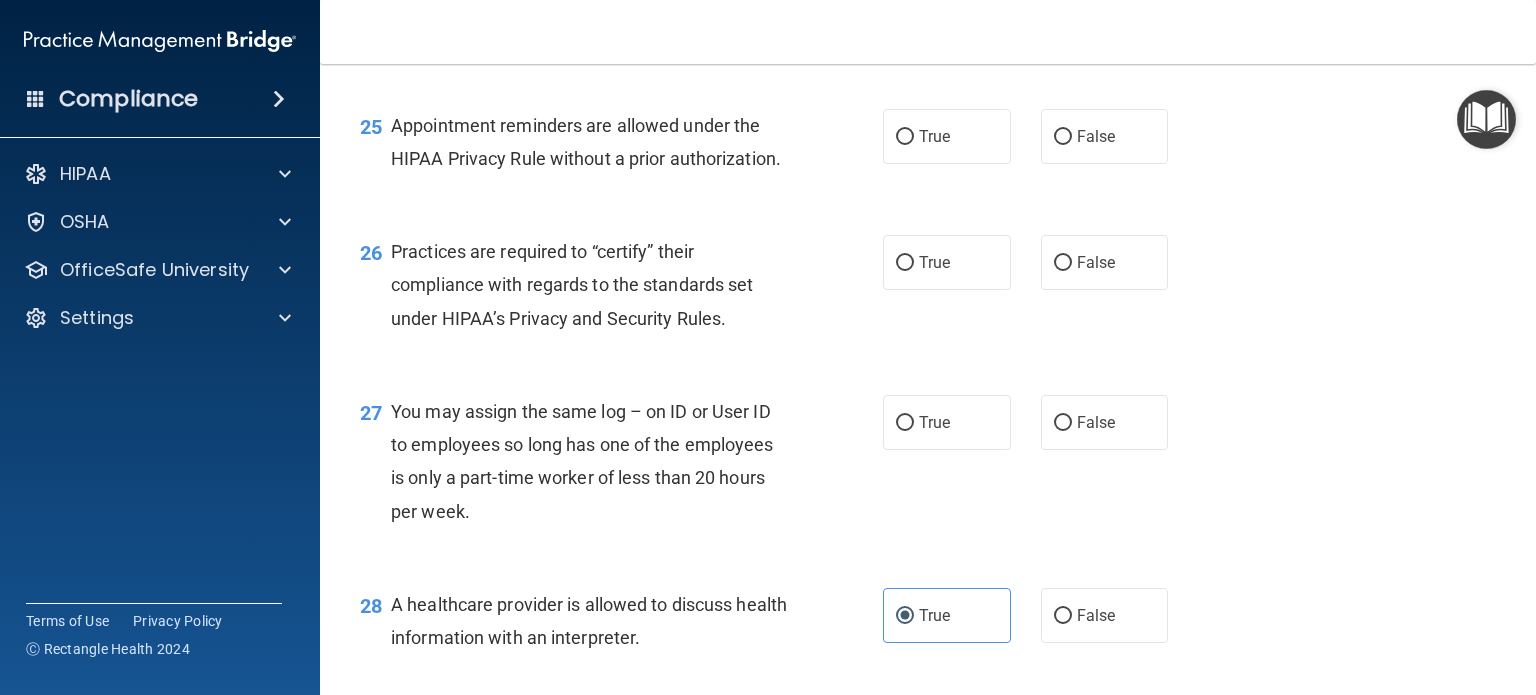 scroll, scrollTop: 4278, scrollLeft: 0, axis: vertical 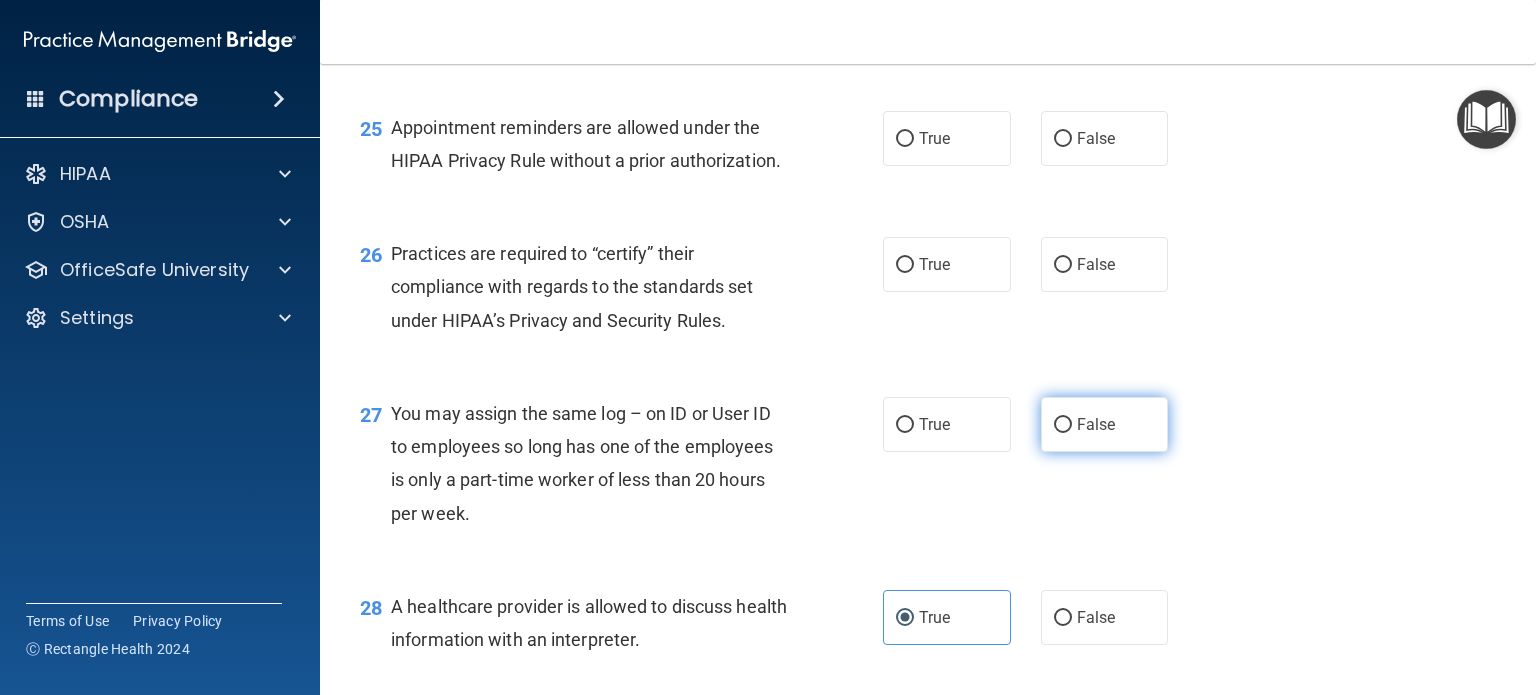 click on "False" at bounding box center [1105, 424] 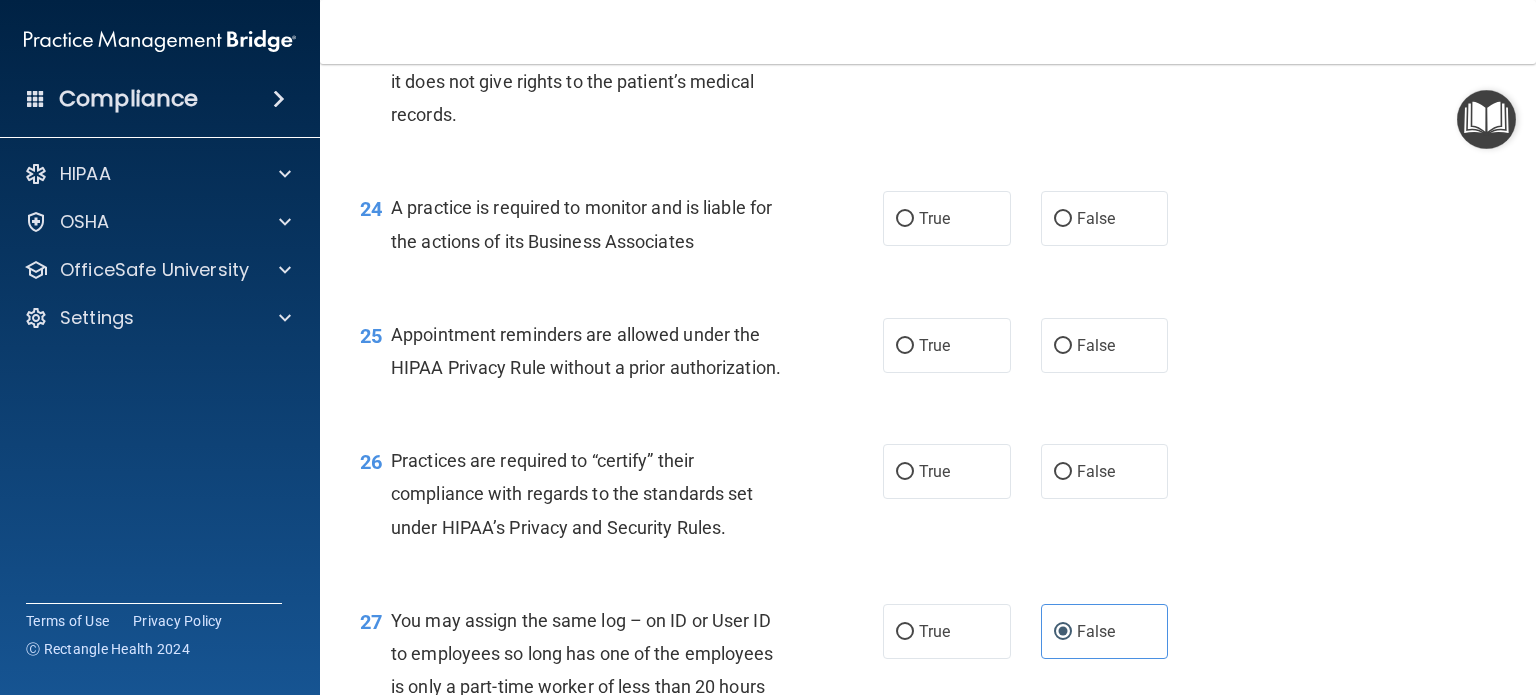 scroll, scrollTop: 4064, scrollLeft: 0, axis: vertical 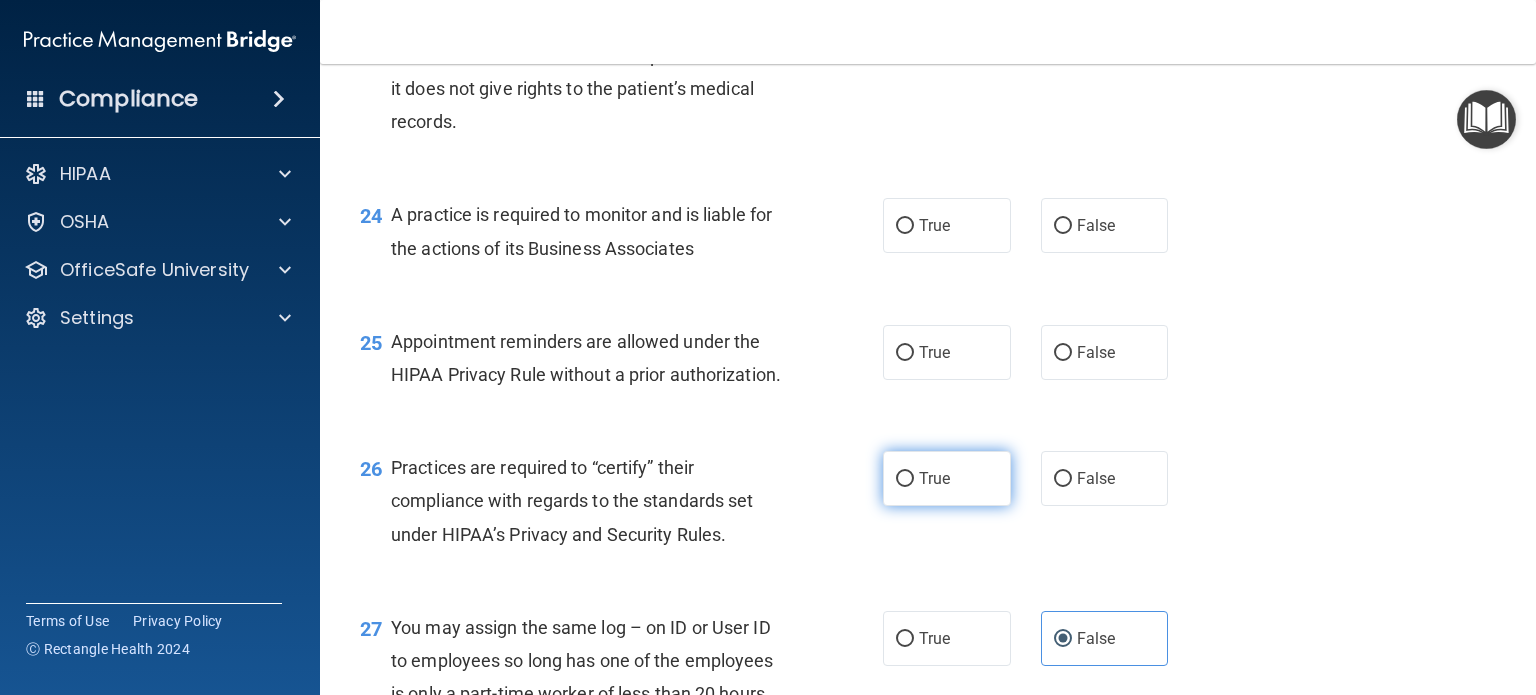 click on "True" at bounding box center [947, 478] 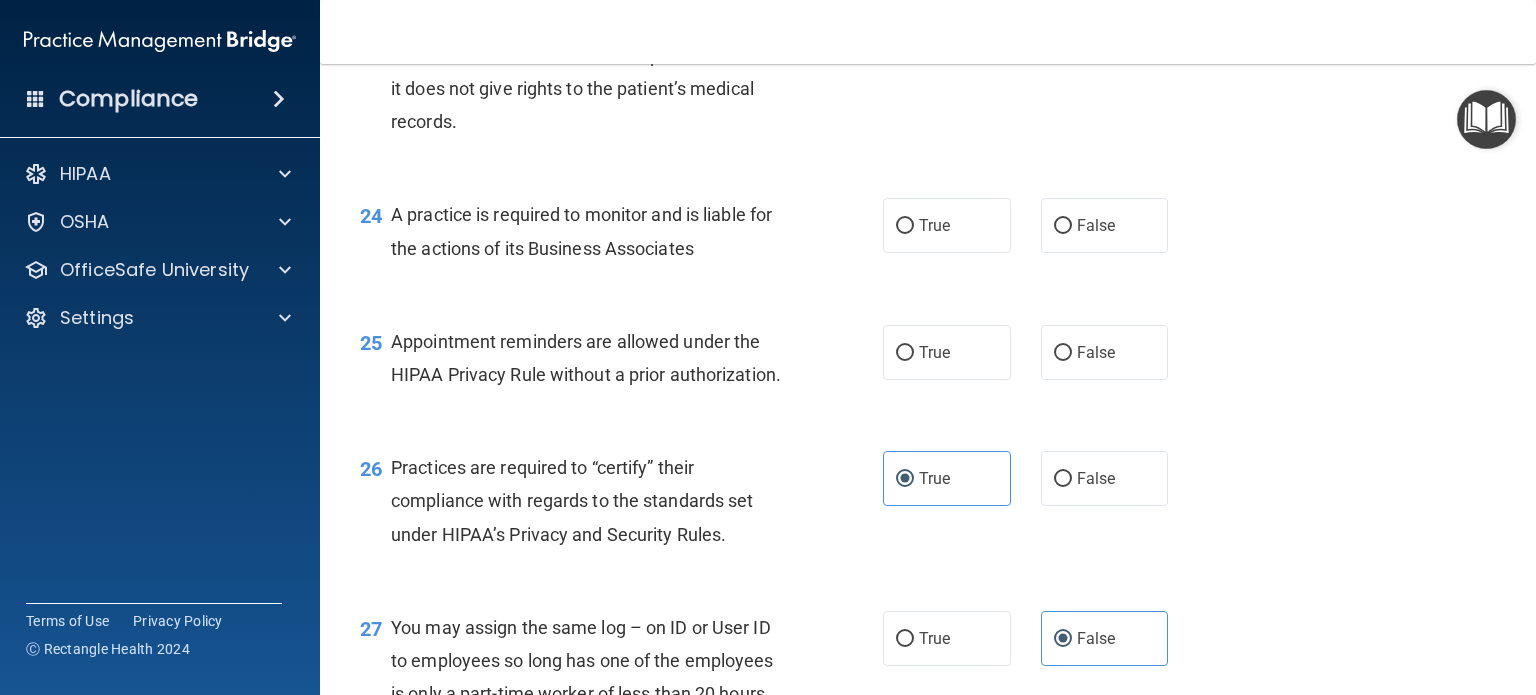 scroll, scrollTop: 3942, scrollLeft: 0, axis: vertical 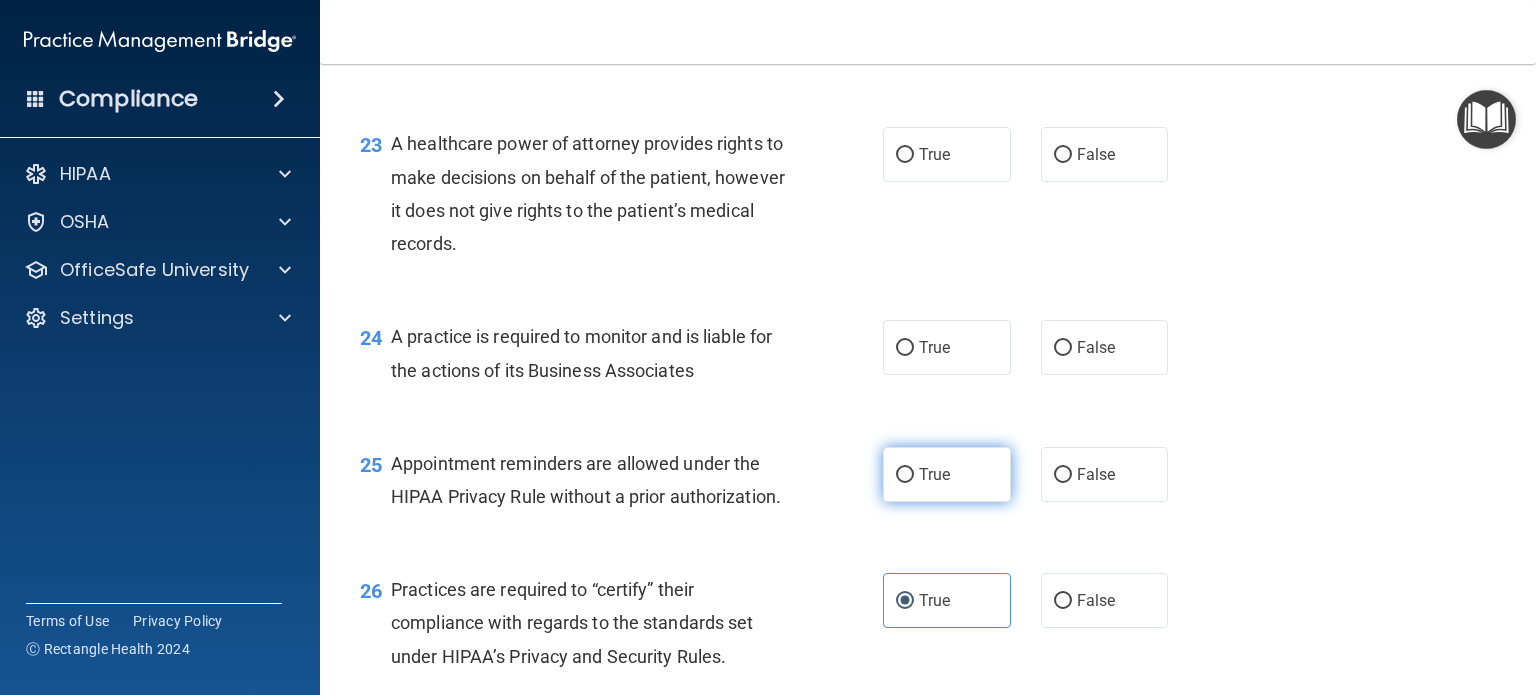click on "True" at bounding box center [947, 474] 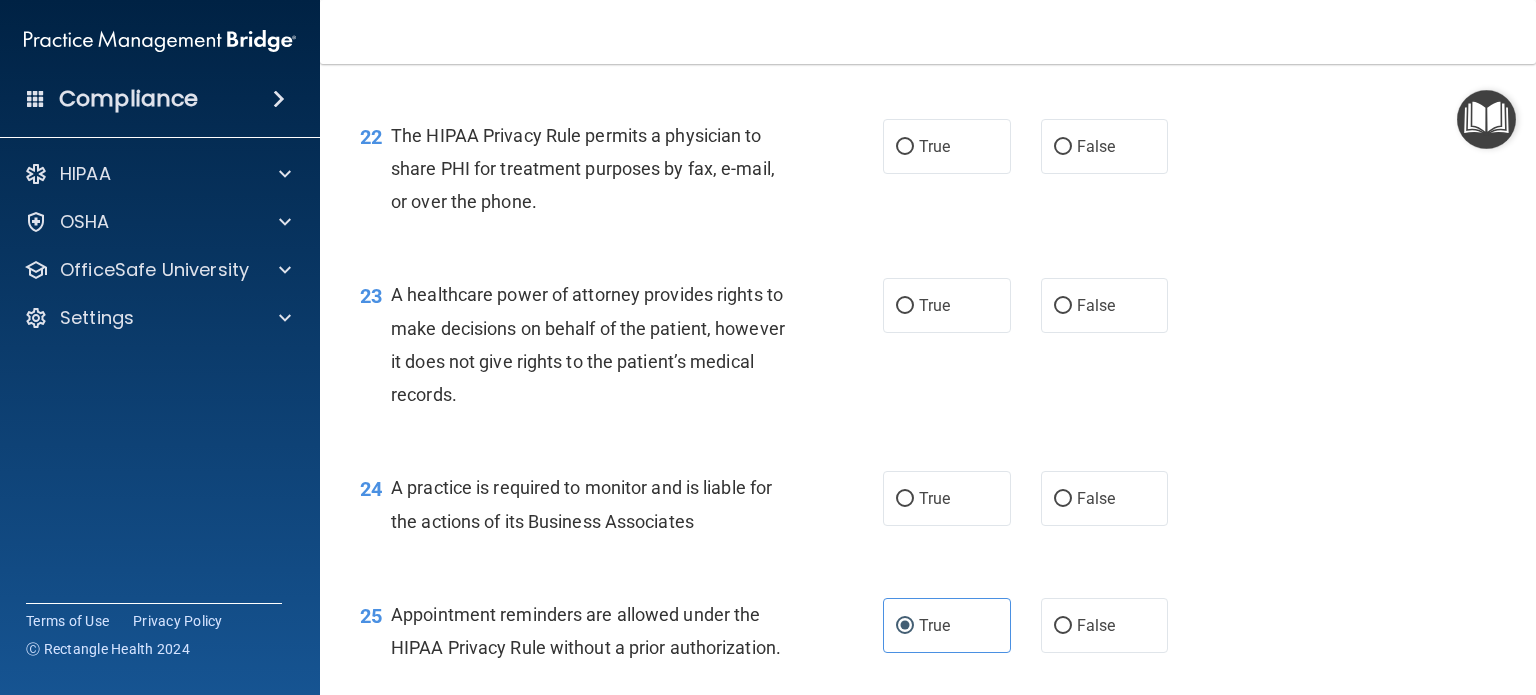 scroll, scrollTop: 3788, scrollLeft: 0, axis: vertical 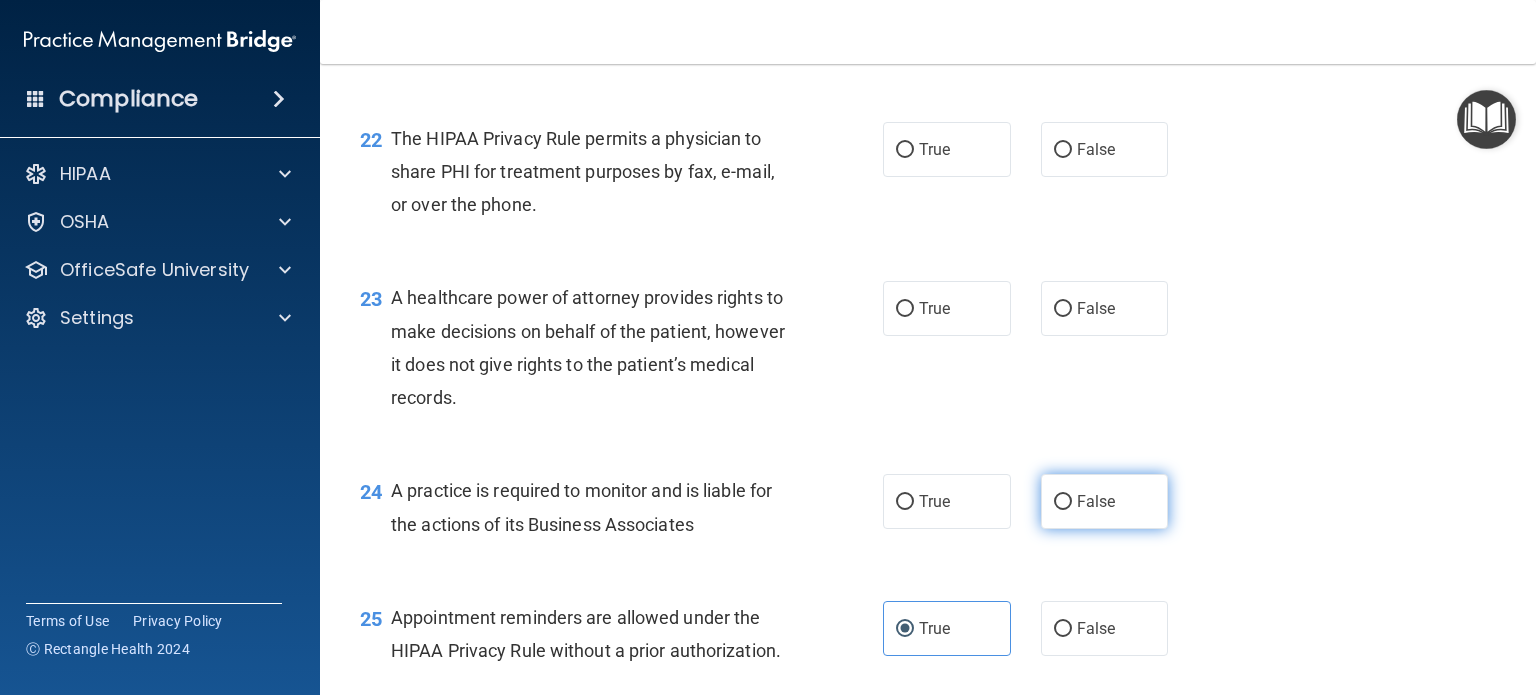 click on "False" at bounding box center [1105, 501] 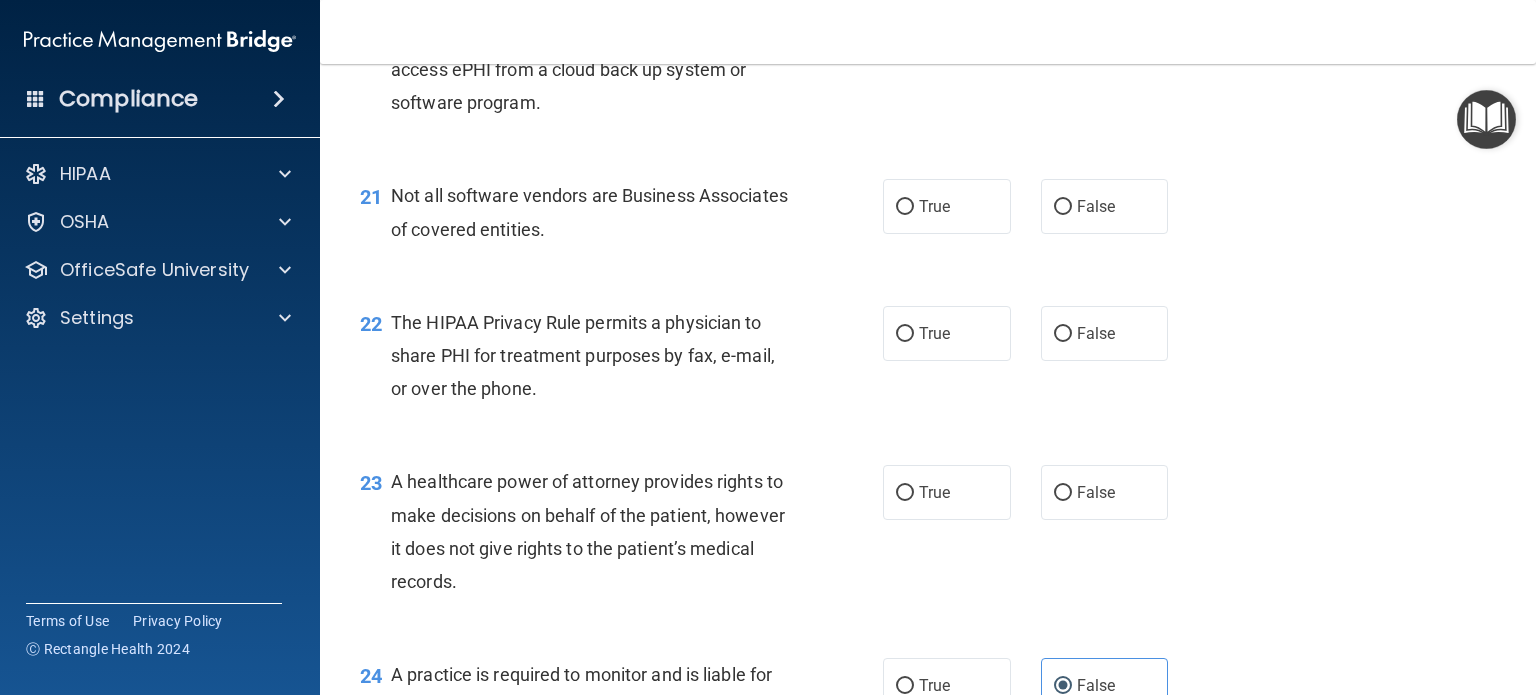 scroll, scrollTop: 3600, scrollLeft: 0, axis: vertical 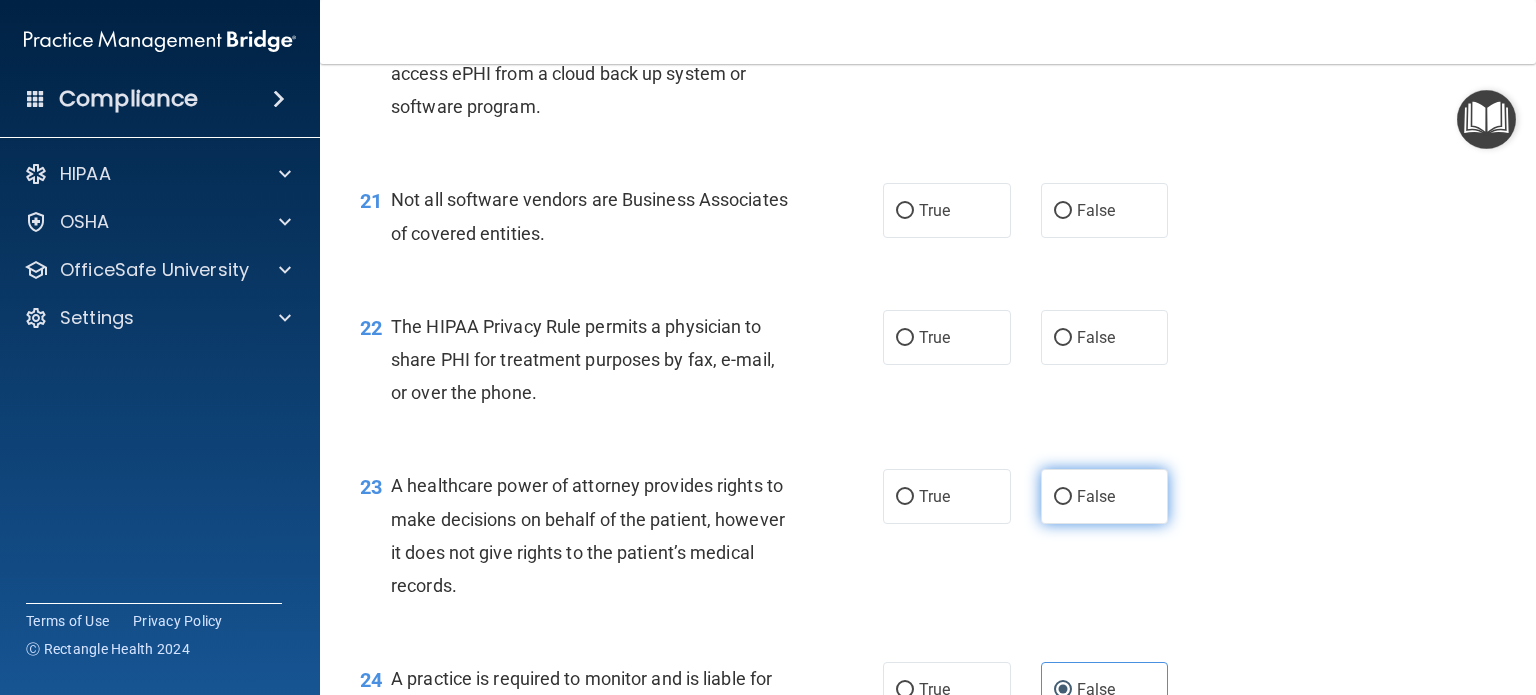 click on "False" at bounding box center (1105, 496) 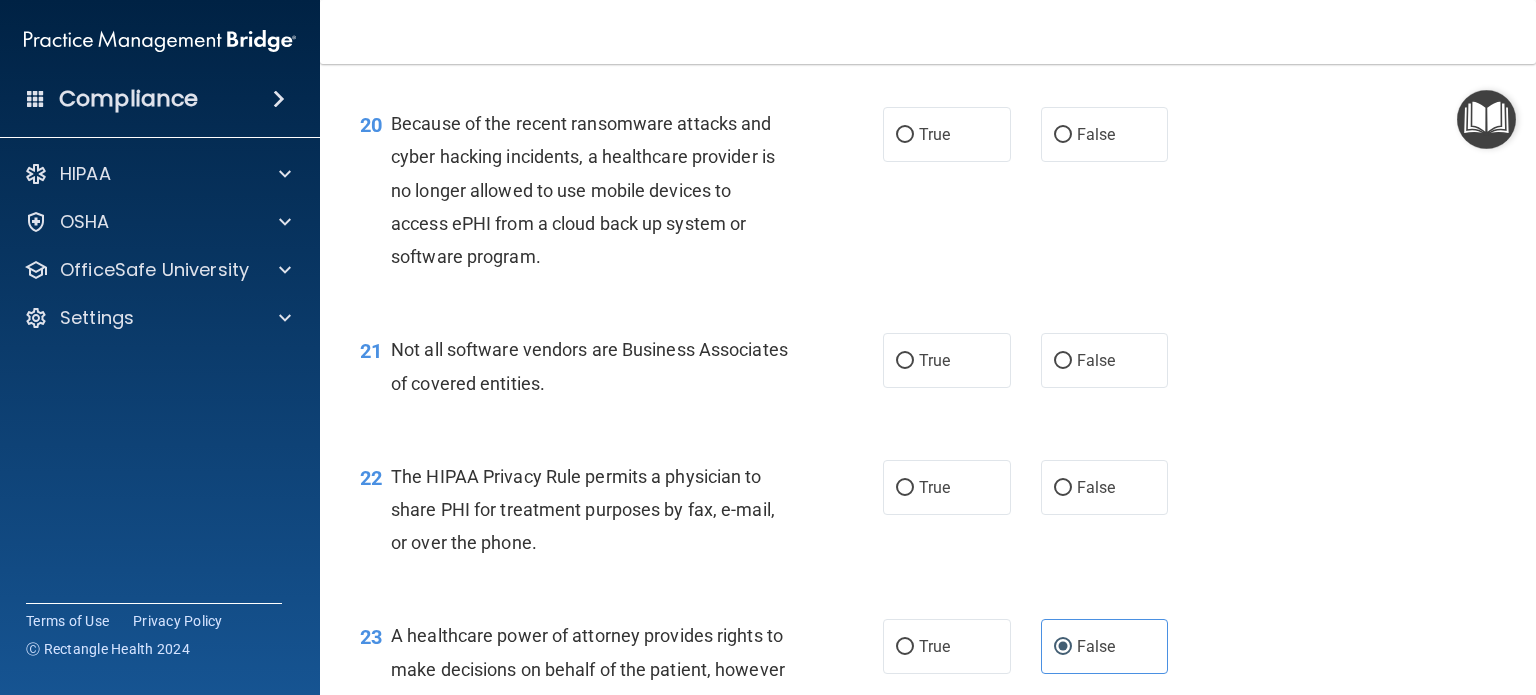 scroll, scrollTop: 3447, scrollLeft: 0, axis: vertical 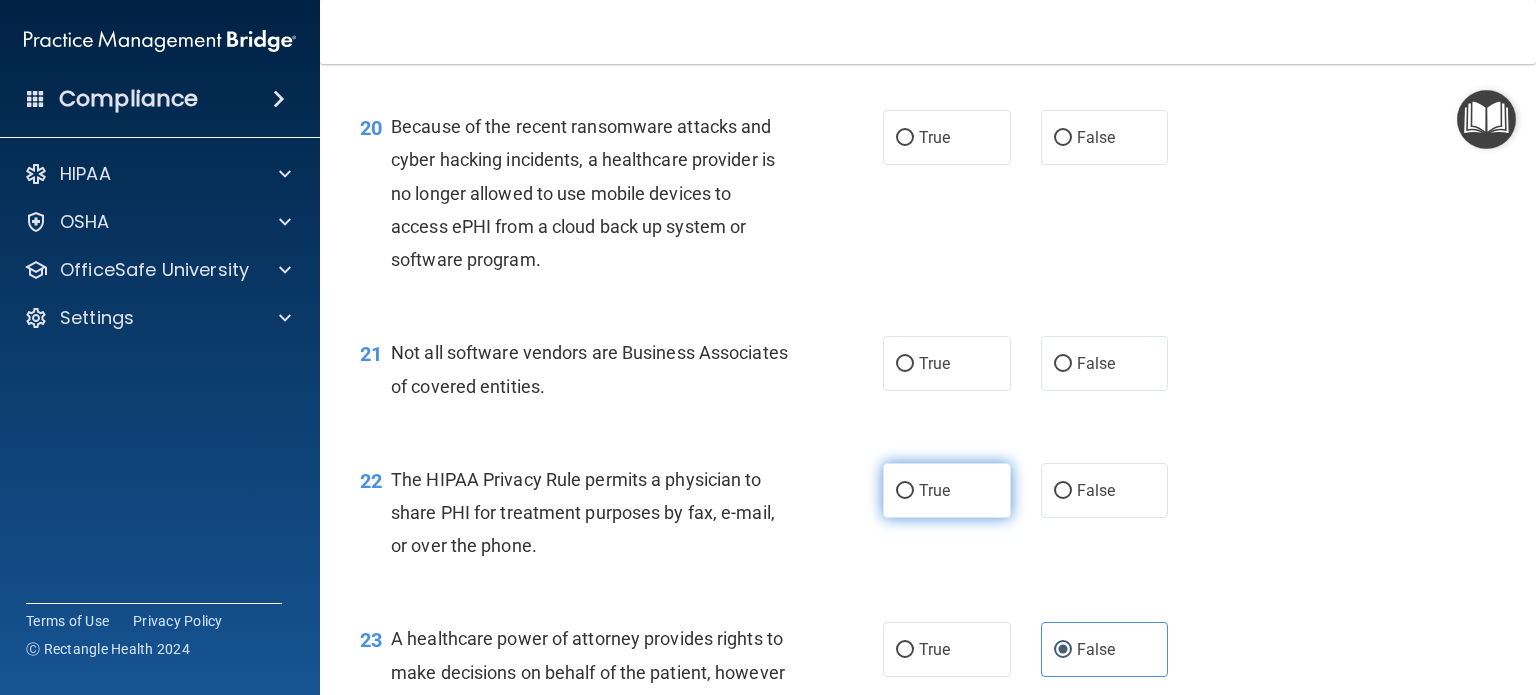 click on "True" at bounding box center [947, 490] 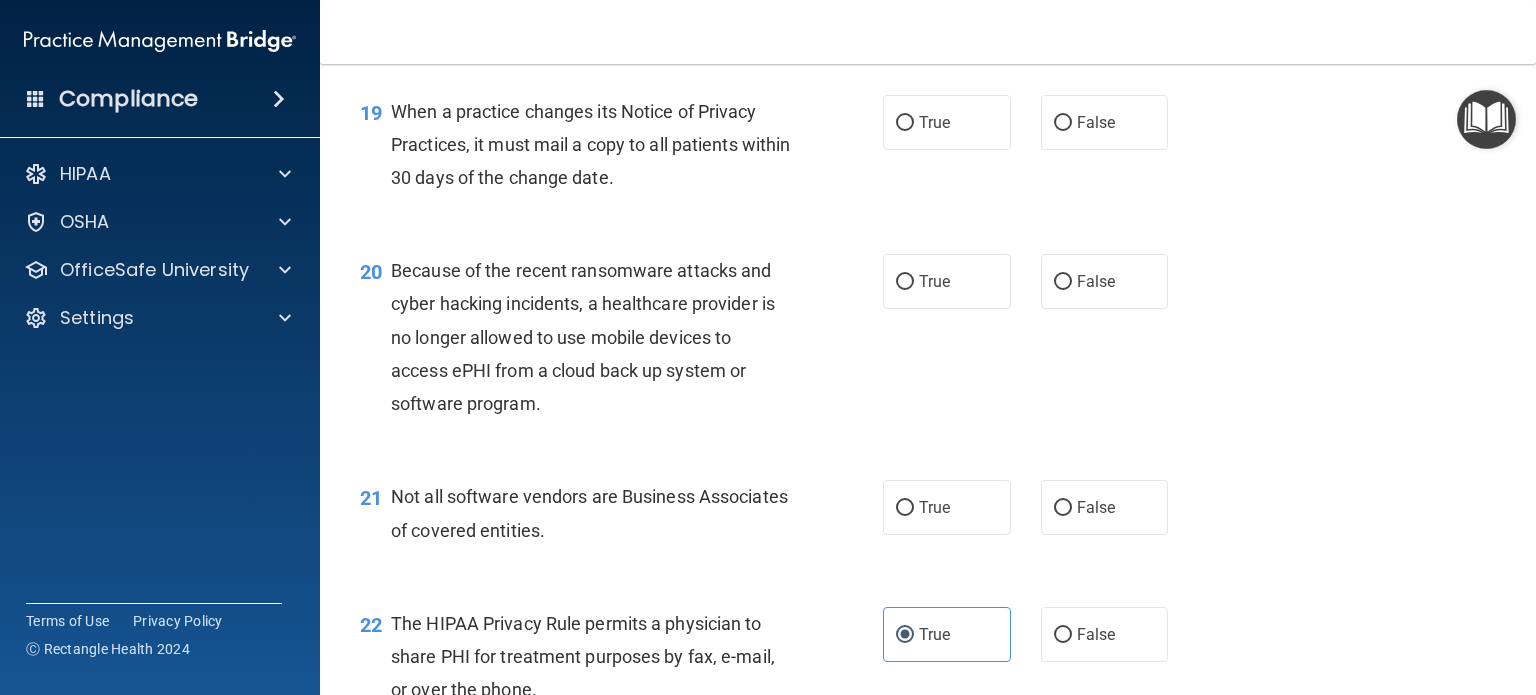 scroll, scrollTop: 3299, scrollLeft: 0, axis: vertical 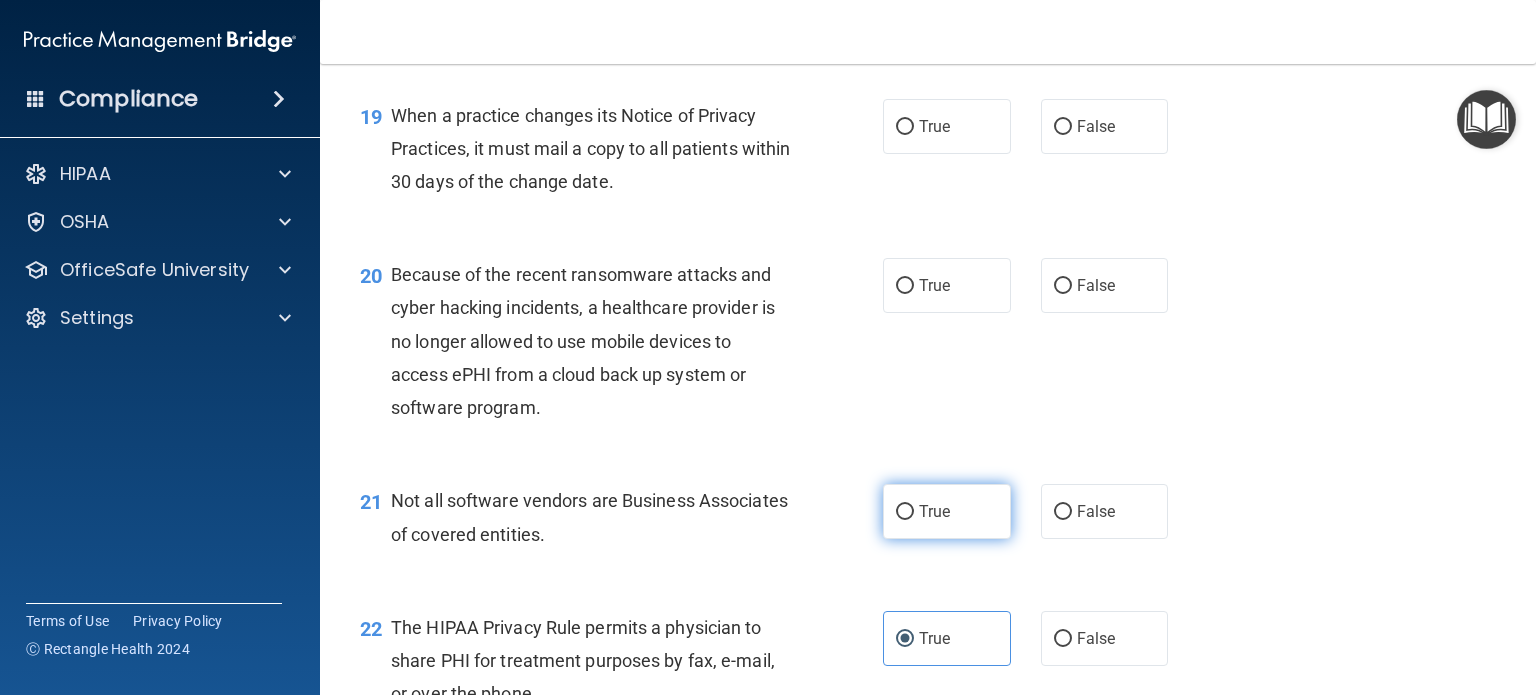 click on "True" at bounding box center (934, 511) 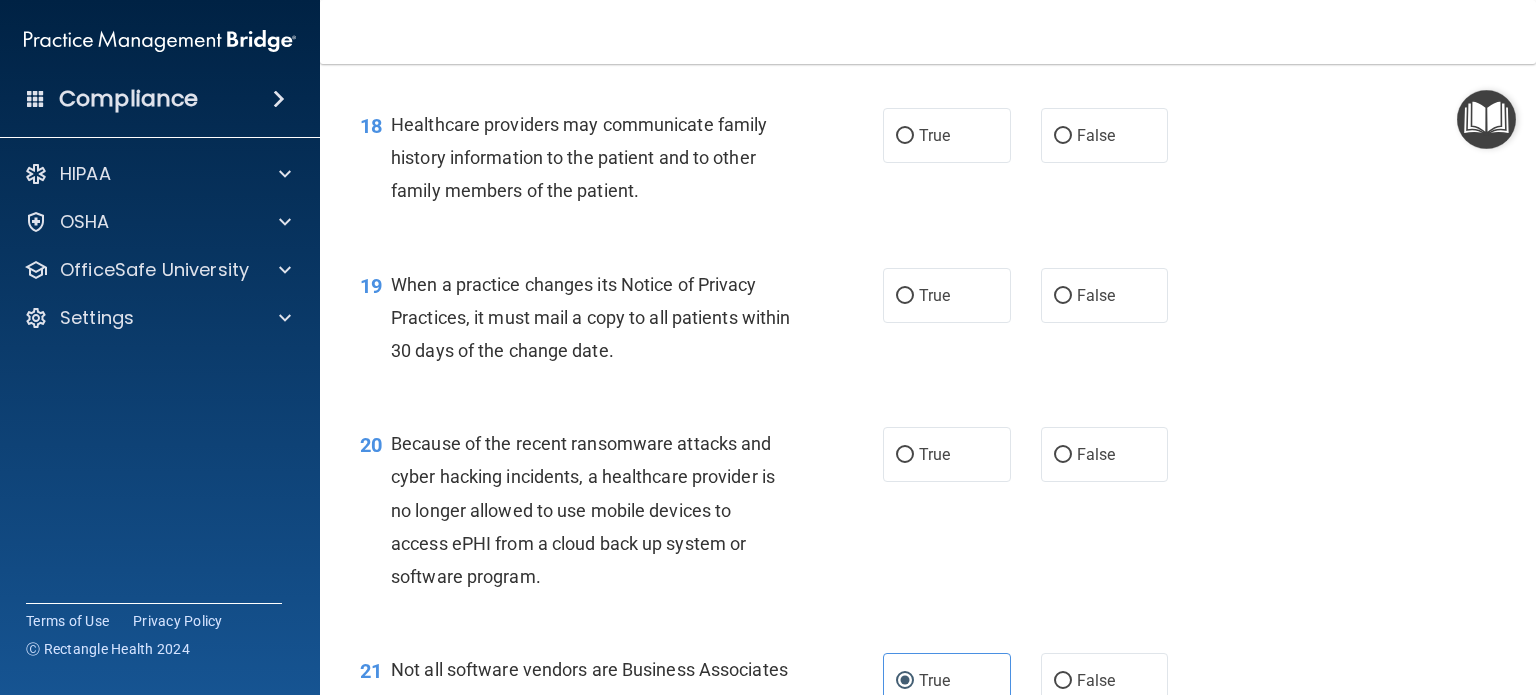 scroll, scrollTop: 3131, scrollLeft: 0, axis: vertical 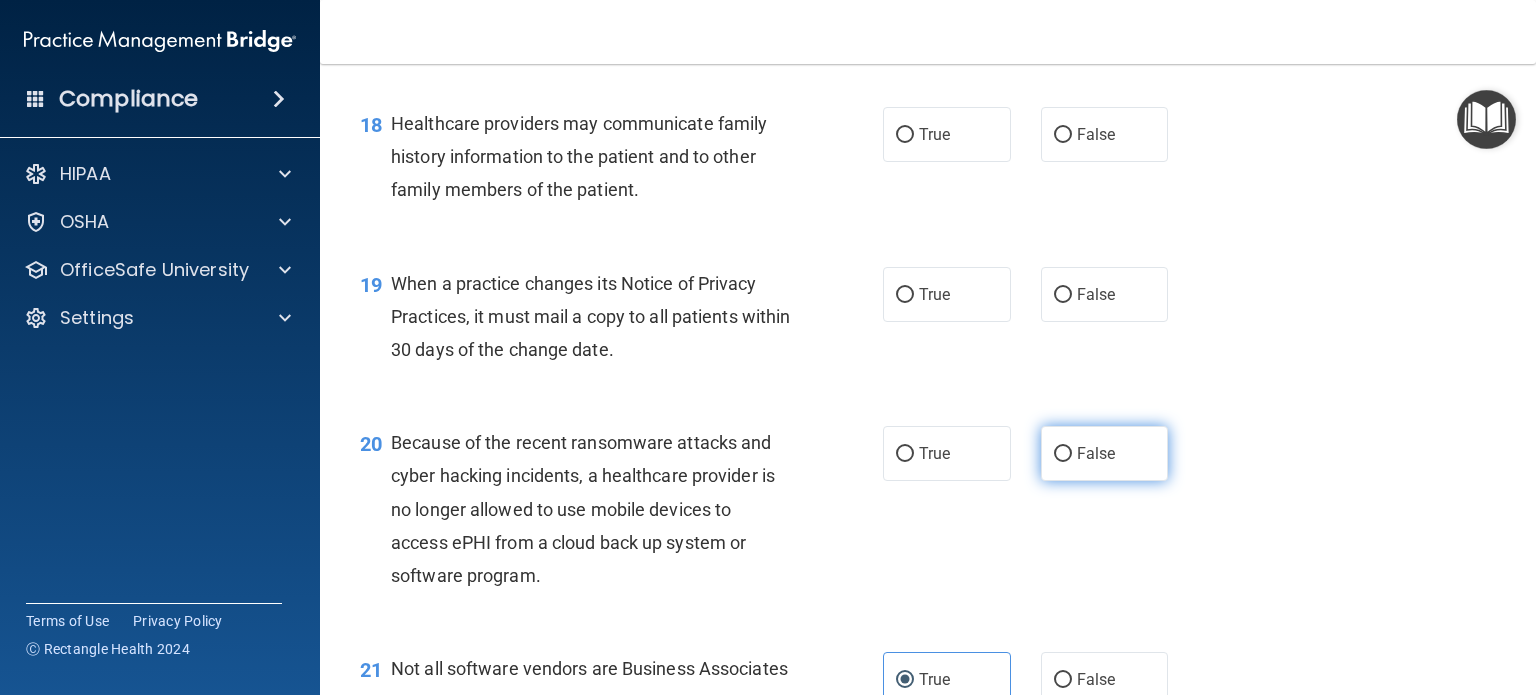click on "False" at bounding box center (1063, 454) 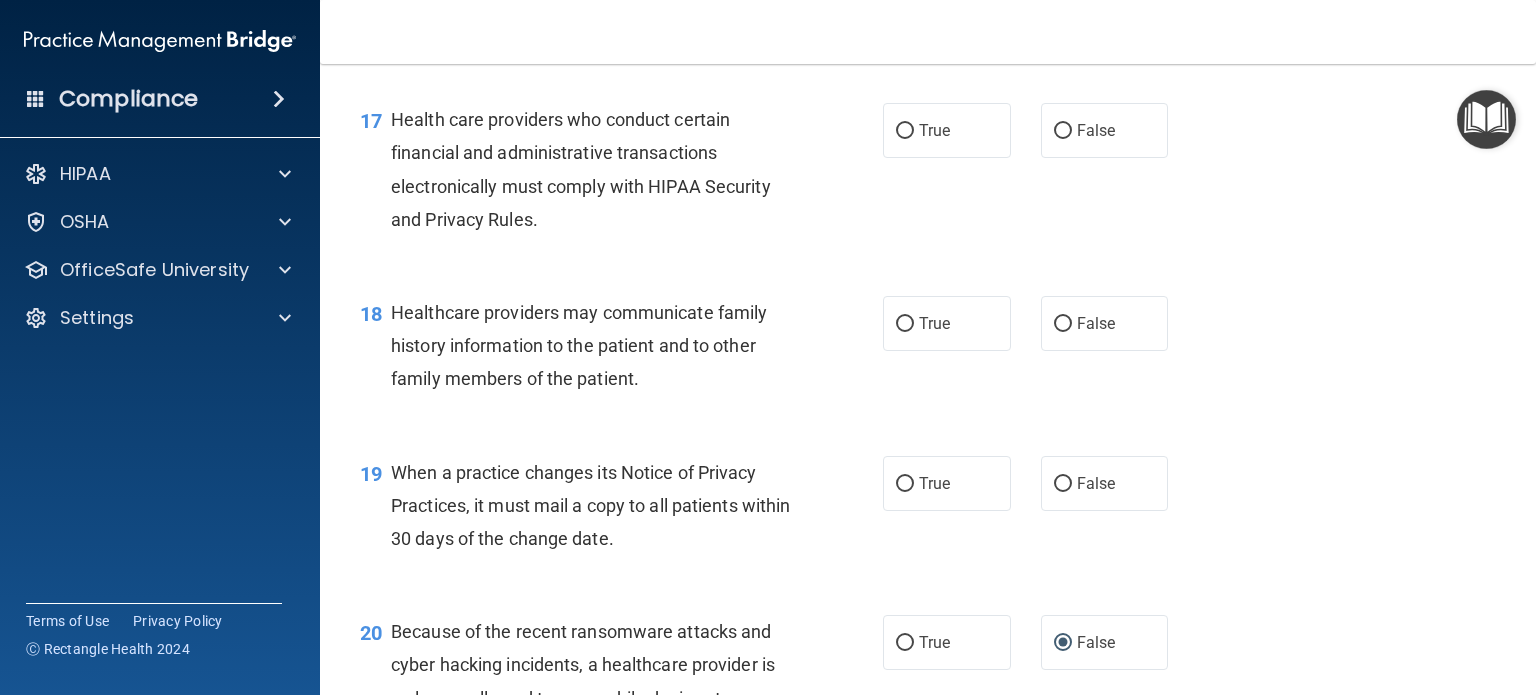 scroll, scrollTop: 2943, scrollLeft: 0, axis: vertical 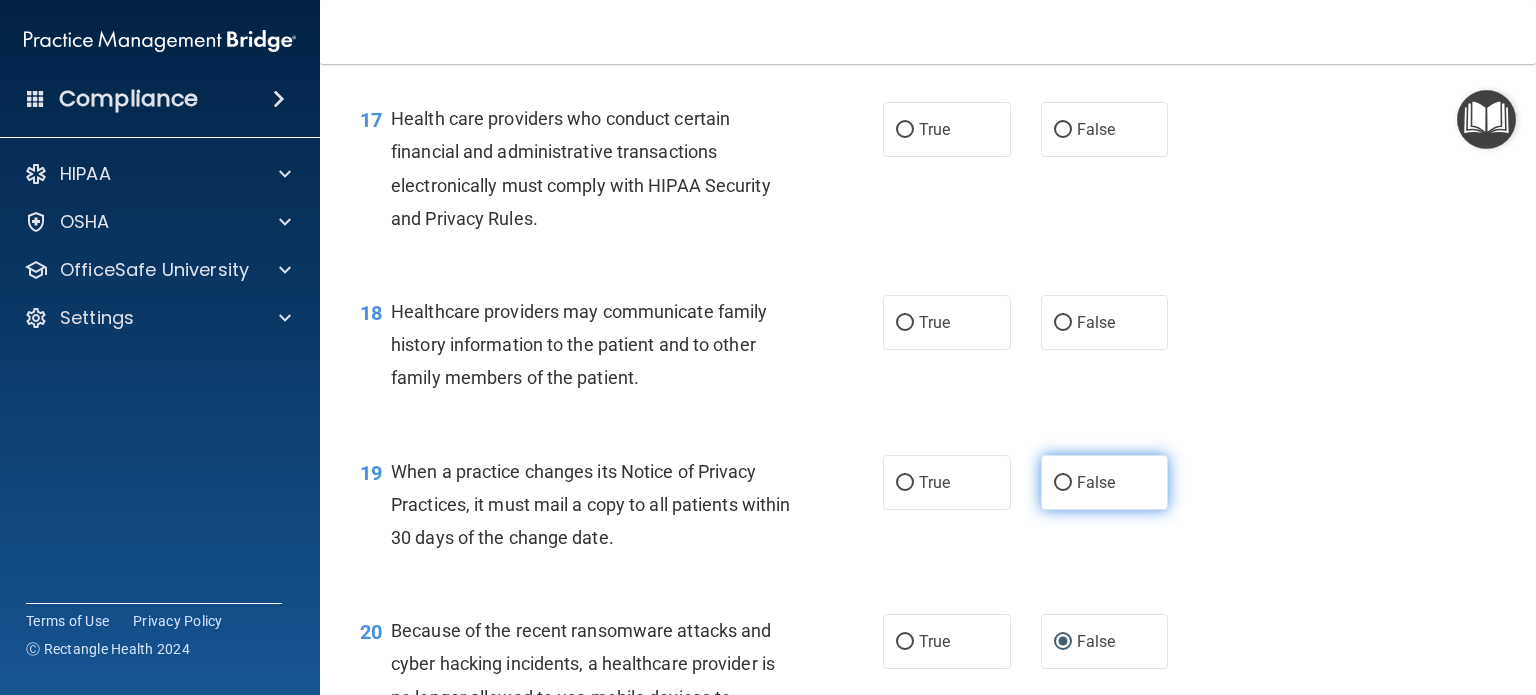click on "False" at bounding box center [1105, 482] 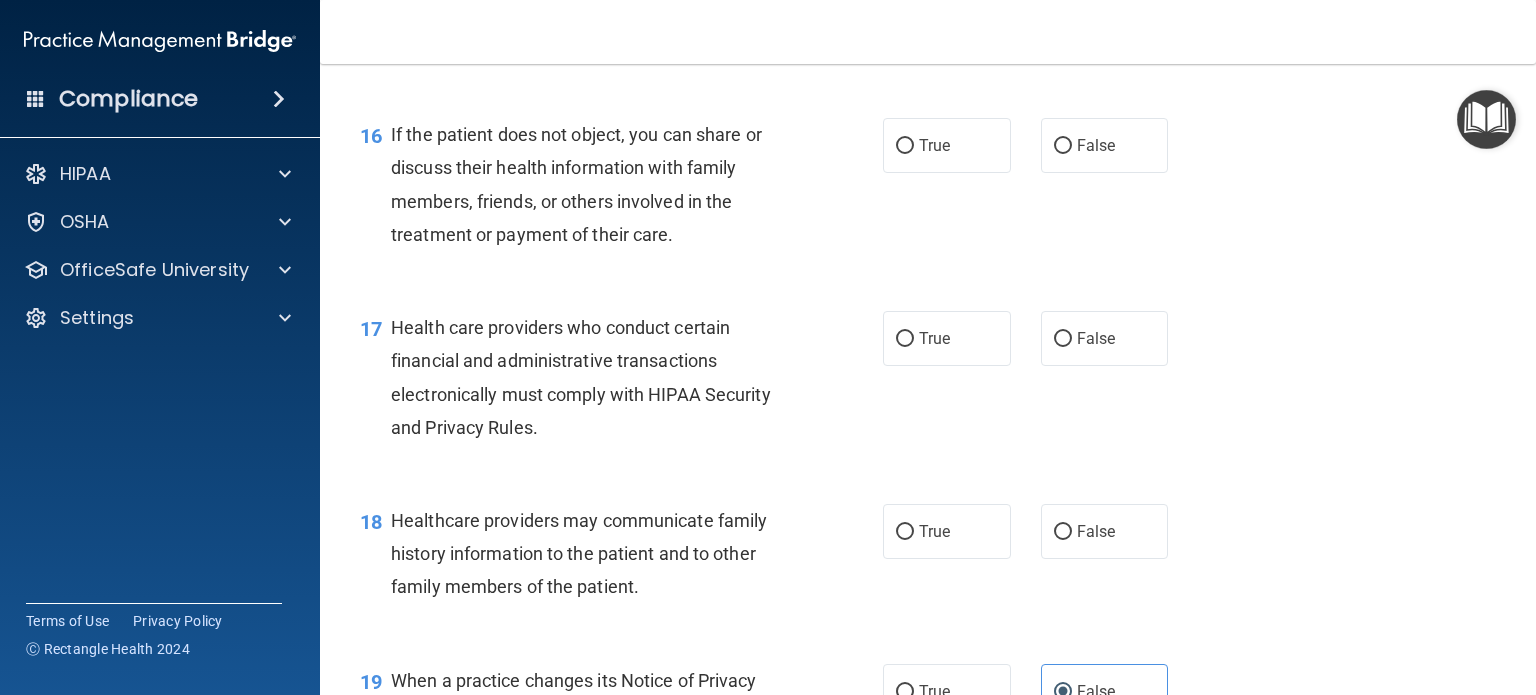 scroll, scrollTop: 2732, scrollLeft: 0, axis: vertical 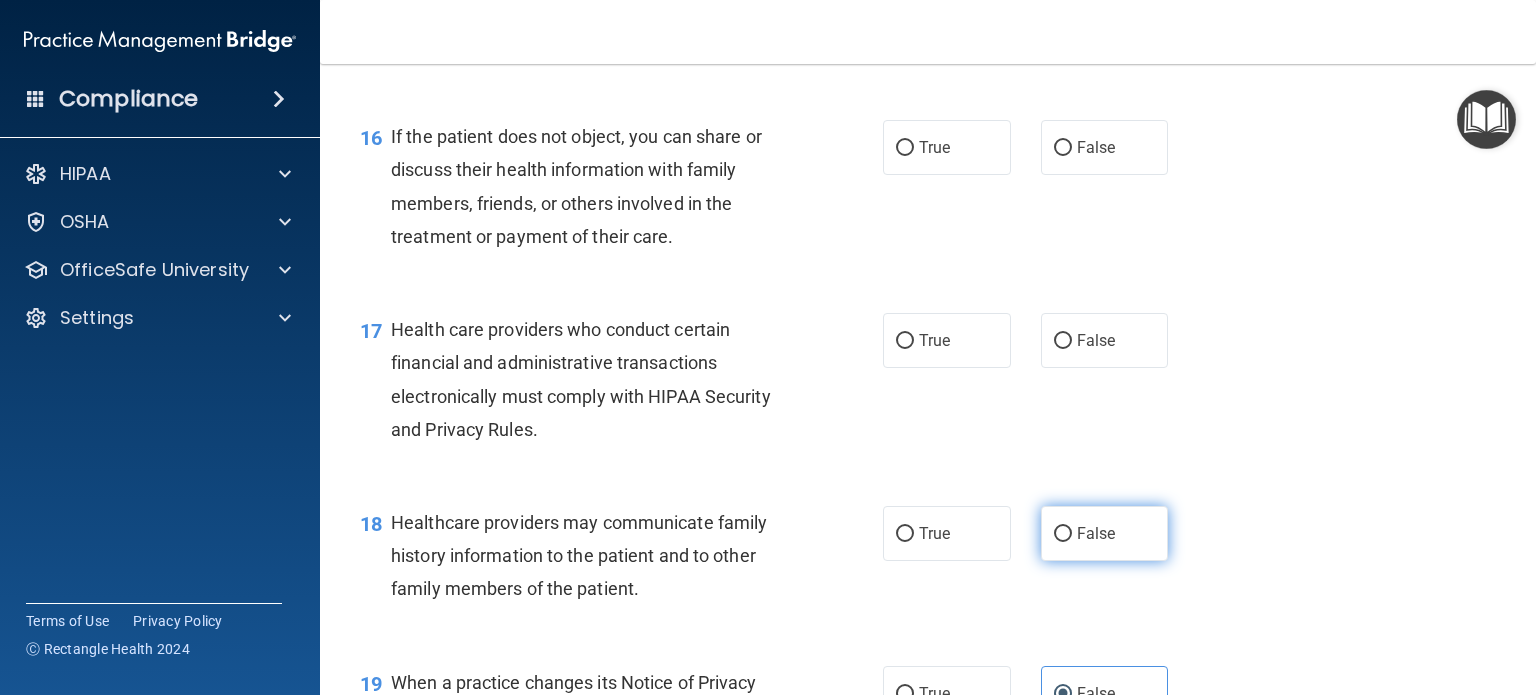 click on "False" at bounding box center [1105, 533] 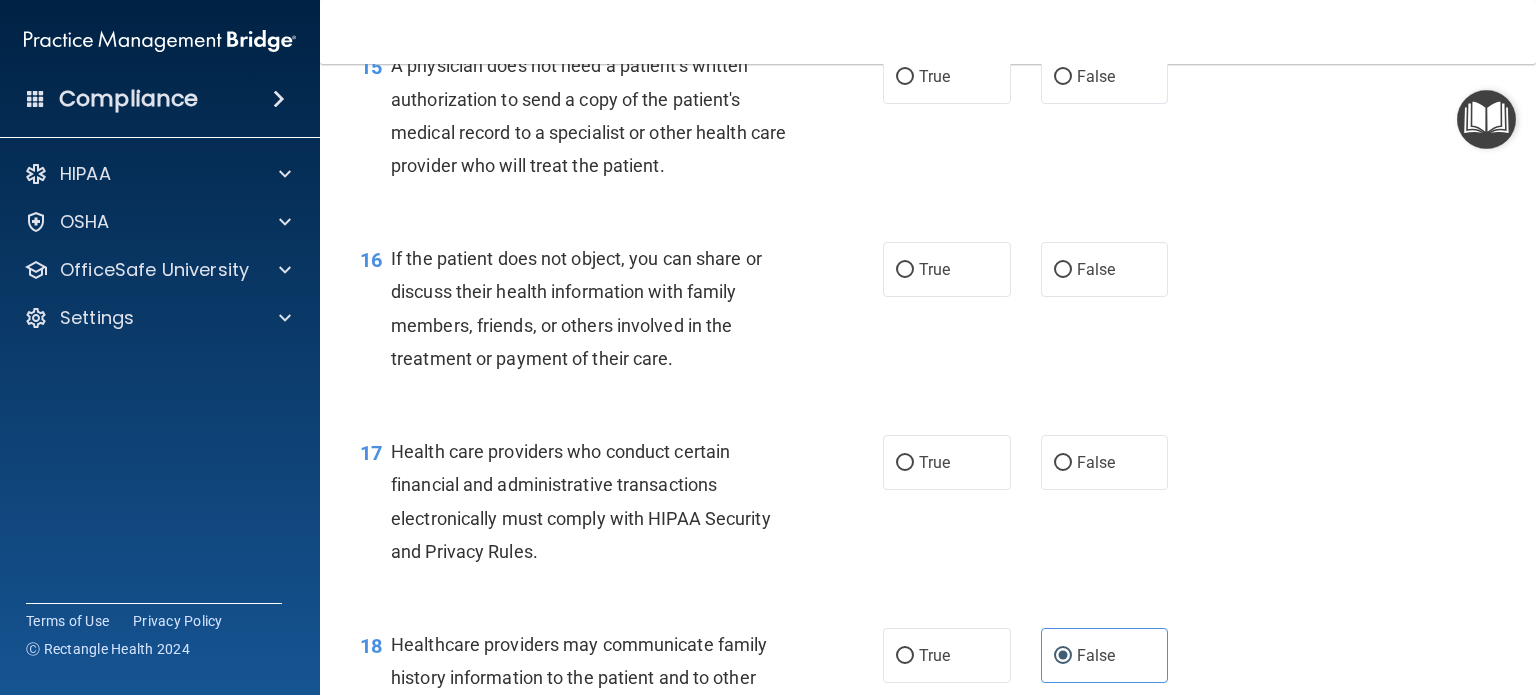 scroll, scrollTop: 2576, scrollLeft: 0, axis: vertical 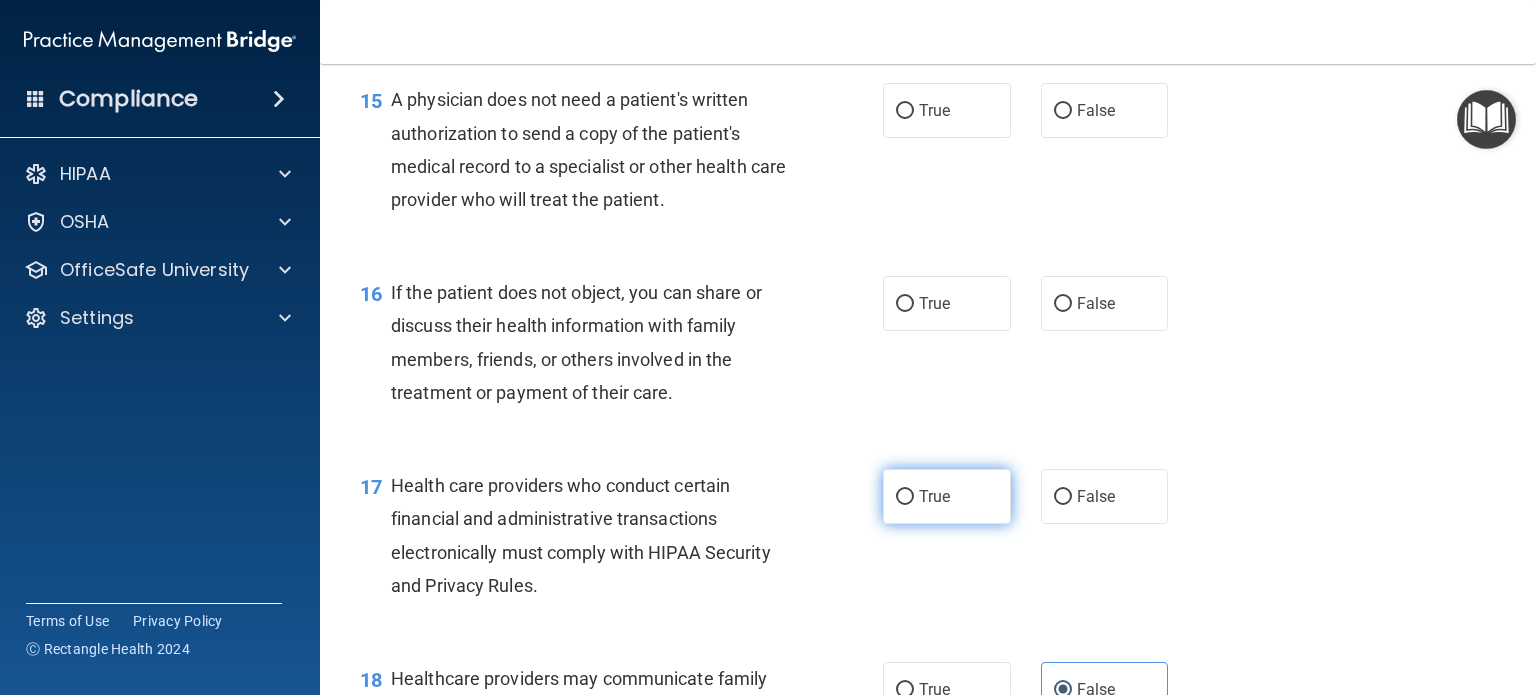 click on "True" at bounding box center (947, 496) 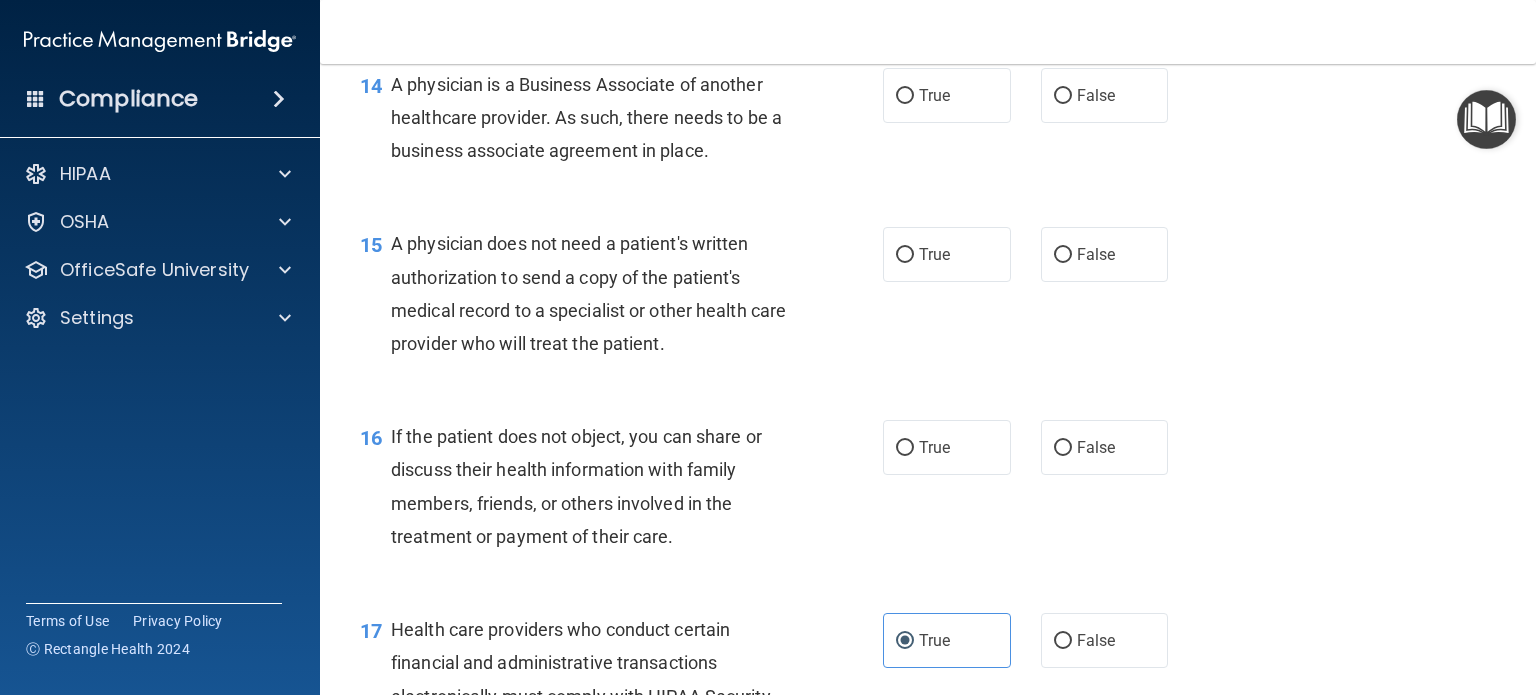 scroll, scrollTop: 2434, scrollLeft: 0, axis: vertical 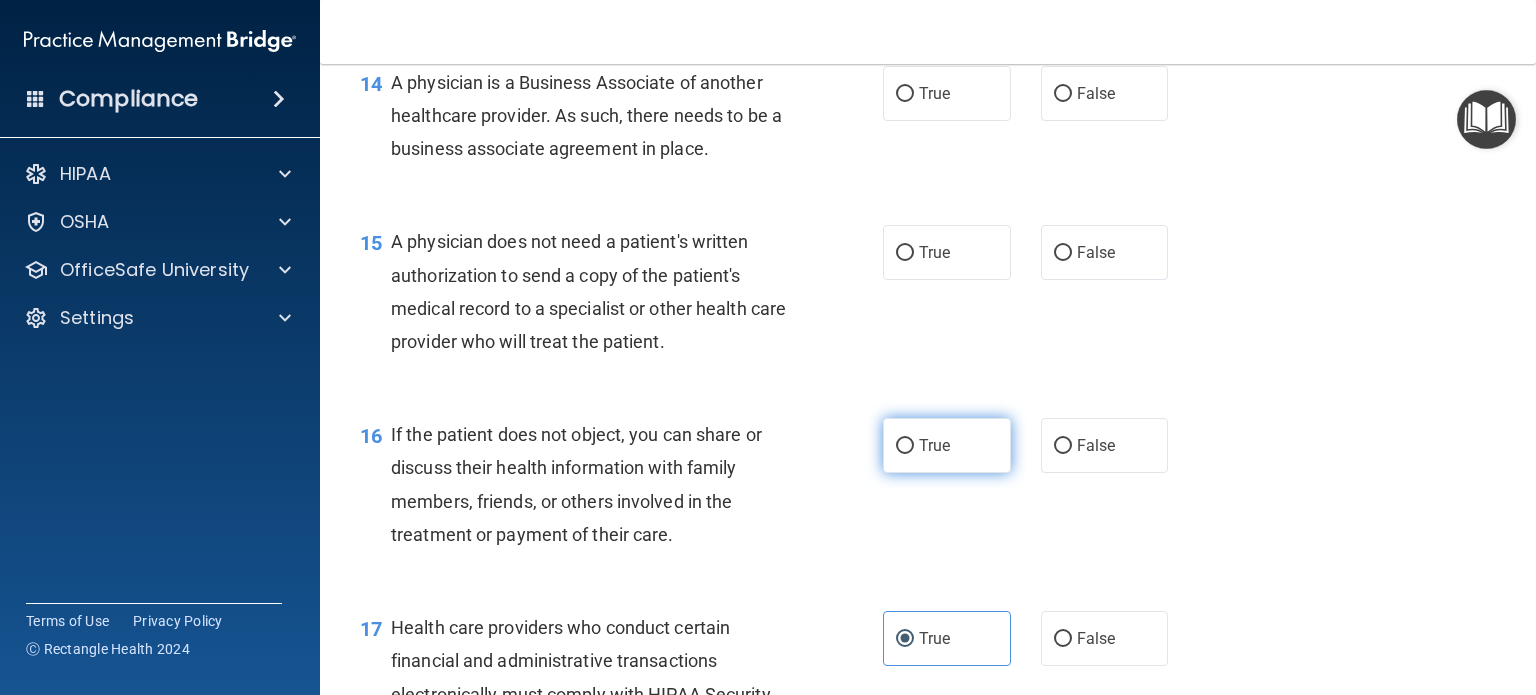 click on "True" at bounding box center (934, 445) 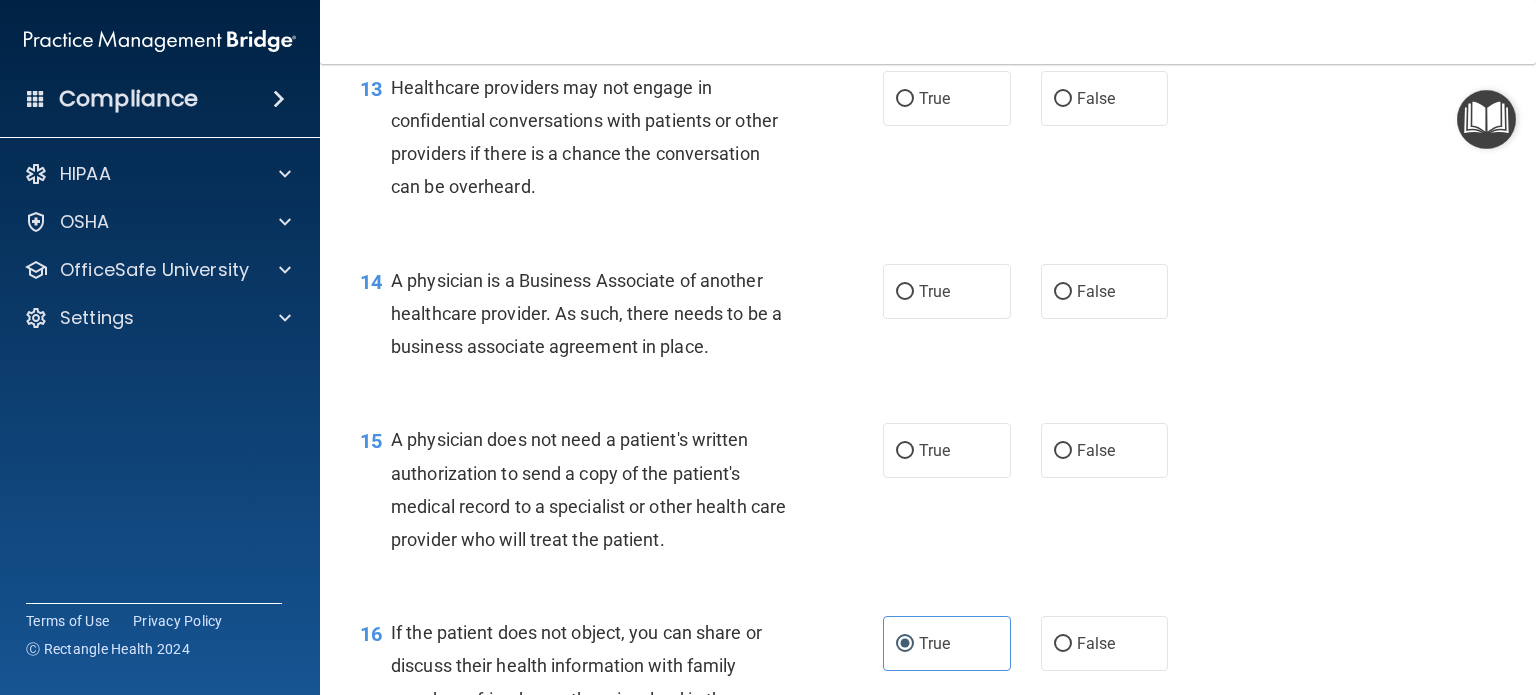 scroll, scrollTop: 2235, scrollLeft: 0, axis: vertical 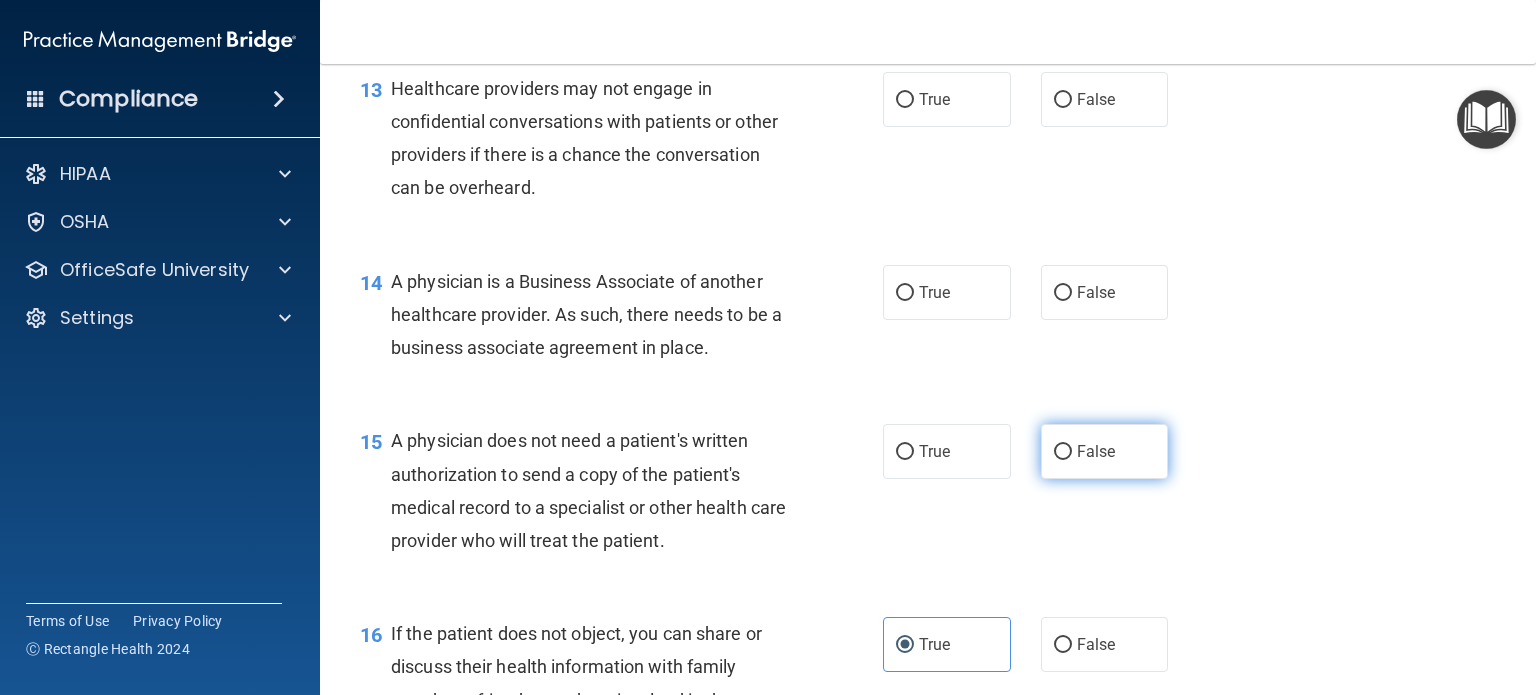 click on "False" at bounding box center [1105, 451] 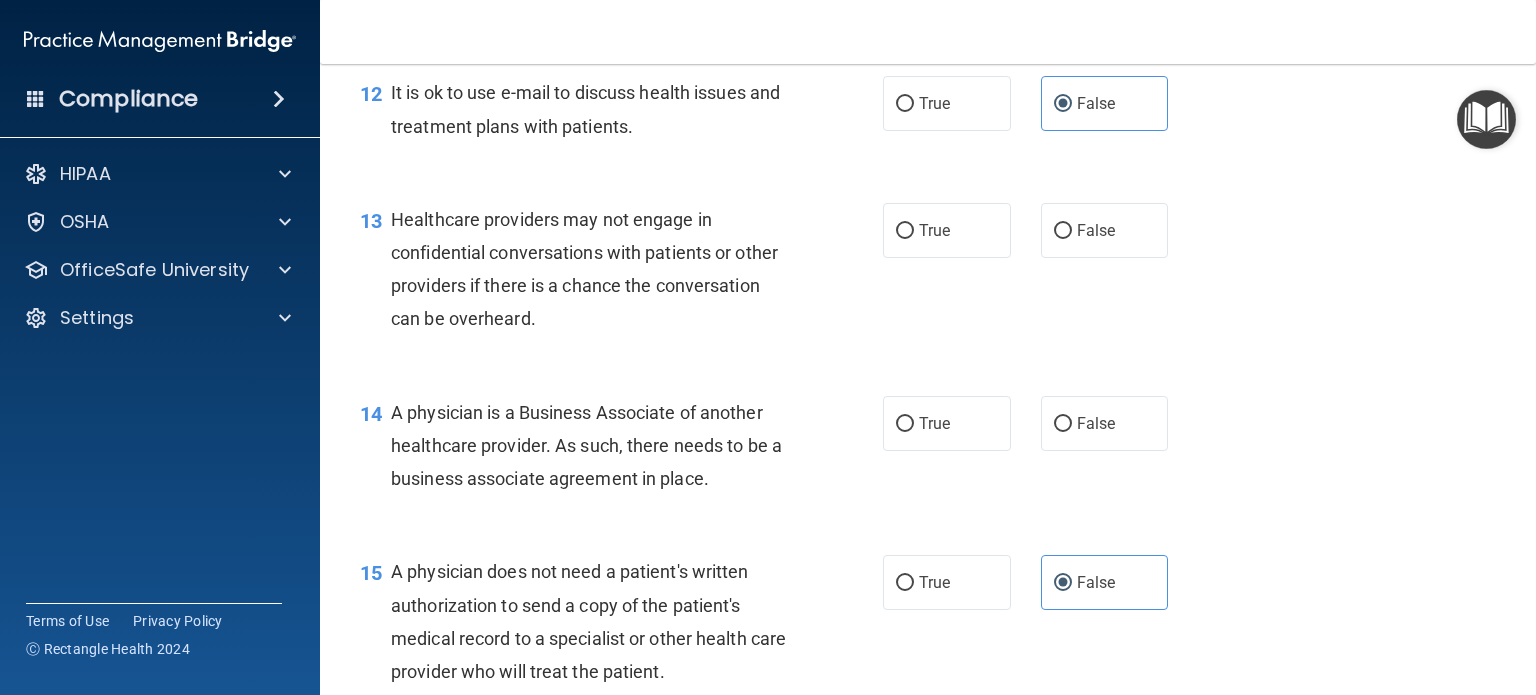 scroll, scrollTop: 2071, scrollLeft: 0, axis: vertical 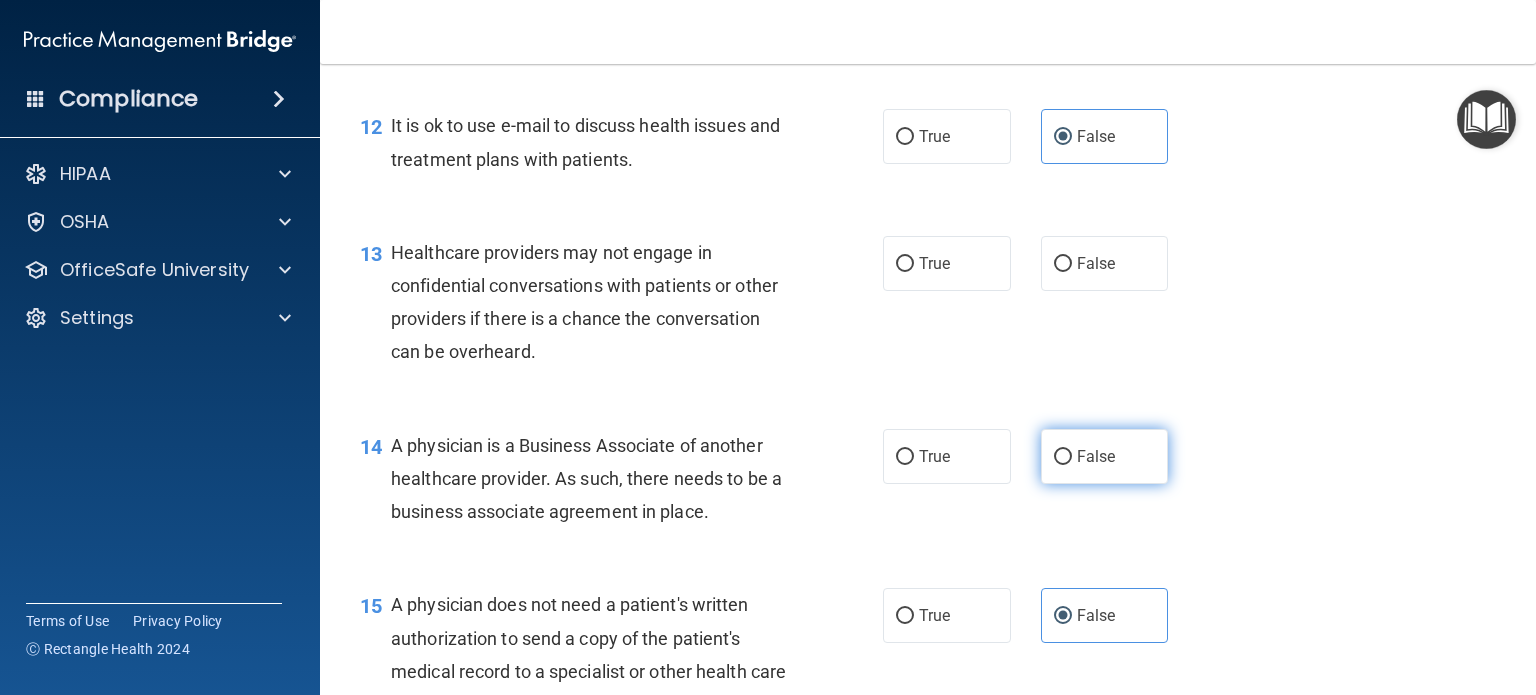 click on "False" at bounding box center (1096, 456) 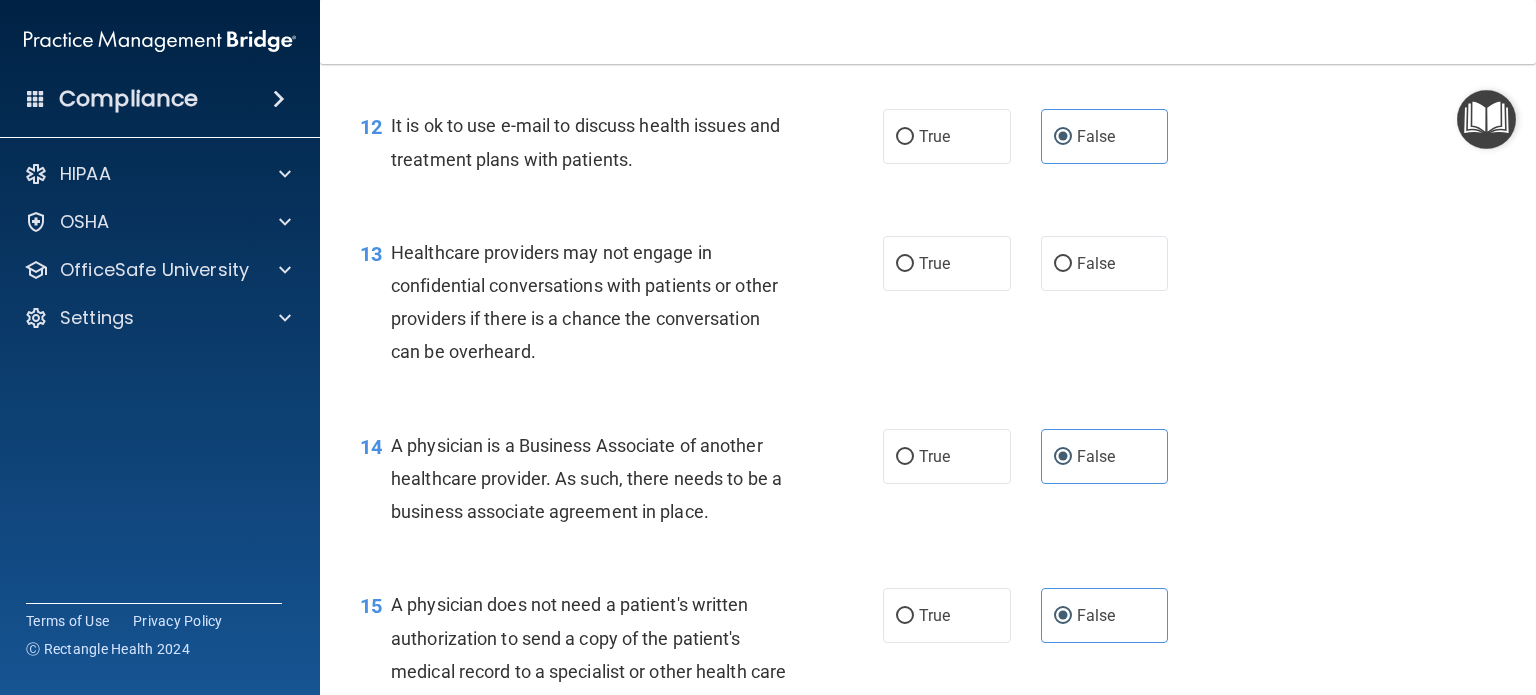 scroll, scrollTop: 1856, scrollLeft: 0, axis: vertical 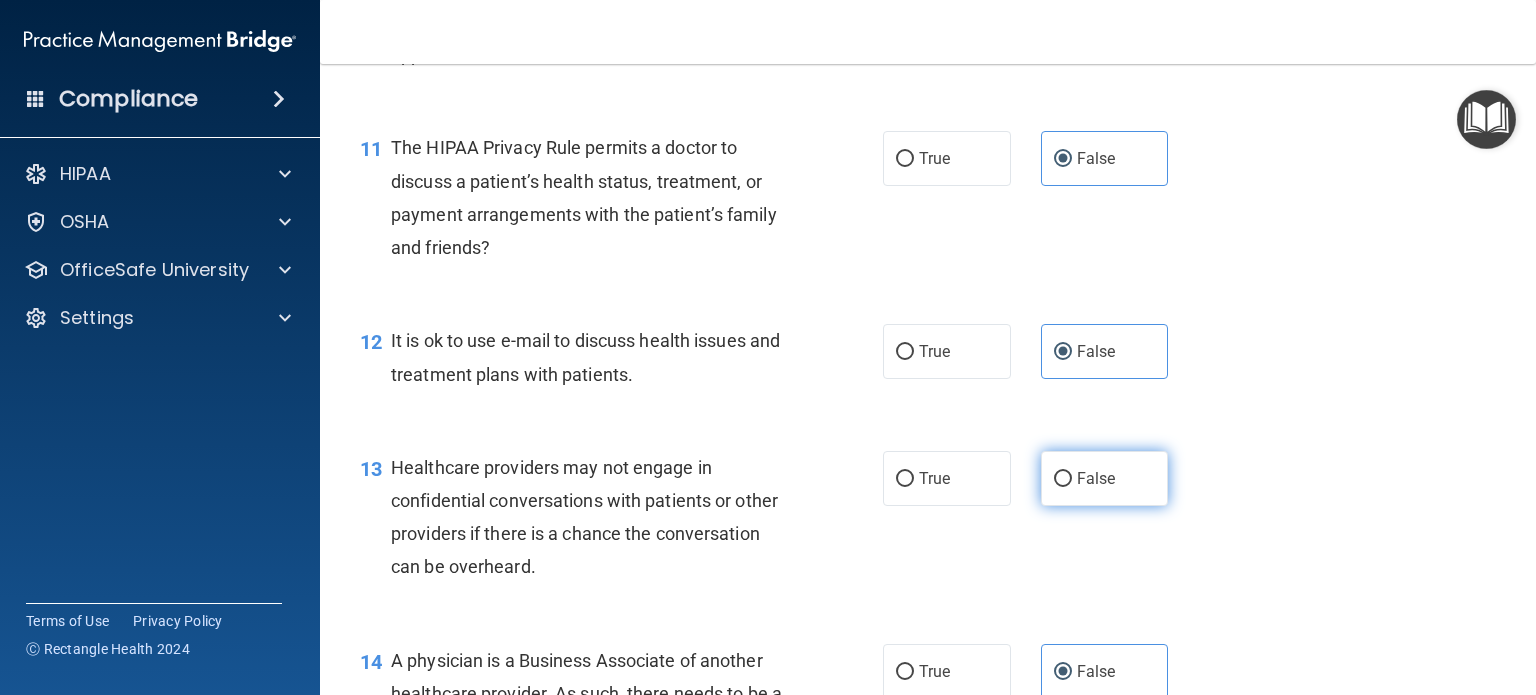 click on "False" at bounding box center (1105, 478) 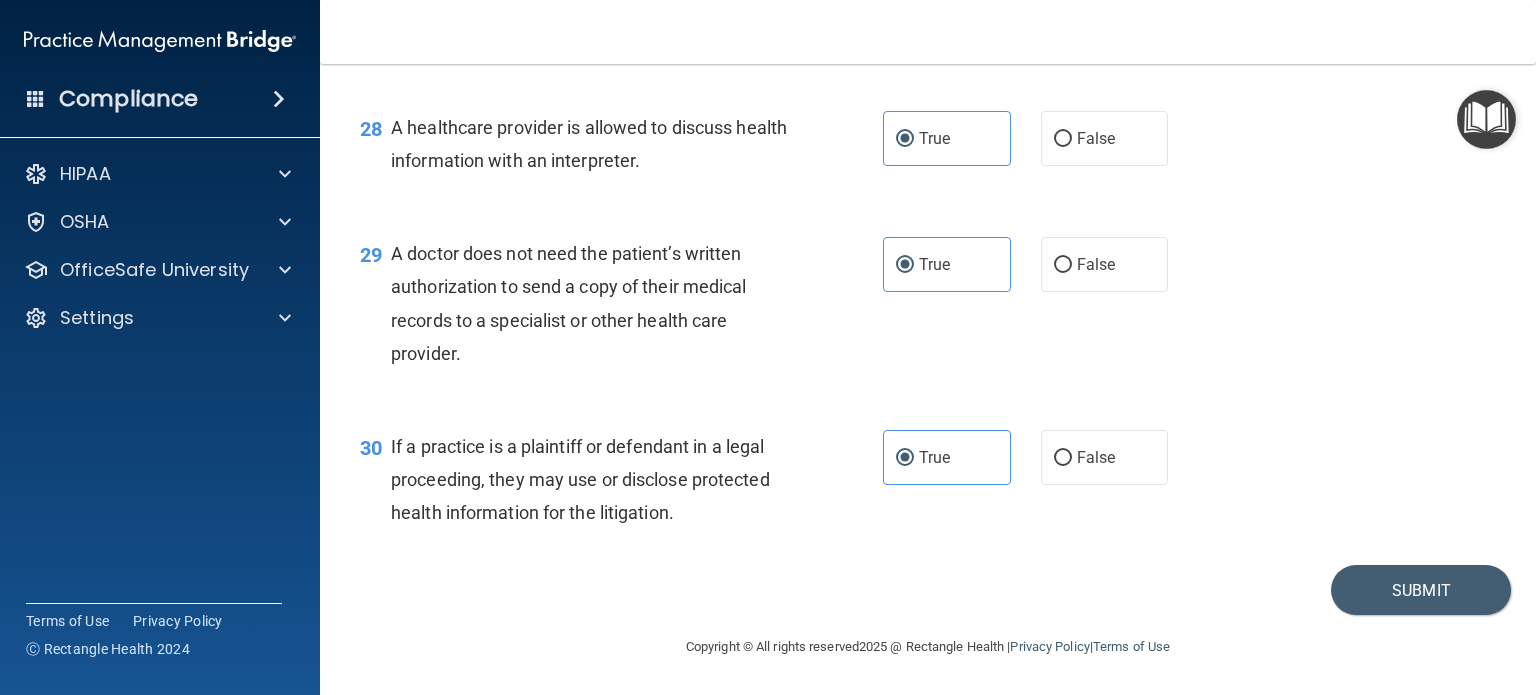scroll, scrollTop: 4824, scrollLeft: 0, axis: vertical 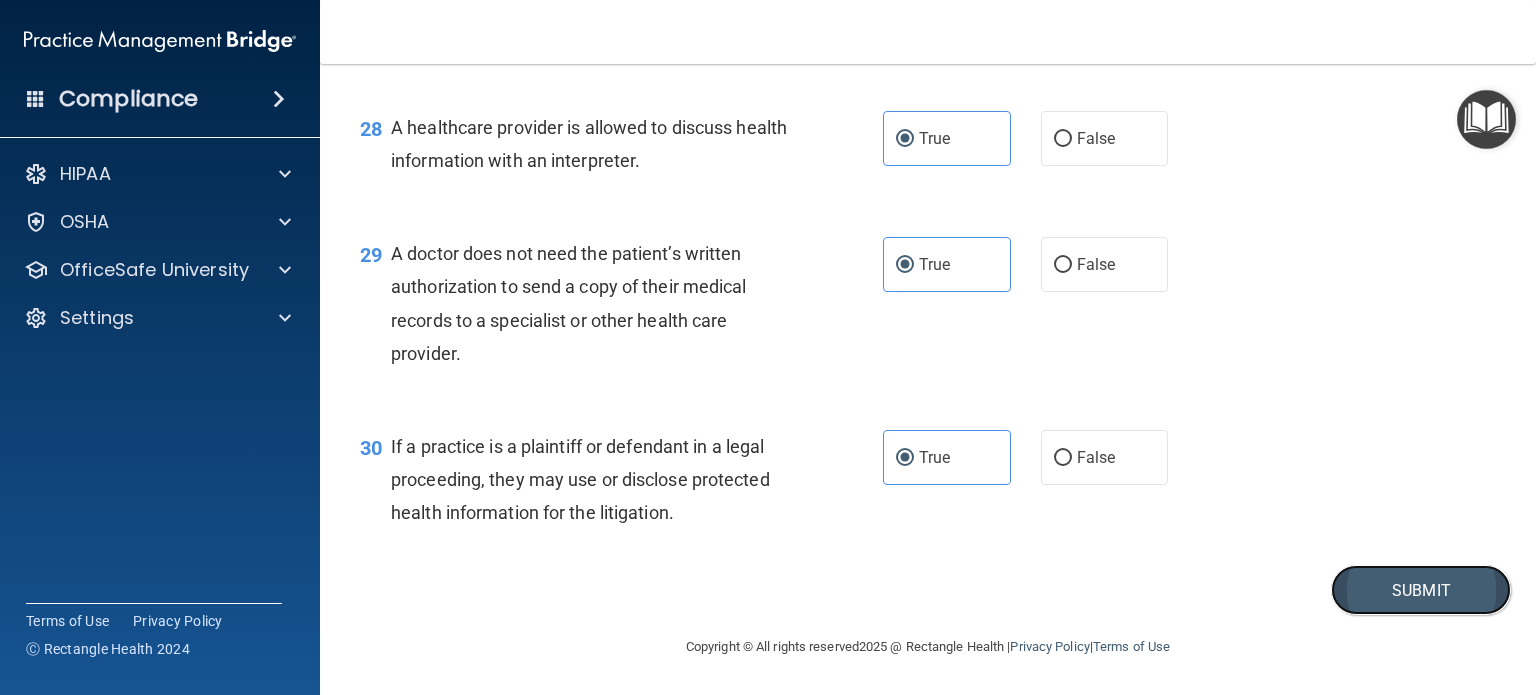 click on "Submit" at bounding box center (1421, 590) 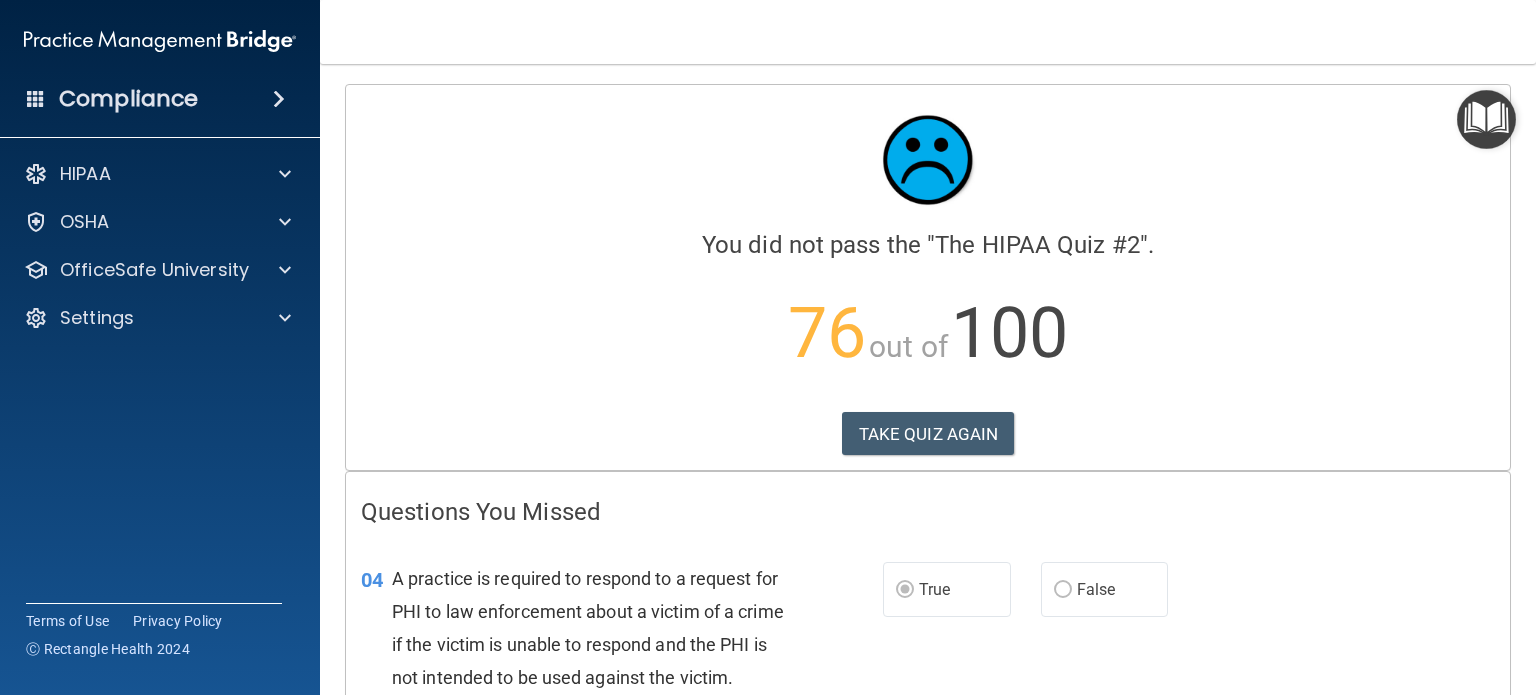 scroll, scrollTop: 0, scrollLeft: 0, axis: both 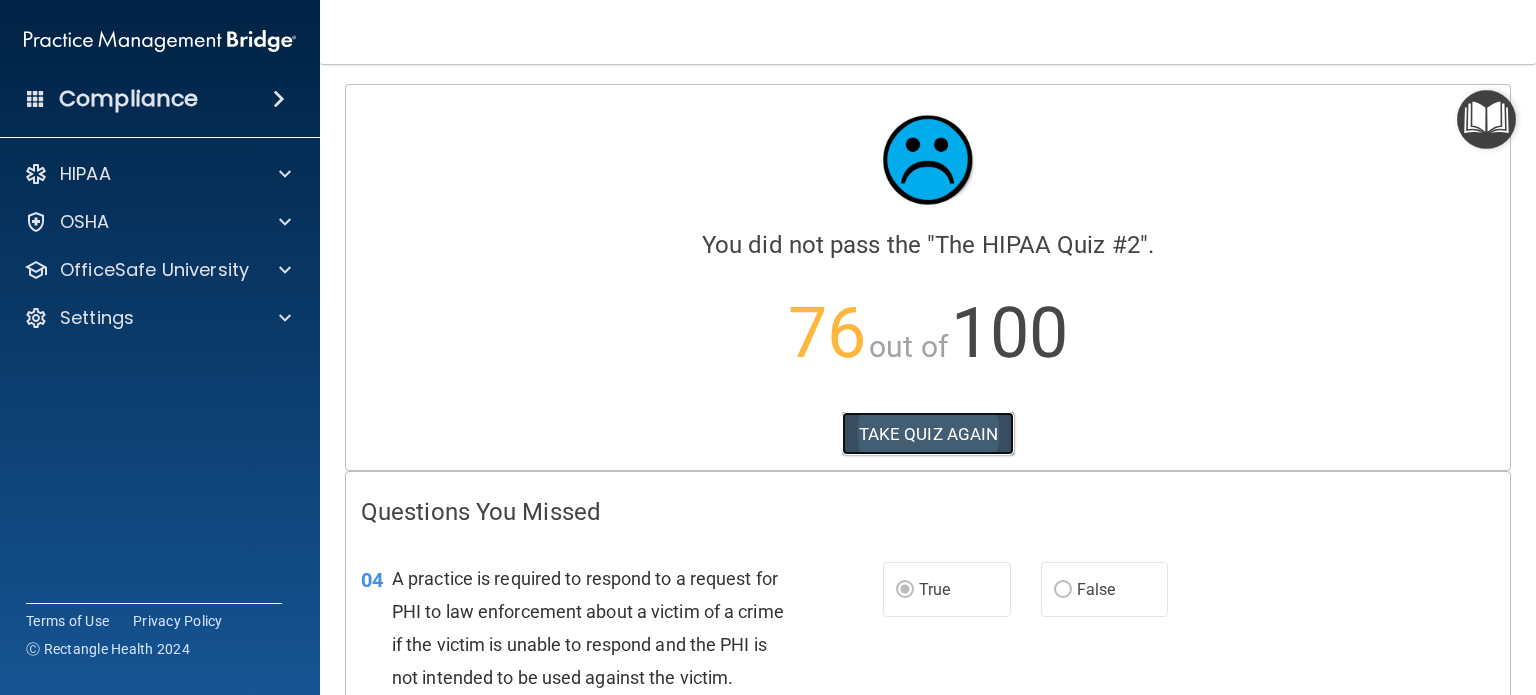 click on "TAKE QUIZ AGAIN" at bounding box center [928, 434] 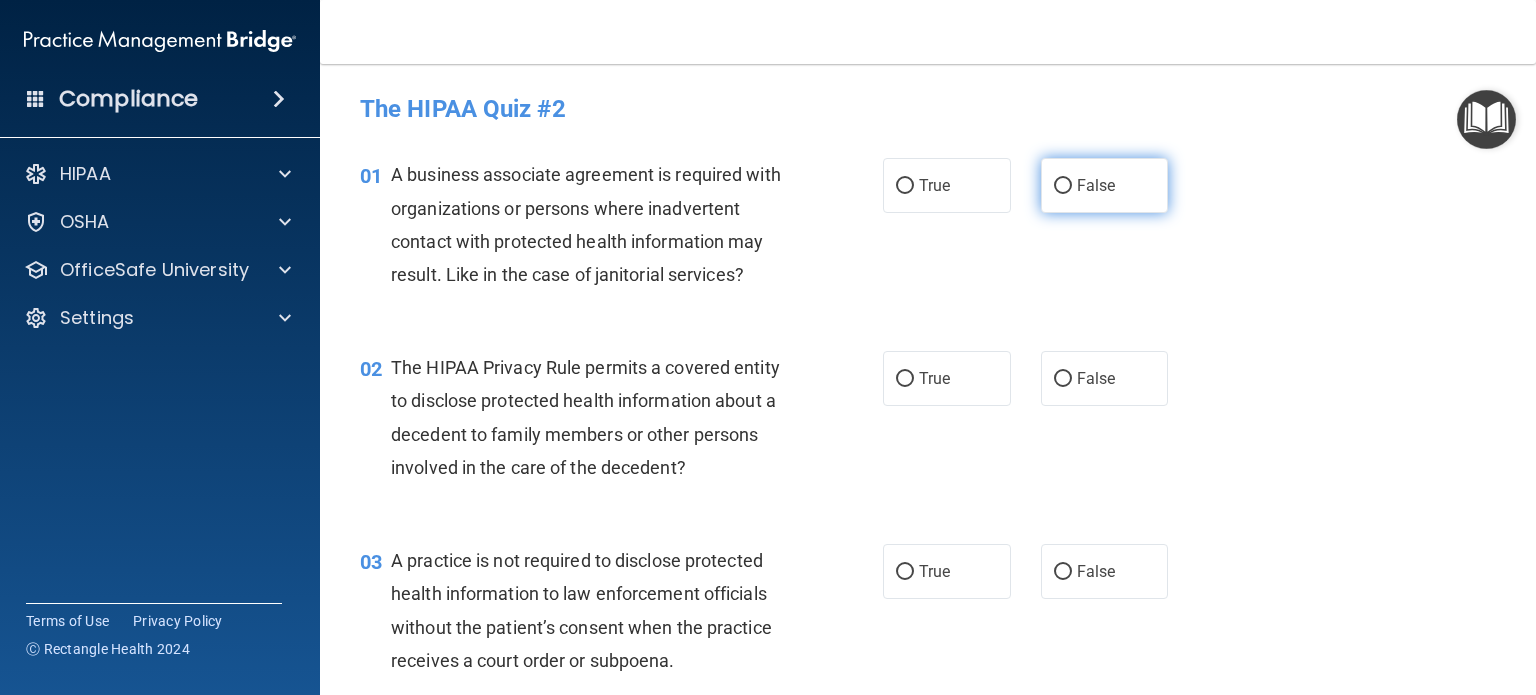 click on "False" at bounding box center (1105, 185) 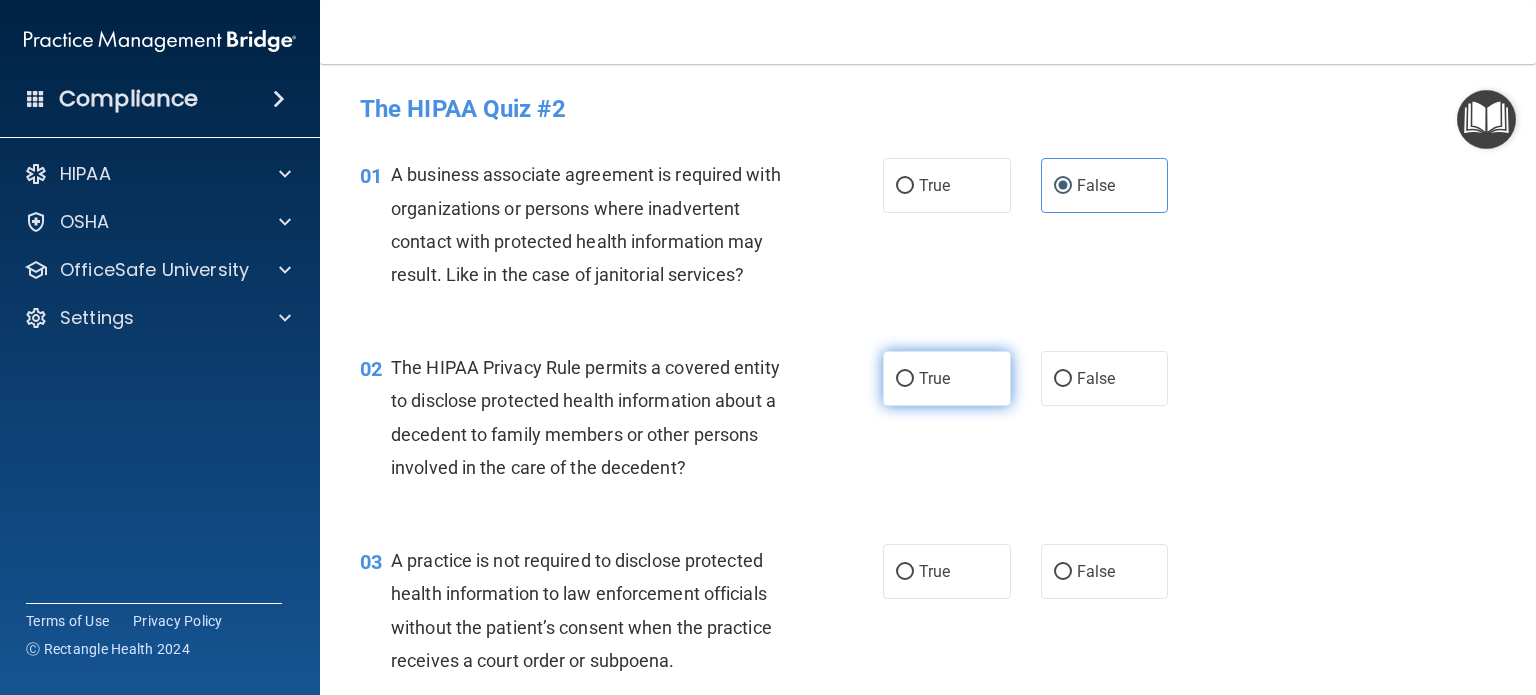 click on "True" at bounding box center (934, 378) 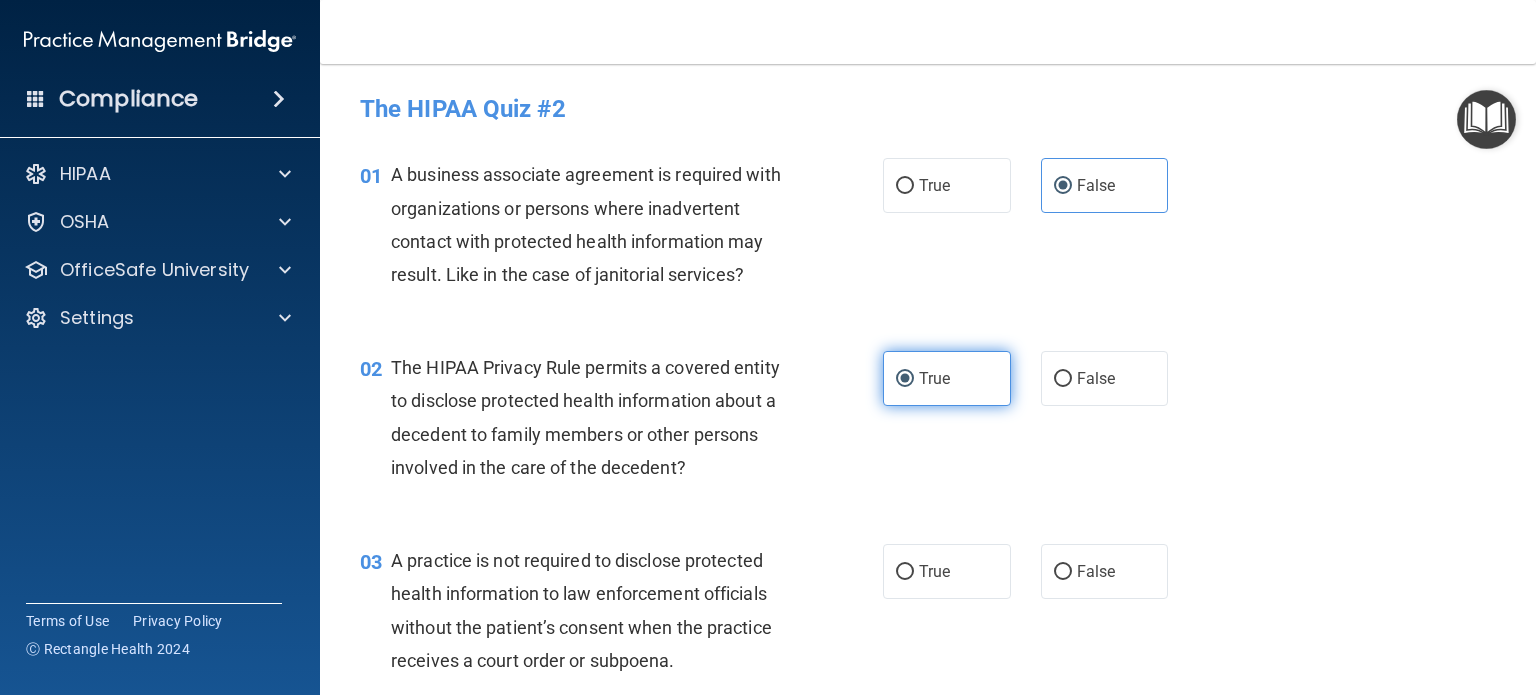 scroll, scrollTop: 259, scrollLeft: 0, axis: vertical 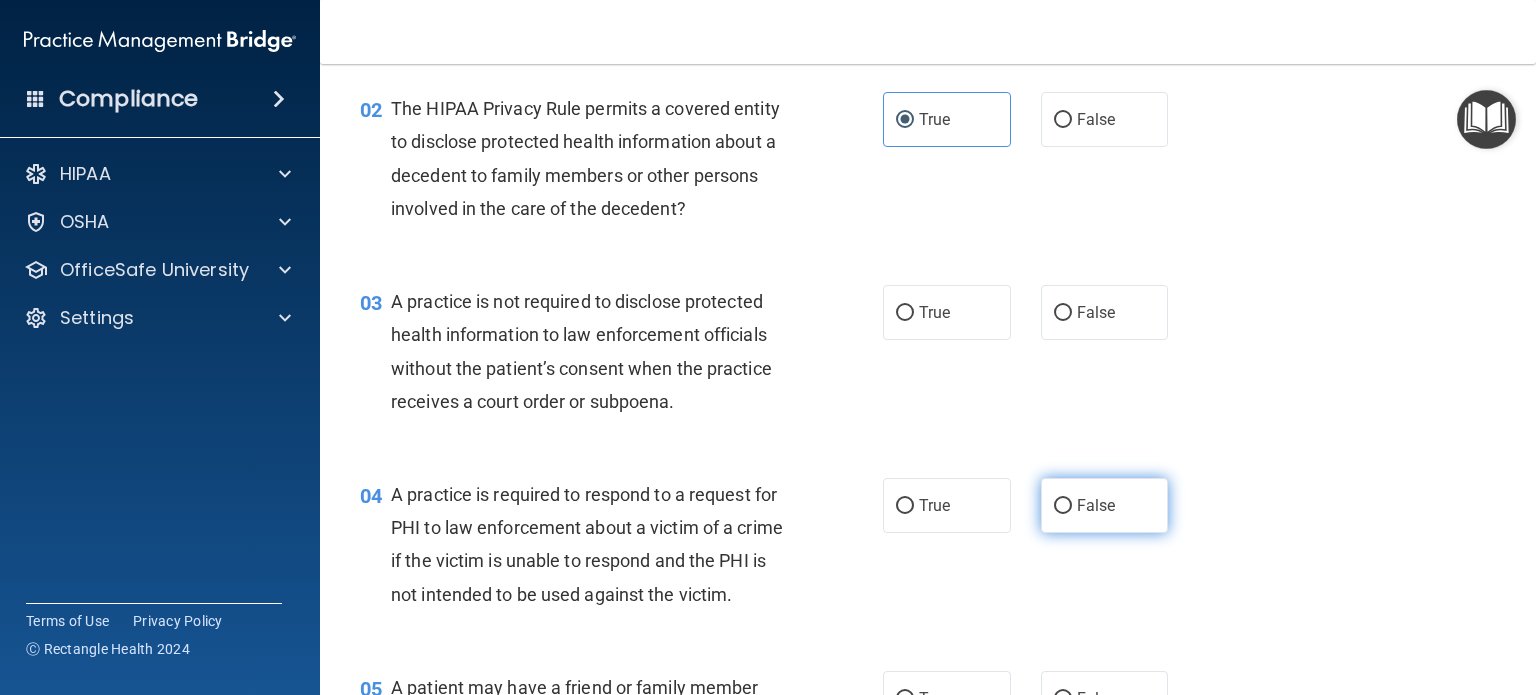 click on "False" at bounding box center [1096, 505] 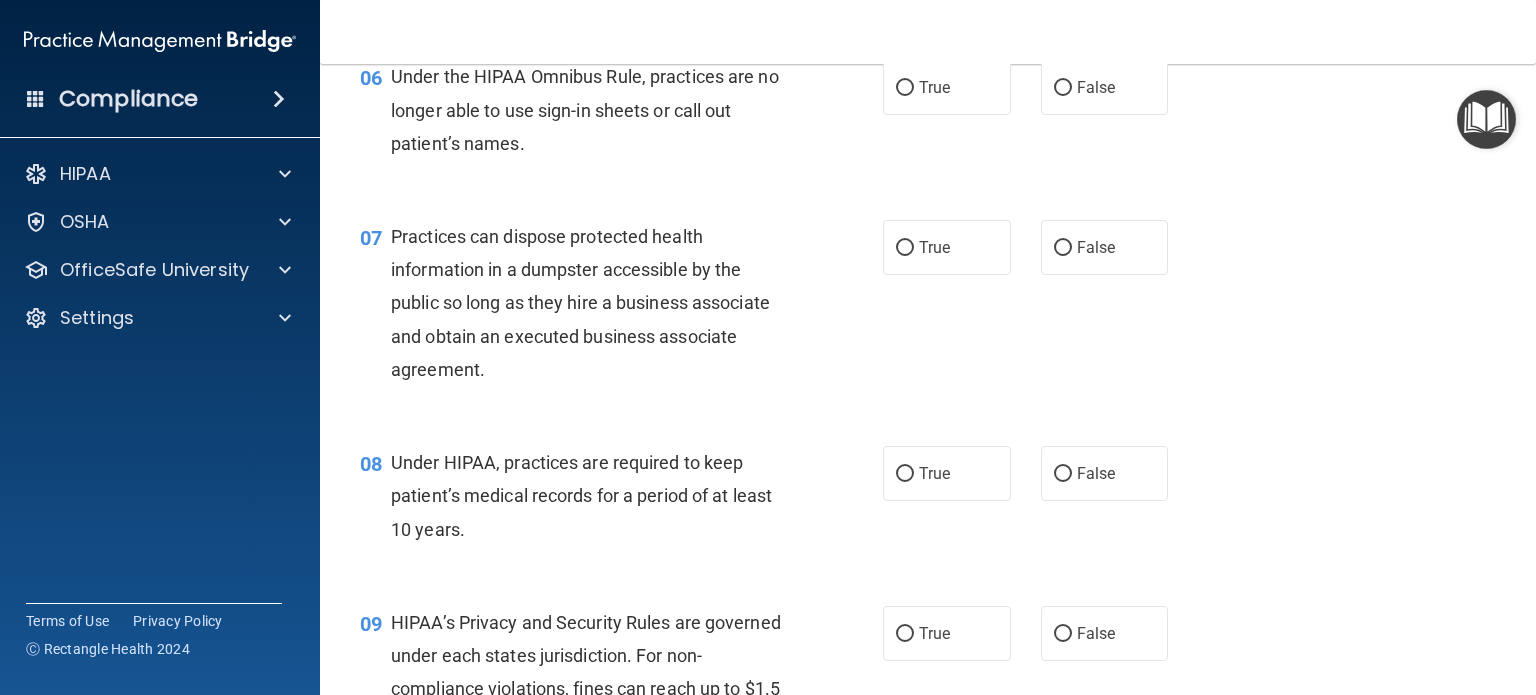 scroll, scrollTop: 1274, scrollLeft: 0, axis: vertical 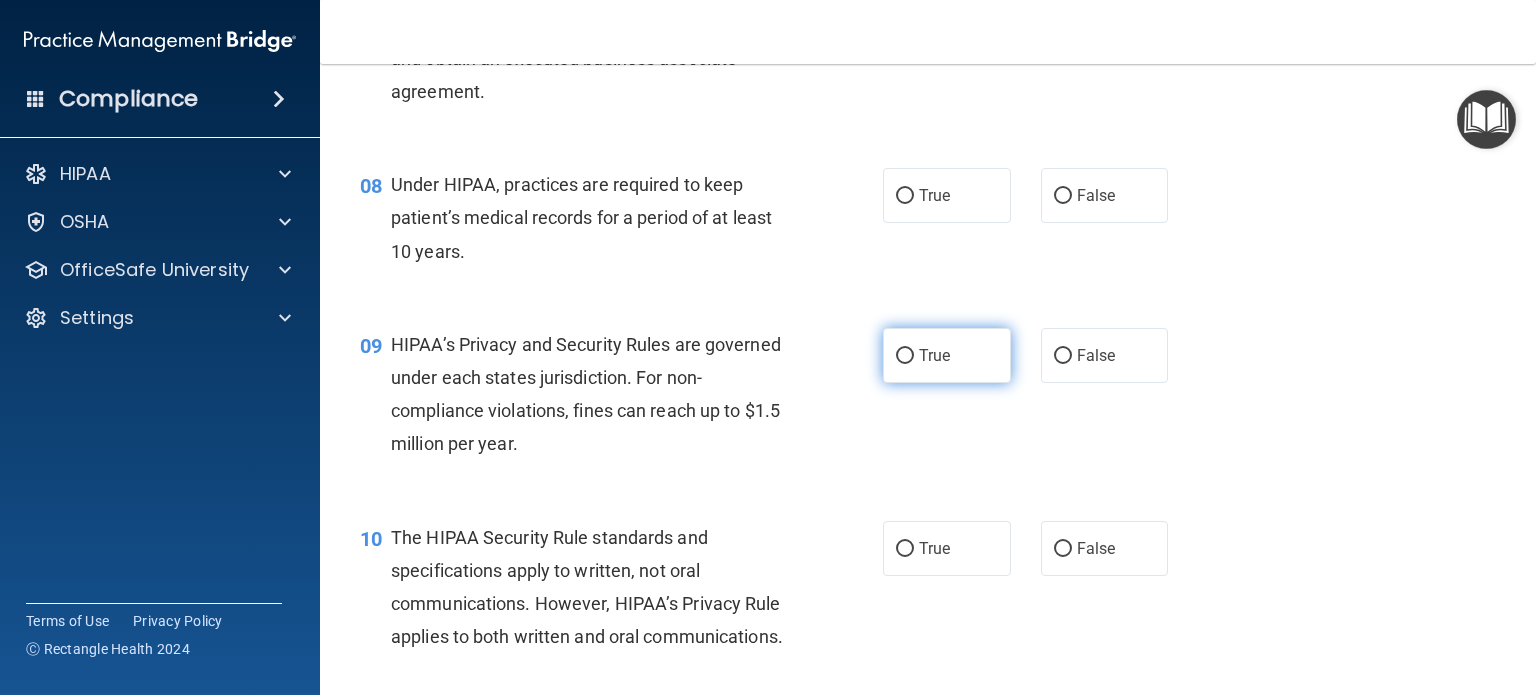 click on "True" at bounding box center (947, 355) 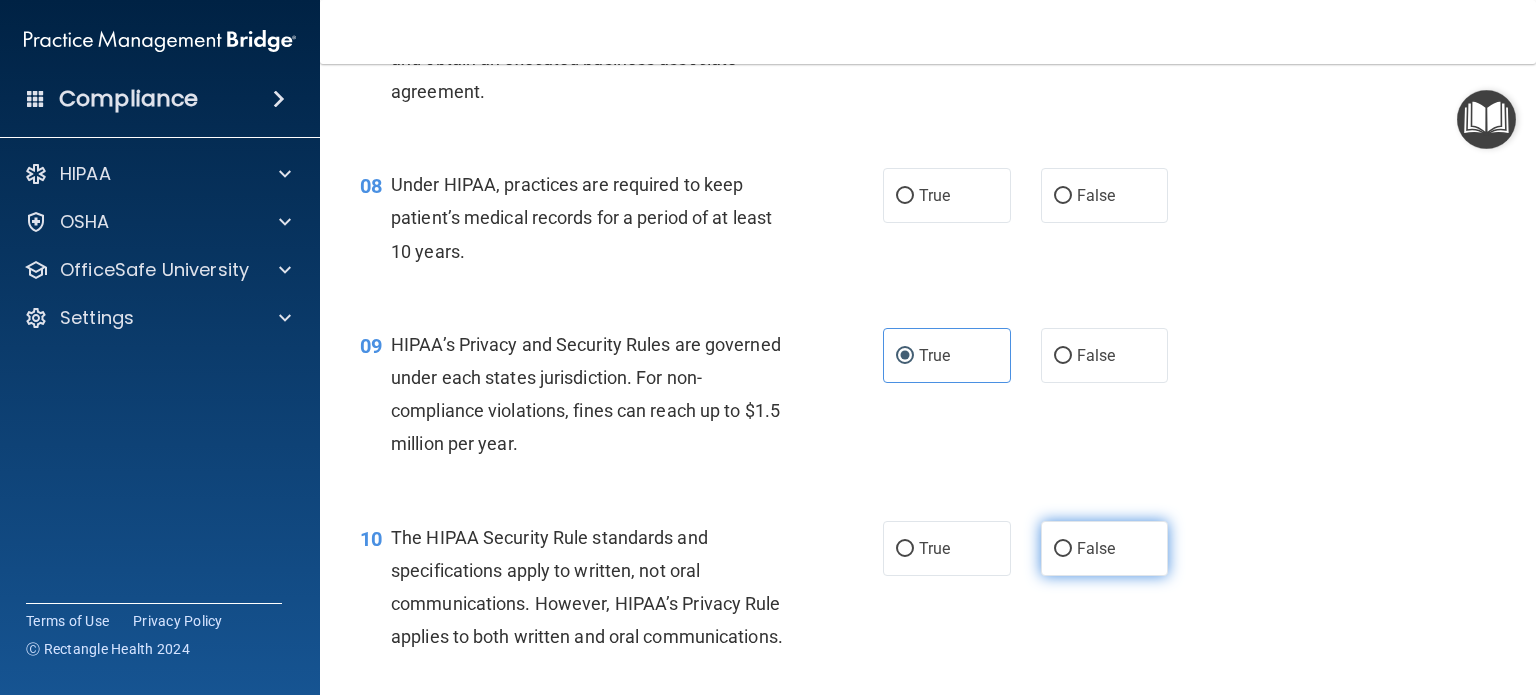 click on "False" at bounding box center (1105, 548) 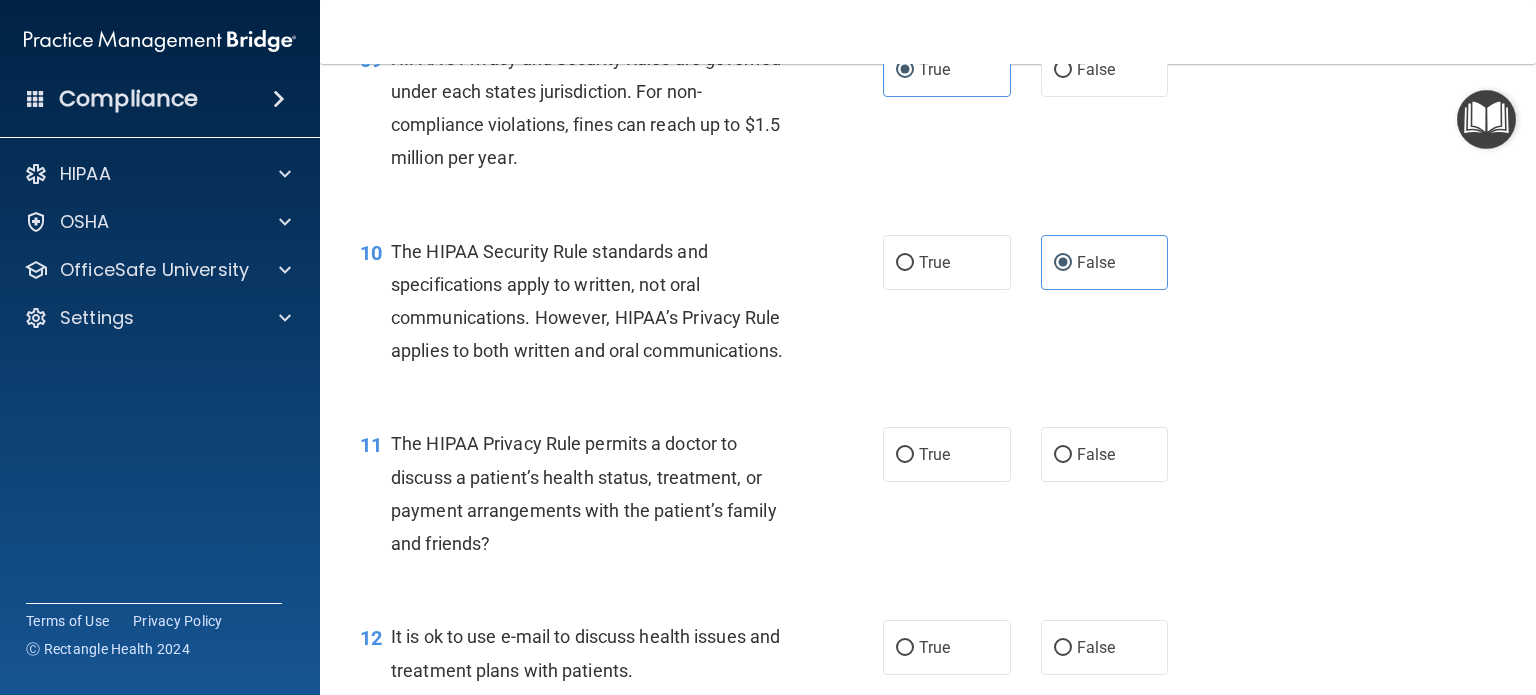 scroll, scrollTop: 1560, scrollLeft: 0, axis: vertical 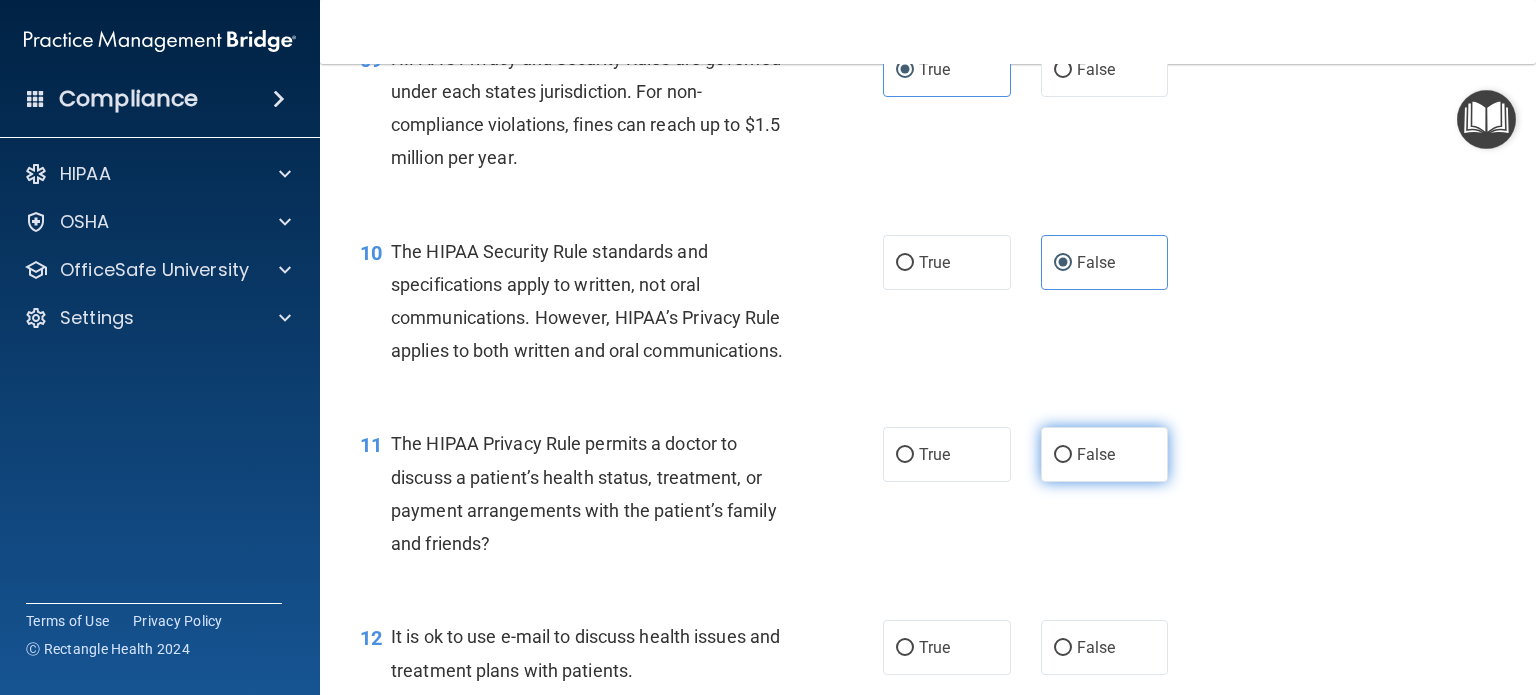 click on "False" at bounding box center [1096, 454] 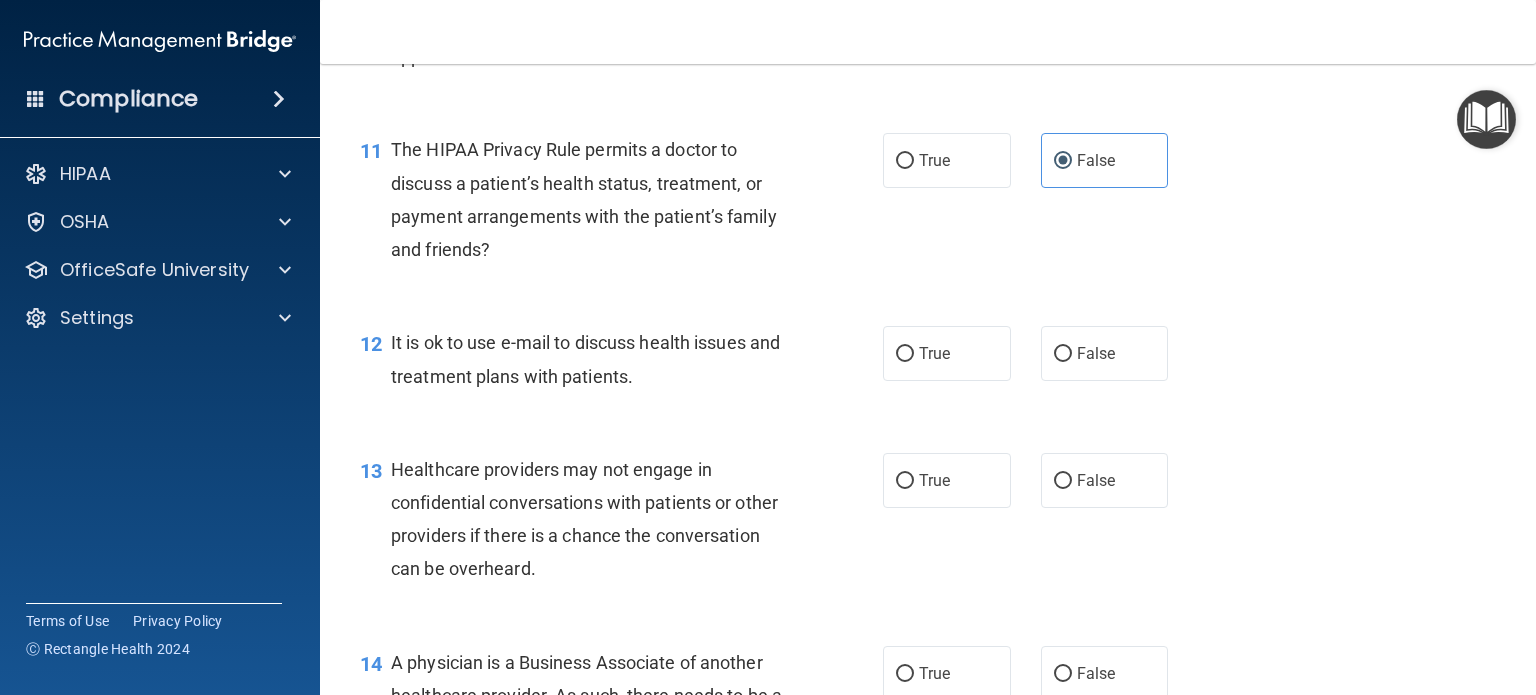 scroll, scrollTop: 1903, scrollLeft: 0, axis: vertical 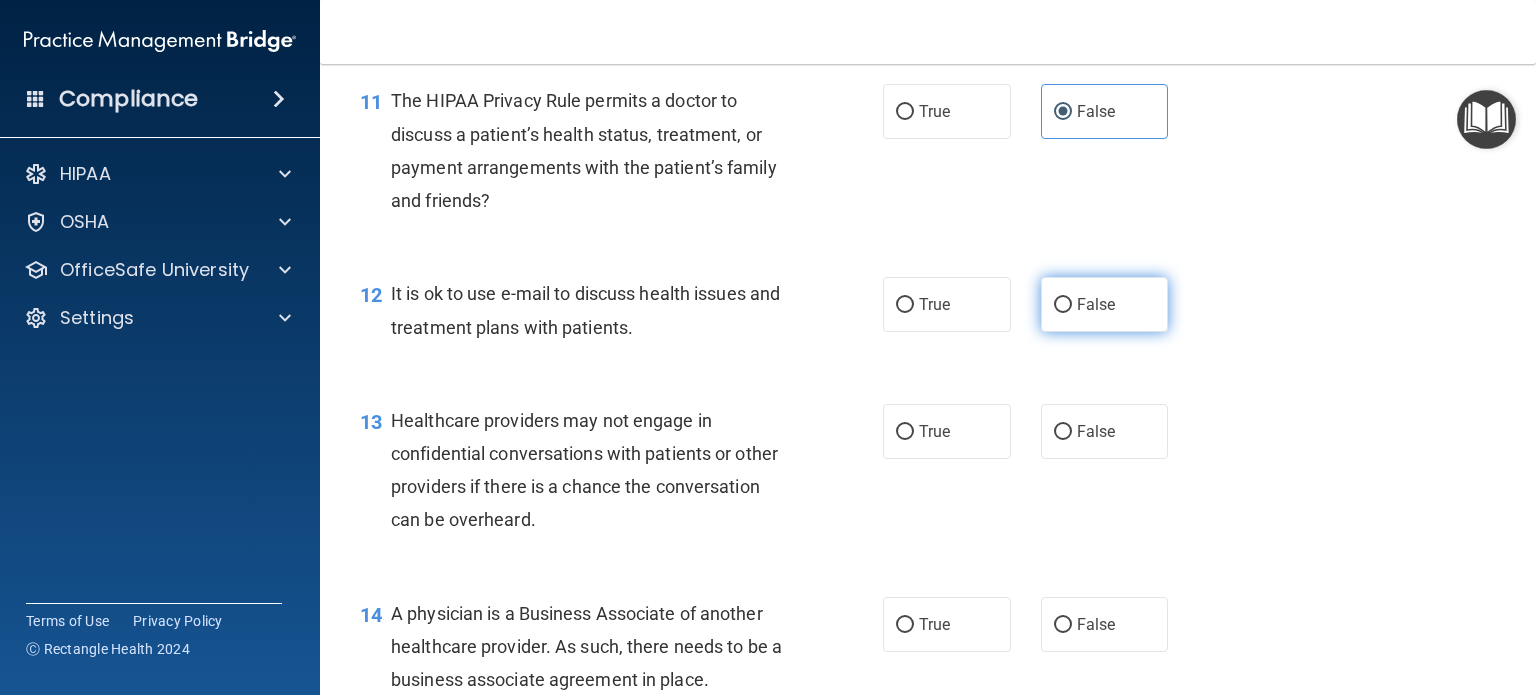 click on "False" at bounding box center (1105, 304) 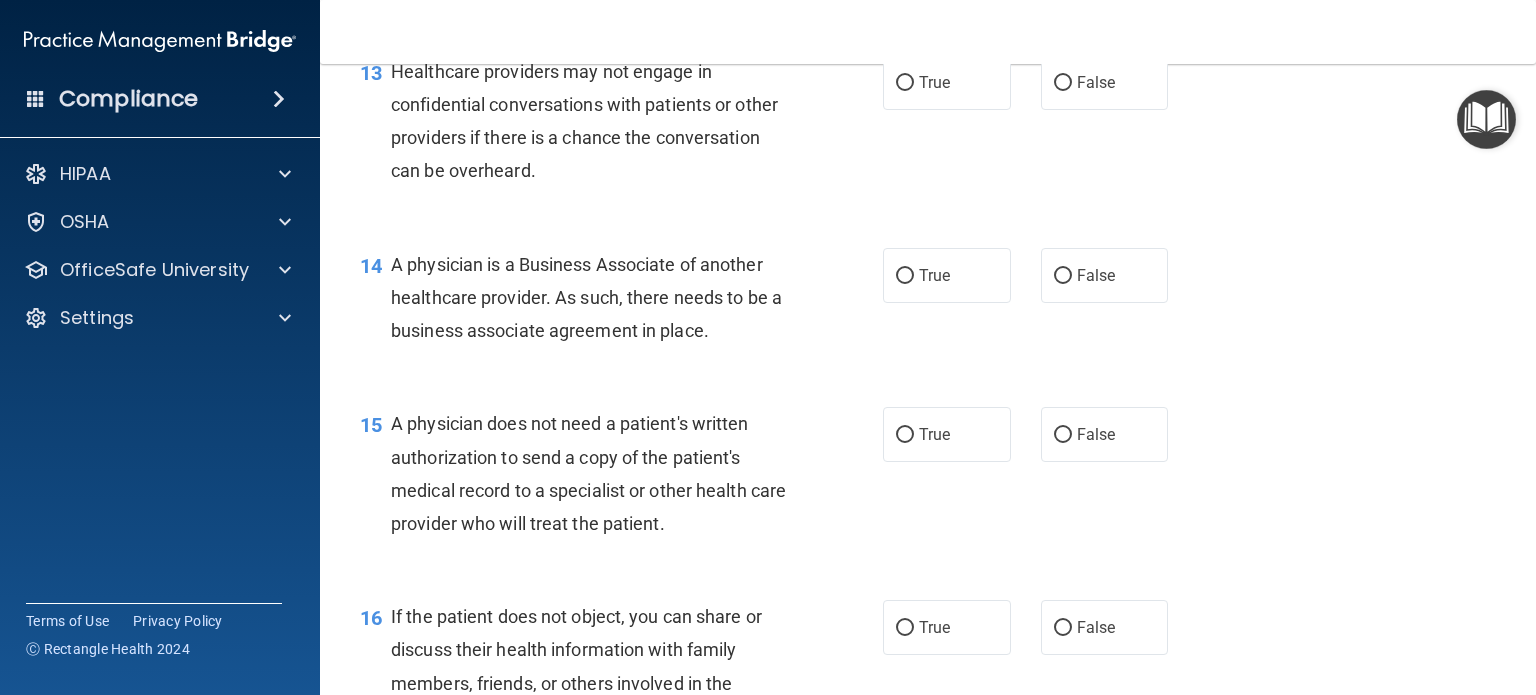 scroll, scrollTop: 2254, scrollLeft: 0, axis: vertical 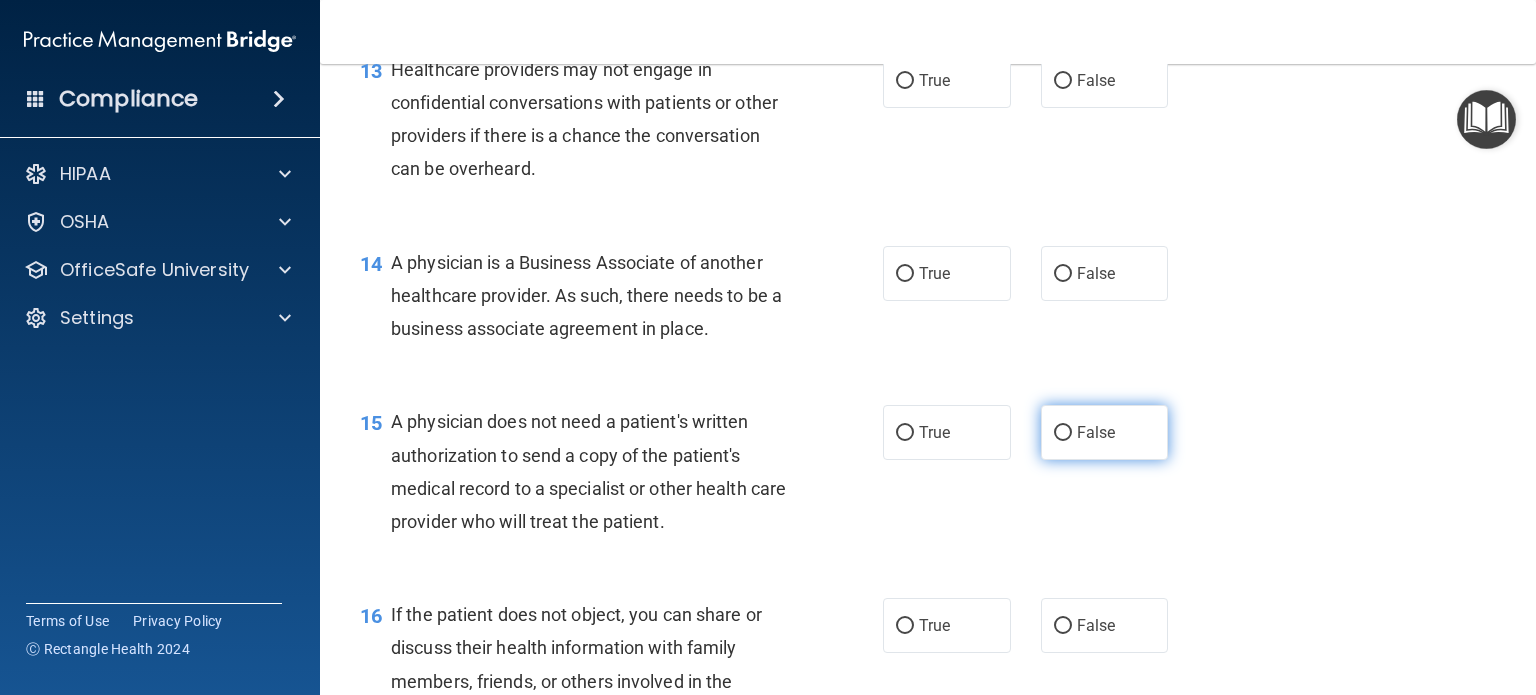 click on "False" at bounding box center [1105, 432] 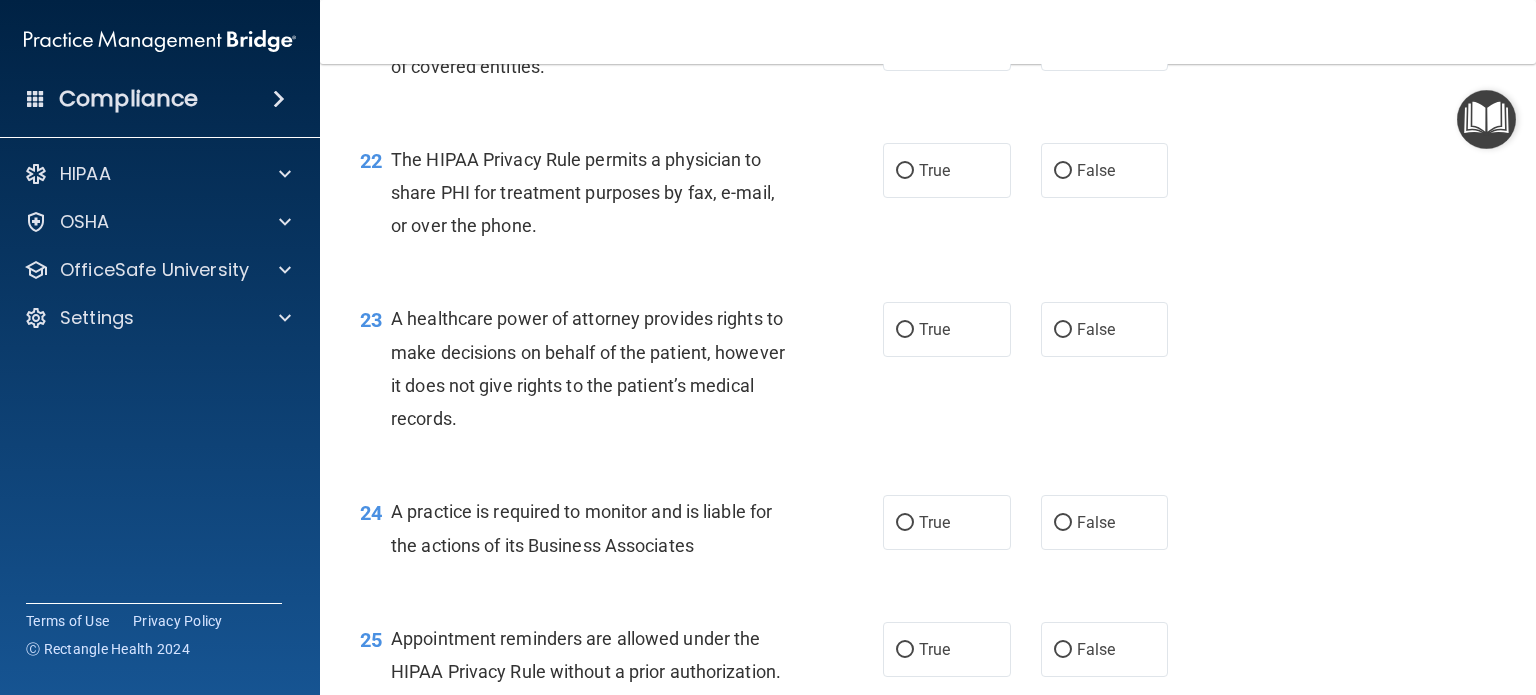 scroll, scrollTop: 4080, scrollLeft: 0, axis: vertical 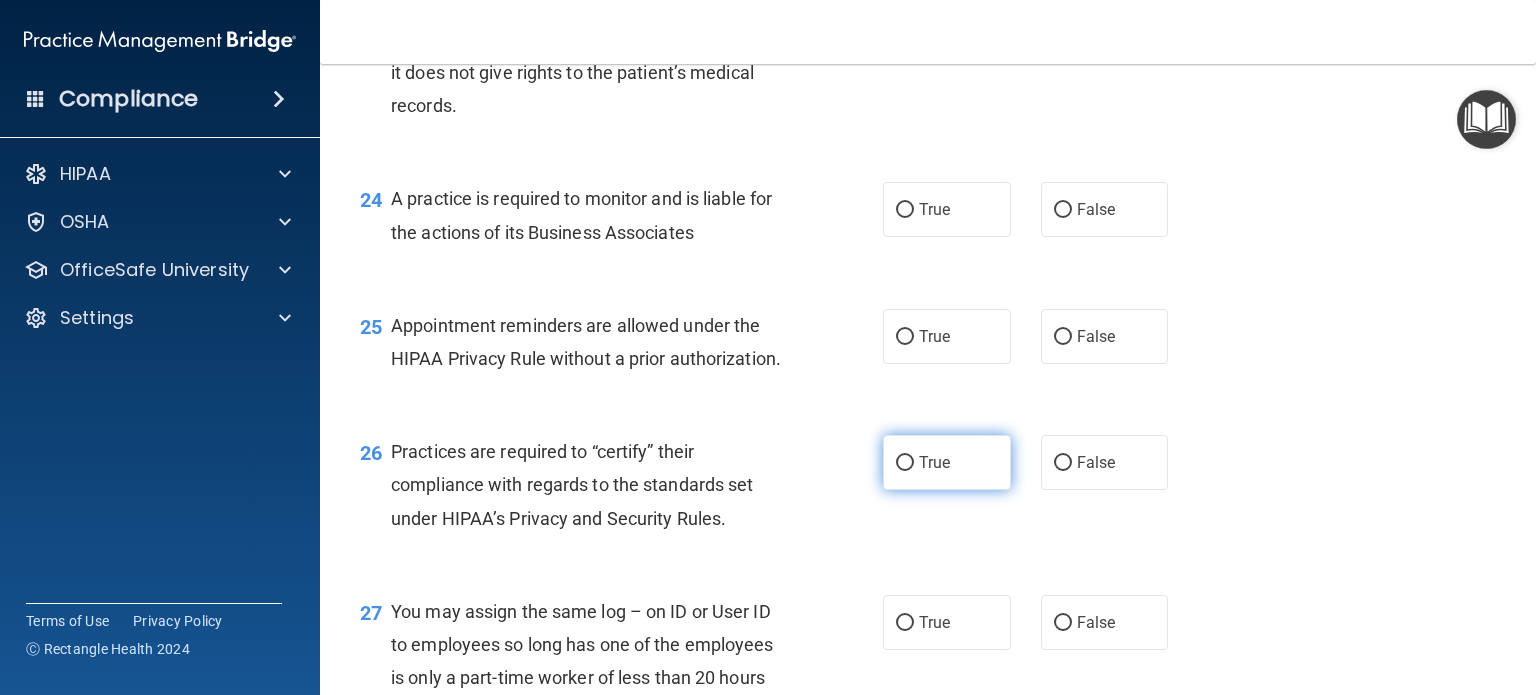 click on "True" at bounding box center [947, 462] 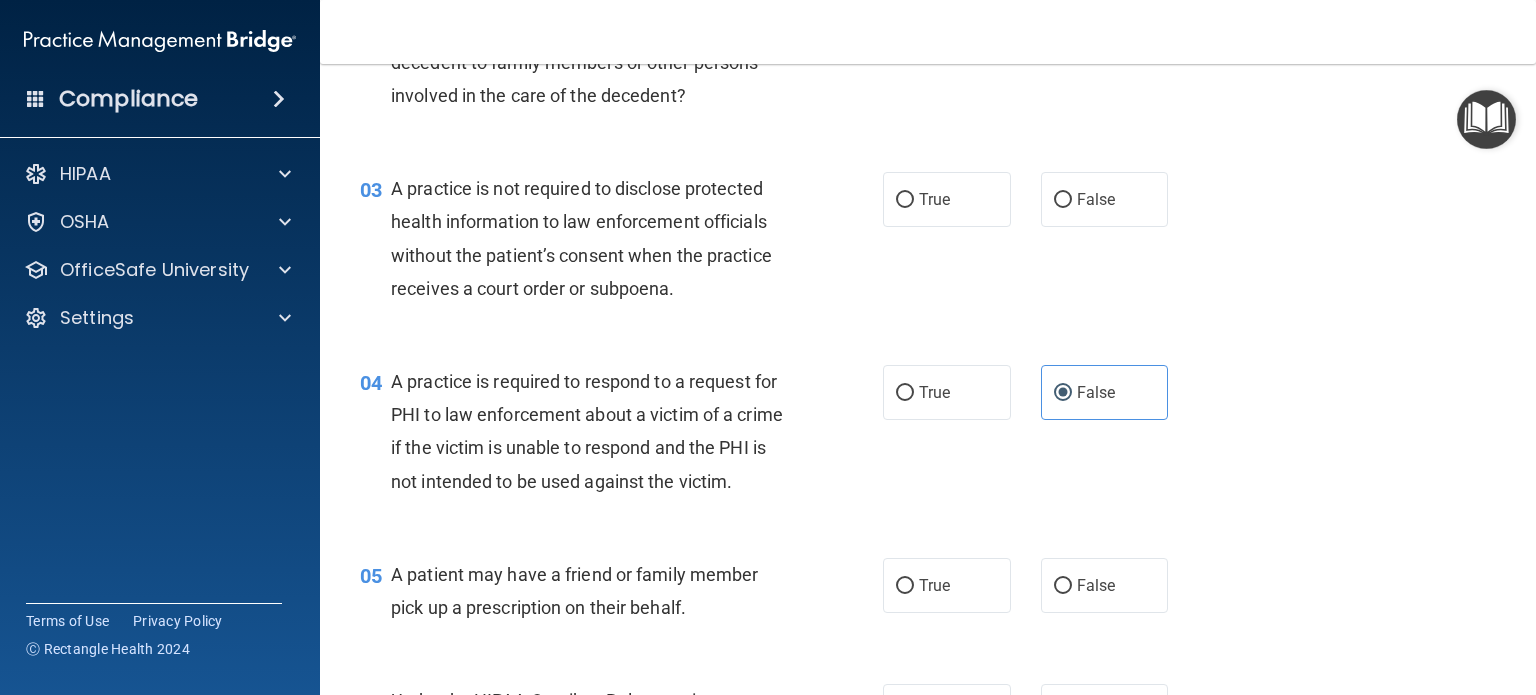 scroll, scrollTop: 0, scrollLeft: 0, axis: both 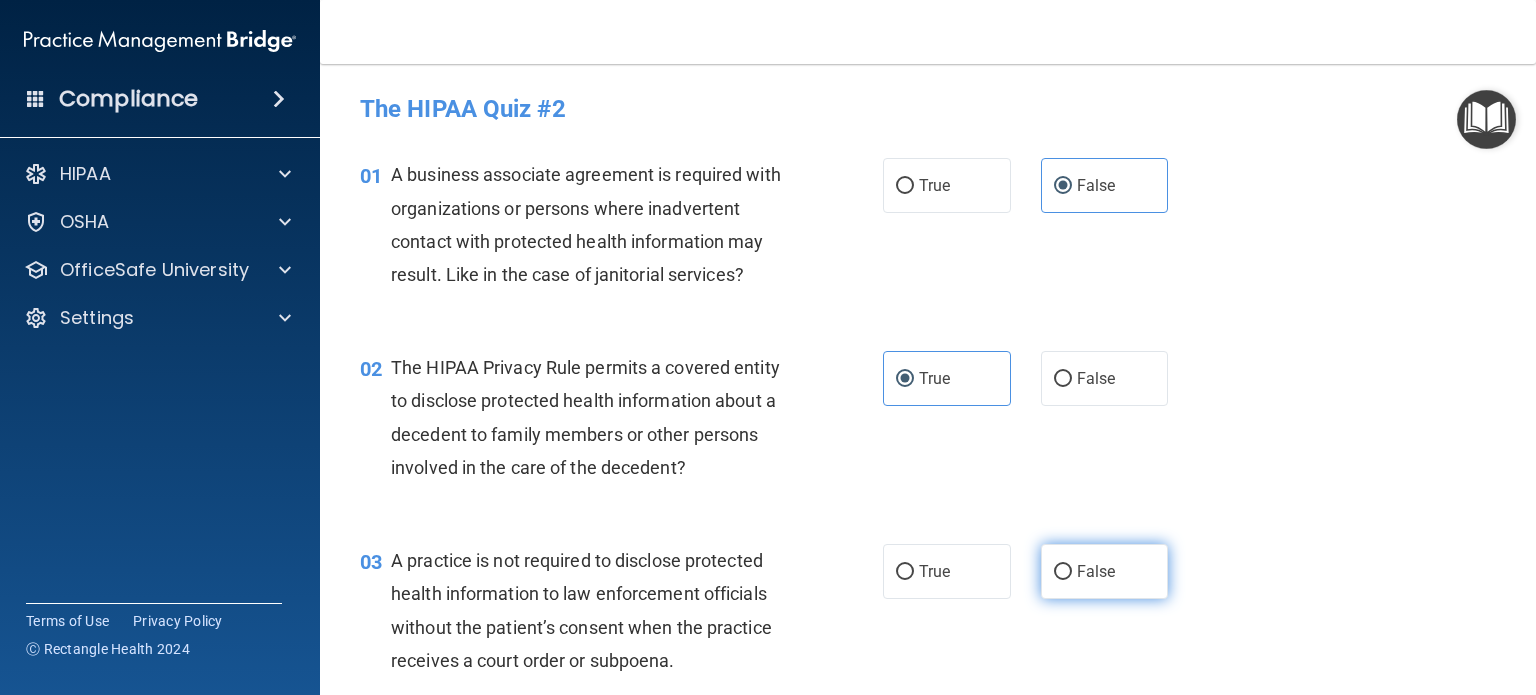 click on "False" at bounding box center [1105, 571] 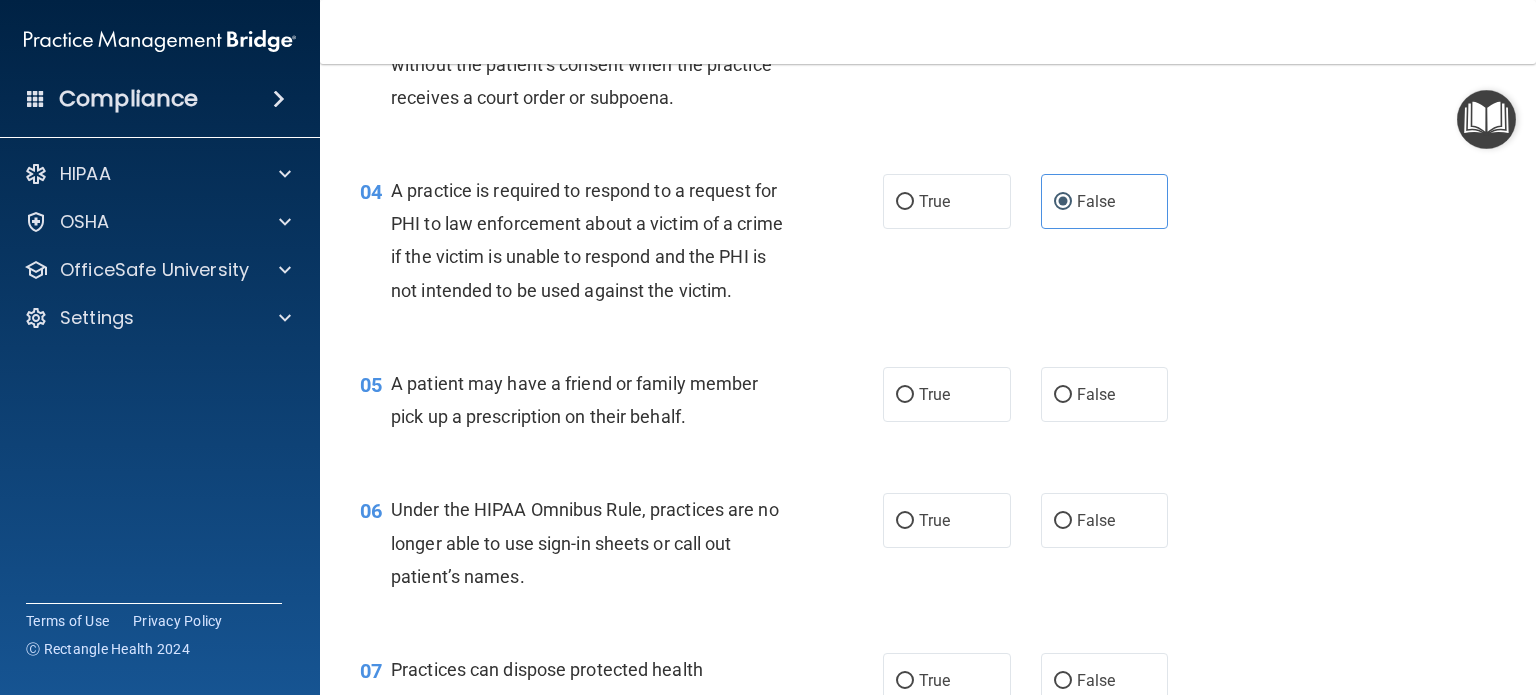 scroll, scrollTop: 568, scrollLeft: 0, axis: vertical 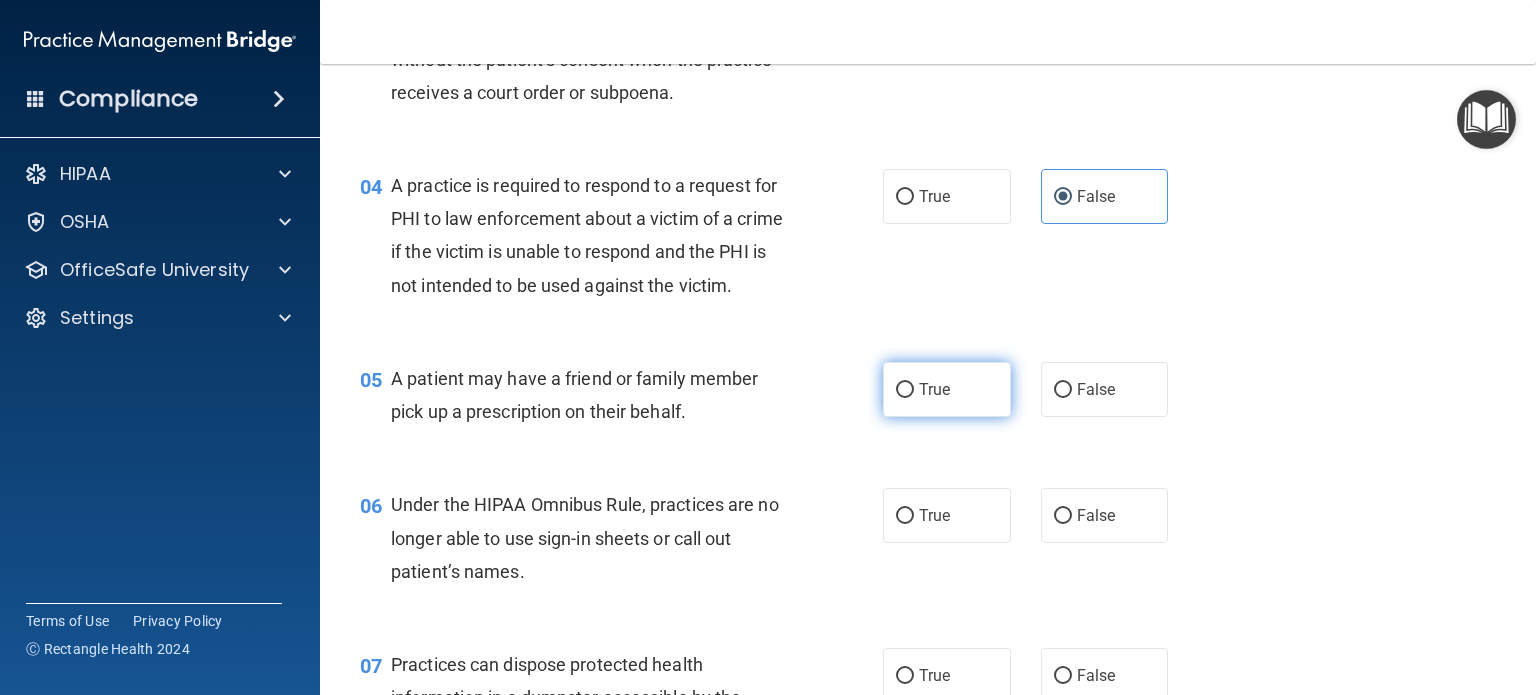 click on "True" at bounding box center [934, 389] 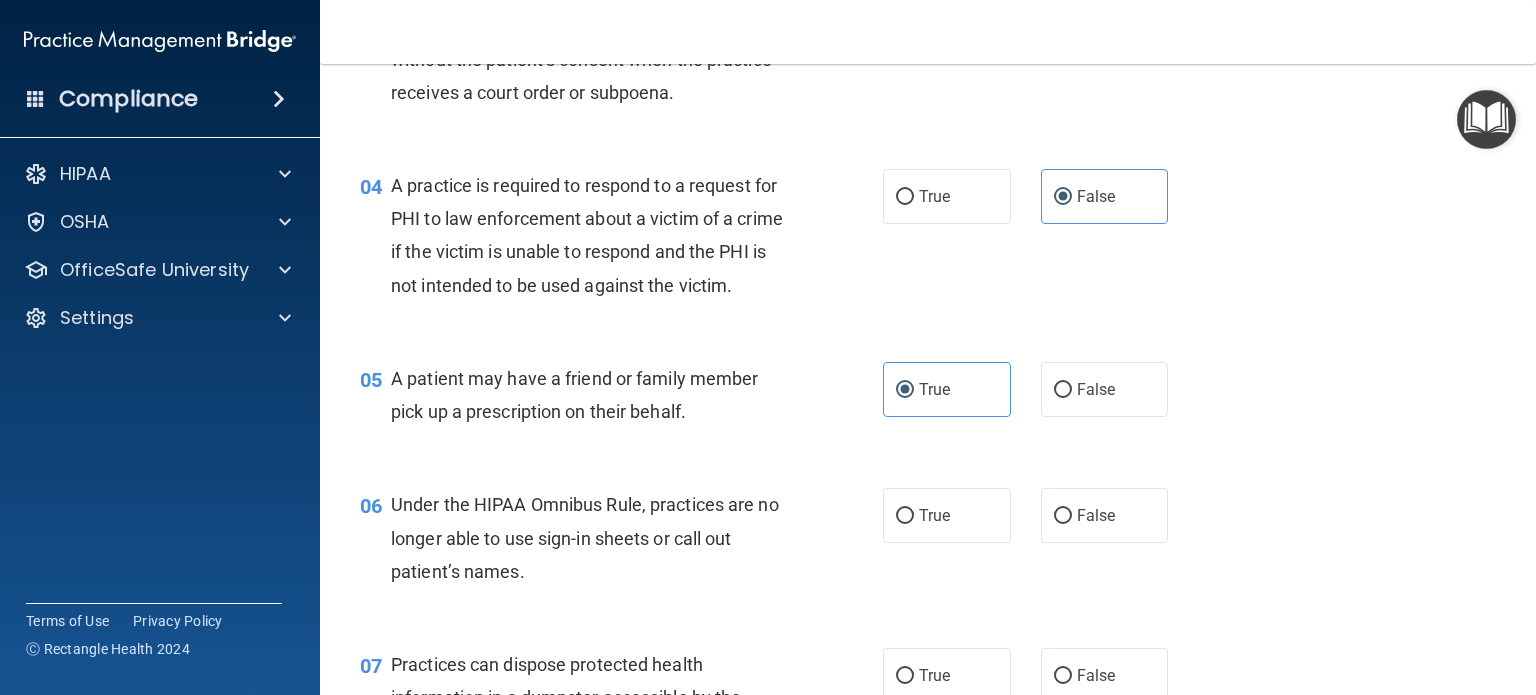 scroll, scrollTop: 675, scrollLeft: 0, axis: vertical 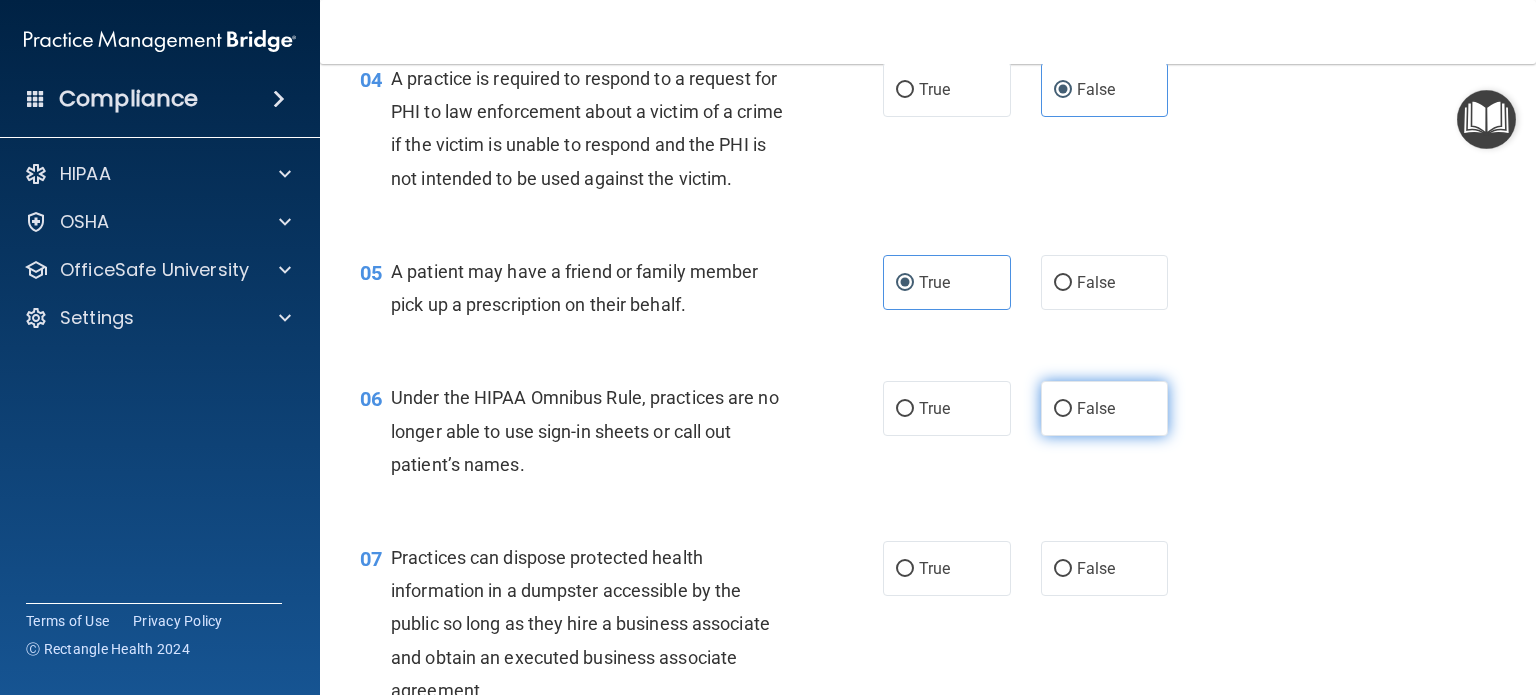 click on "False" at bounding box center [1096, 408] 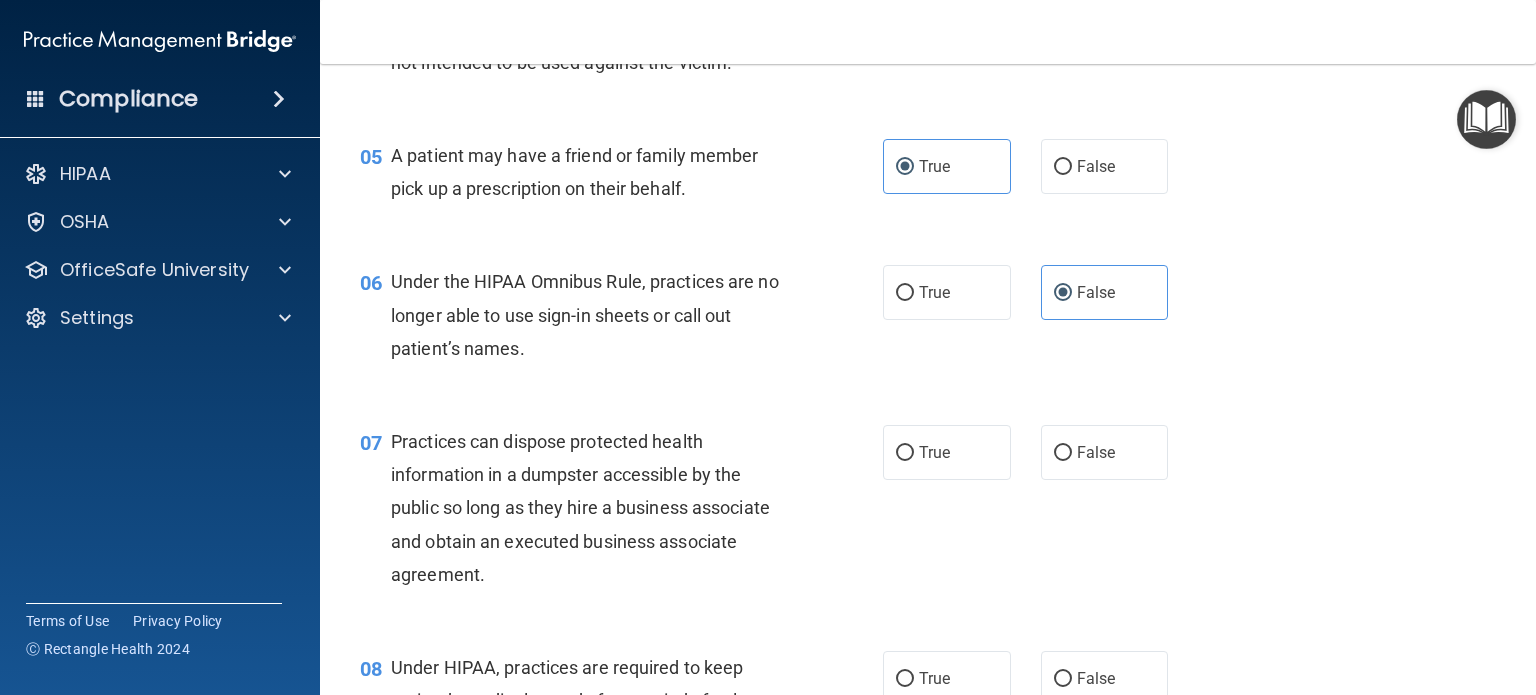 scroll, scrollTop: 804, scrollLeft: 0, axis: vertical 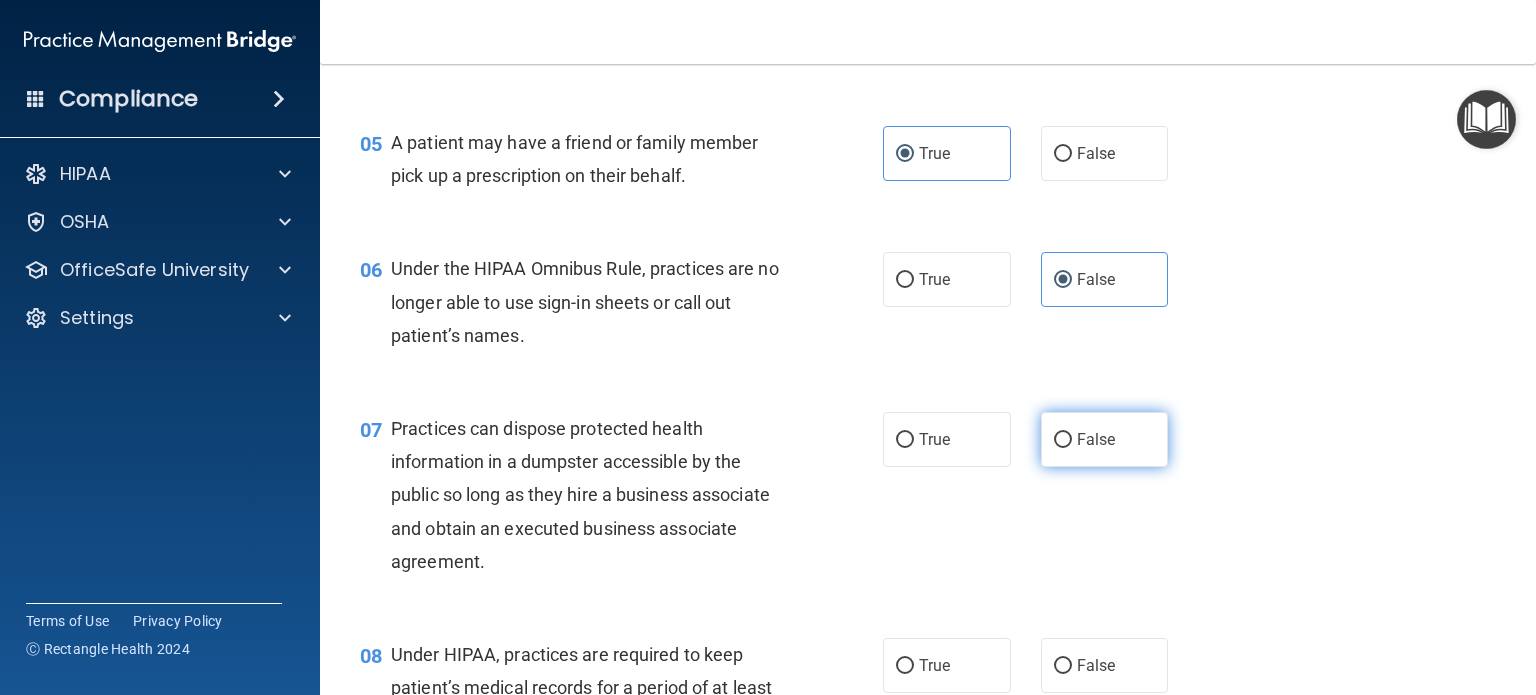 click on "False" at bounding box center (1105, 439) 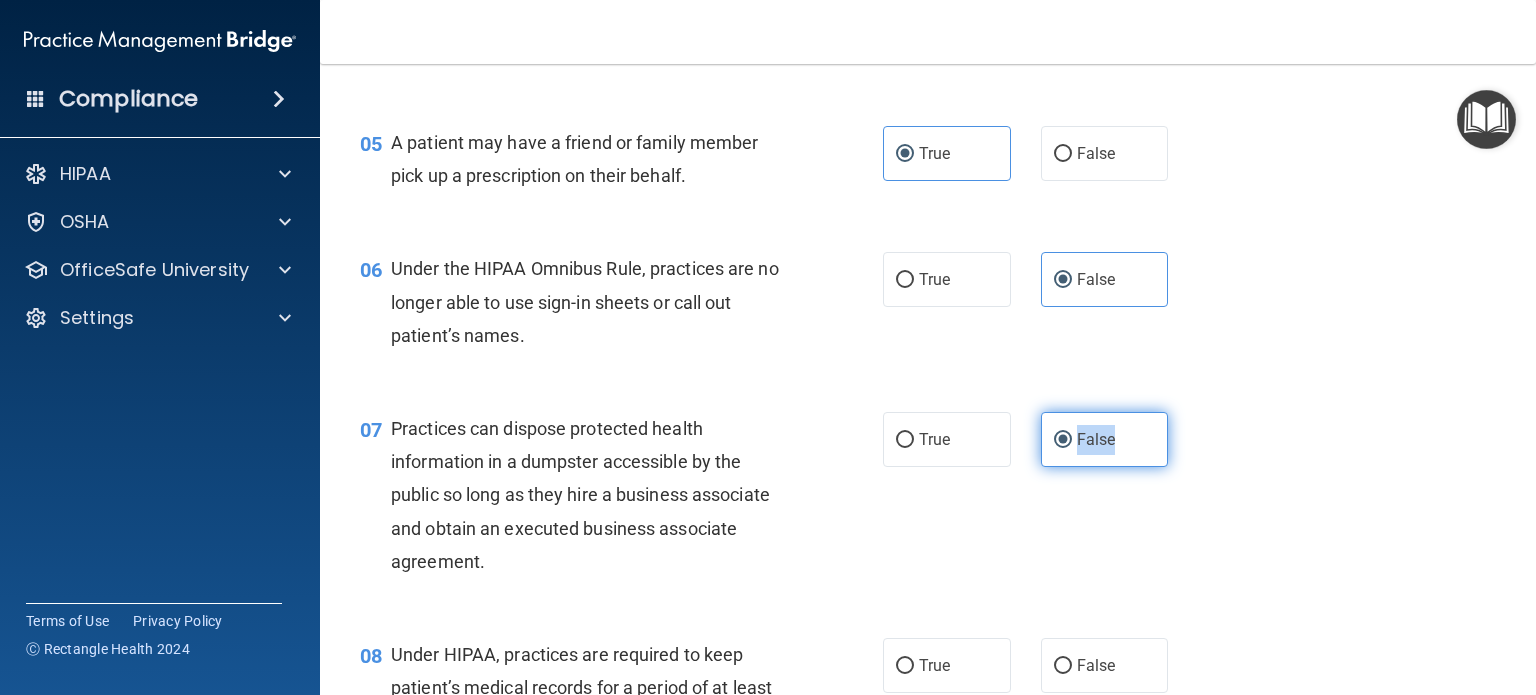 click on "False" at bounding box center (1105, 439) 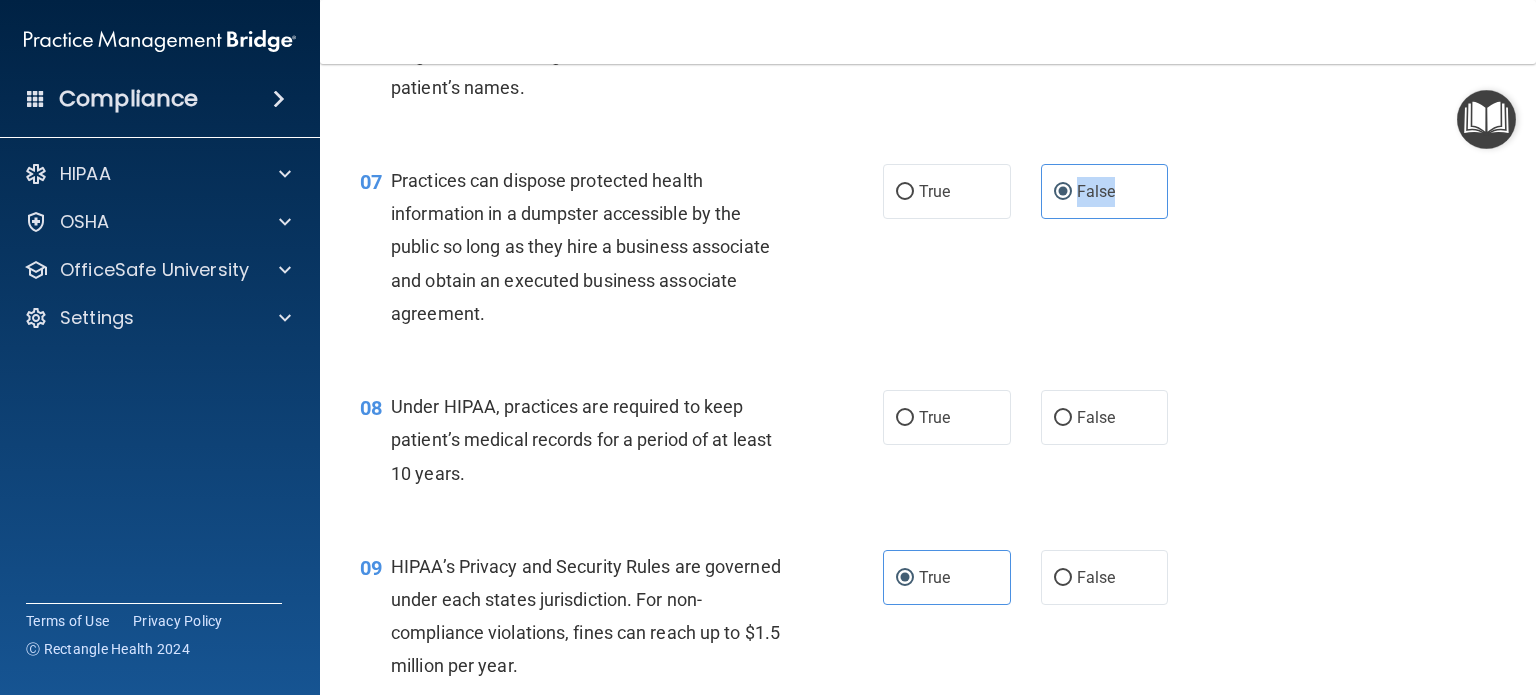 scroll, scrollTop: 1052, scrollLeft: 0, axis: vertical 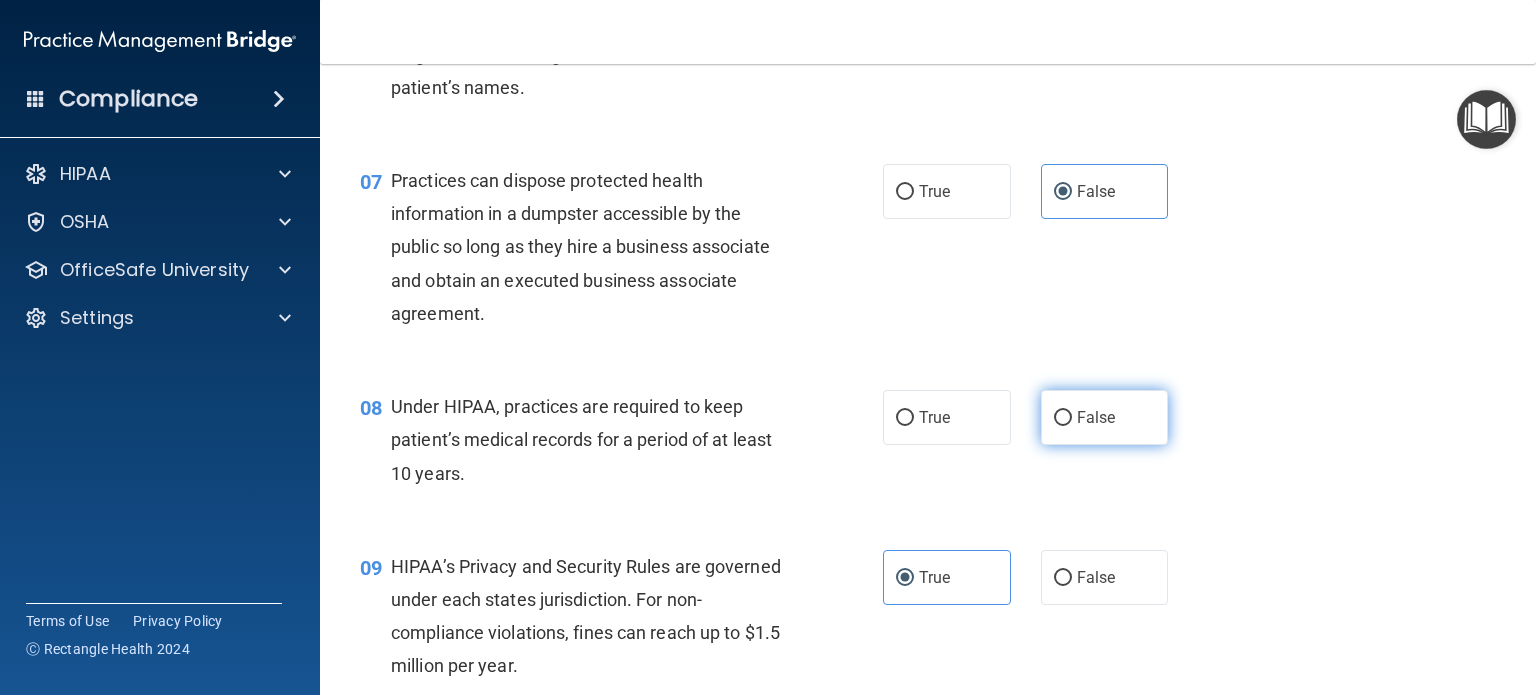 click on "False" at bounding box center [1105, 417] 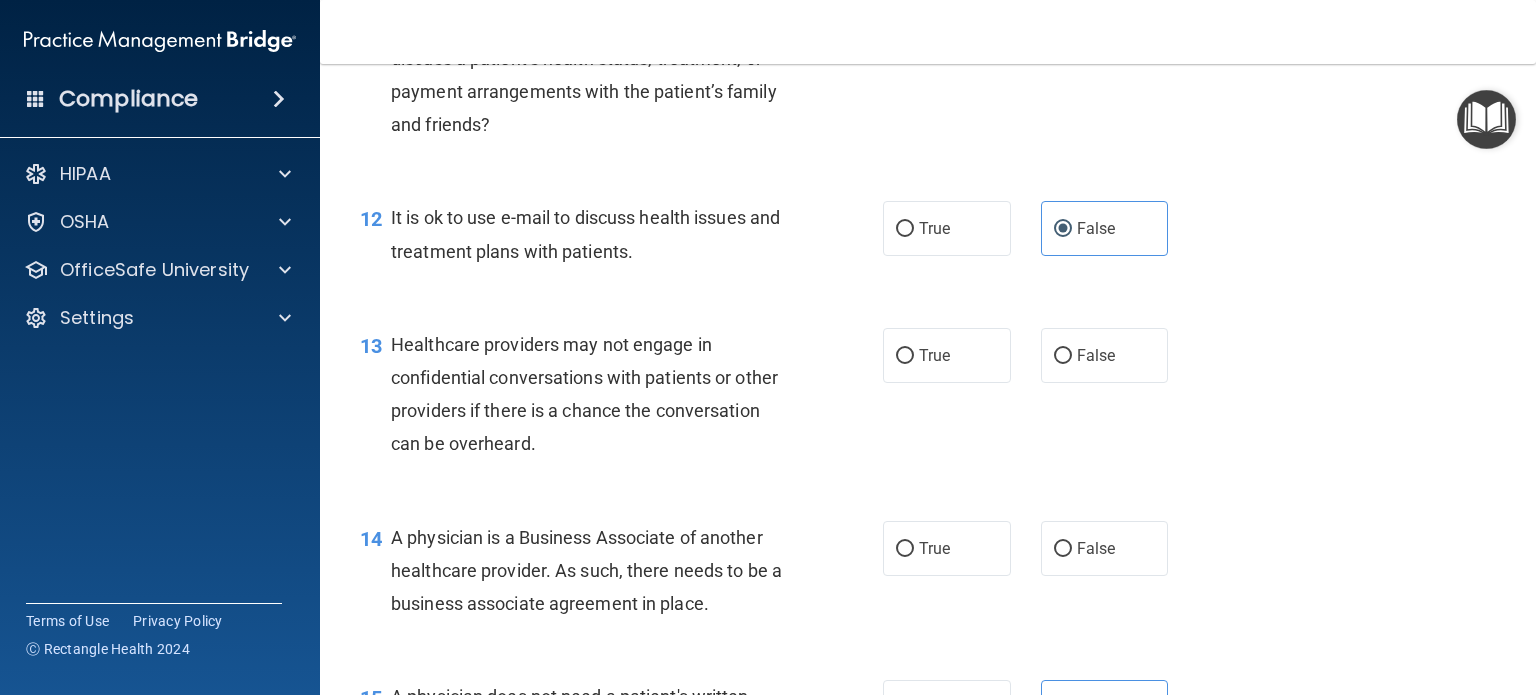 scroll, scrollTop: 1987, scrollLeft: 0, axis: vertical 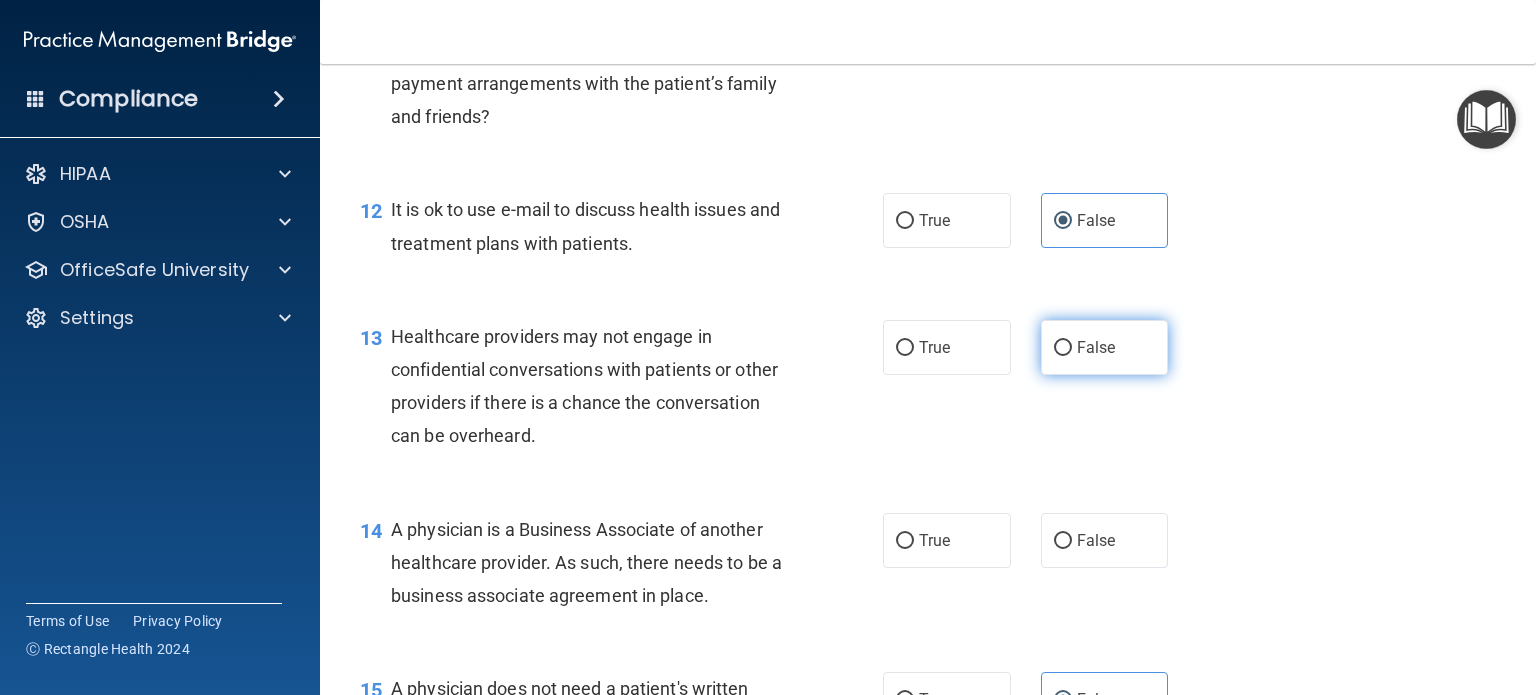 click on "False" at bounding box center (1096, 347) 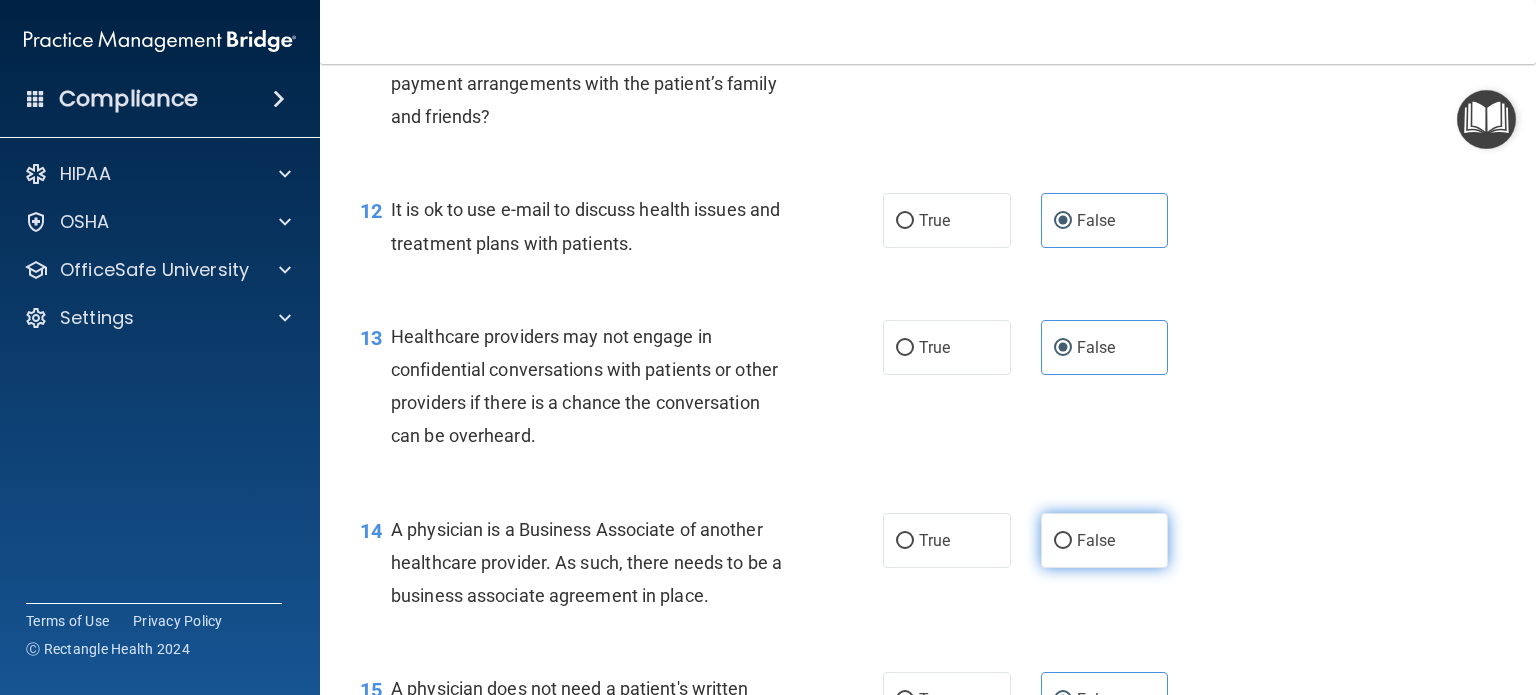 click on "False" at bounding box center [1105, 540] 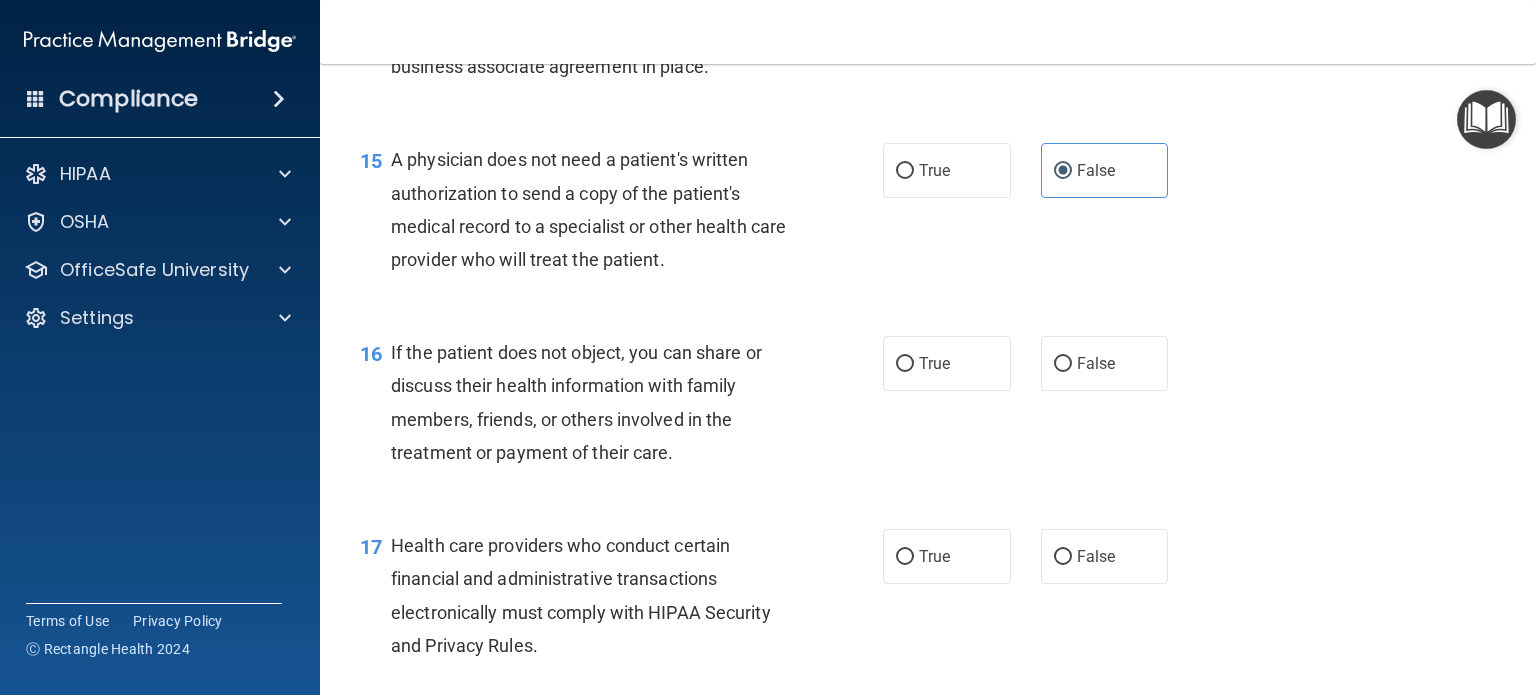 scroll, scrollTop: 2551, scrollLeft: 0, axis: vertical 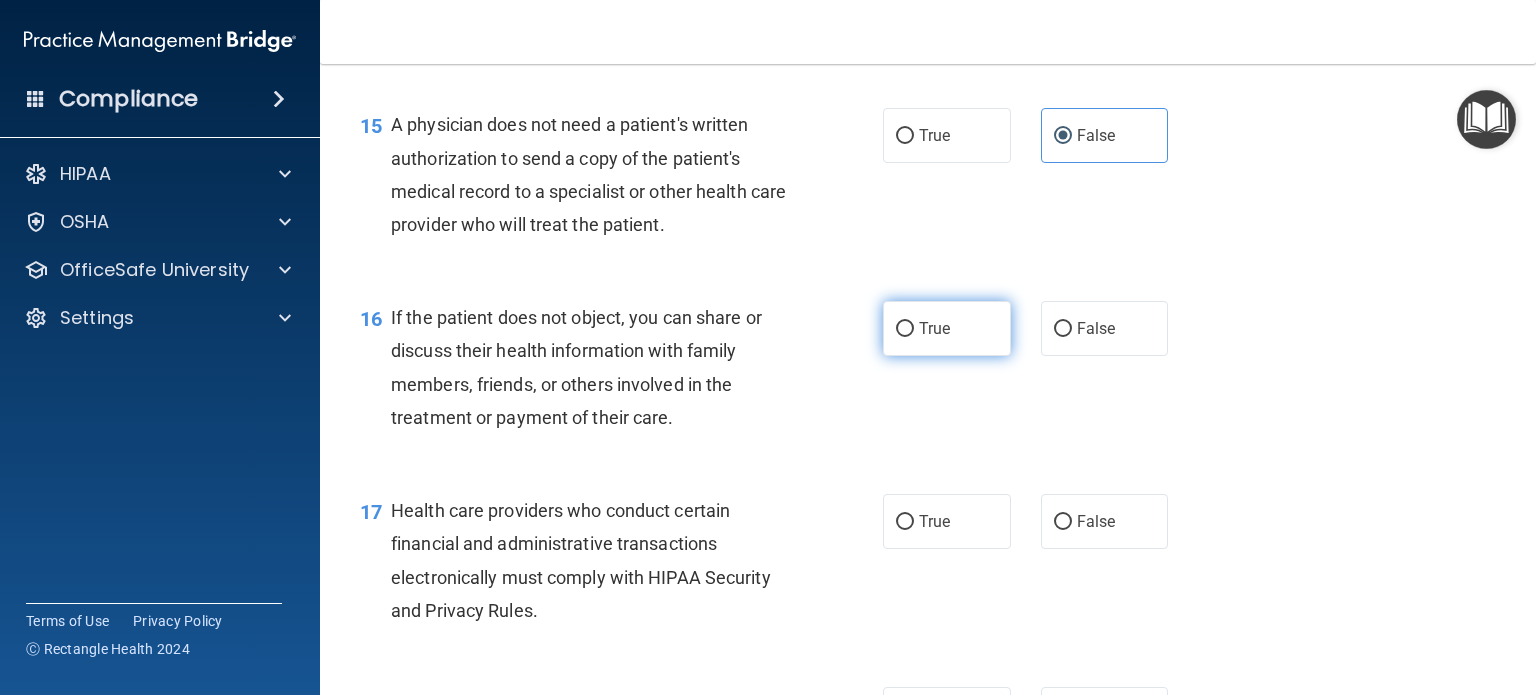 click on "True" at bounding box center (947, 328) 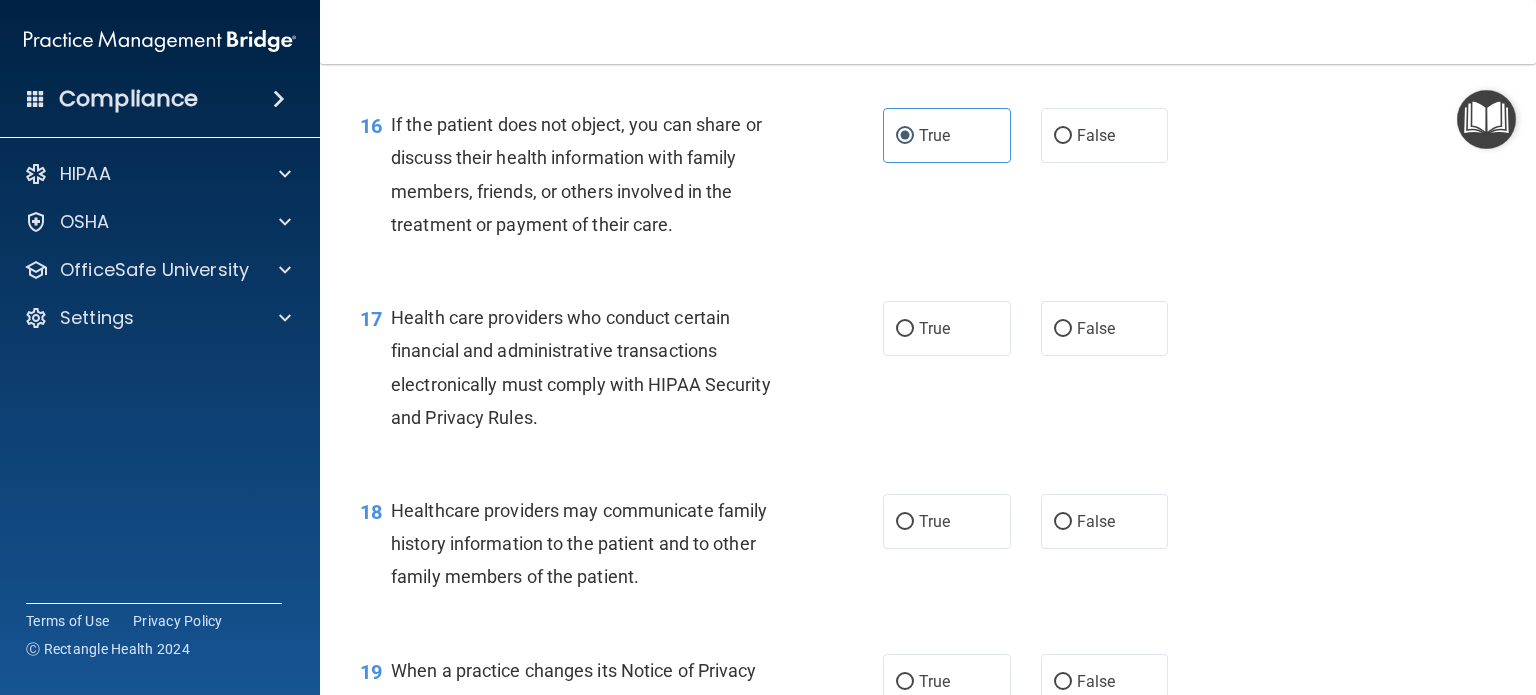 scroll, scrollTop: 2747, scrollLeft: 0, axis: vertical 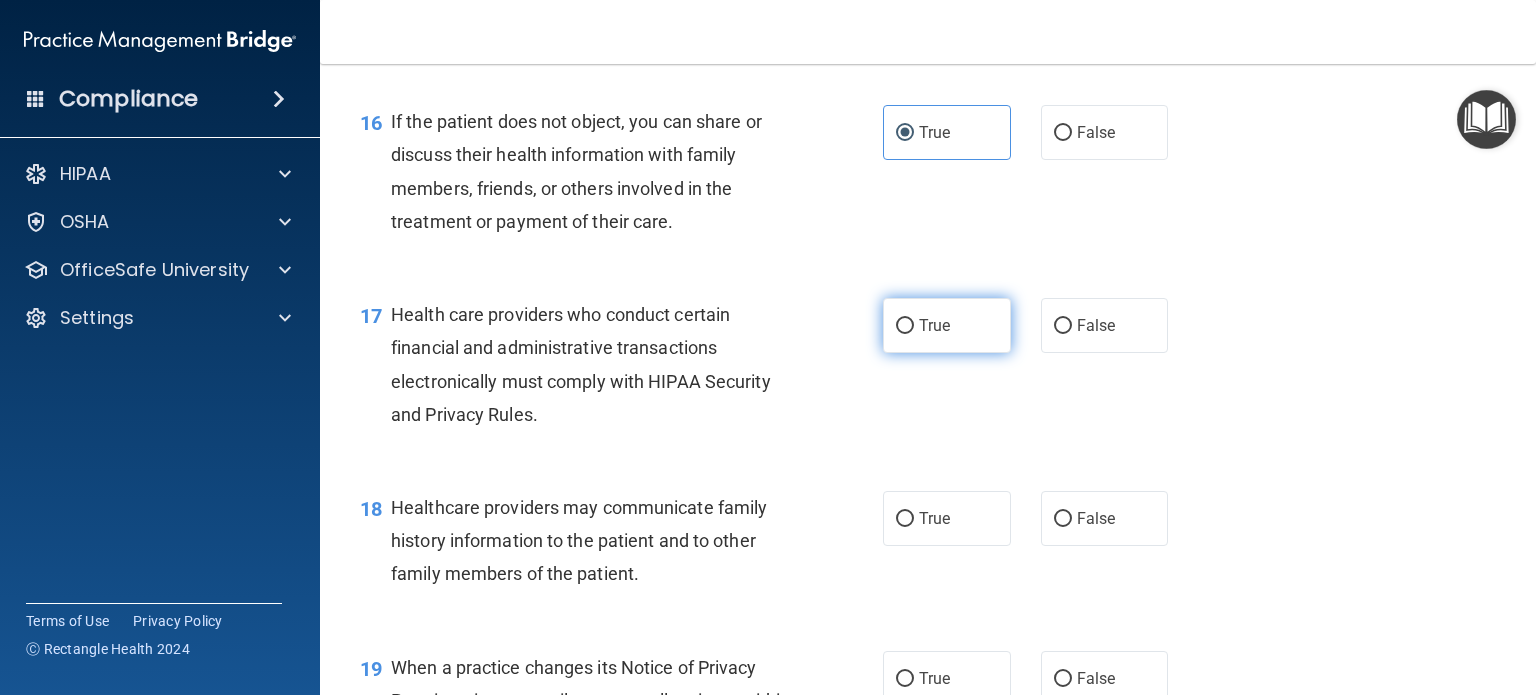 click on "True" at bounding box center [934, 325] 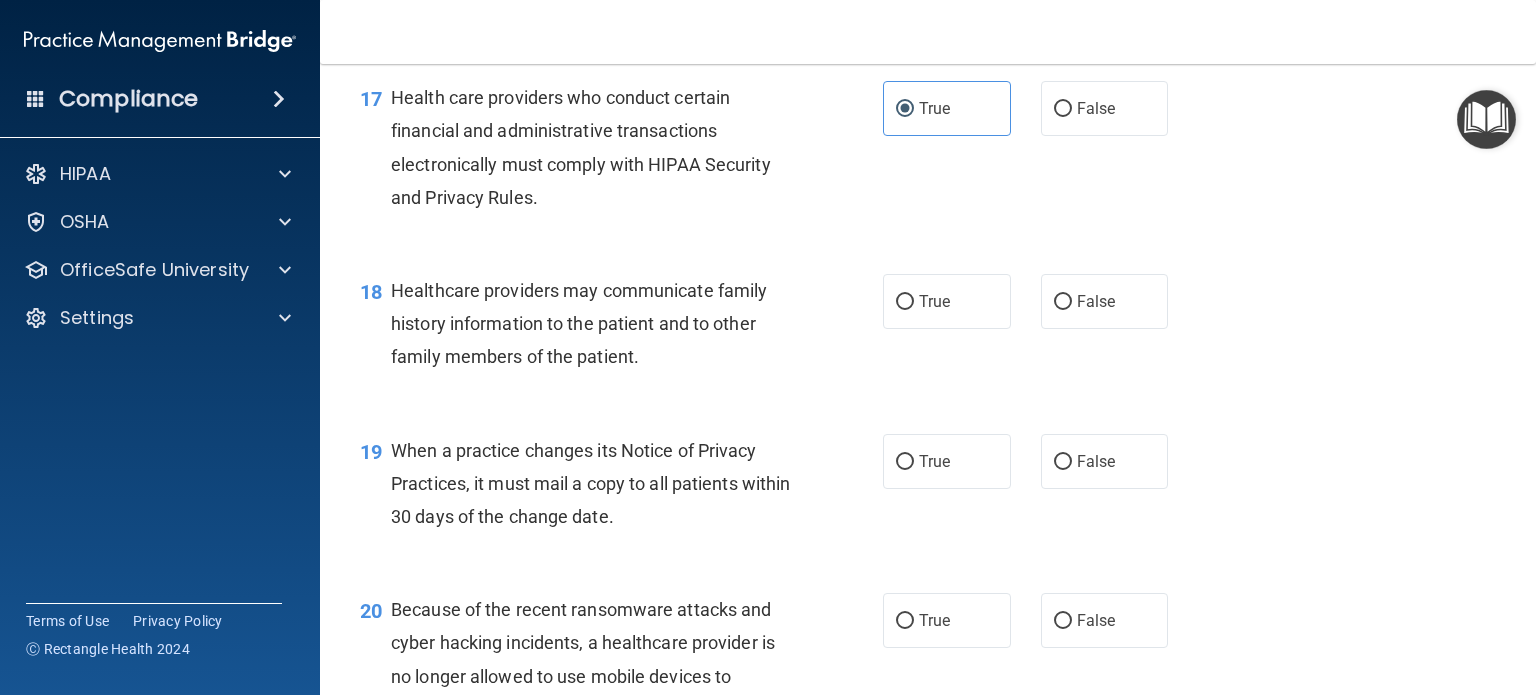 scroll, scrollTop: 2967, scrollLeft: 0, axis: vertical 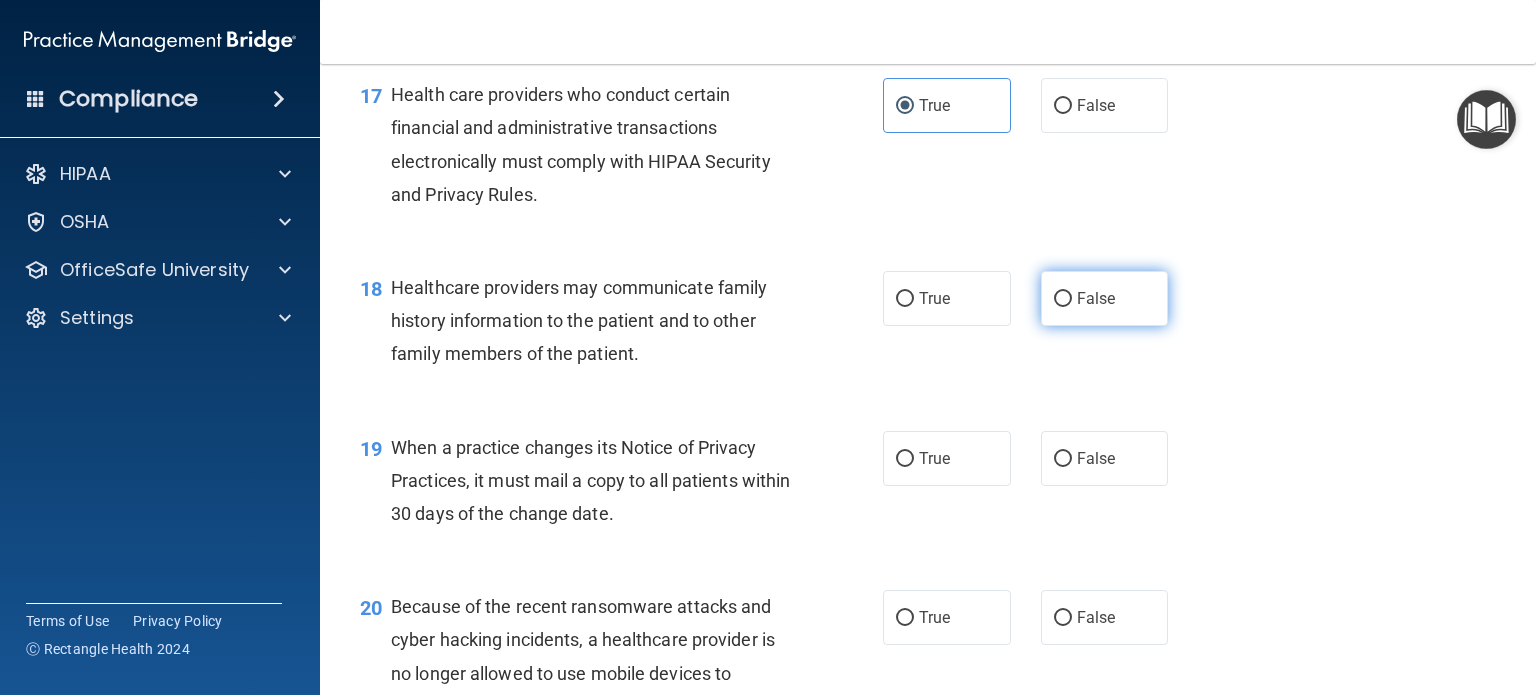 click on "False" at bounding box center (1096, 298) 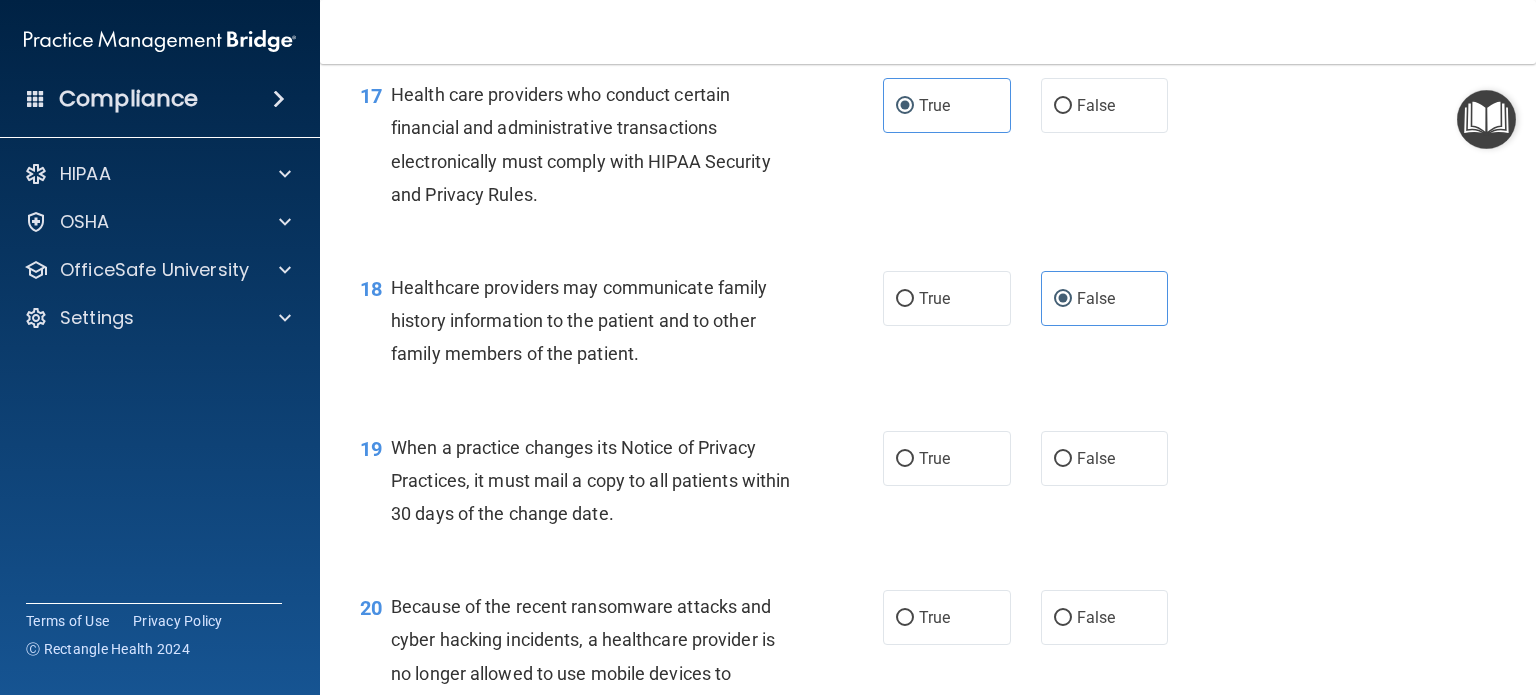 scroll, scrollTop: 3052, scrollLeft: 0, axis: vertical 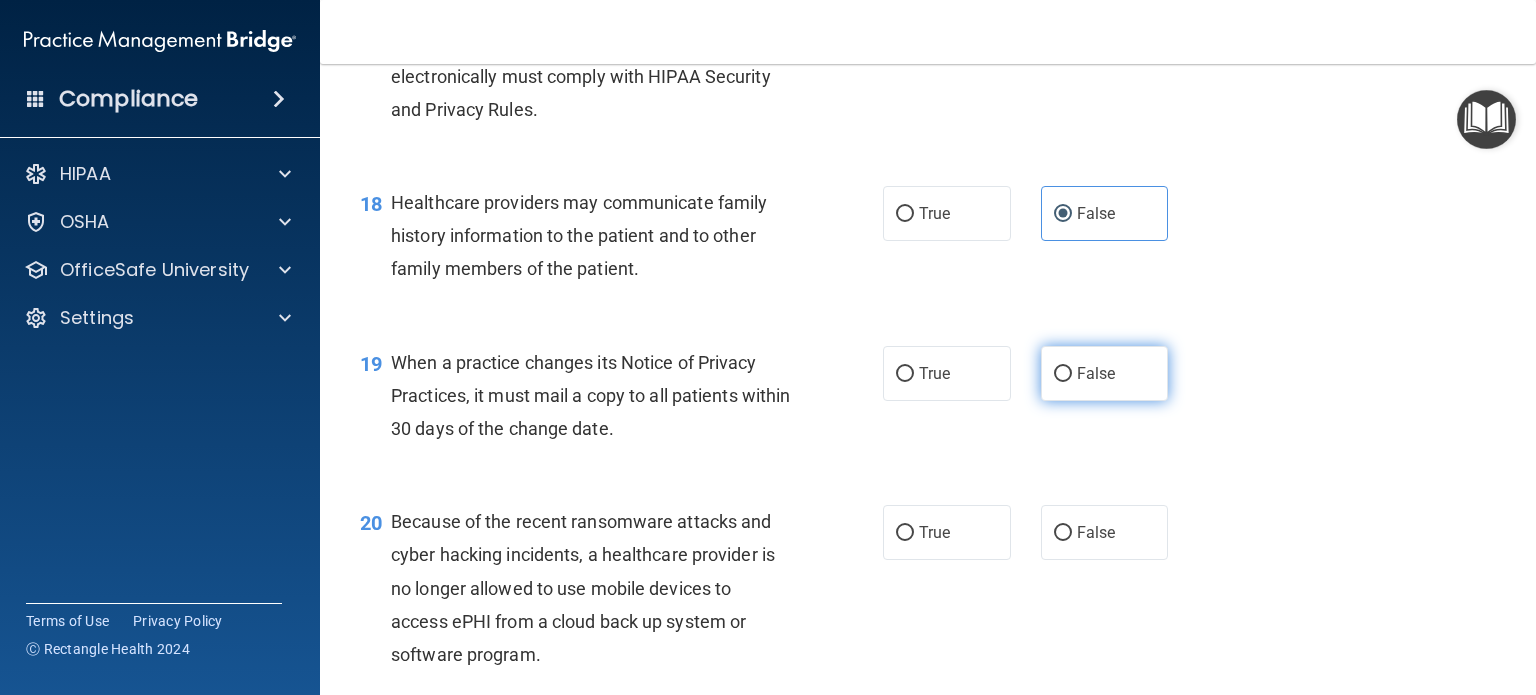 click on "False" at bounding box center (1105, 373) 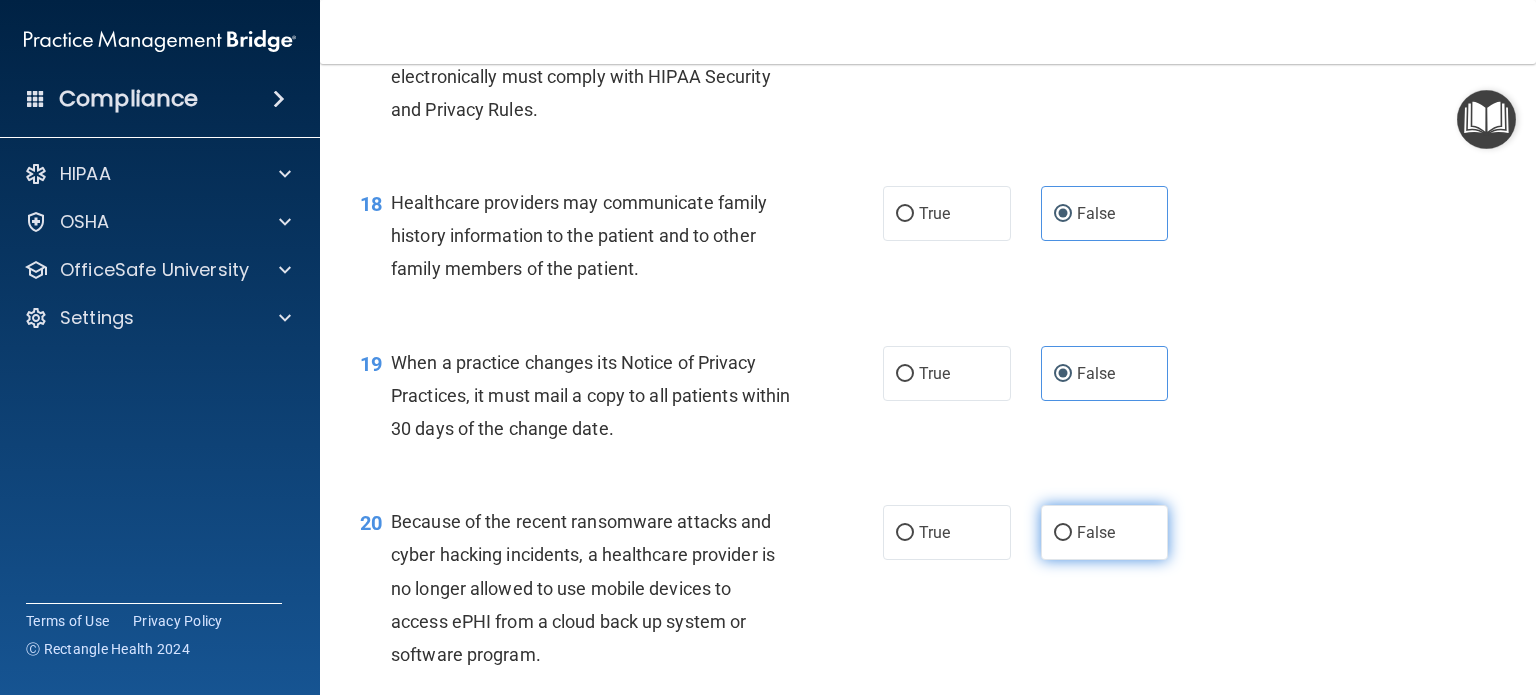 click on "False" at bounding box center [1105, 532] 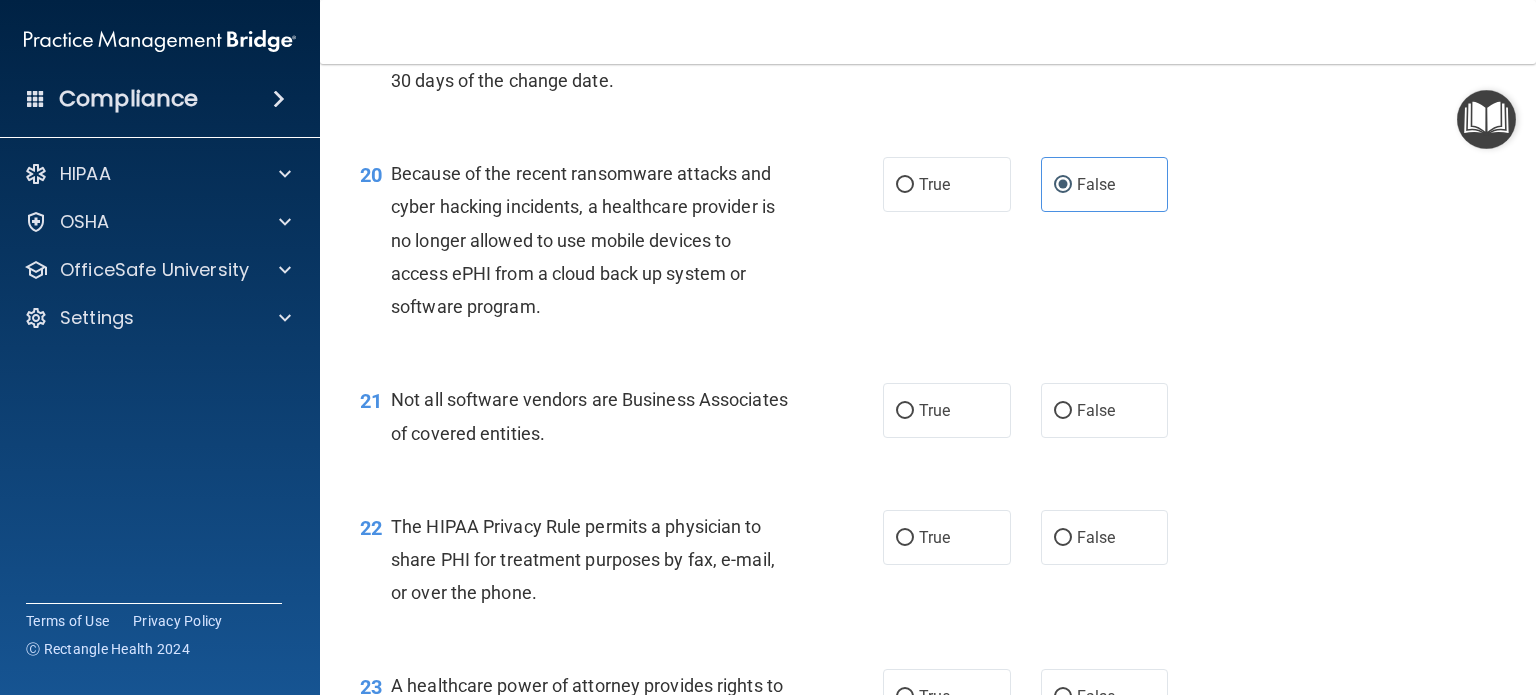 scroll, scrollTop: 3404, scrollLeft: 0, axis: vertical 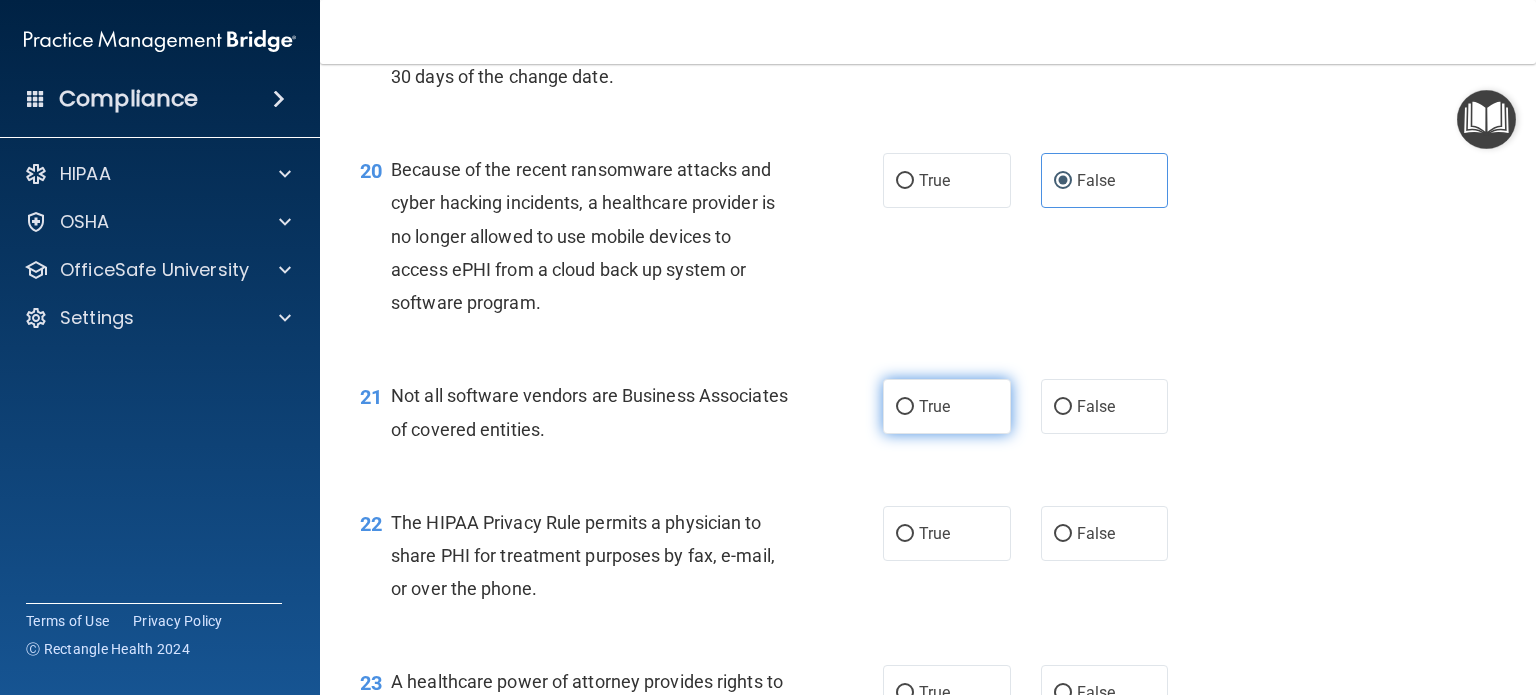 click on "True" at bounding box center (947, 406) 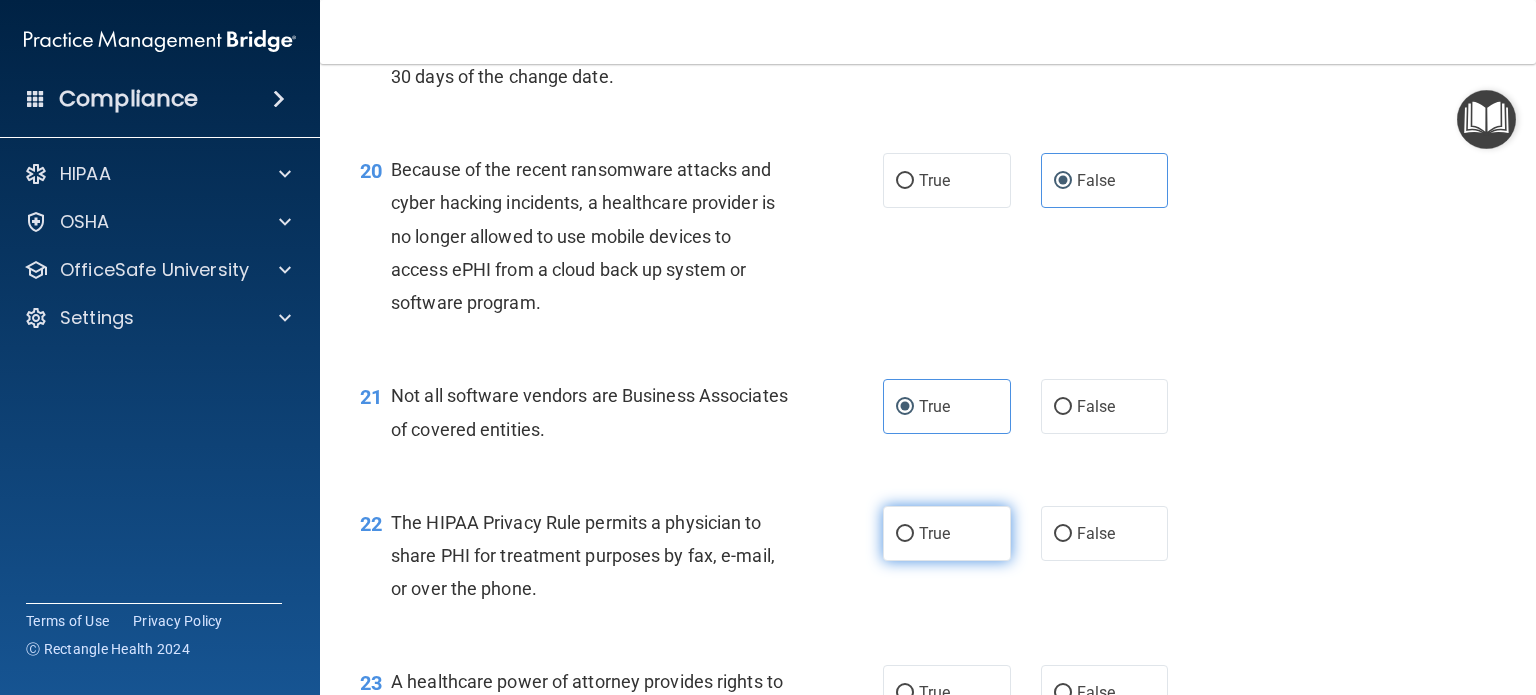 click on "True" at bounding box center (947, 533) 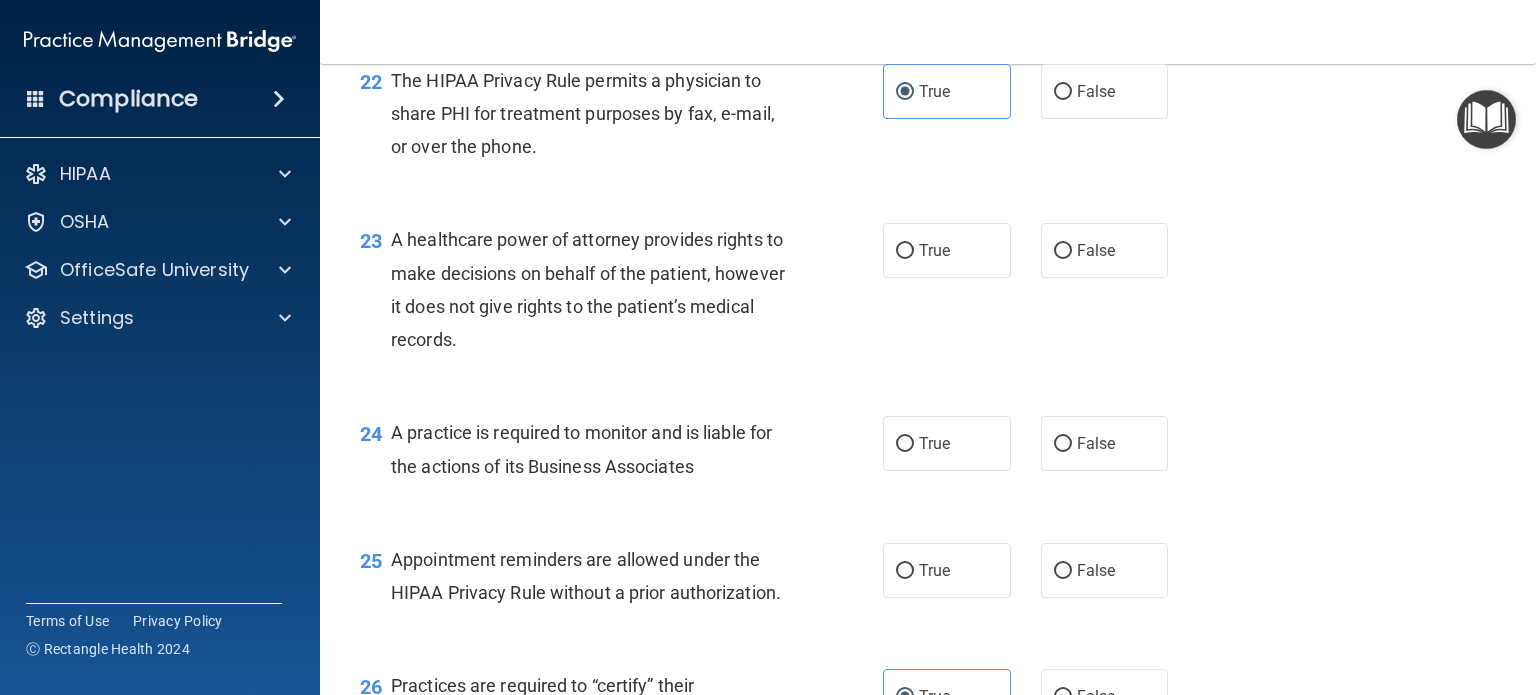 scroll, scrollTop: 3852, scrollLeft: 0, axis: vertical 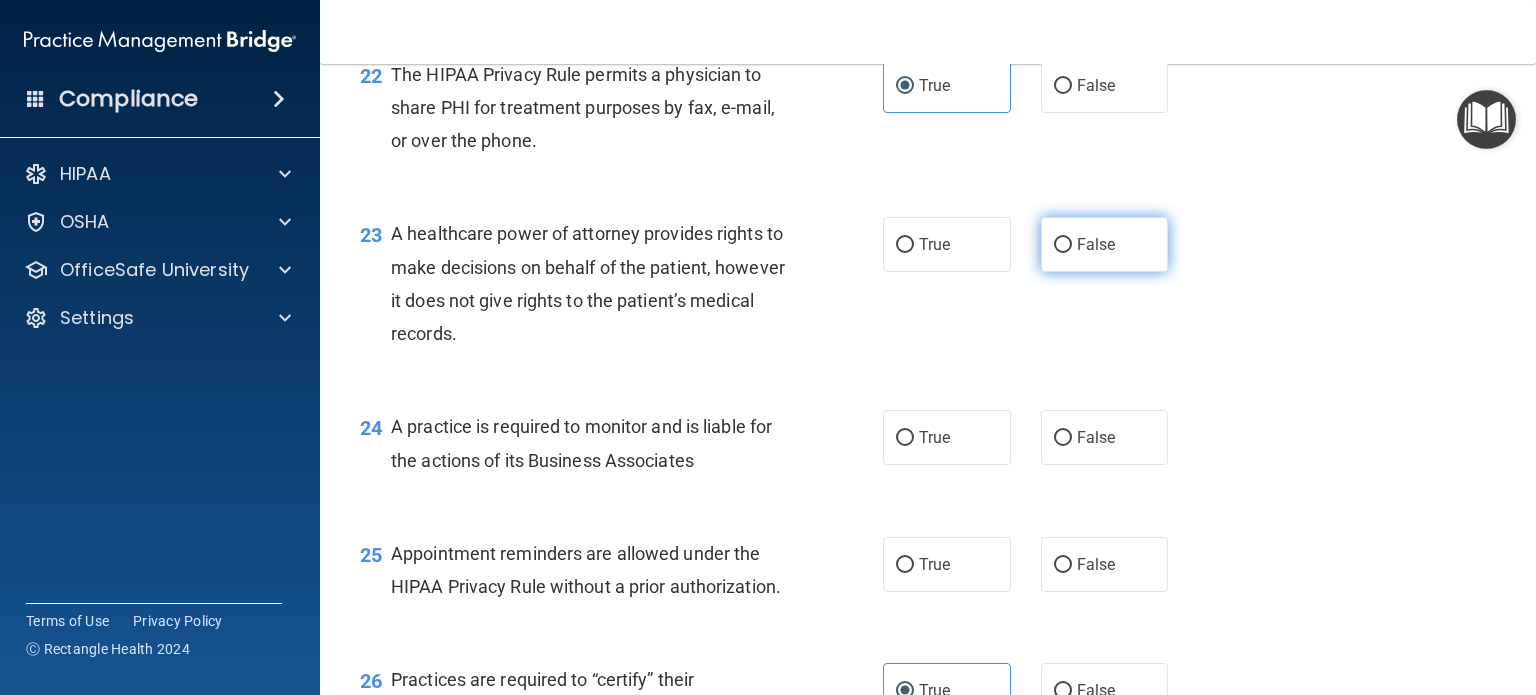 click on "False" at bounding box center (1105, 244) 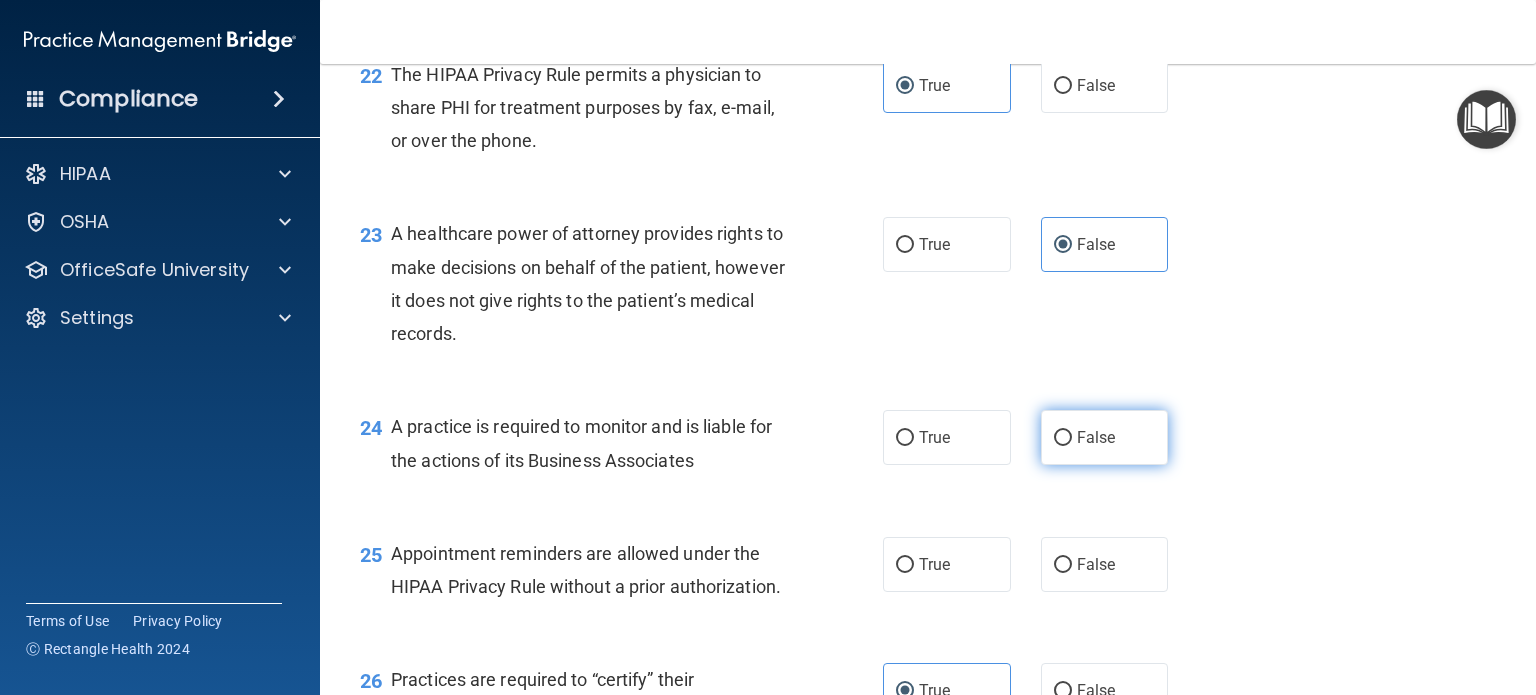 click on "False" at bounding box center [1096, 437] 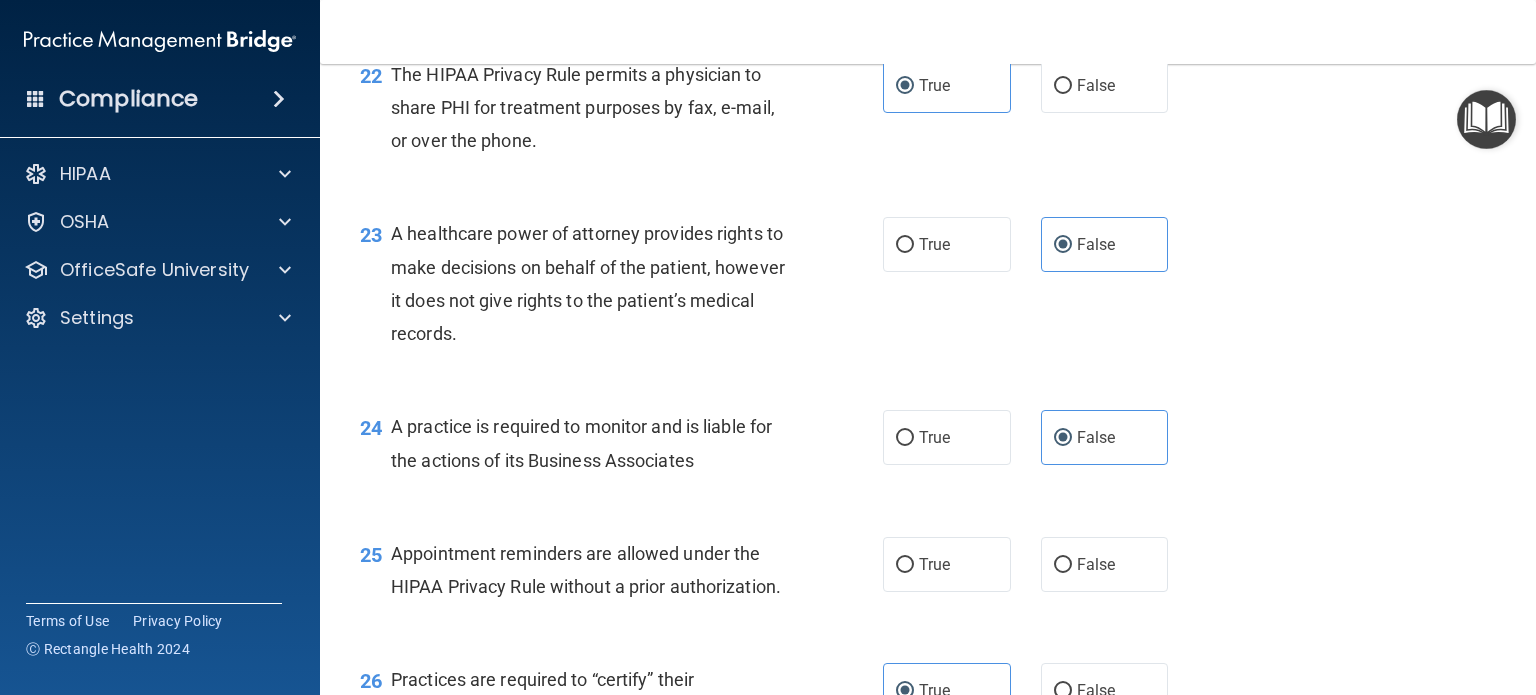 scroll, scrollTop: 4167, scrollLeft: 0, axis: vertical 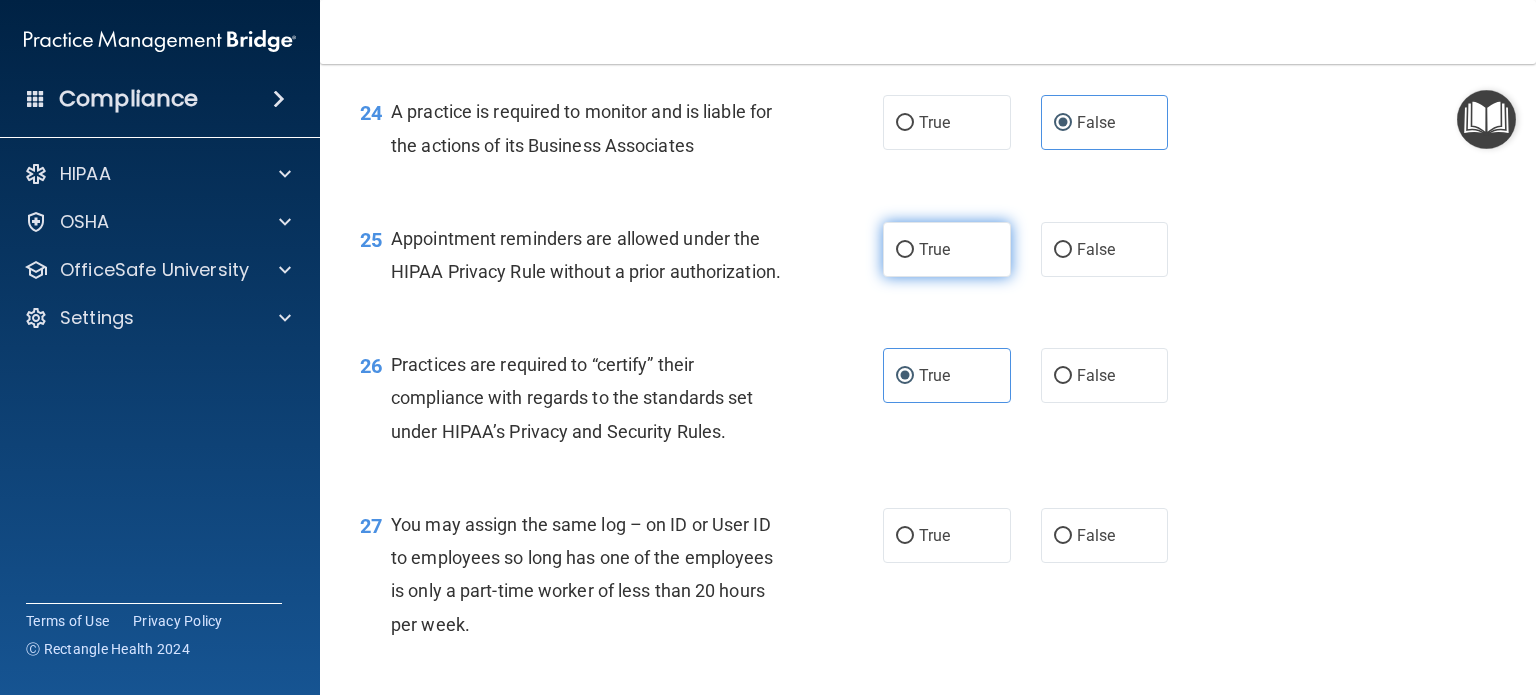 click on "True" at bounding box center (947, 249) 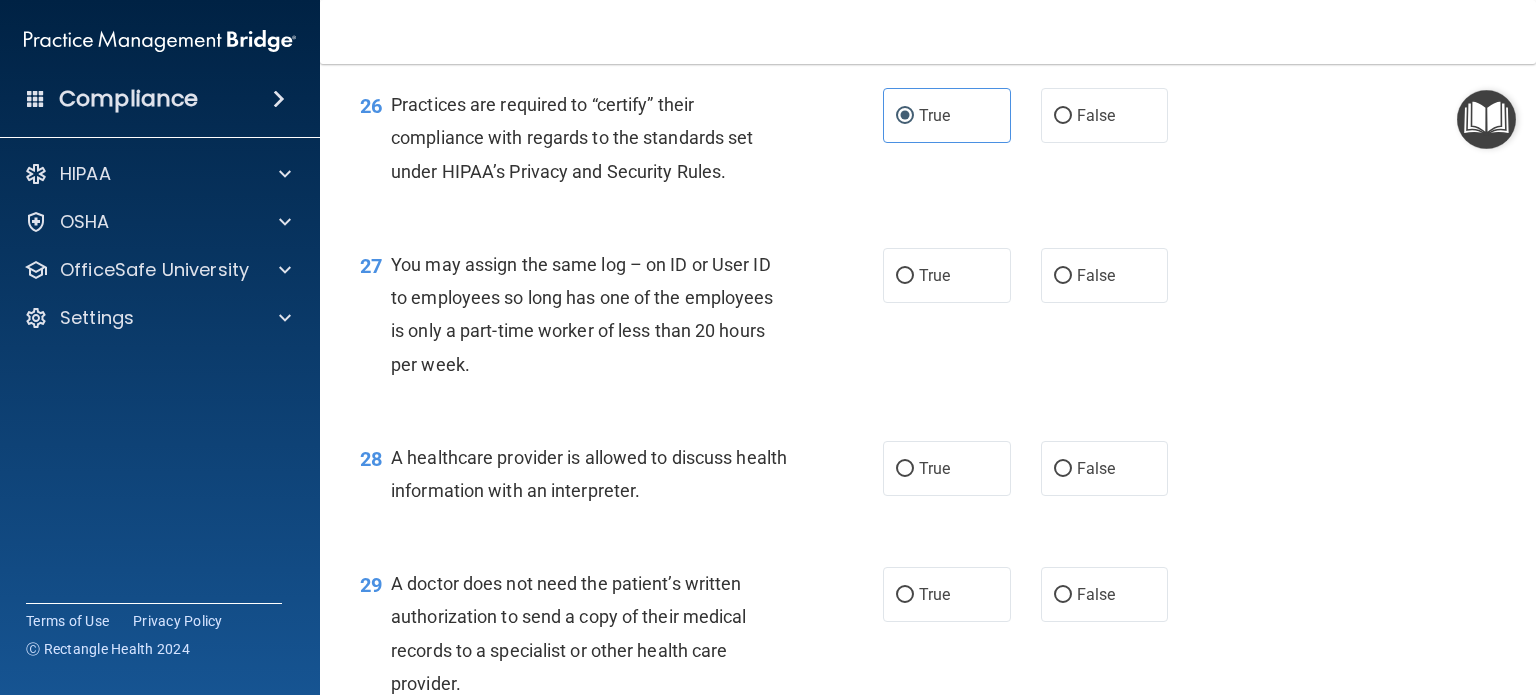 scroll, scrollTop: 4435, scrollLeft: 0, axis: vertical 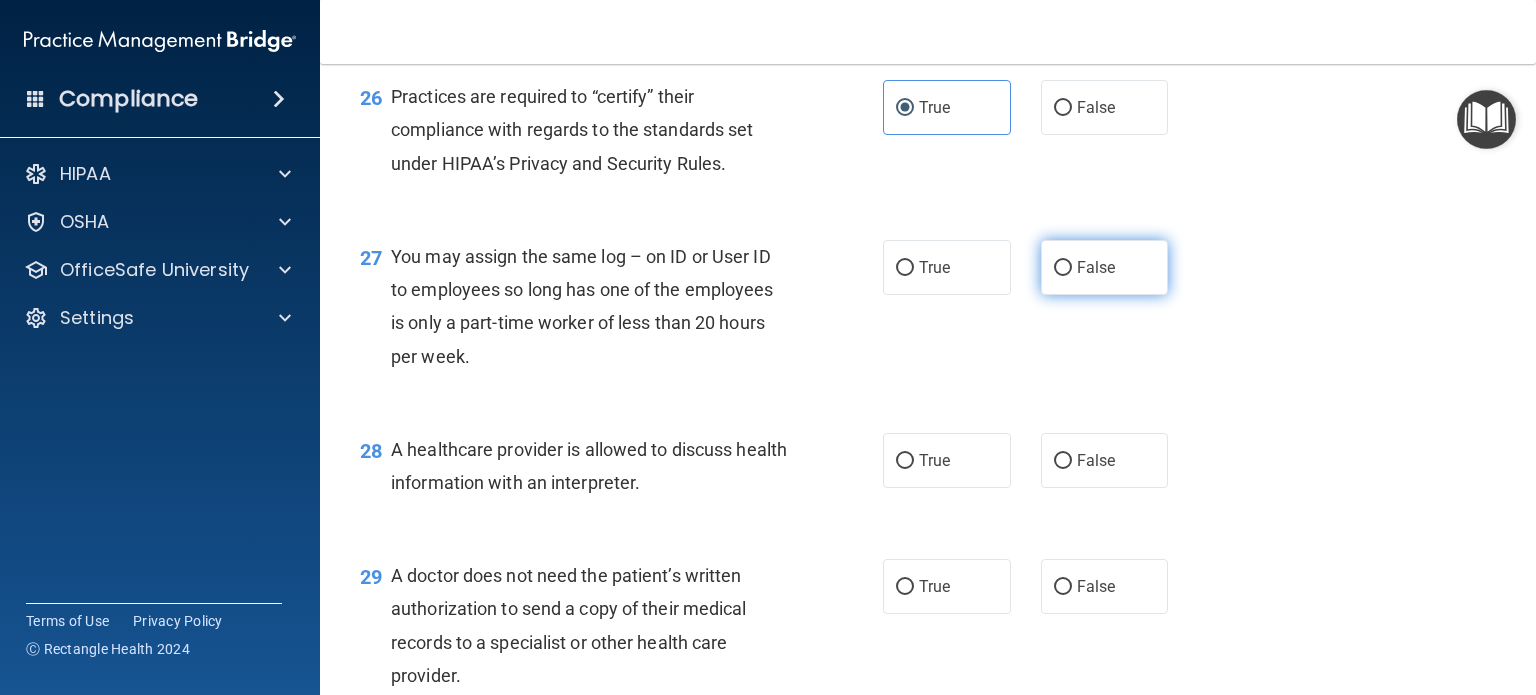 click on "False" at bounding box center [1096, 267] 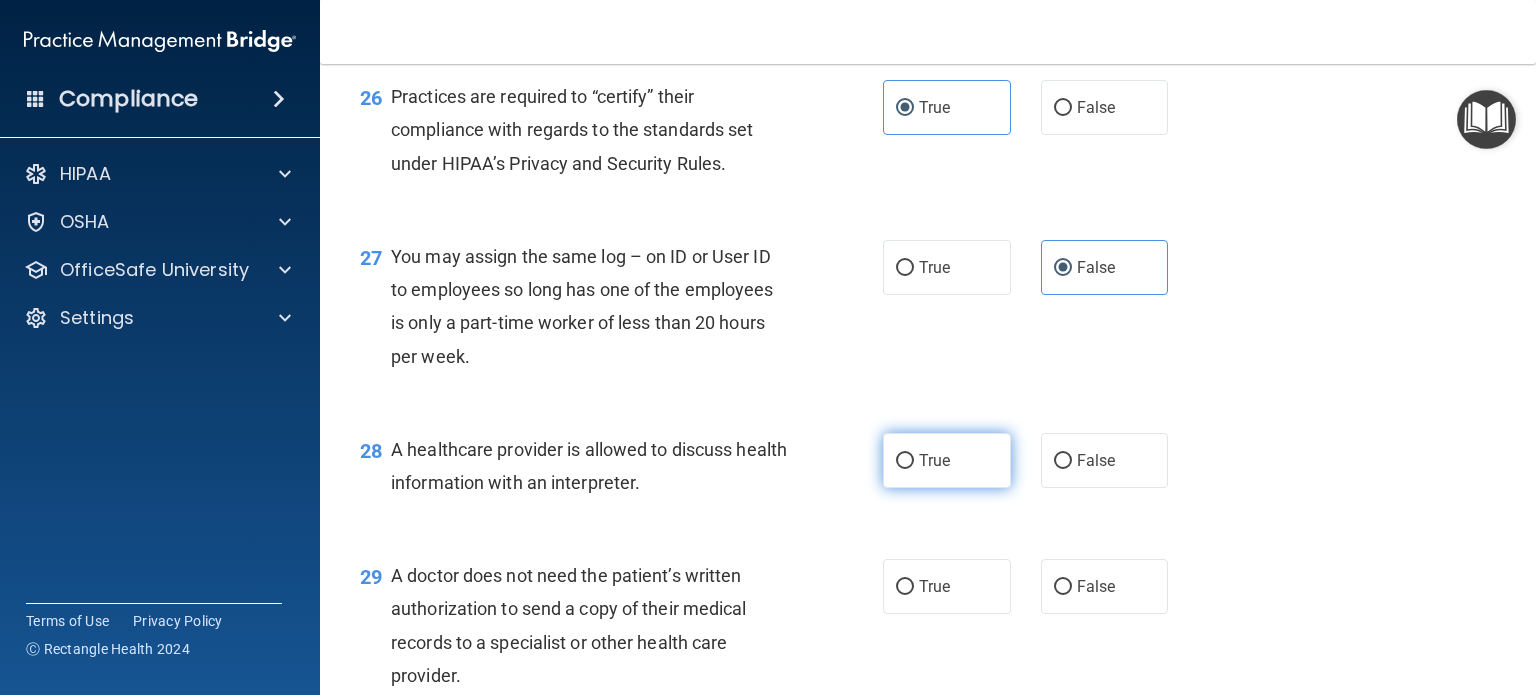 click on "True" at bounding box center (947, 460) 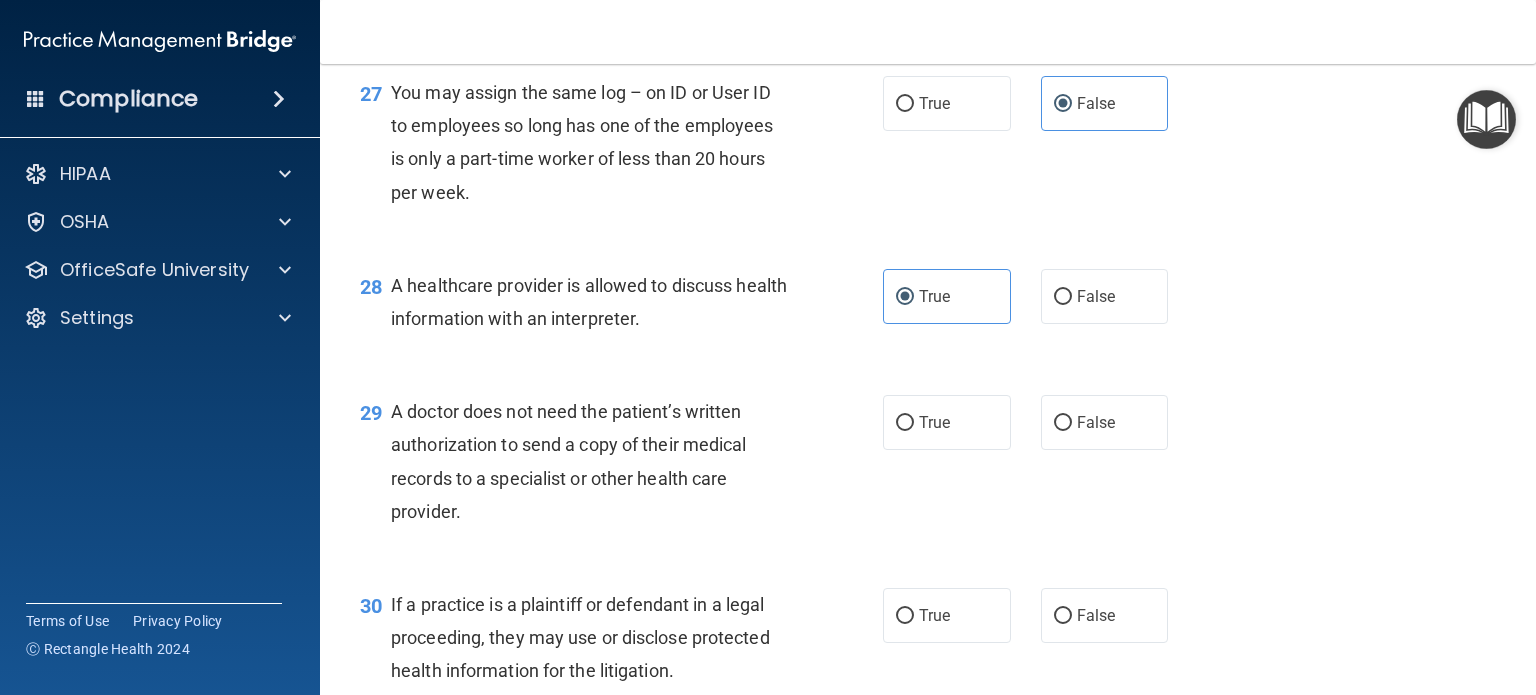scroll, scrollTop: 4600, scrollLeft: 0, axis: vertical 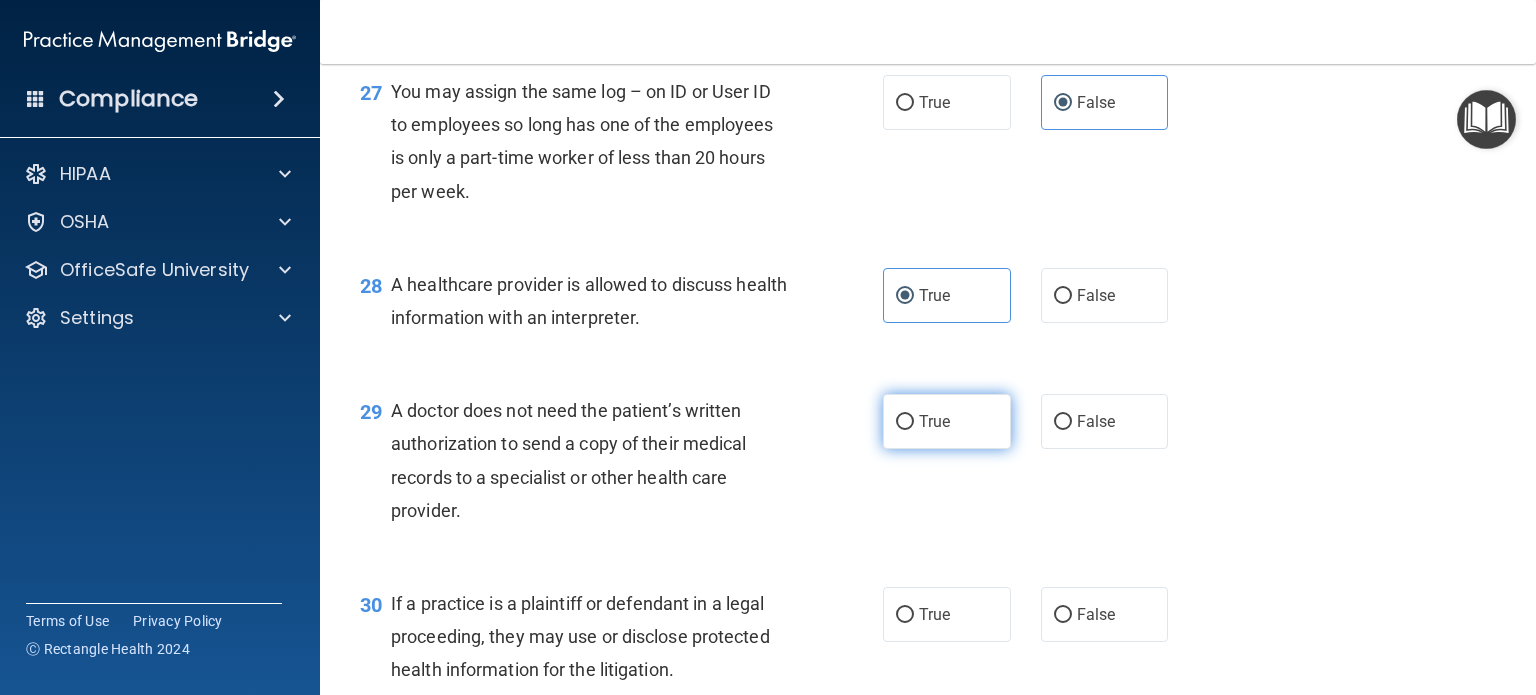click on "True" at bounding box center [947, 421] 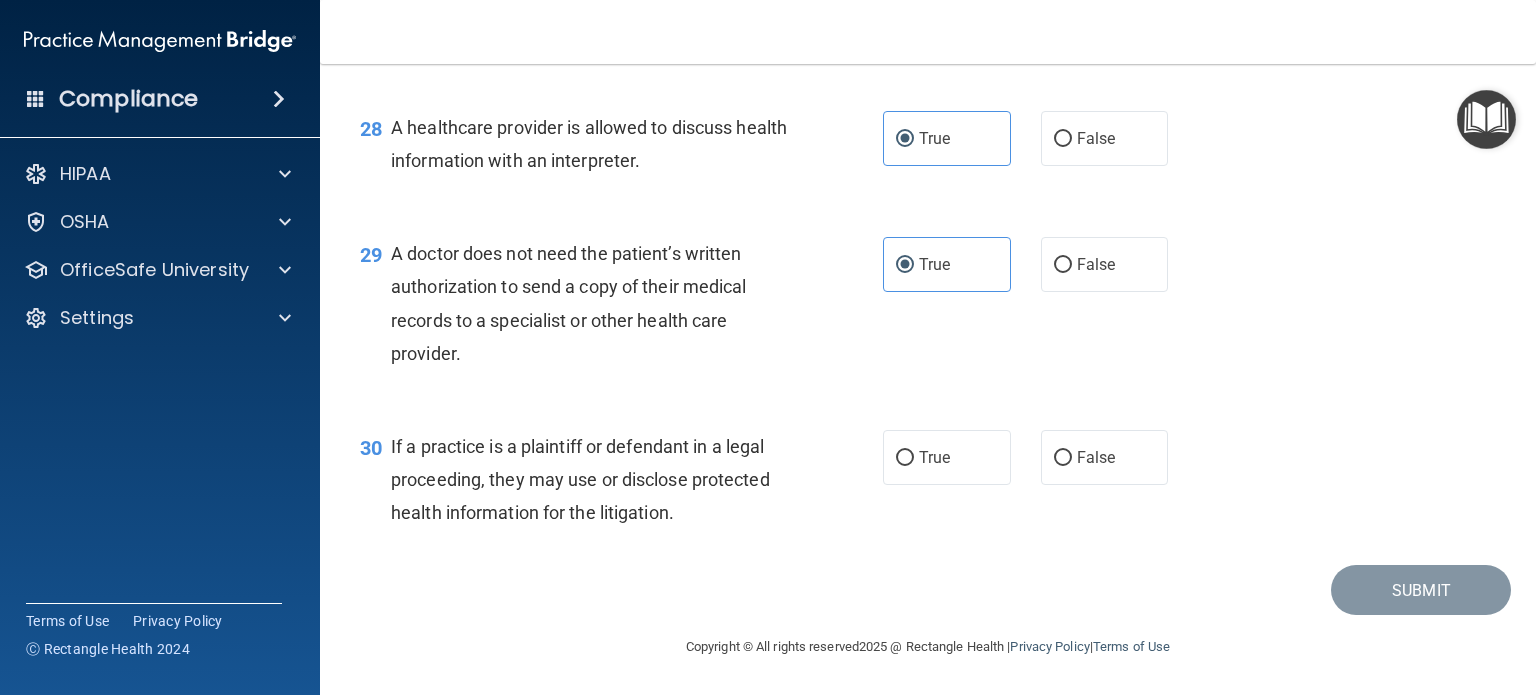 scroll, scrollTop: 4824, scrollLeft: 0, axis: vertical 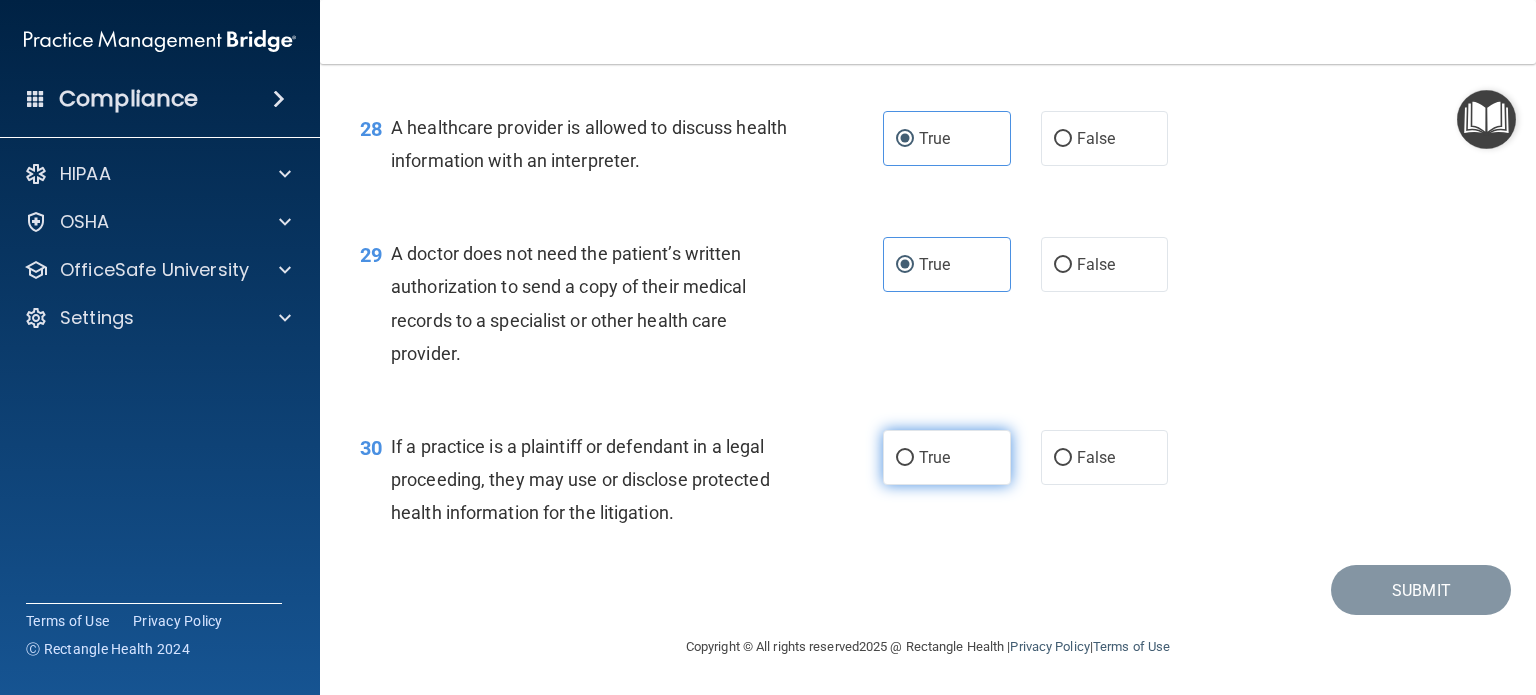 click on "True" at bounding box center (947, 457) 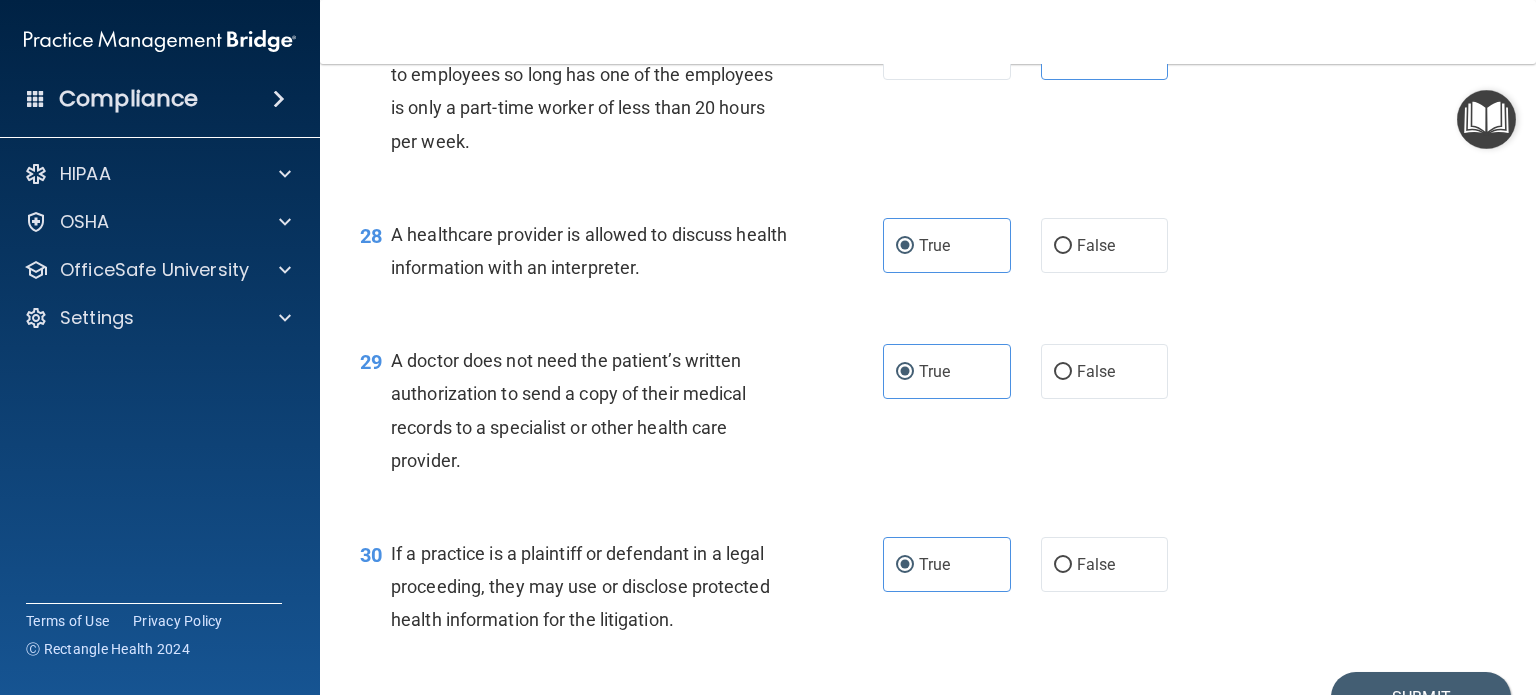 scroll, scrollTop: 4824, scrollLeft: 0, axis: vertical 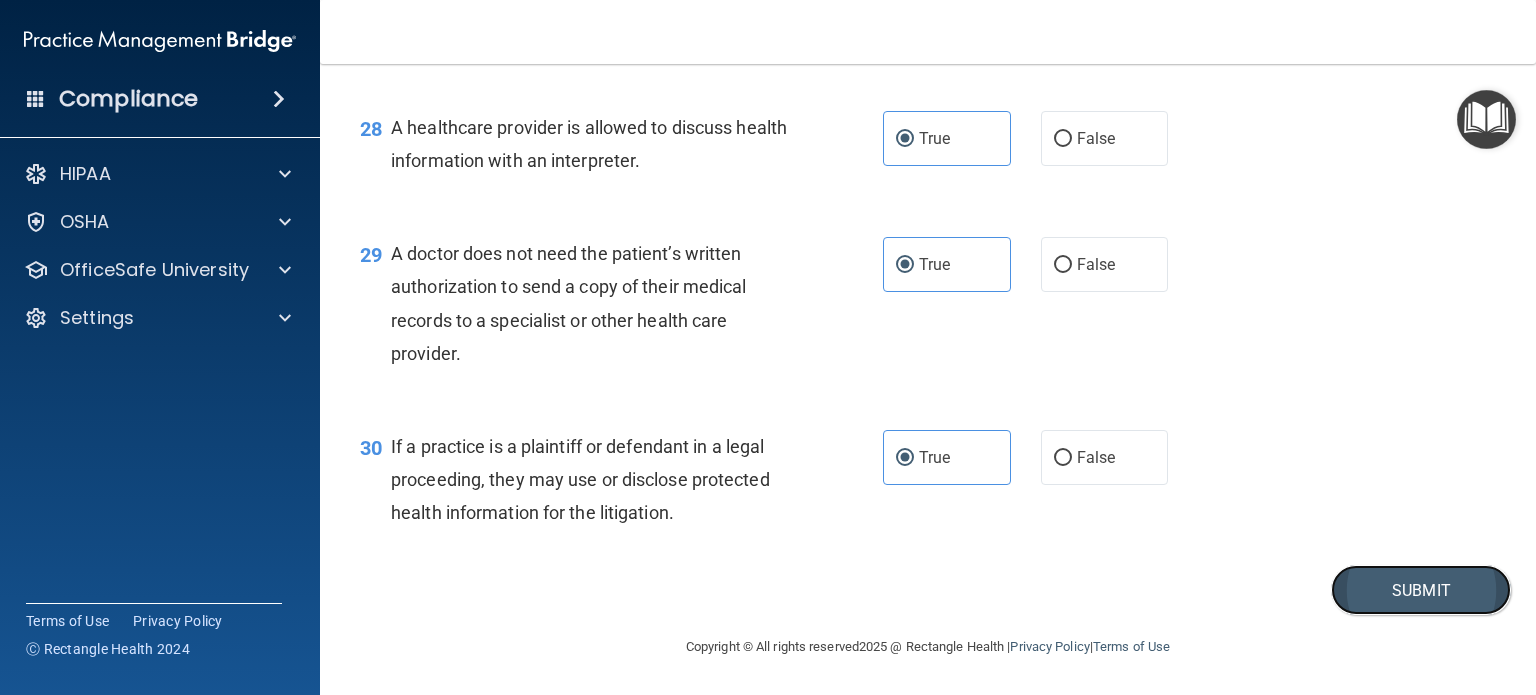 click on "Submit" at bounding box center [1421, 590] 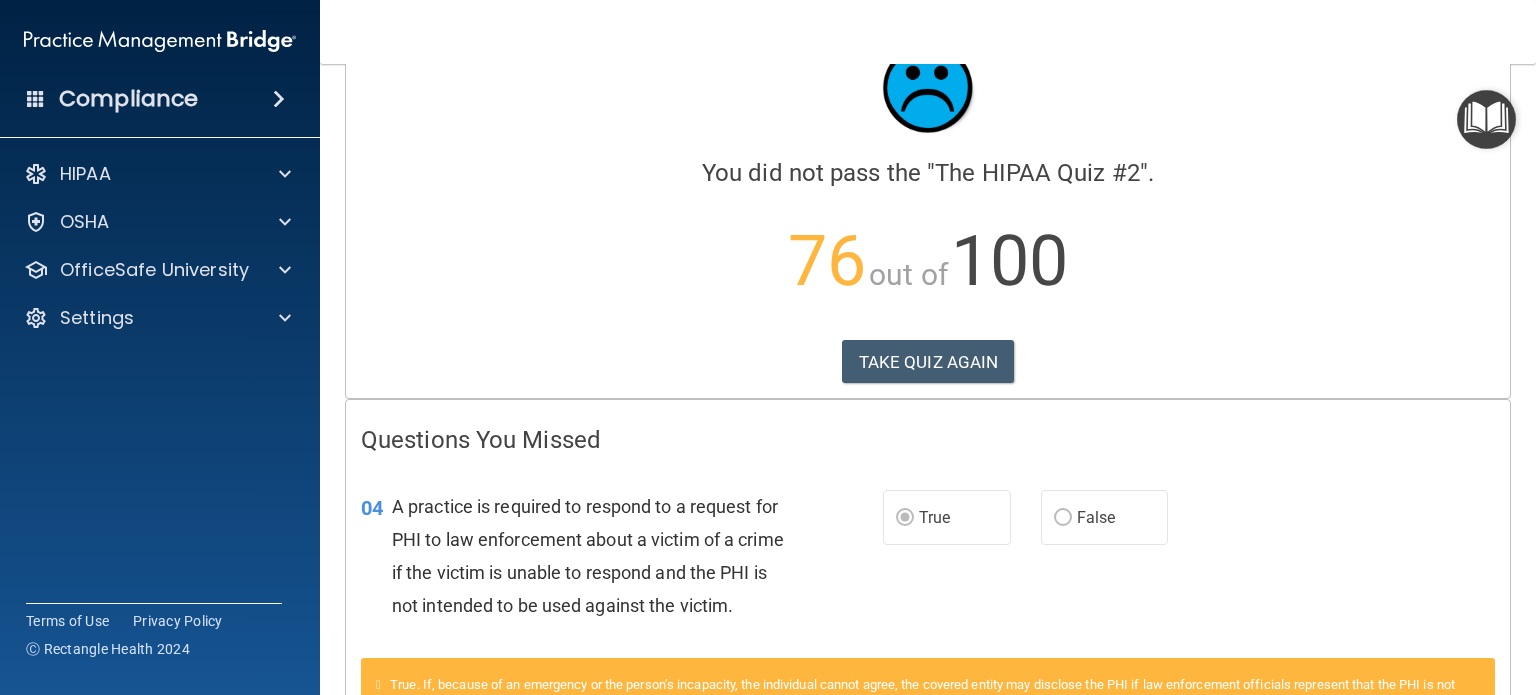 scroll, scrollTop: 52, scrollLeft: 0, axis: vertical 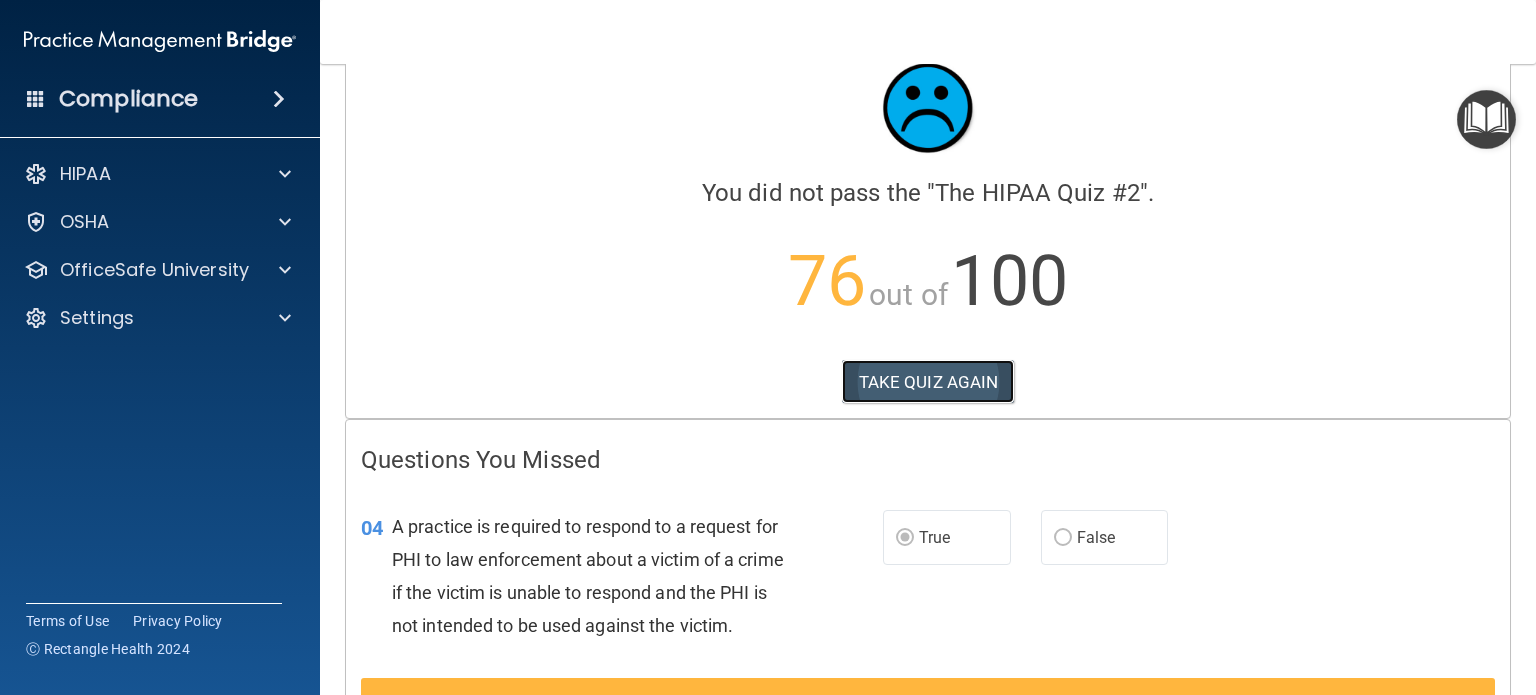 click on "TAKE QUIZ AGAIN" at bounding box center (928, 382) 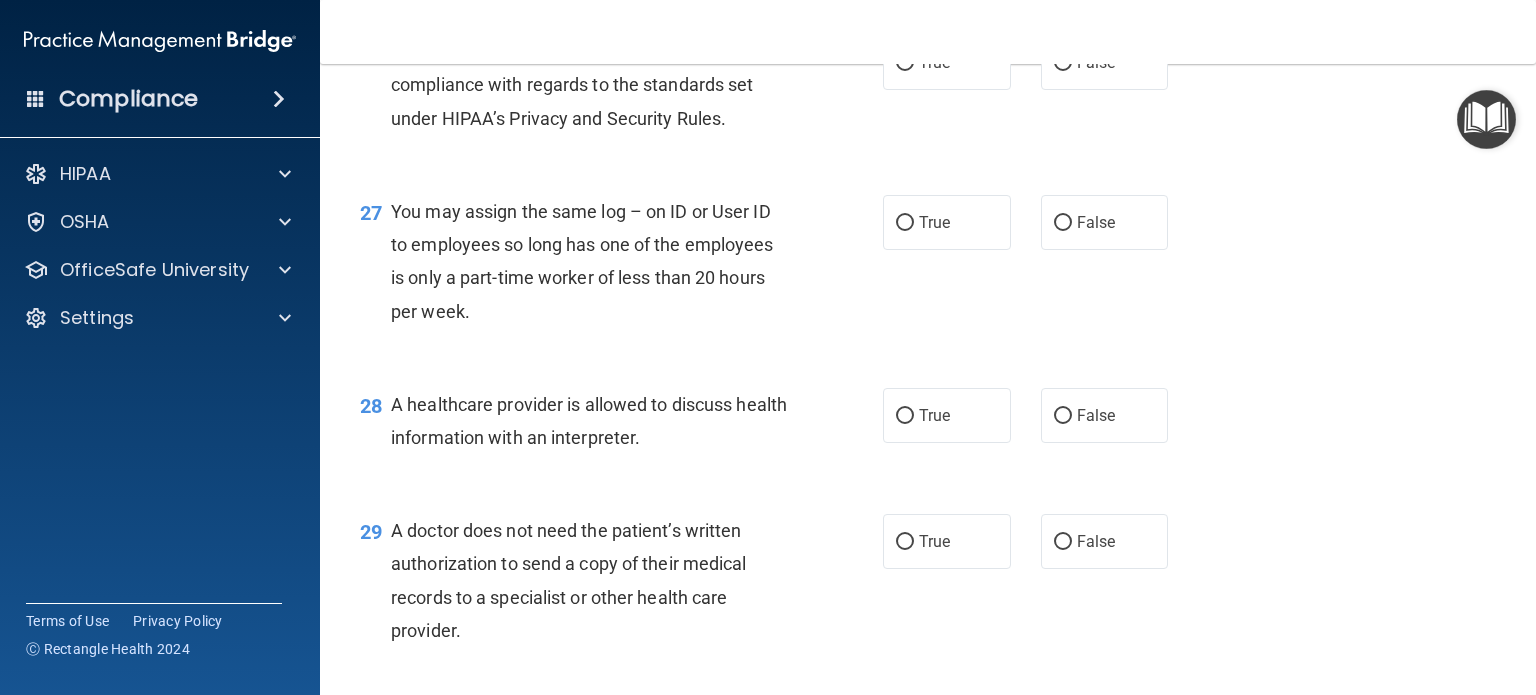 scroll, scrollTop: 4360, scrollLeft: 0, axis: vertical 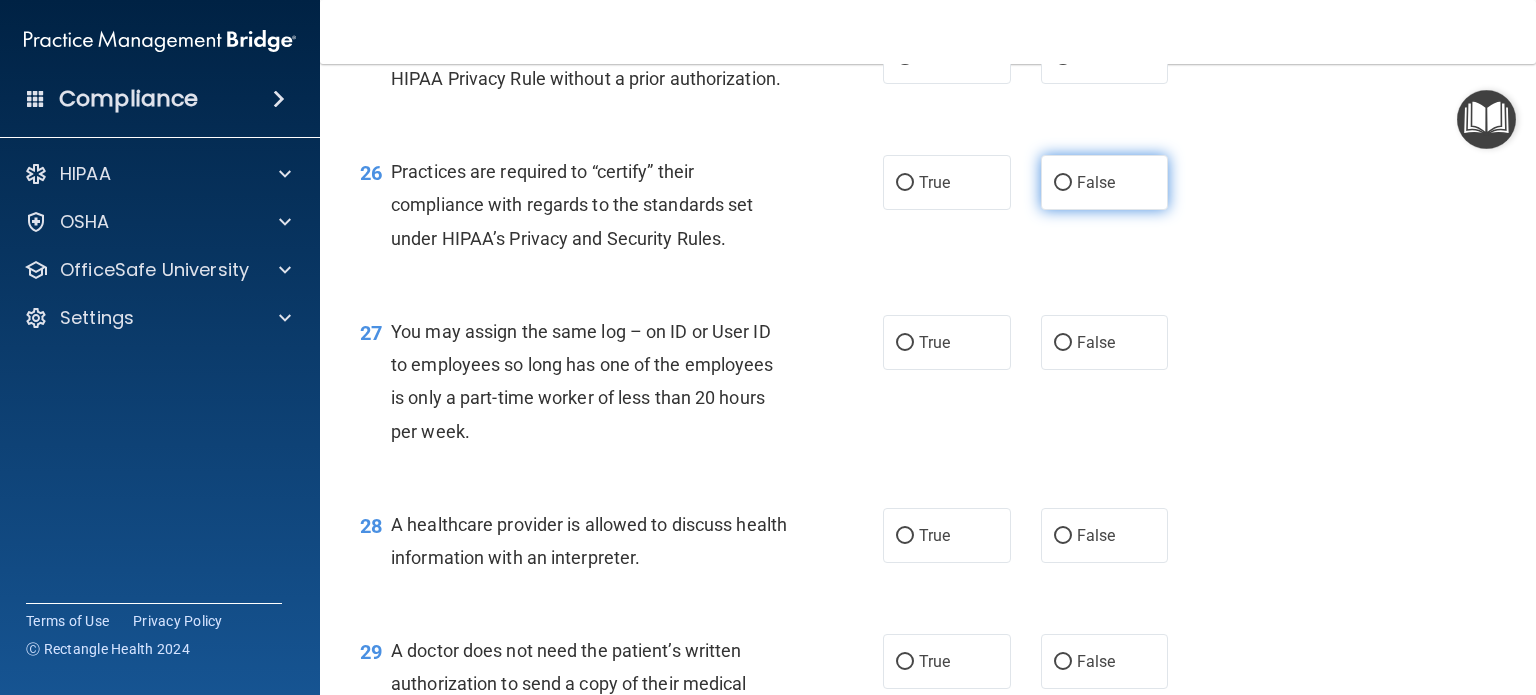 click on "False" at bounding box center [1096, 182] 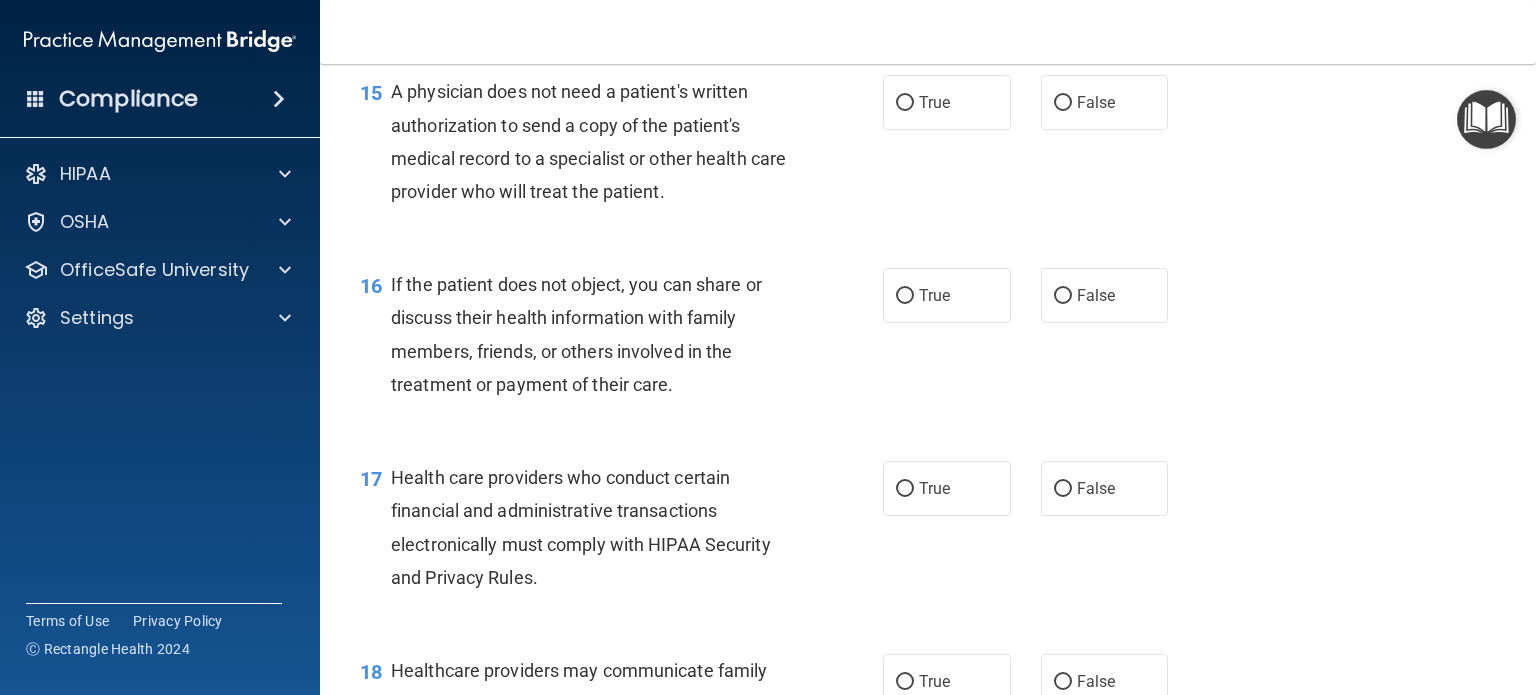 scroll, scrollTop: 2584, scrollLeft: 0, axis: vertical 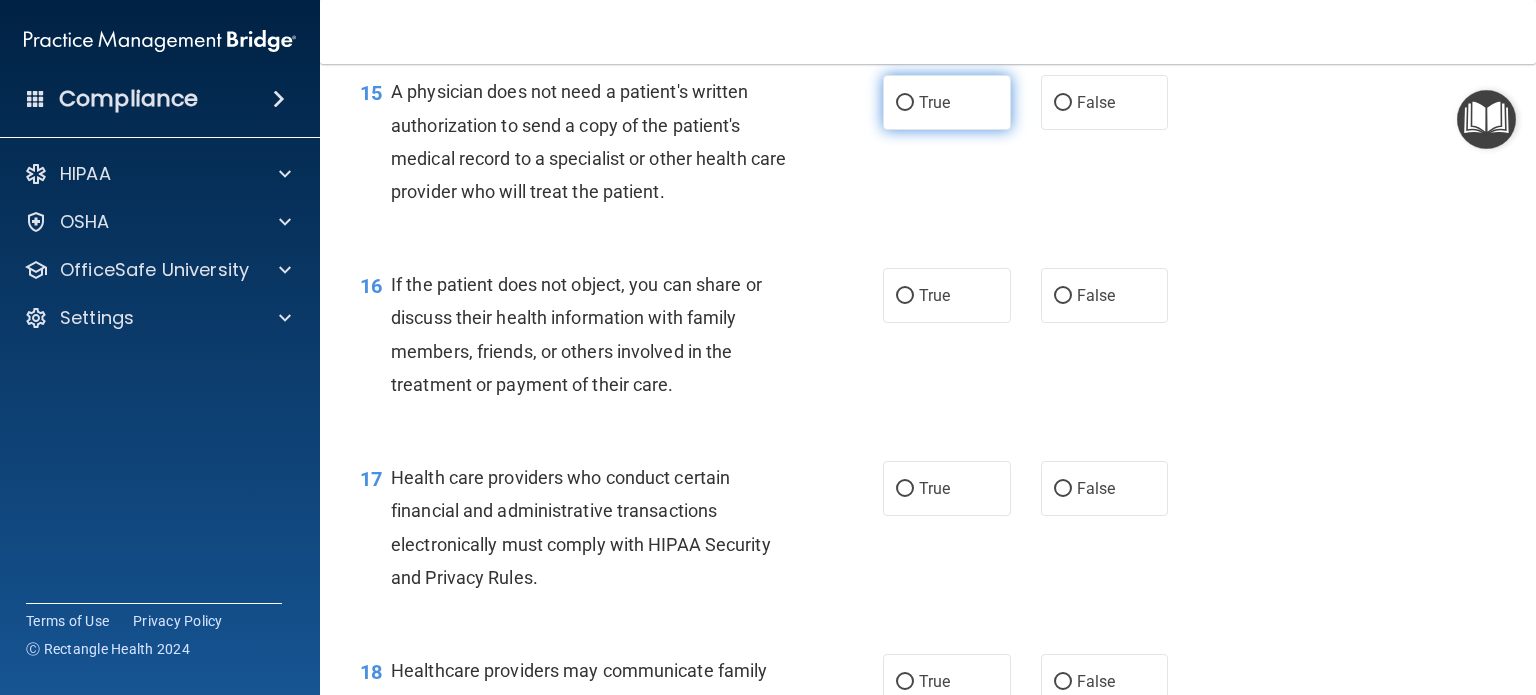 click on "True" at bounding box center (947, 102) 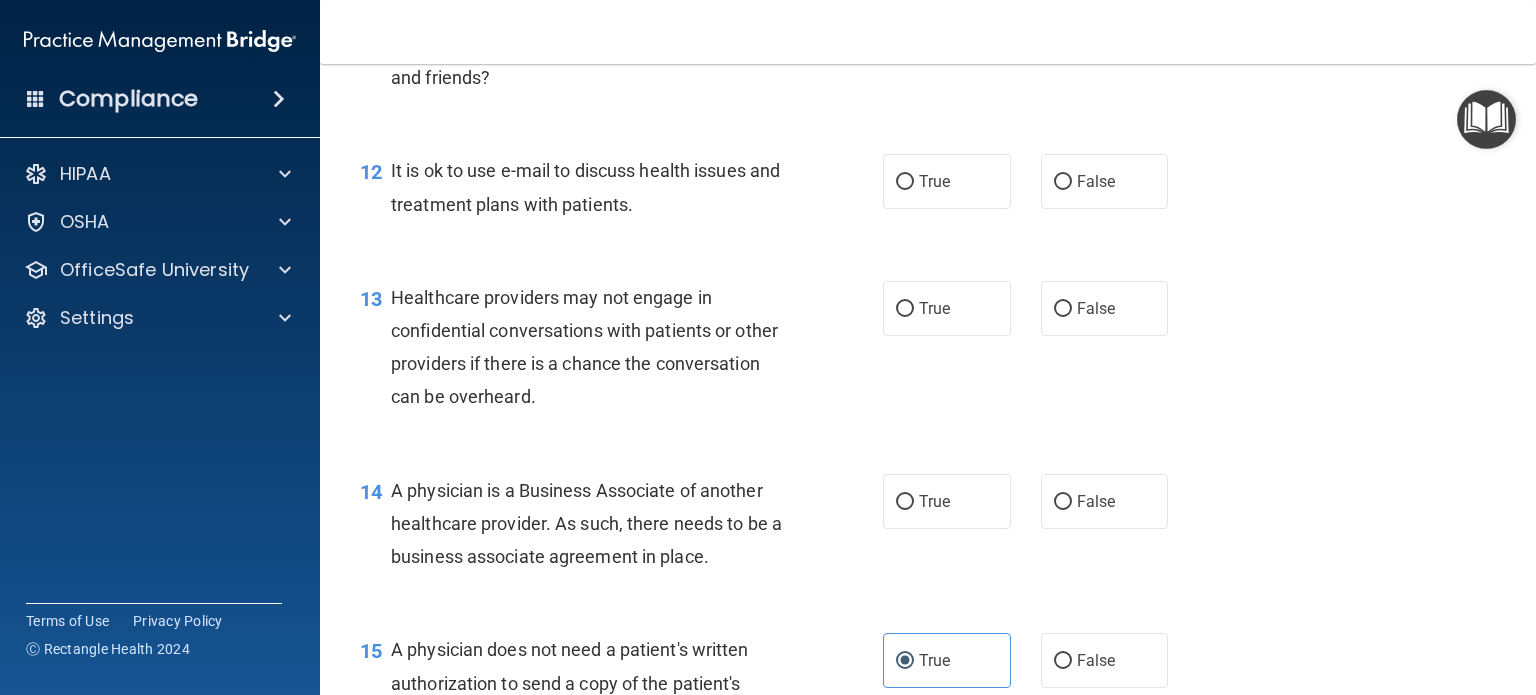 scroll, scrollTop: 2020, scrollLeft: 0, axis: vertical 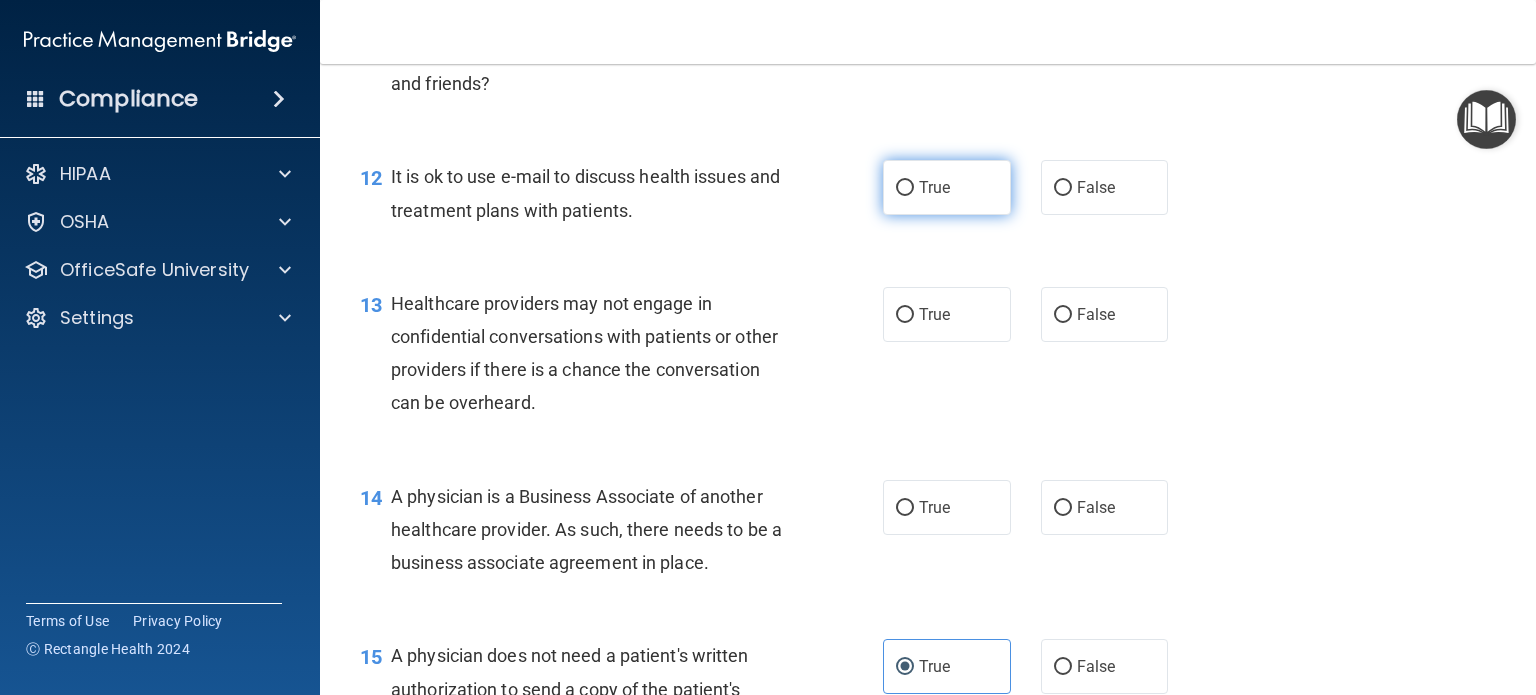 click on "True" at bounding box center [934, 187] 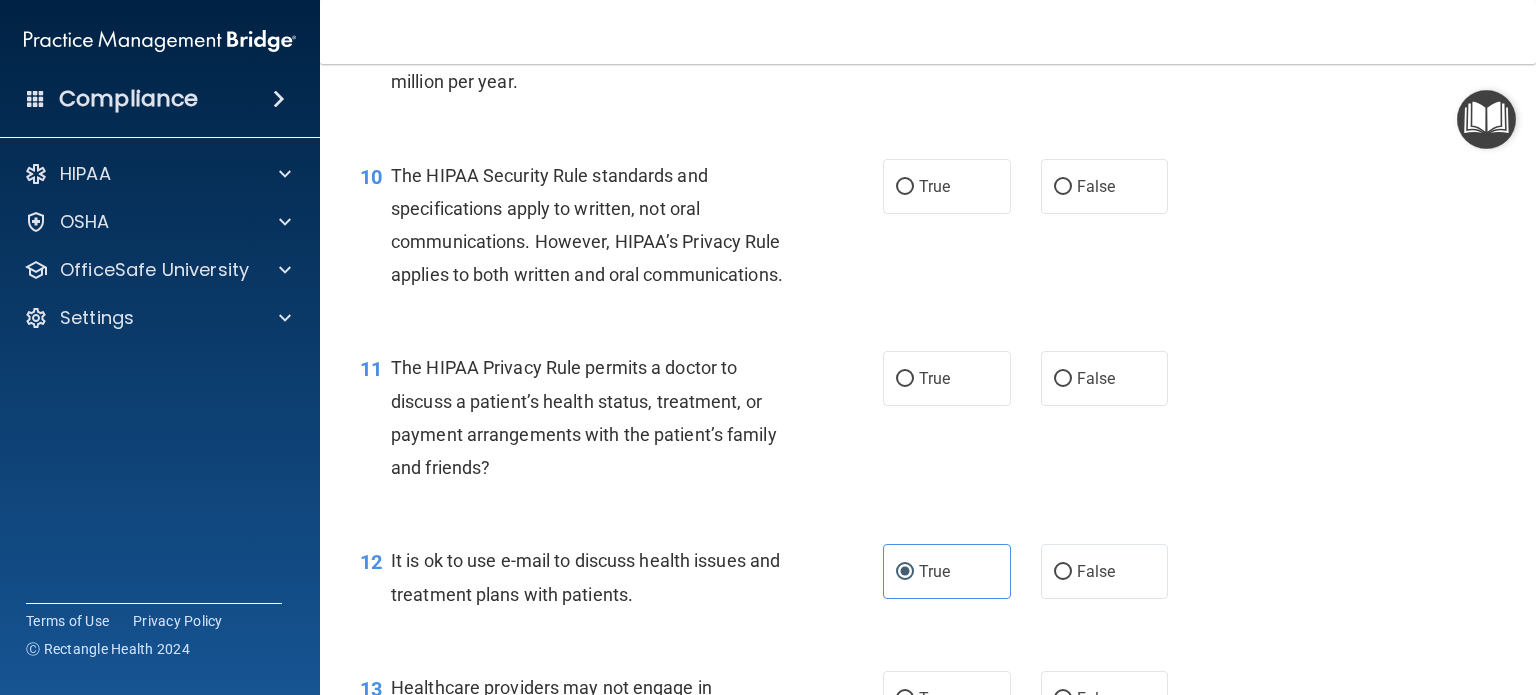 scroll, scrollTop: 1627, scrollLeft: 0, axis: vertical 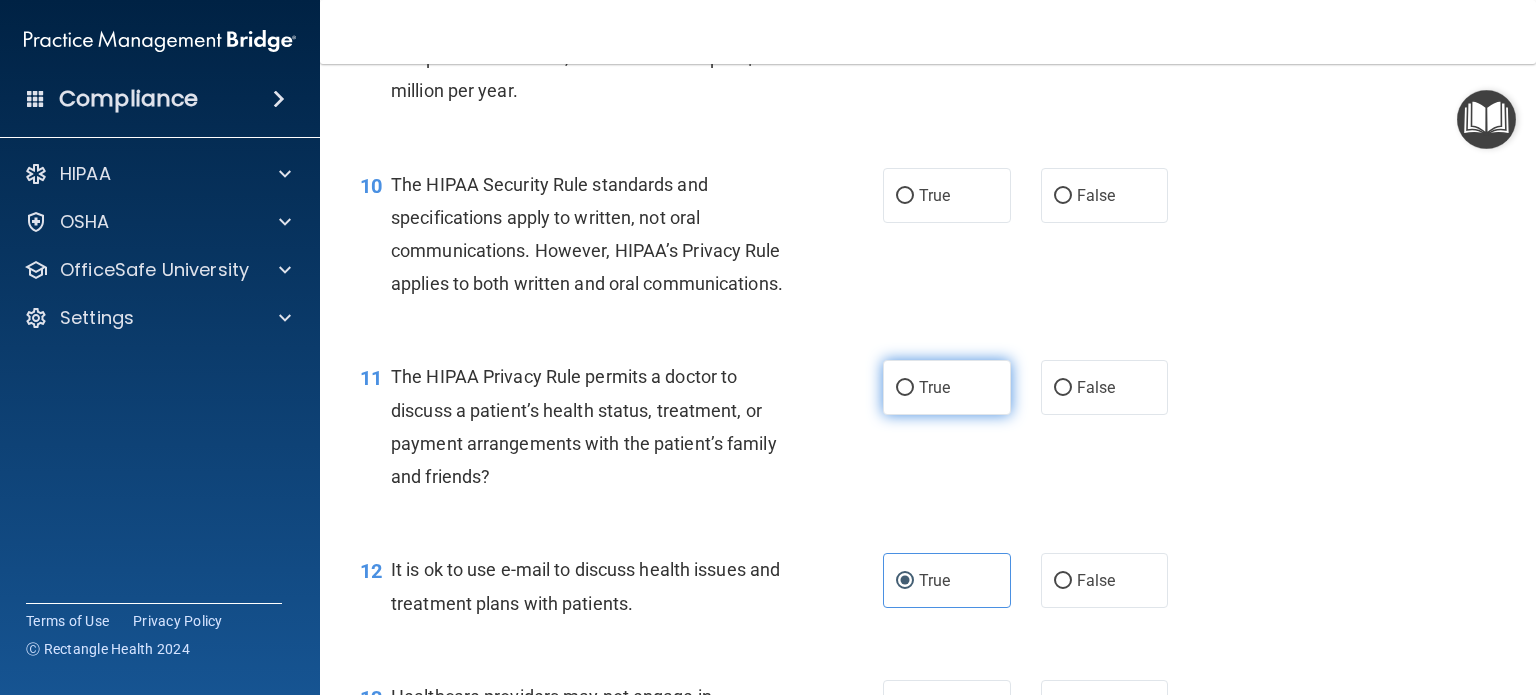 click on "True" at bounding box center (934, 387) 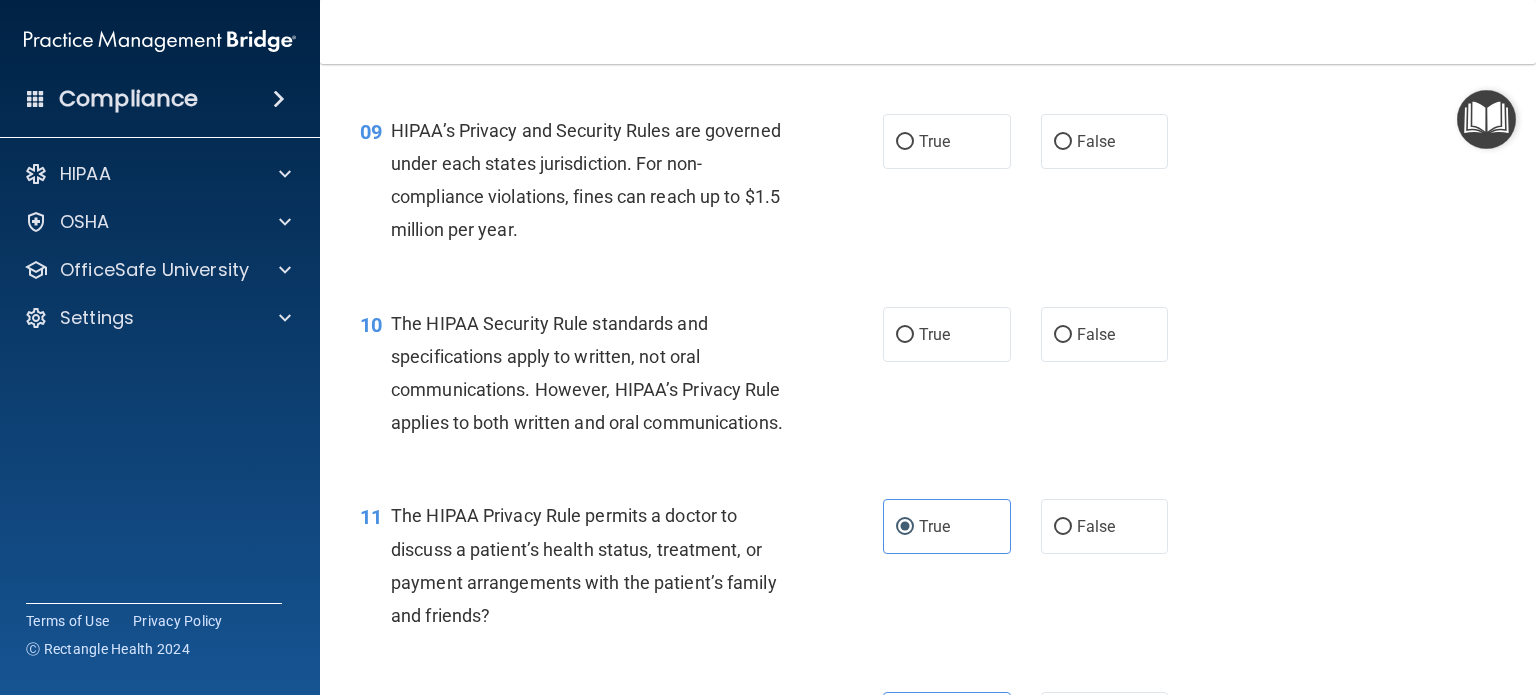 scroll, scrollTop: 1487, scrollLeft: 0, axis: vertical 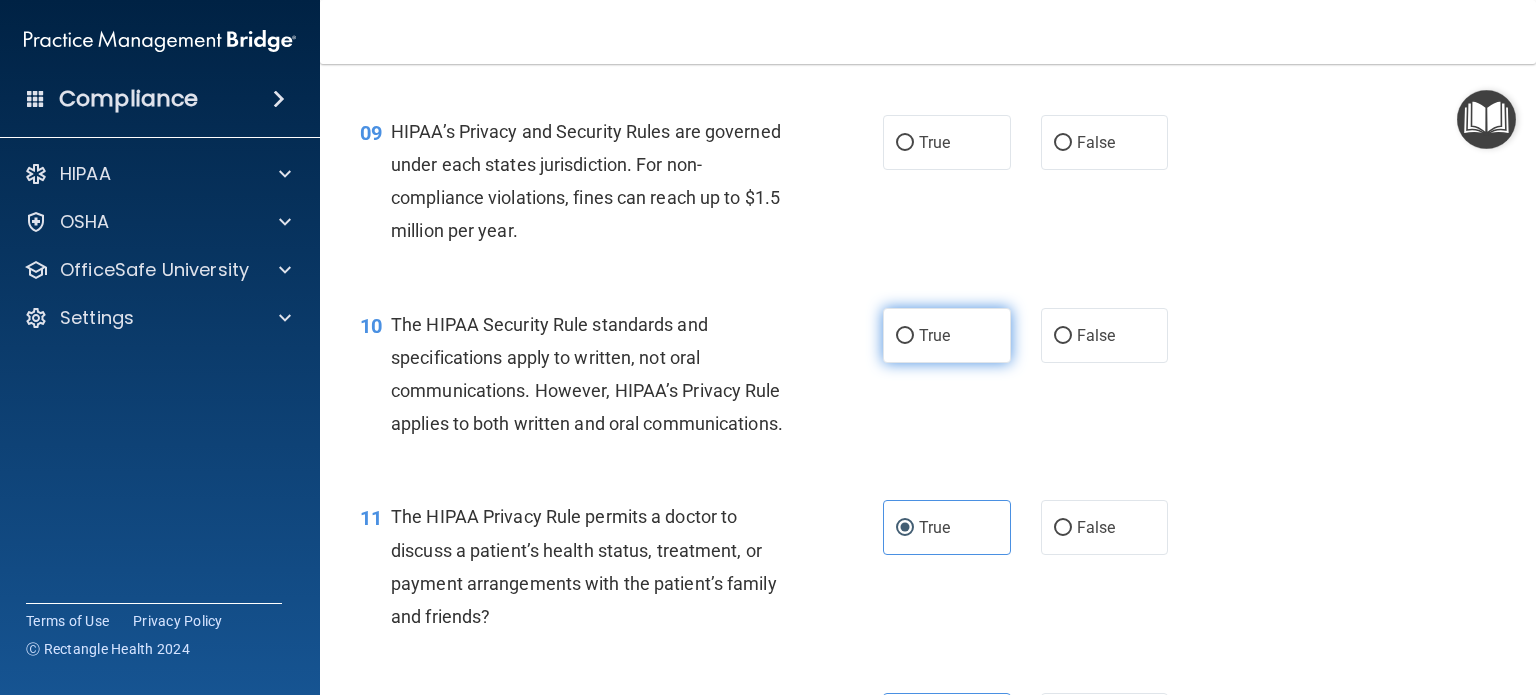 click on "True" at bounding box center (947, 335) 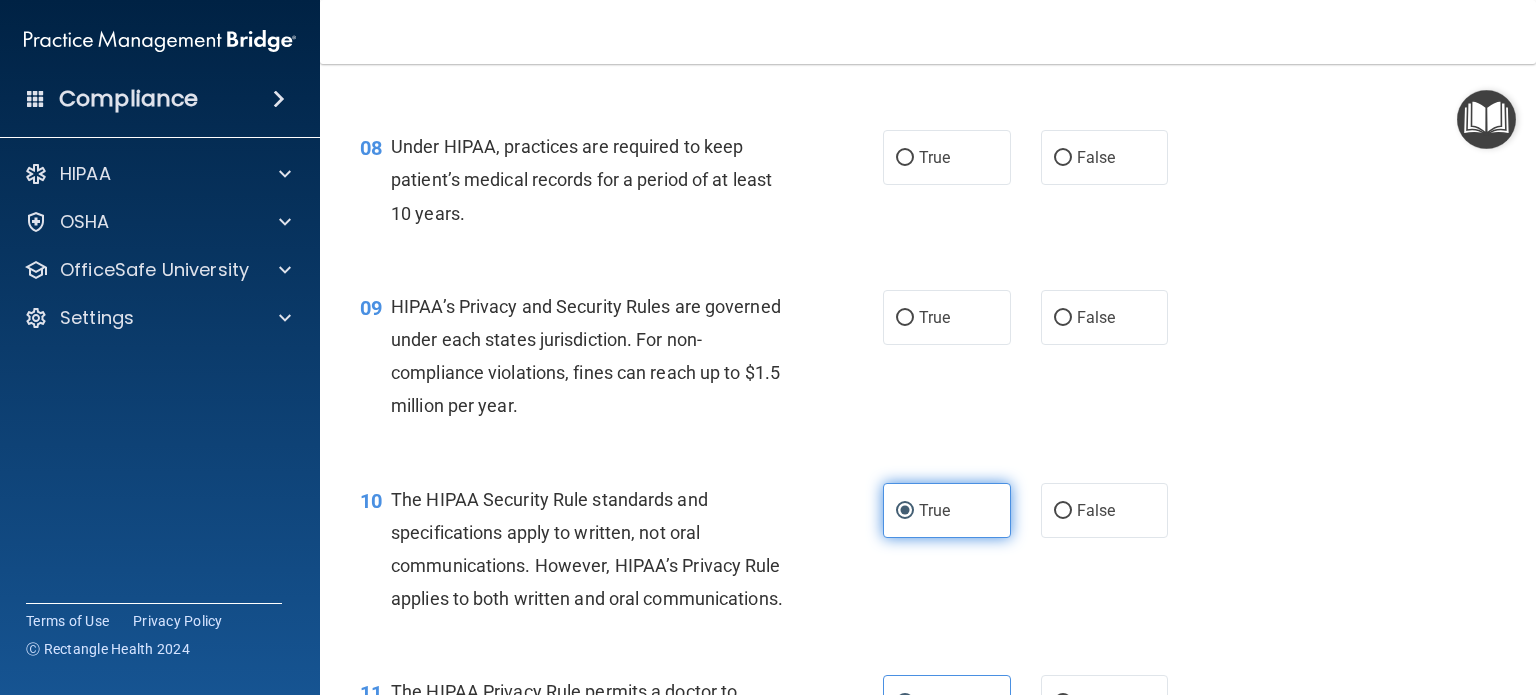 scroll, scrollTop: 1312, scrollLeft: 0, axis: vertical 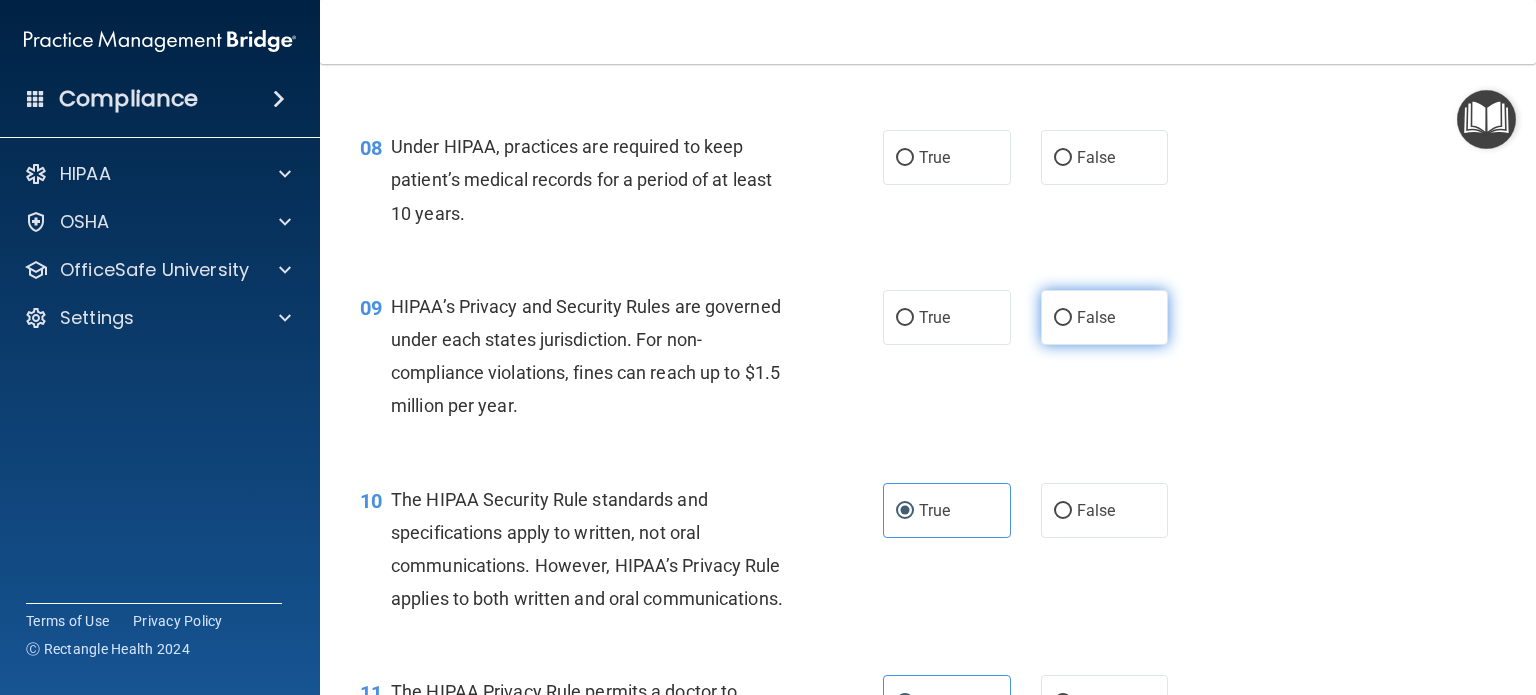 click on "False" at bounding box center (1105, 317) 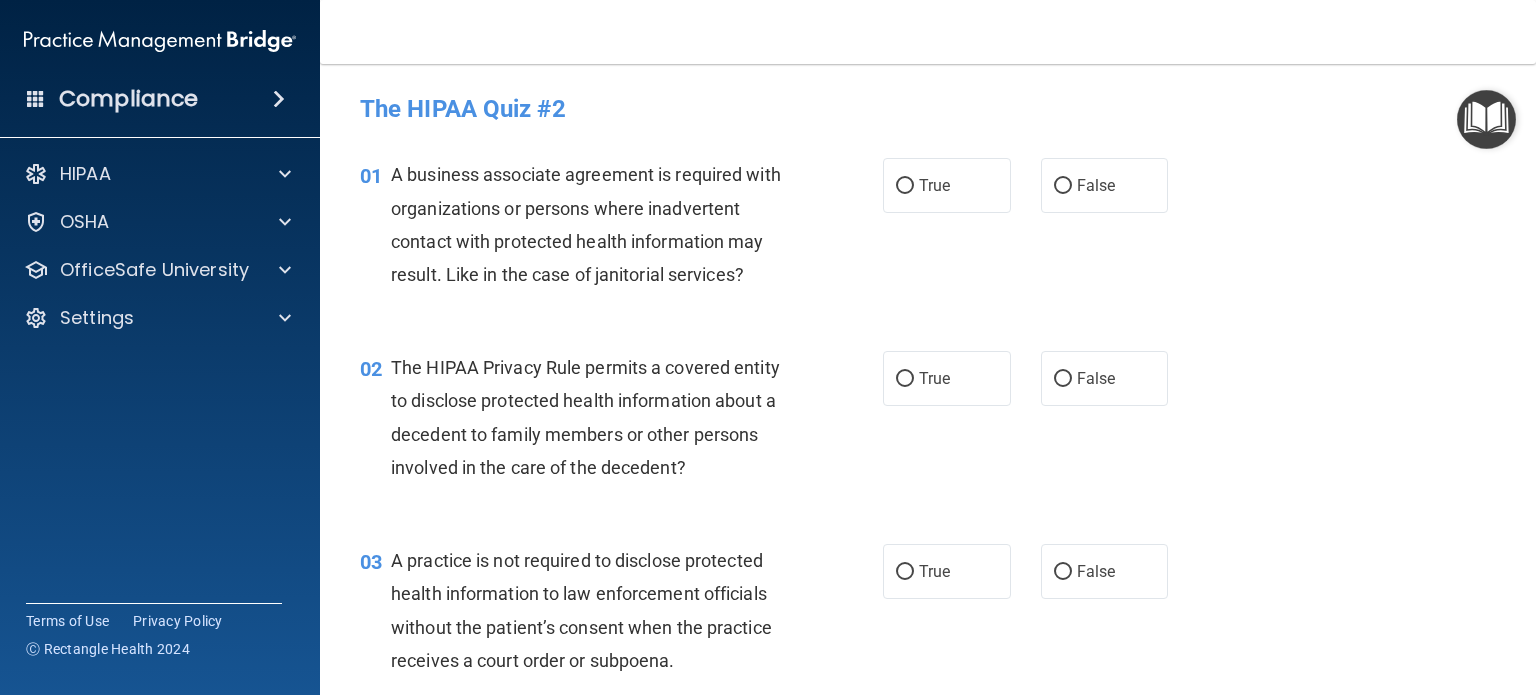 scroll, scrollTop: 464, scrollLeft: 0, axis: vertical 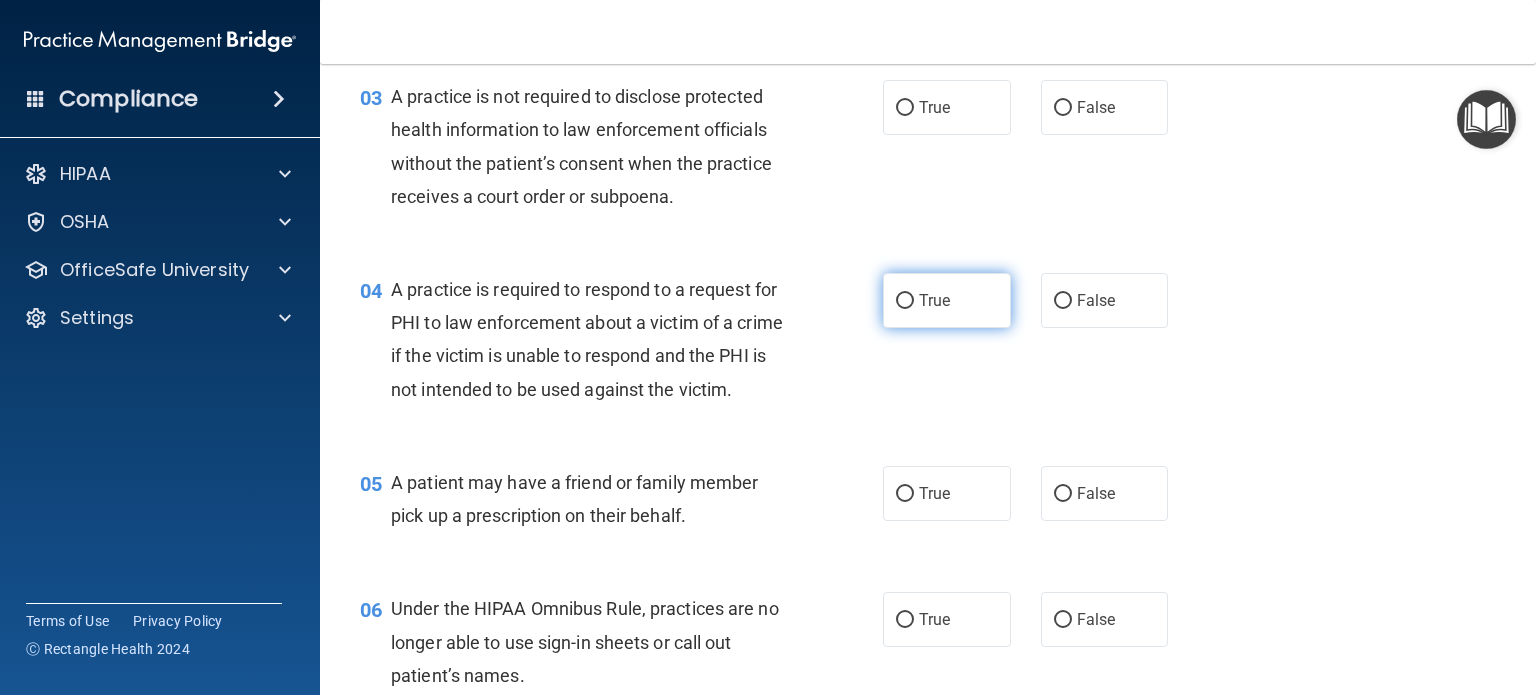 click on "True" at bounding box center (934, 300) 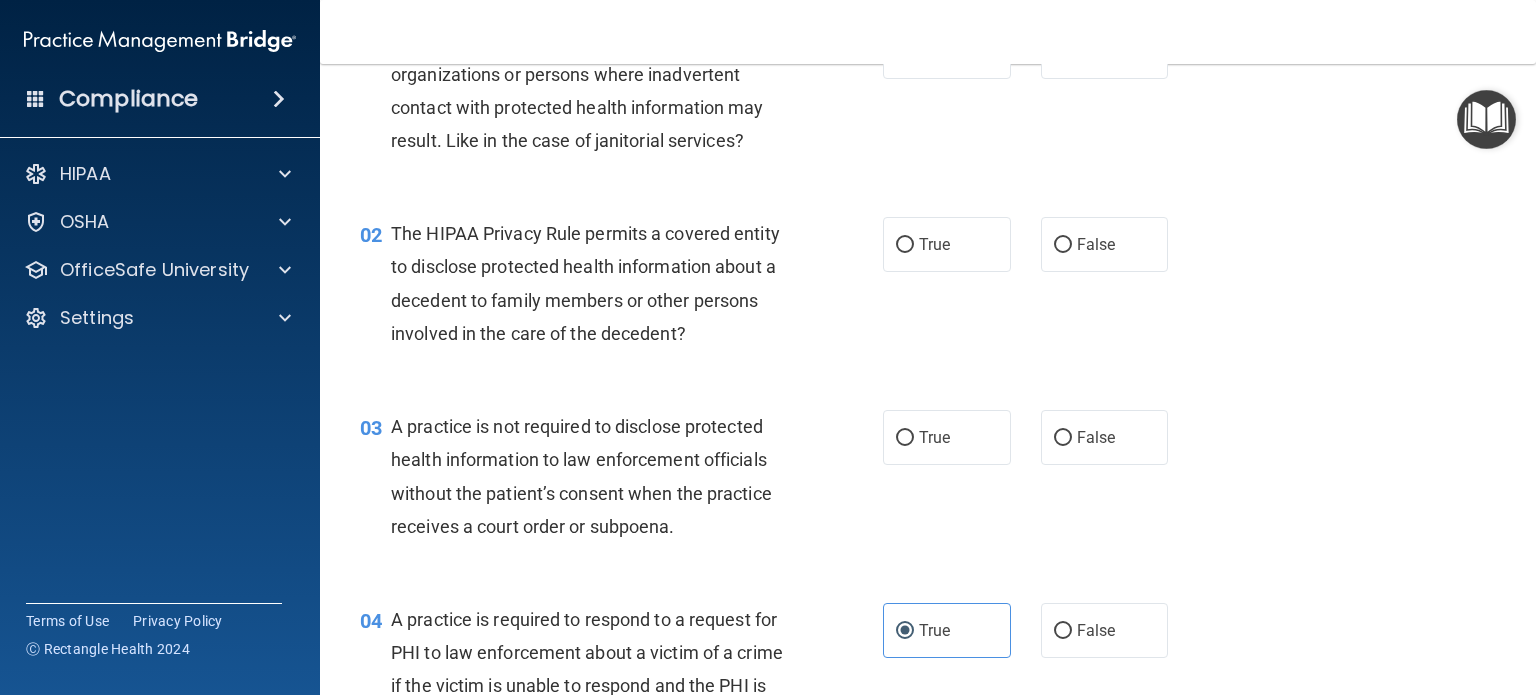 scroll, scrollTop: 0, scrollLeft: 0, axis: both 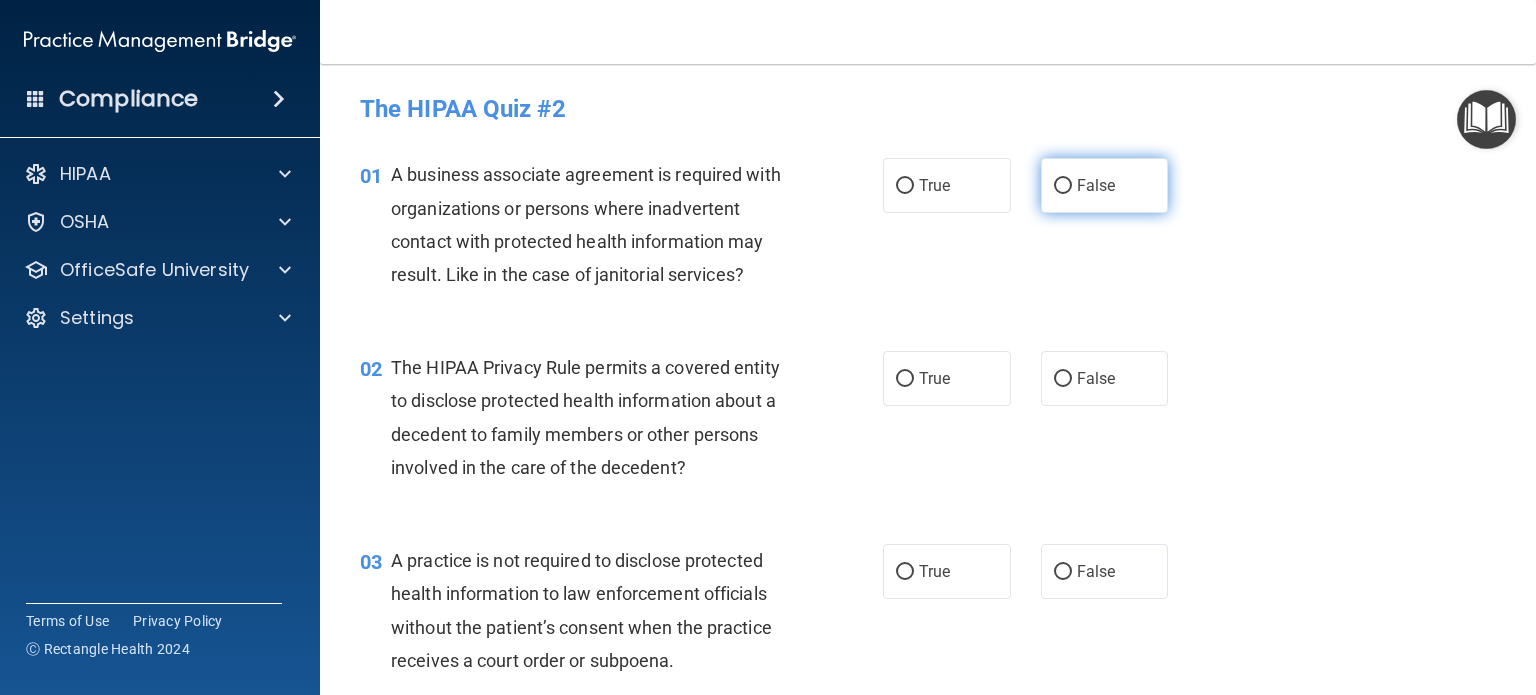 click on "False" at bounding box center [1105, 185] 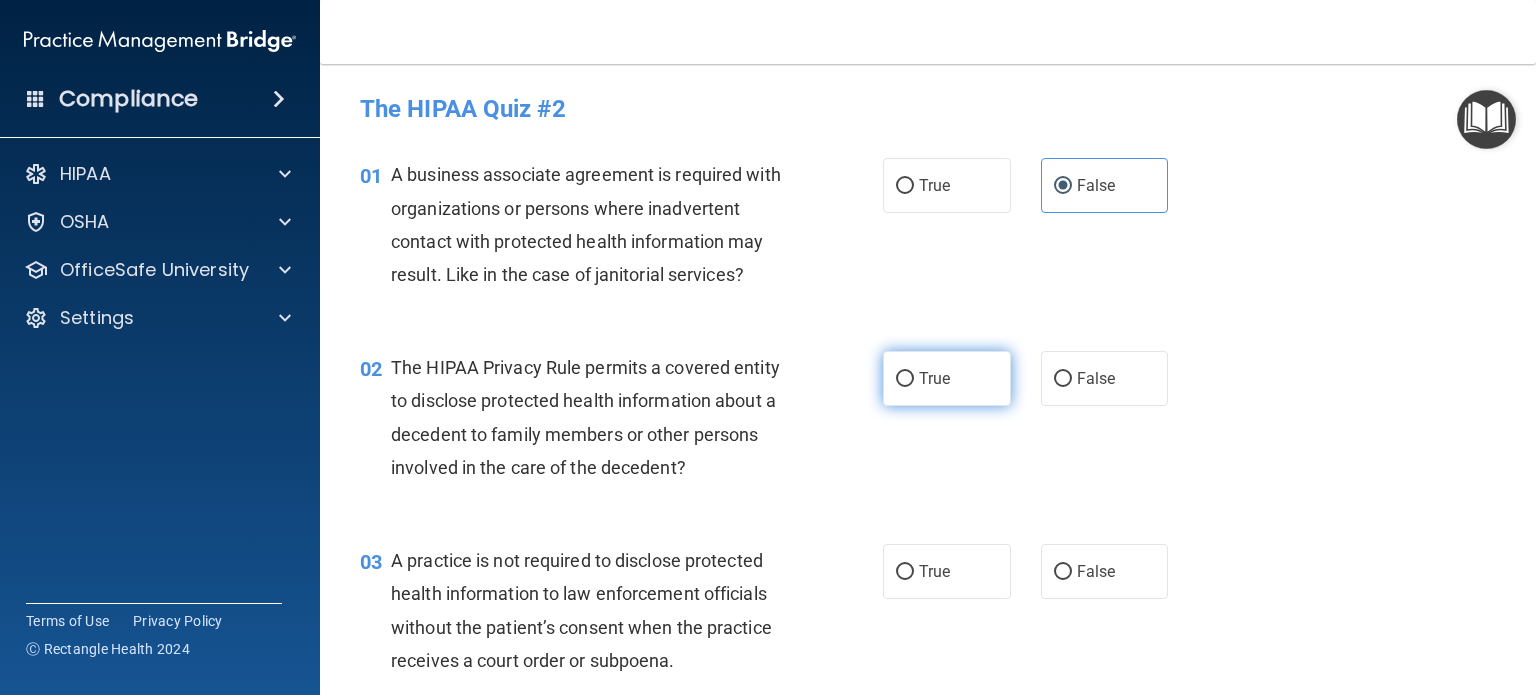 click on "True" at bounding box center [947, 378] 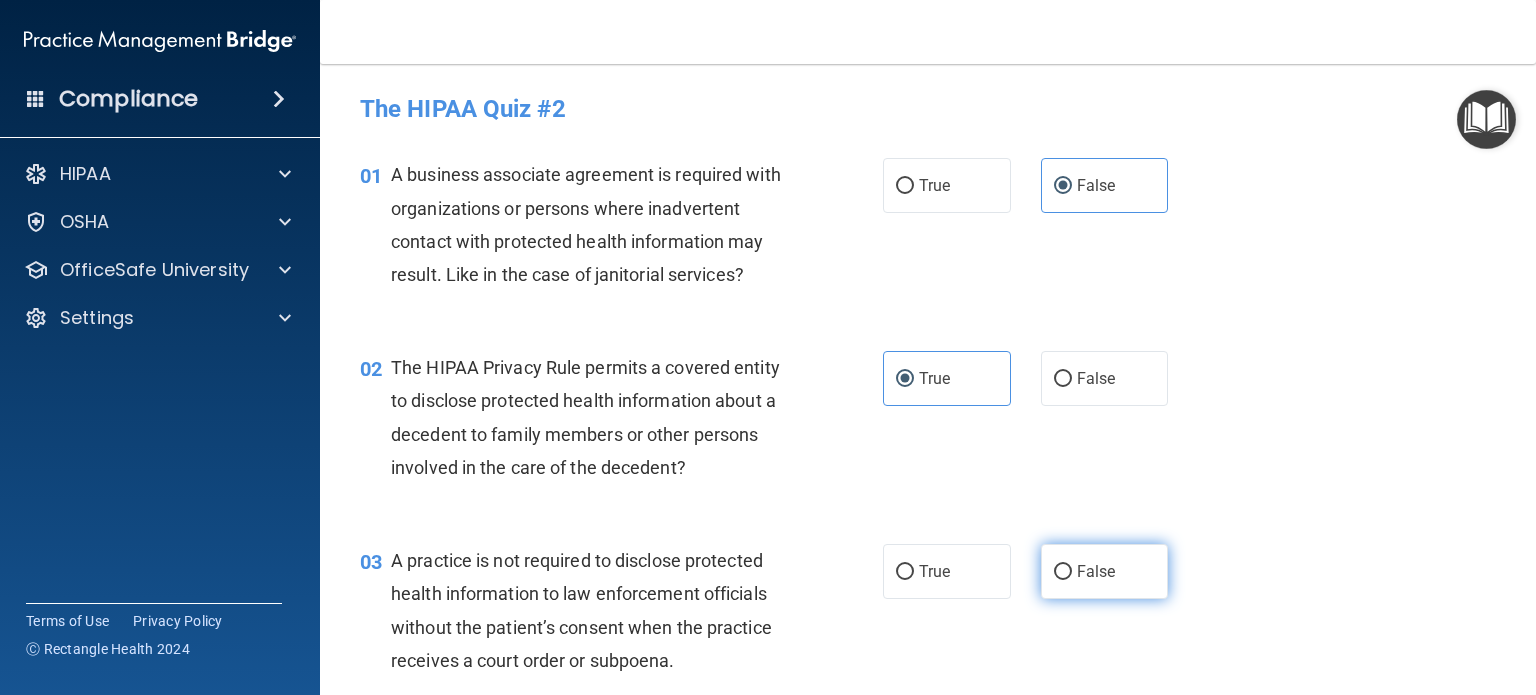 click on "False" at bounding box center (1105, 571) 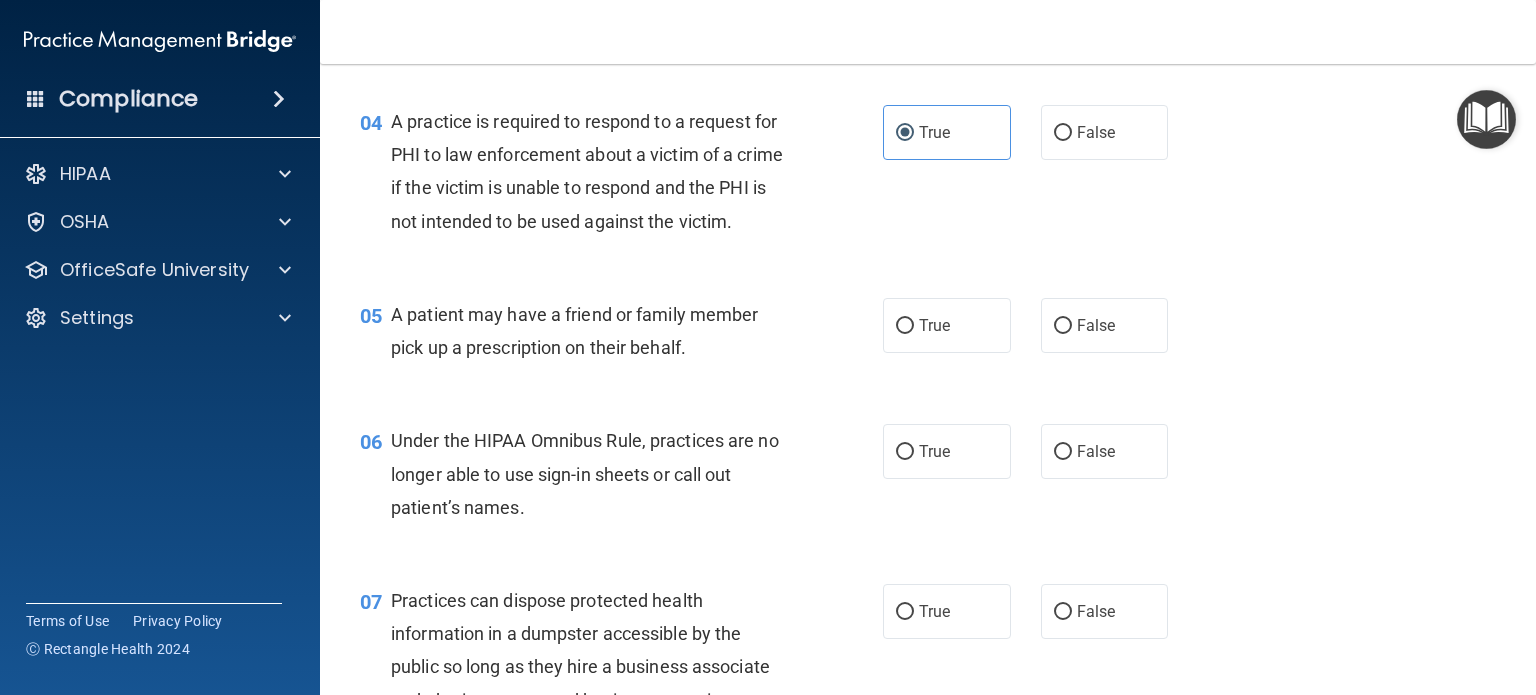 scroll, scrollTop: 632, scrollLeft: 0, axis: vertical 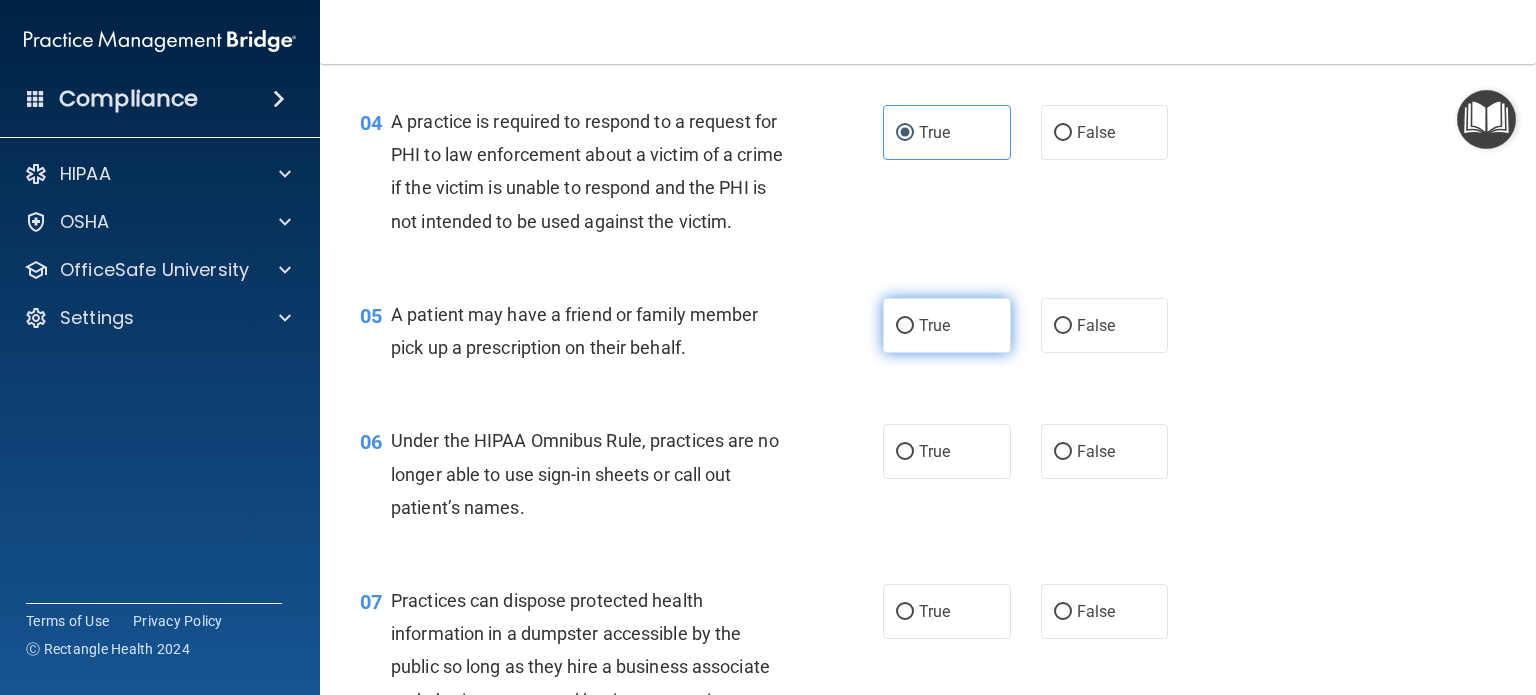 click on "True" at bounding box center [947, 325] 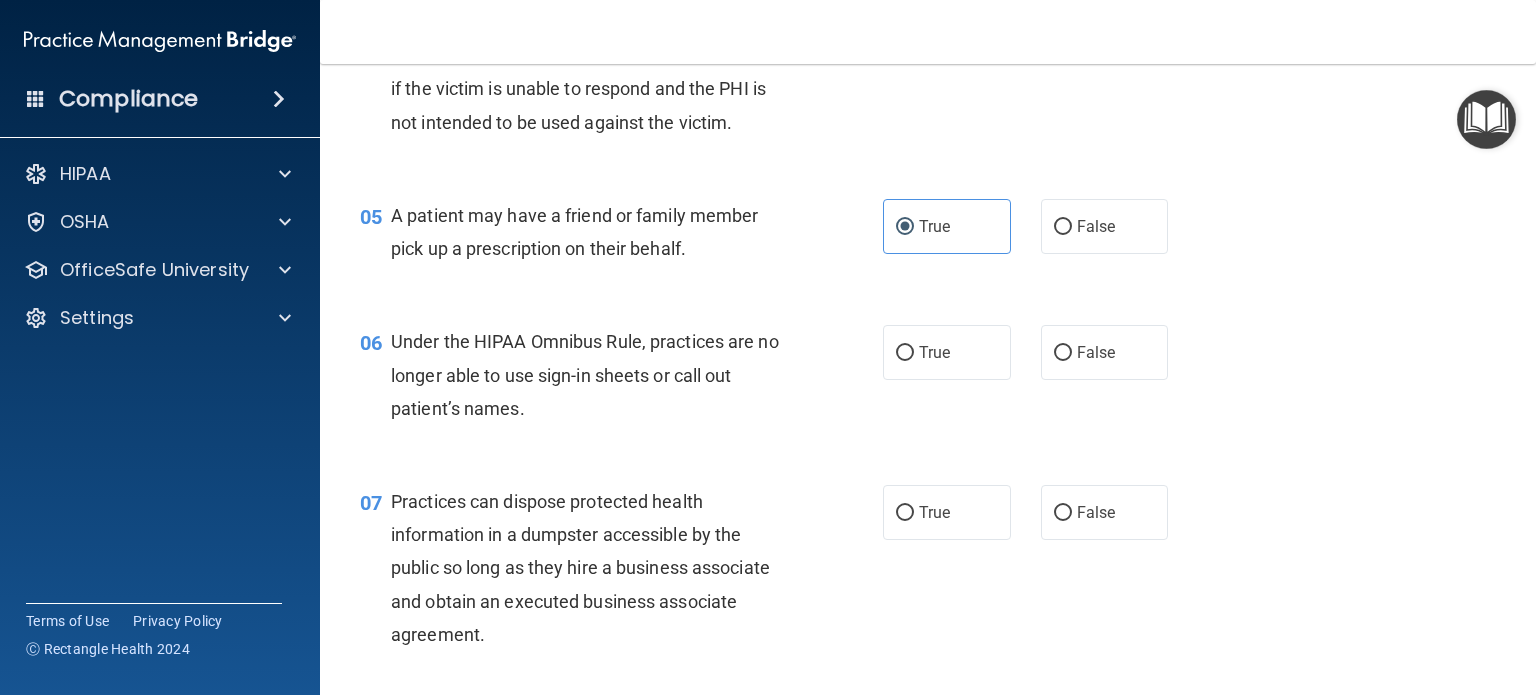 scroll, scrollTop: 754, scrollLeft: 0, axis: vertical 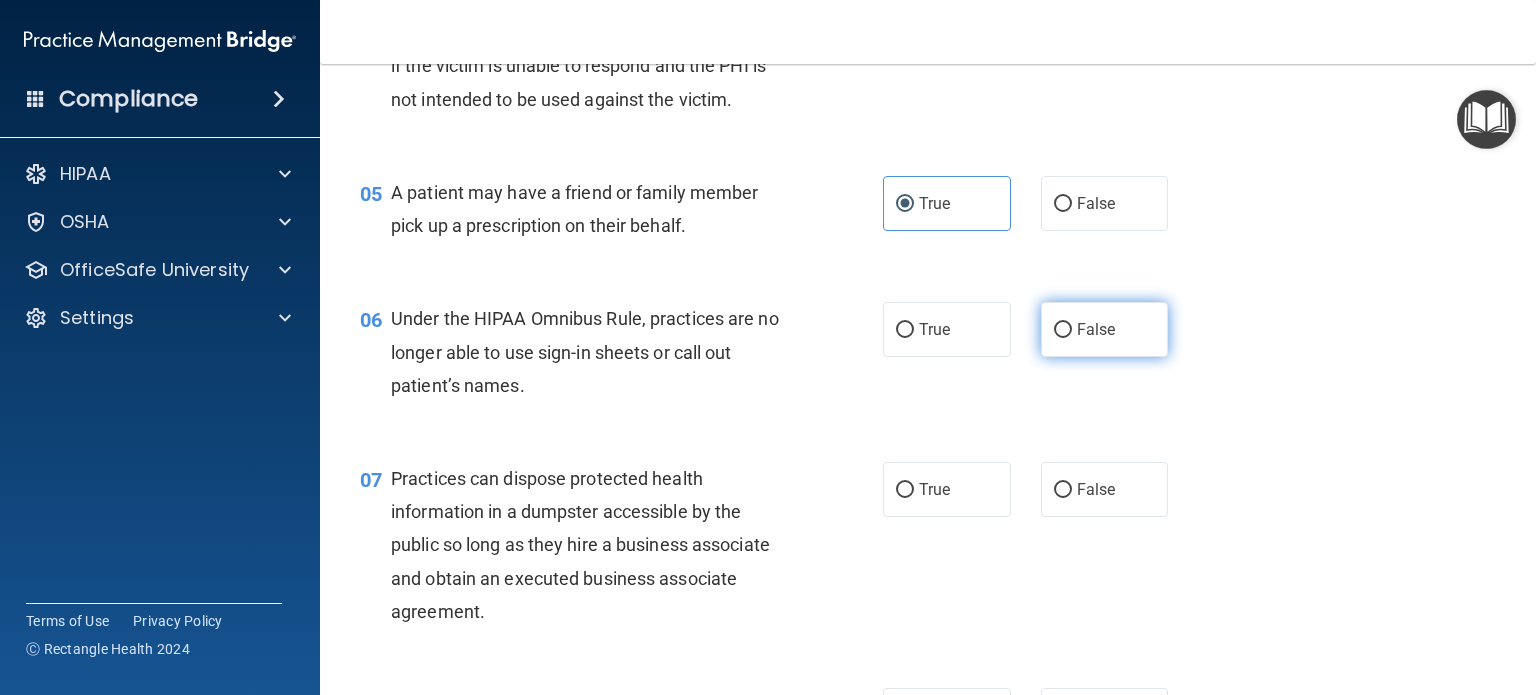 click on "False" at bounding box center [1105, 329] 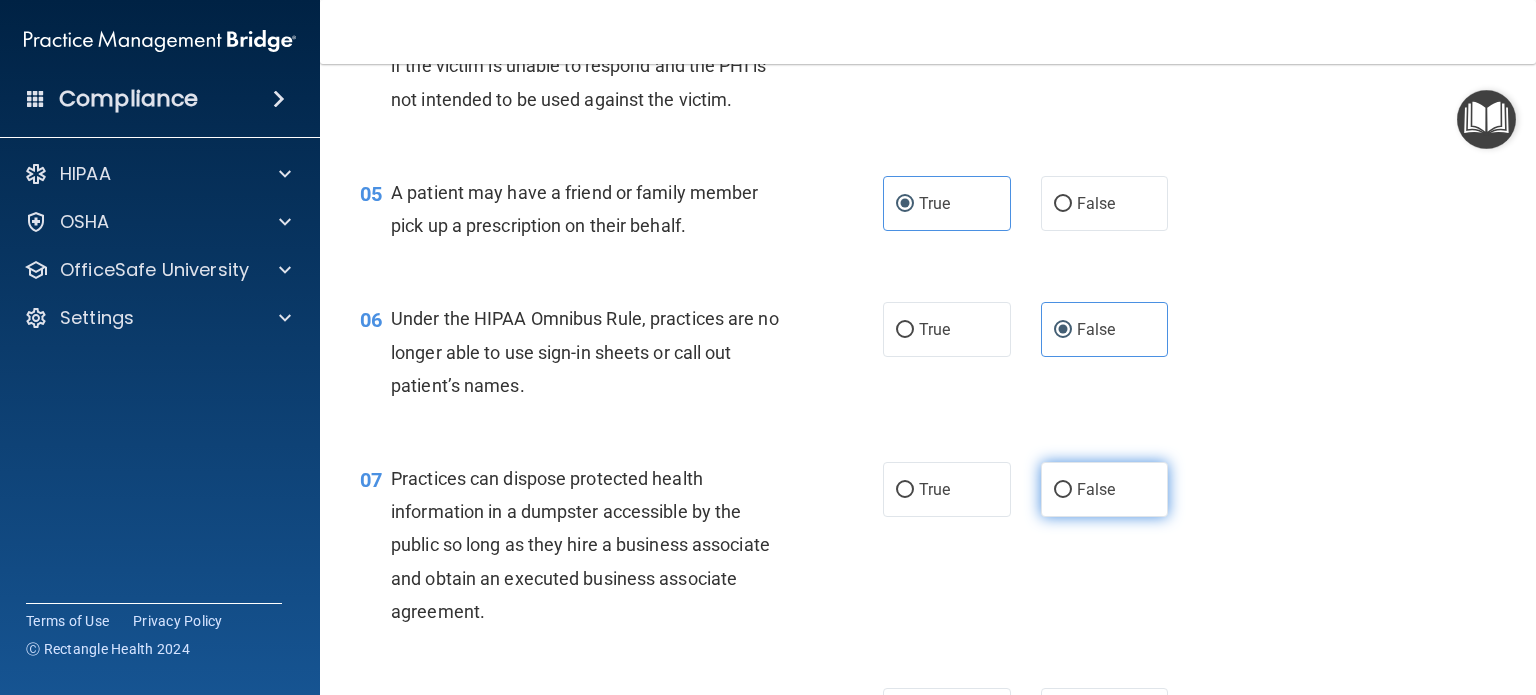 click on "False" at bounding box center [1096, 489] 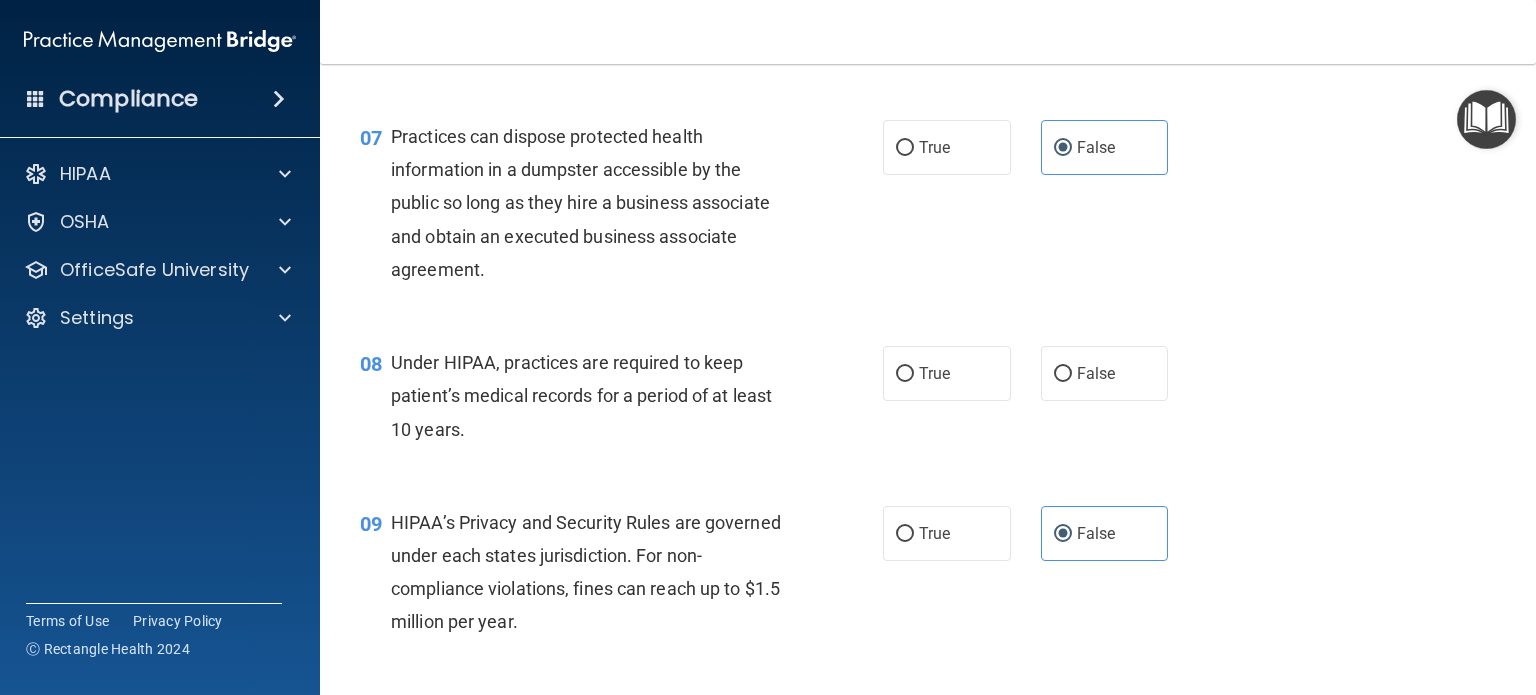 scroll, scrollTop: 1096, scrollLeft: 0, axis: vertical 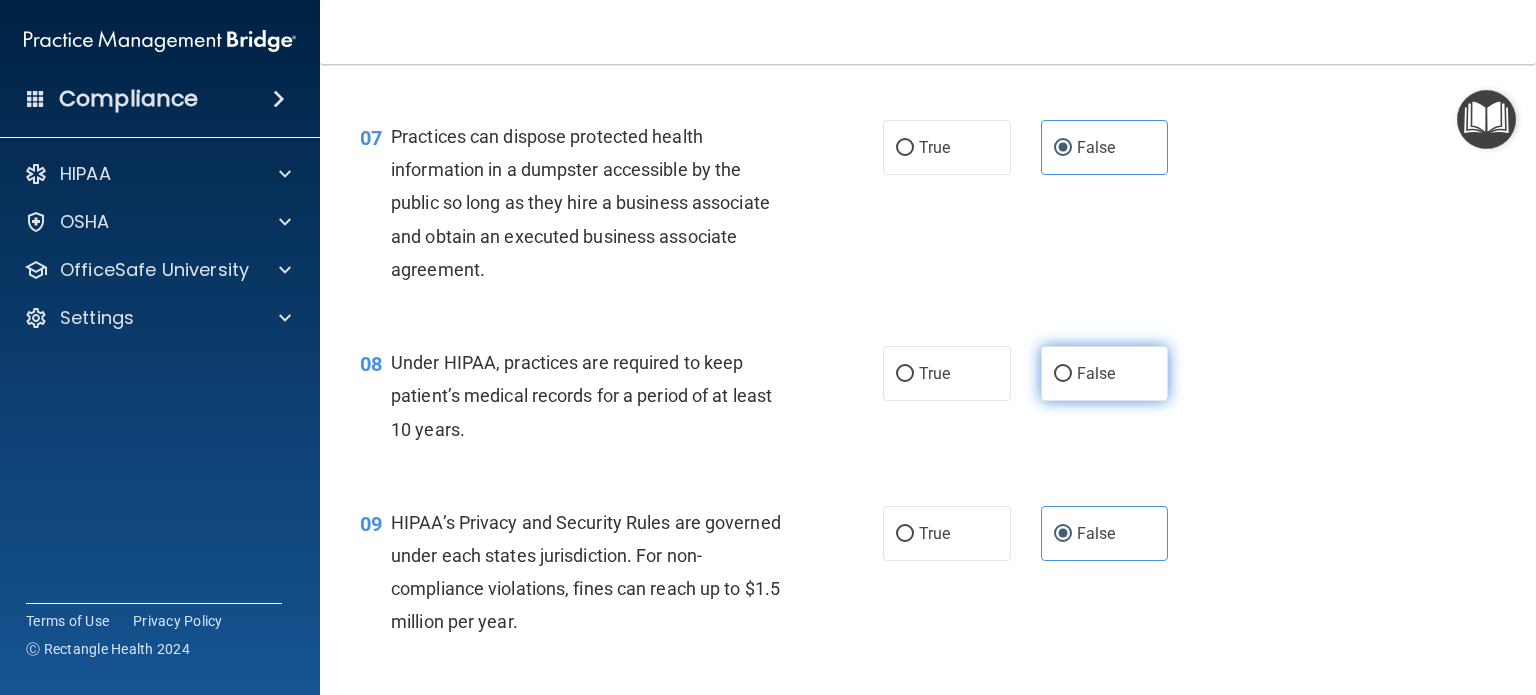 click on "False" at bounding box center (1105, 373) 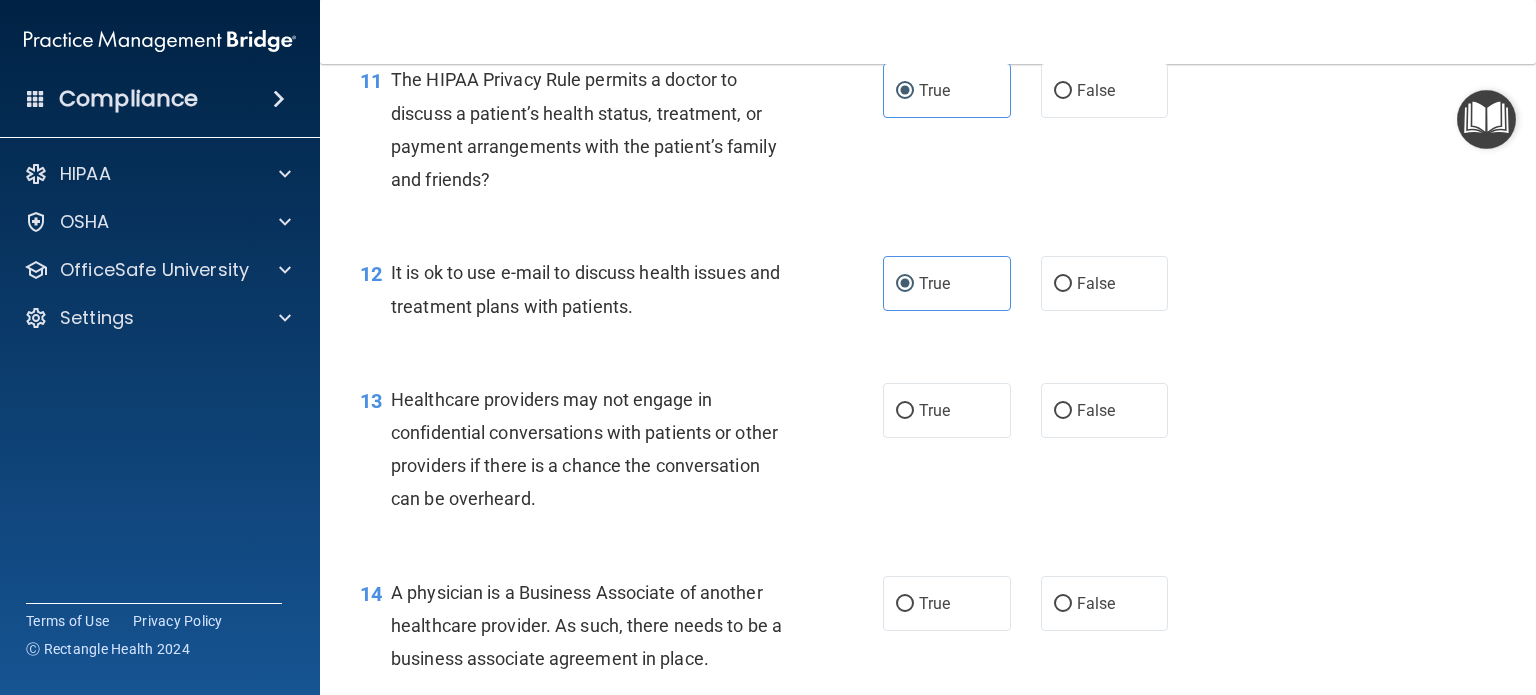 scroll, scrollTop: 2050, scrollLeft: 0, axis: vertical 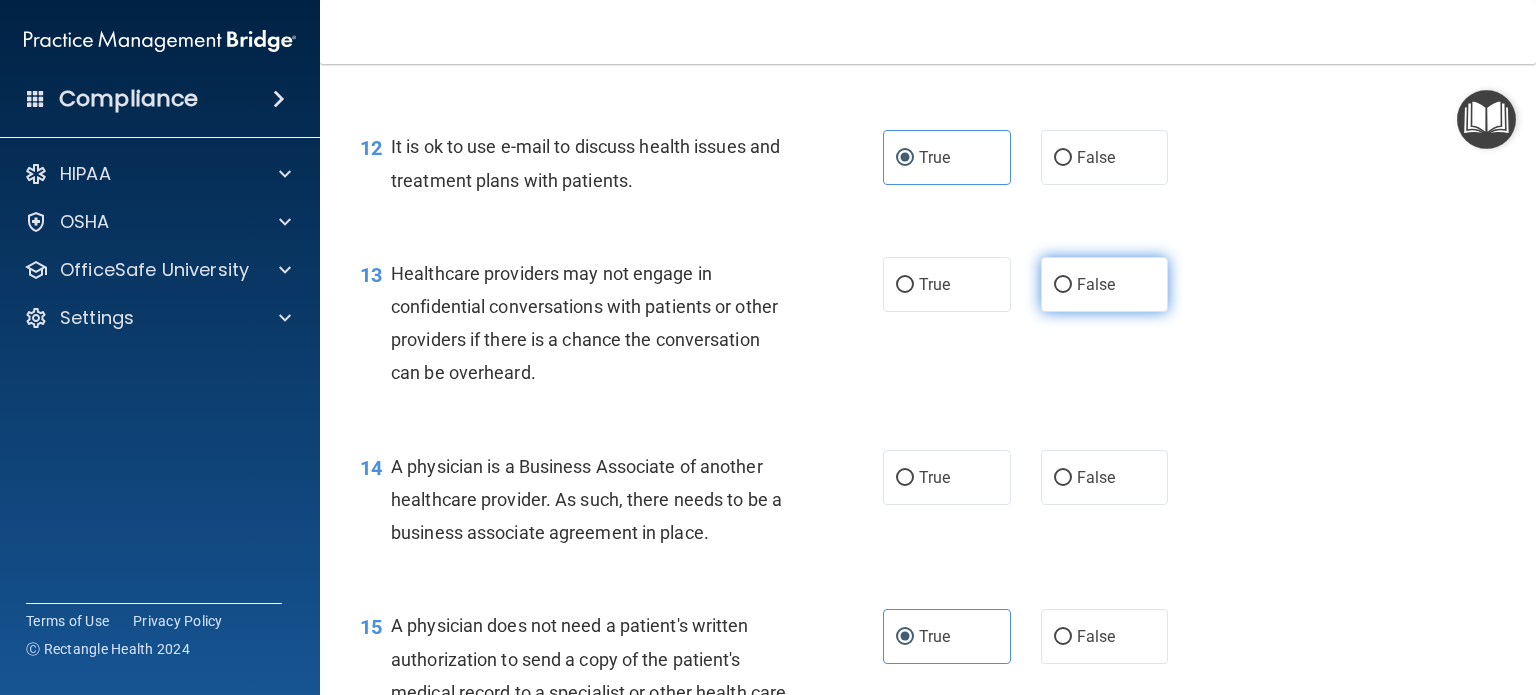click on "False" at bounding box center [1105, 284] 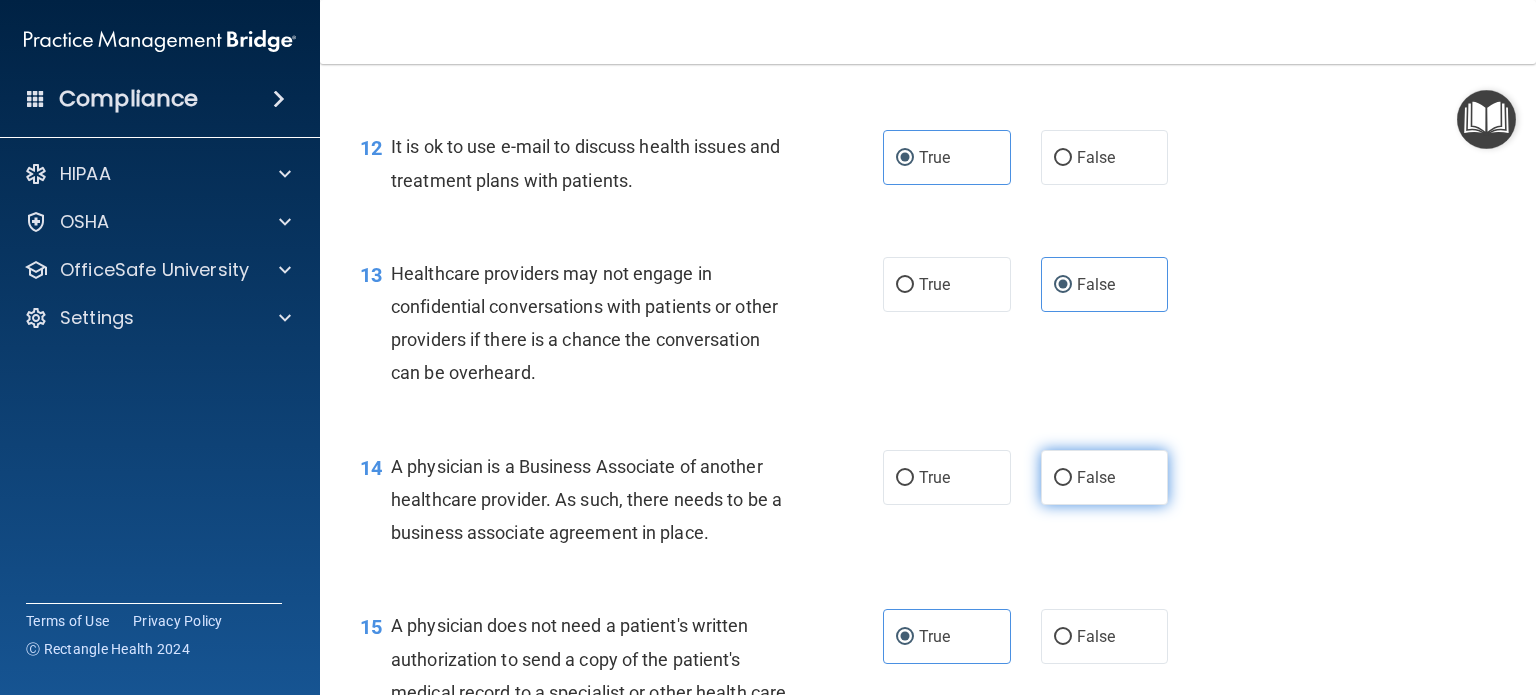 click on "False" at bounding box center (1063, 478) 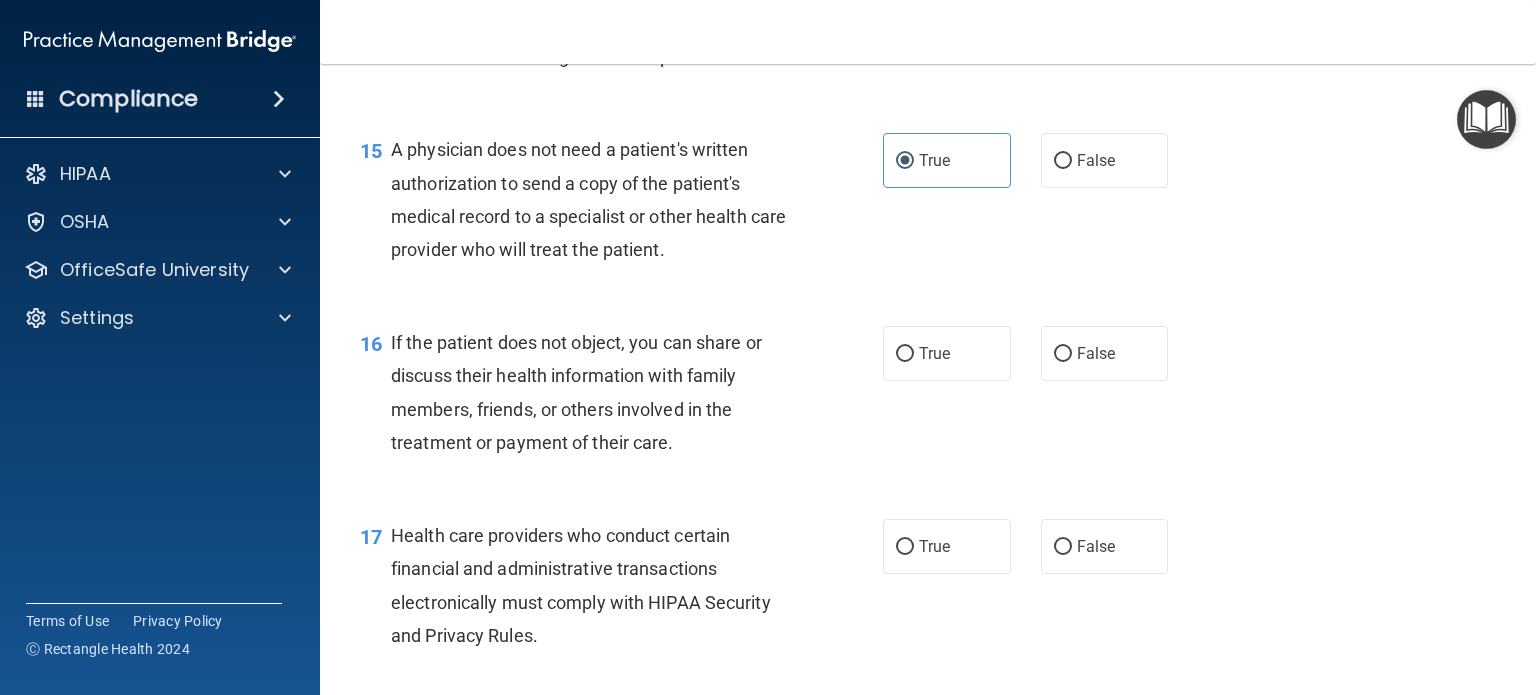 scroll, scrollTop: 2534, scrollLeft: 0, axis: vertical 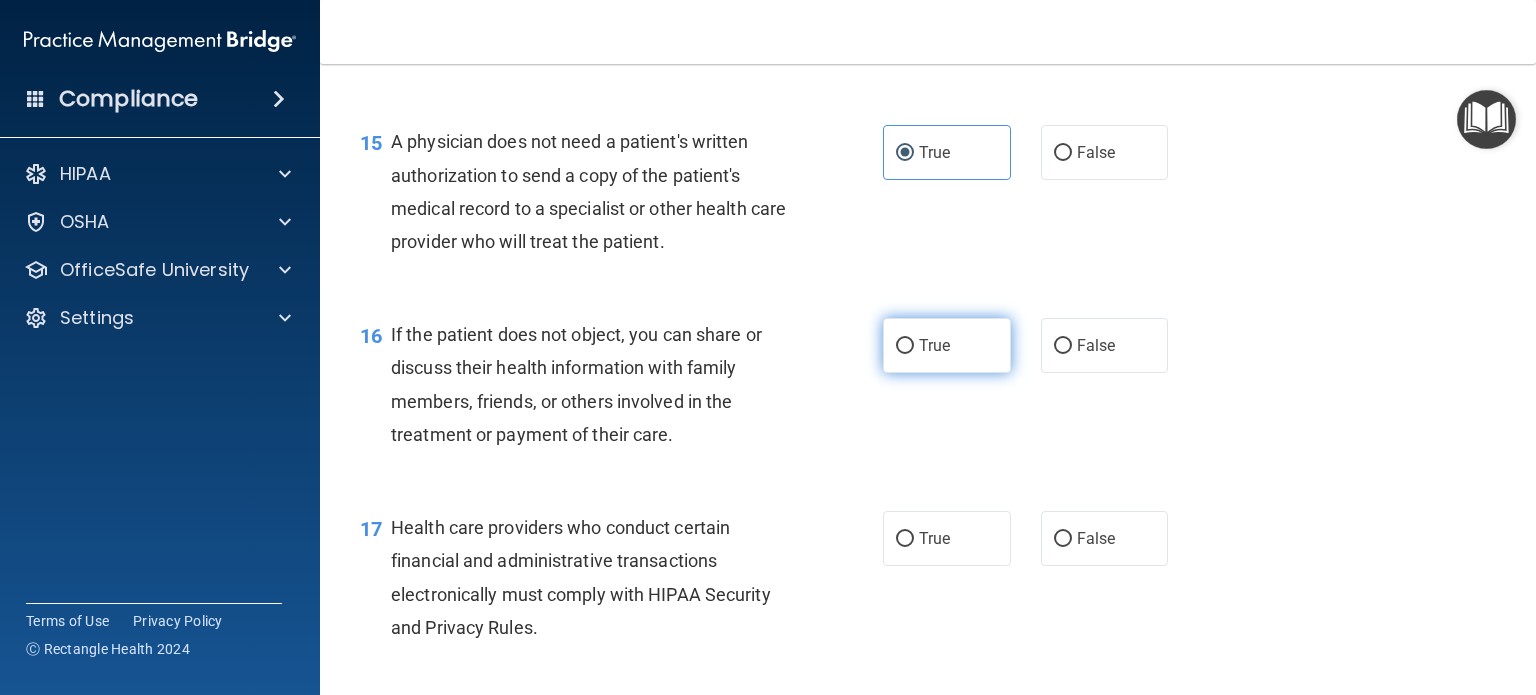 click on "True" at bounding box center [947, 345] 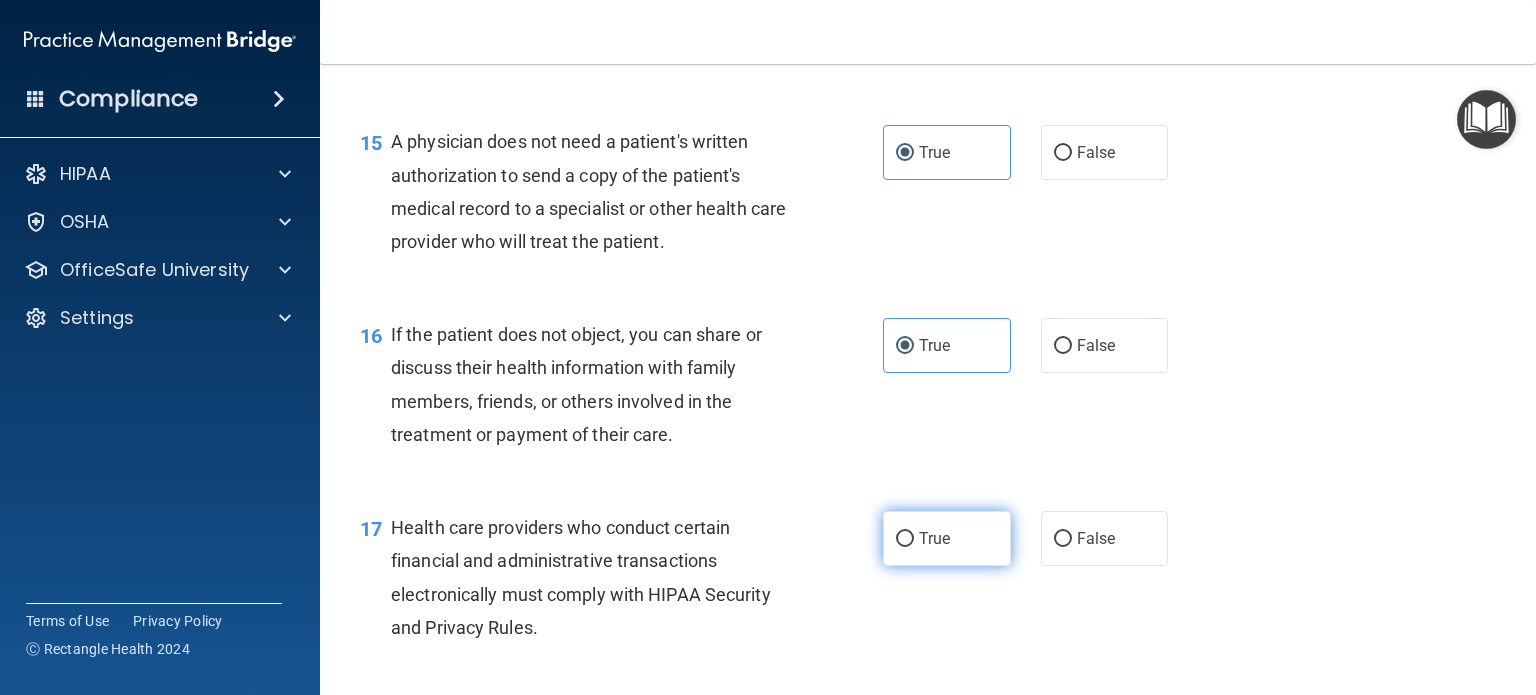 click on "True" at bounding box center (947, 538) 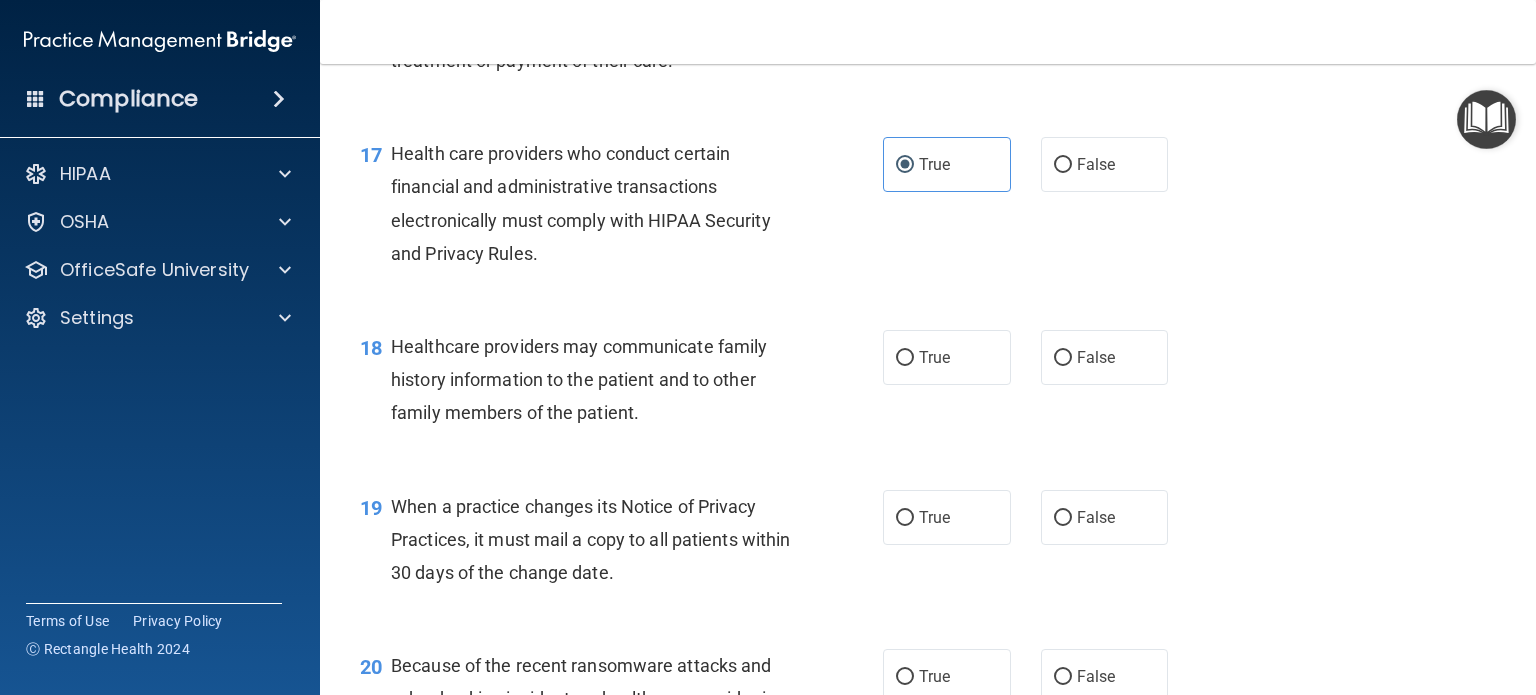 scroll, scrollTop: 2916, scrollLeft: 0, axis: vertical 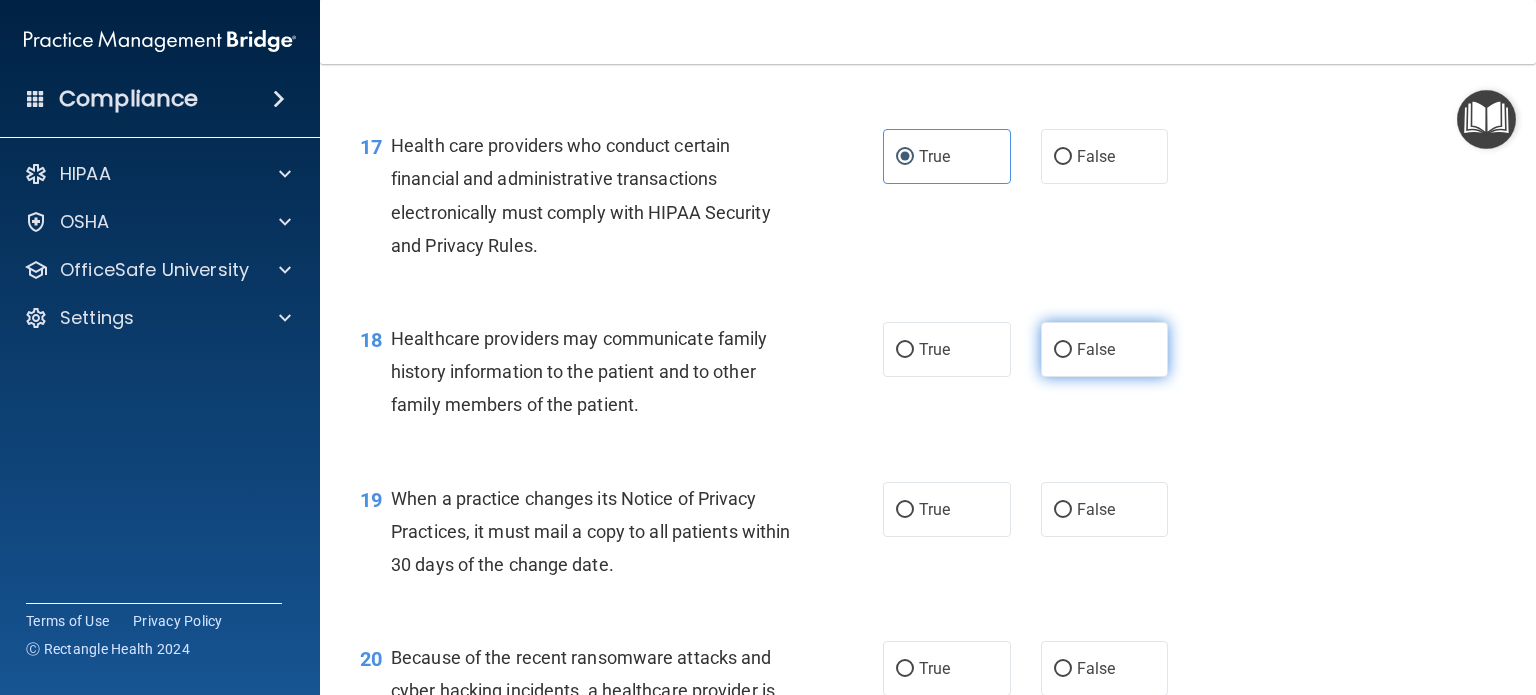 click on "False" at bounding box center [1105, 349] 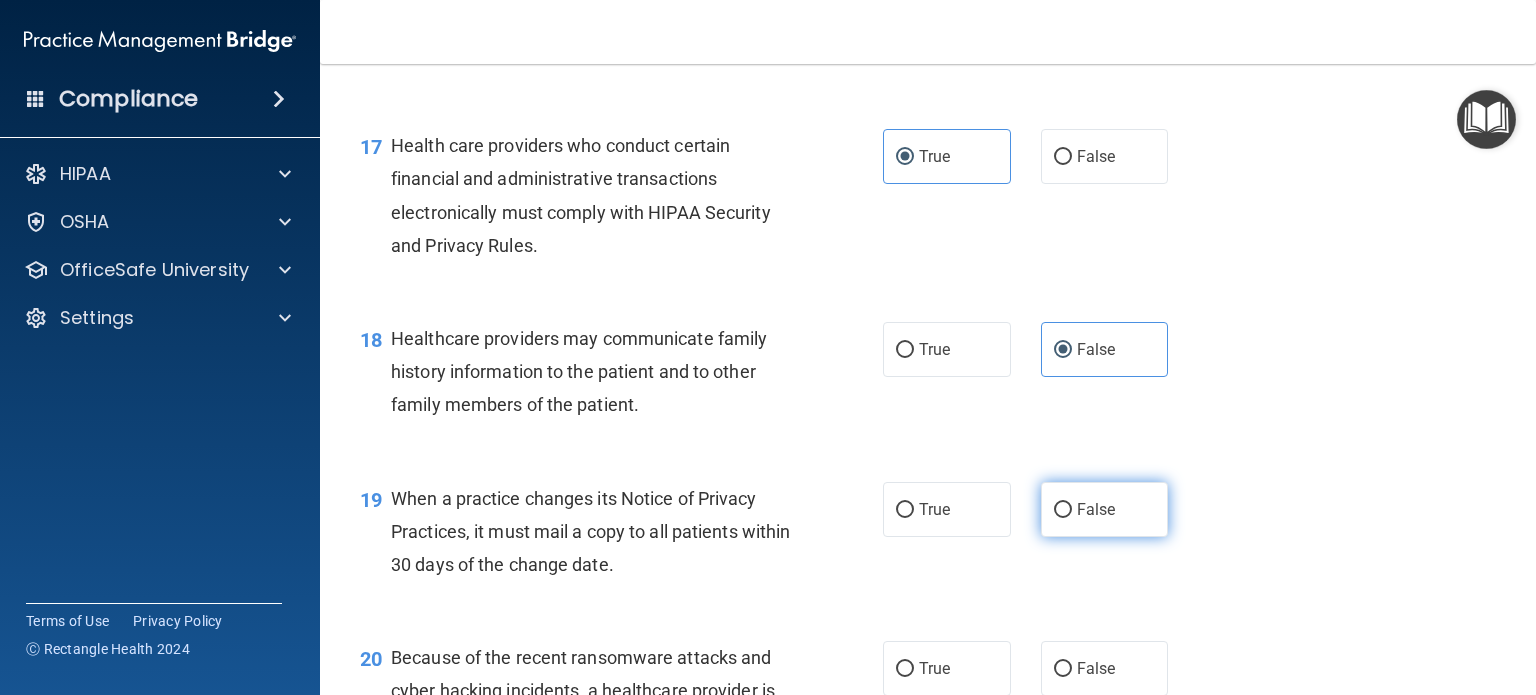 click on "False" at bounding box center [1096, 509] 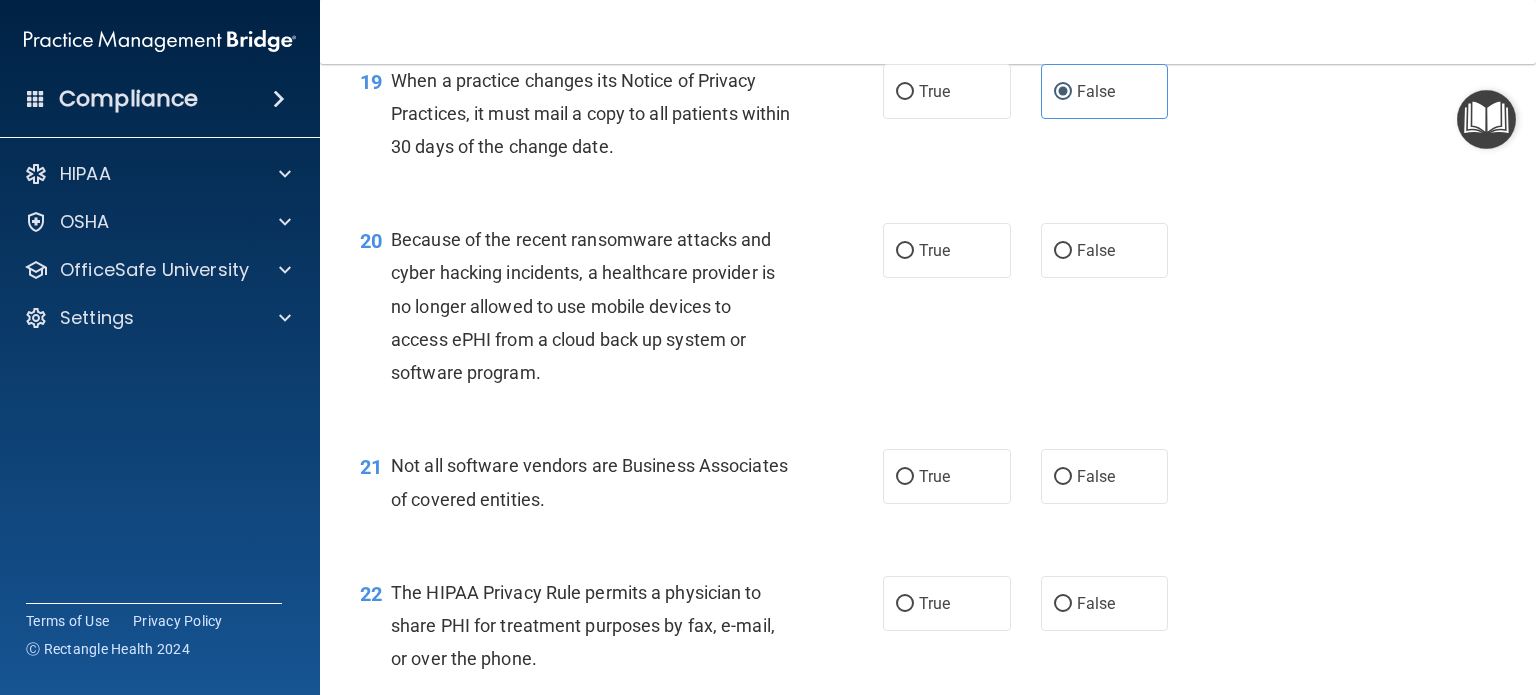 scroll, scrollTop: 3335, scrollLeft: 0, axis: vertical 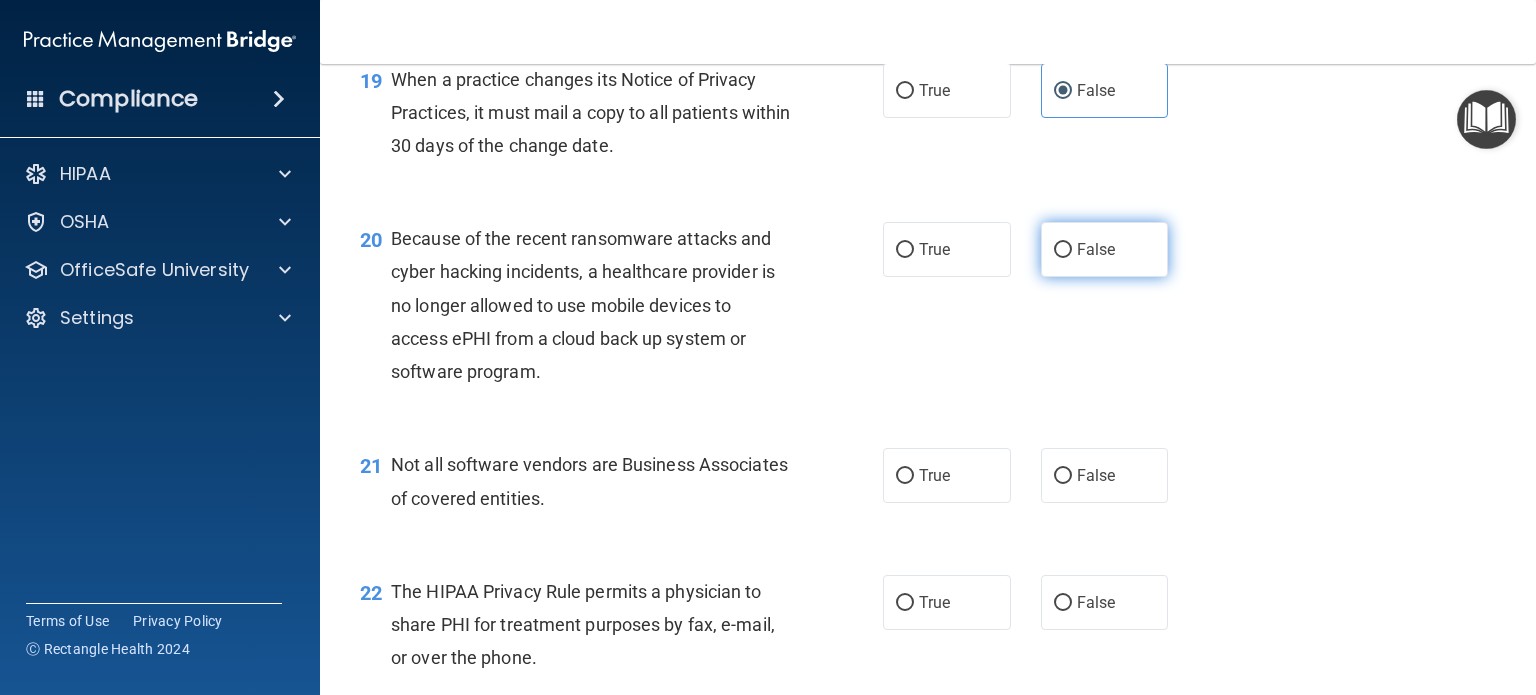 click on "False" at bounding box center (1063, 250) 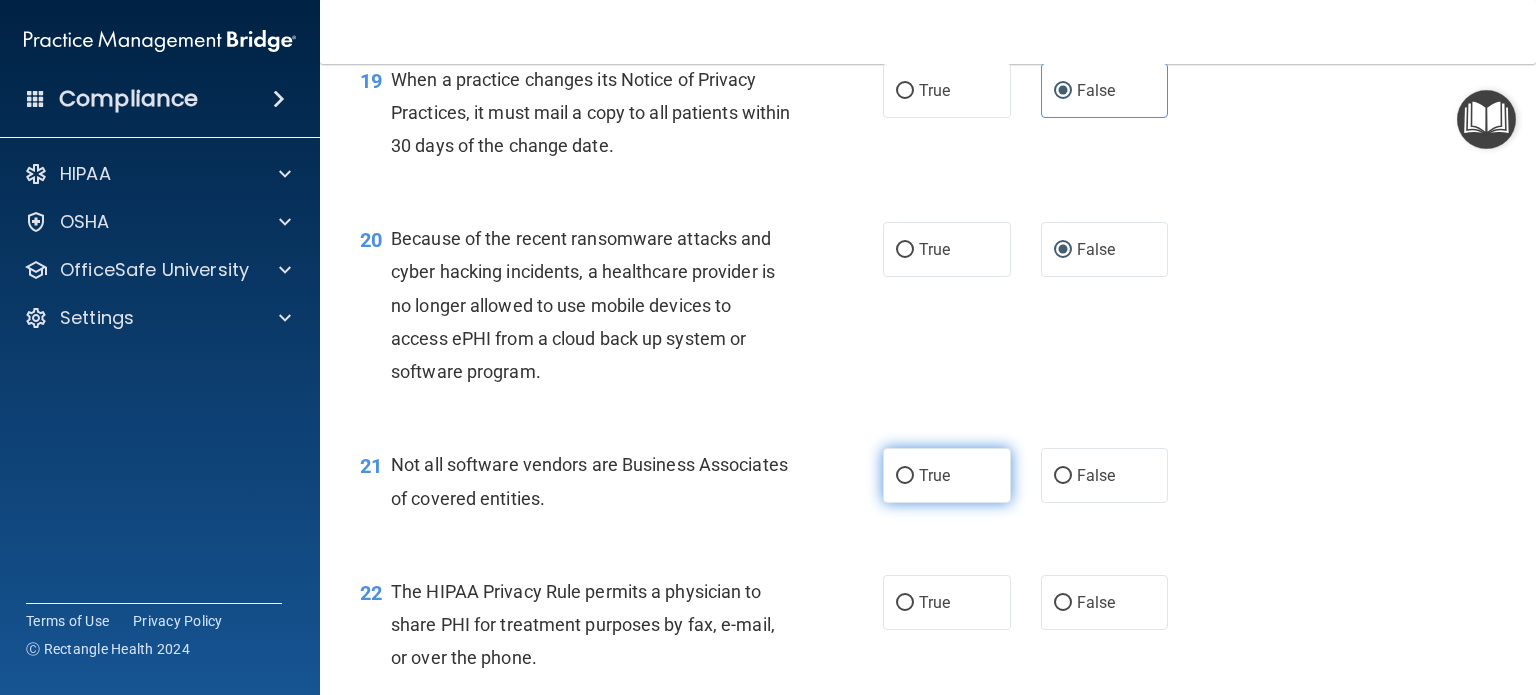 click on "True" at bounding box center [934, 475] 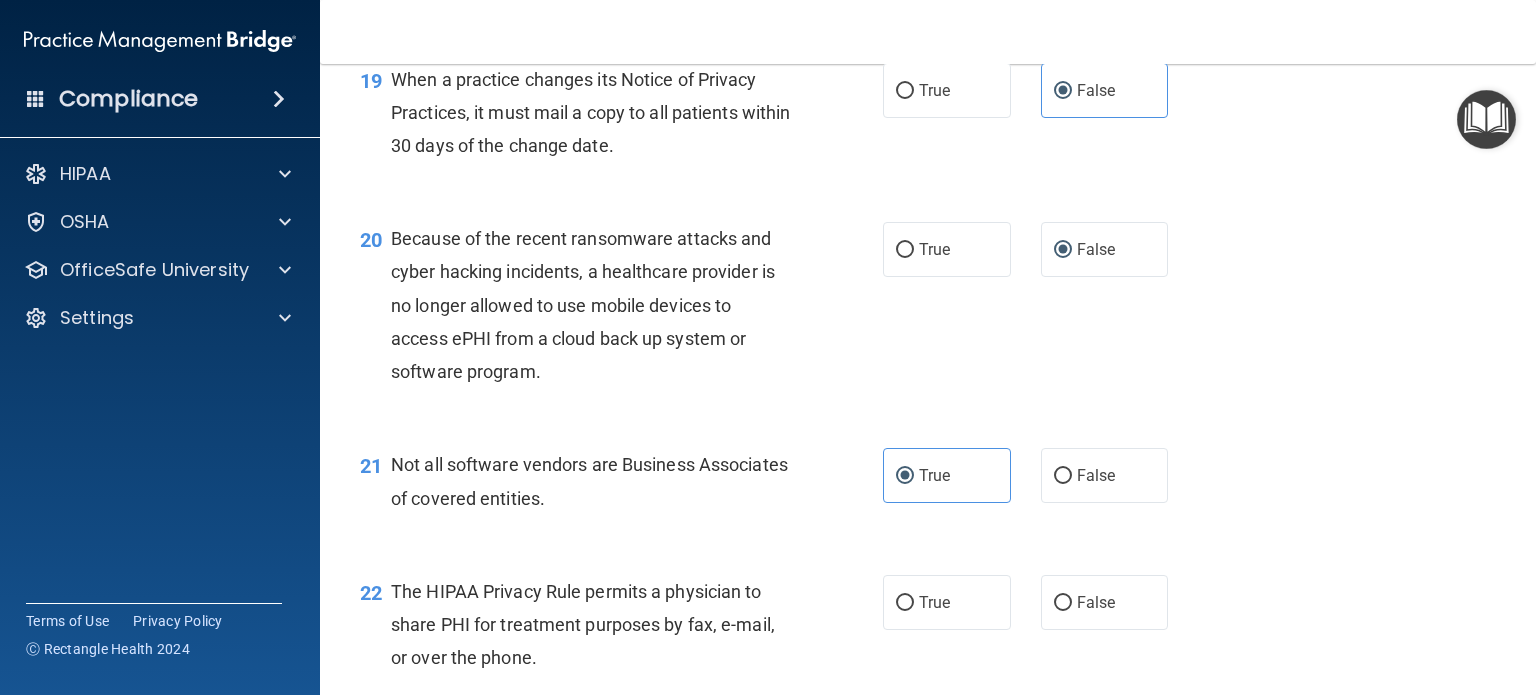scroll, scrollTop: 3522, scrollLeft: 0, axis: vertical 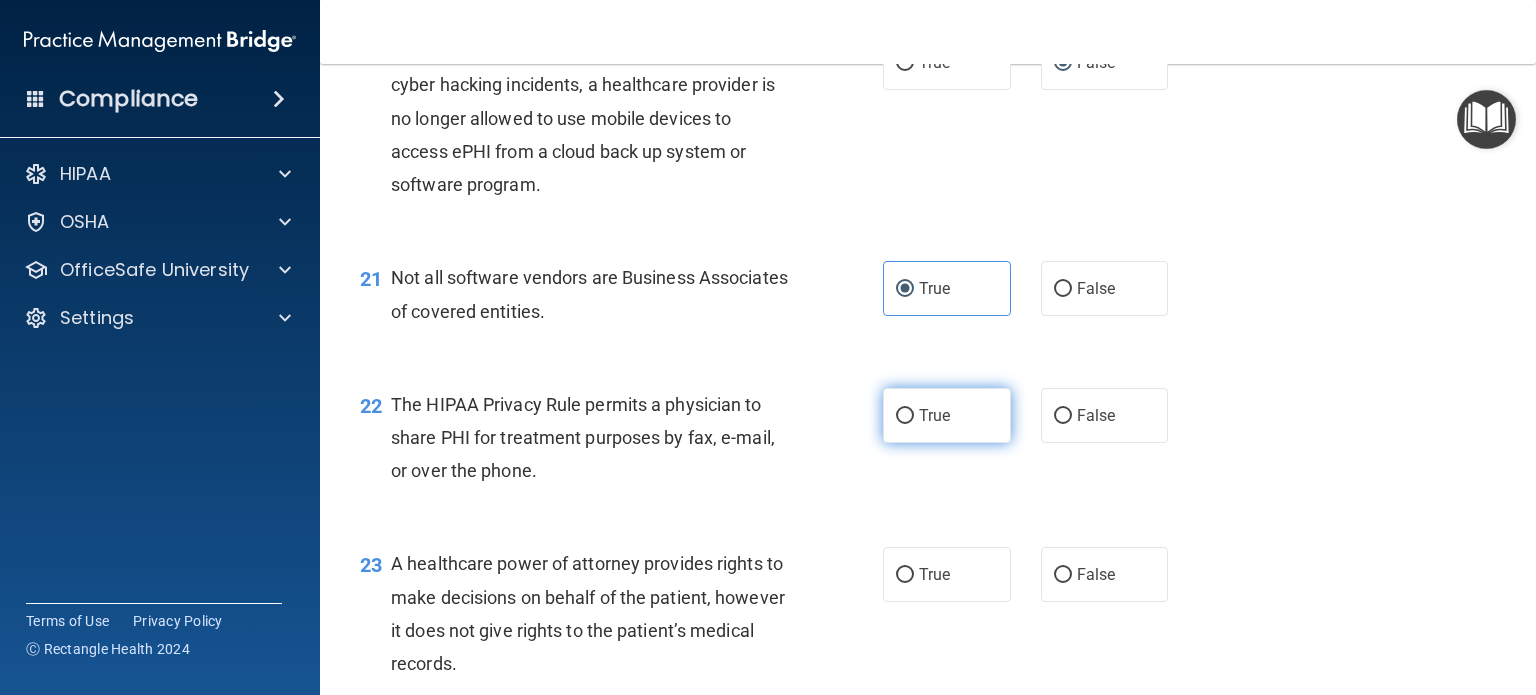 click on "True" at bounding box center (947, 415) 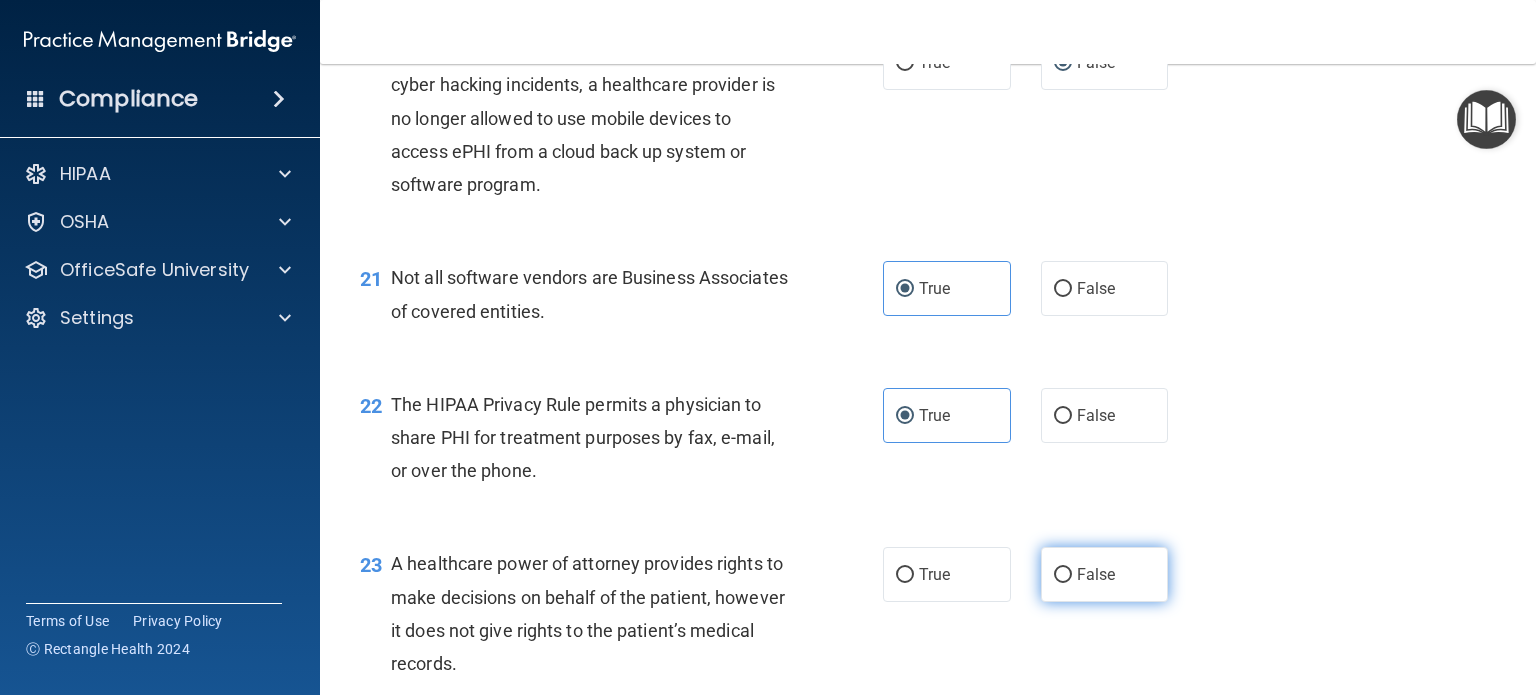 click on "False" at bounding box center (1105, 574) 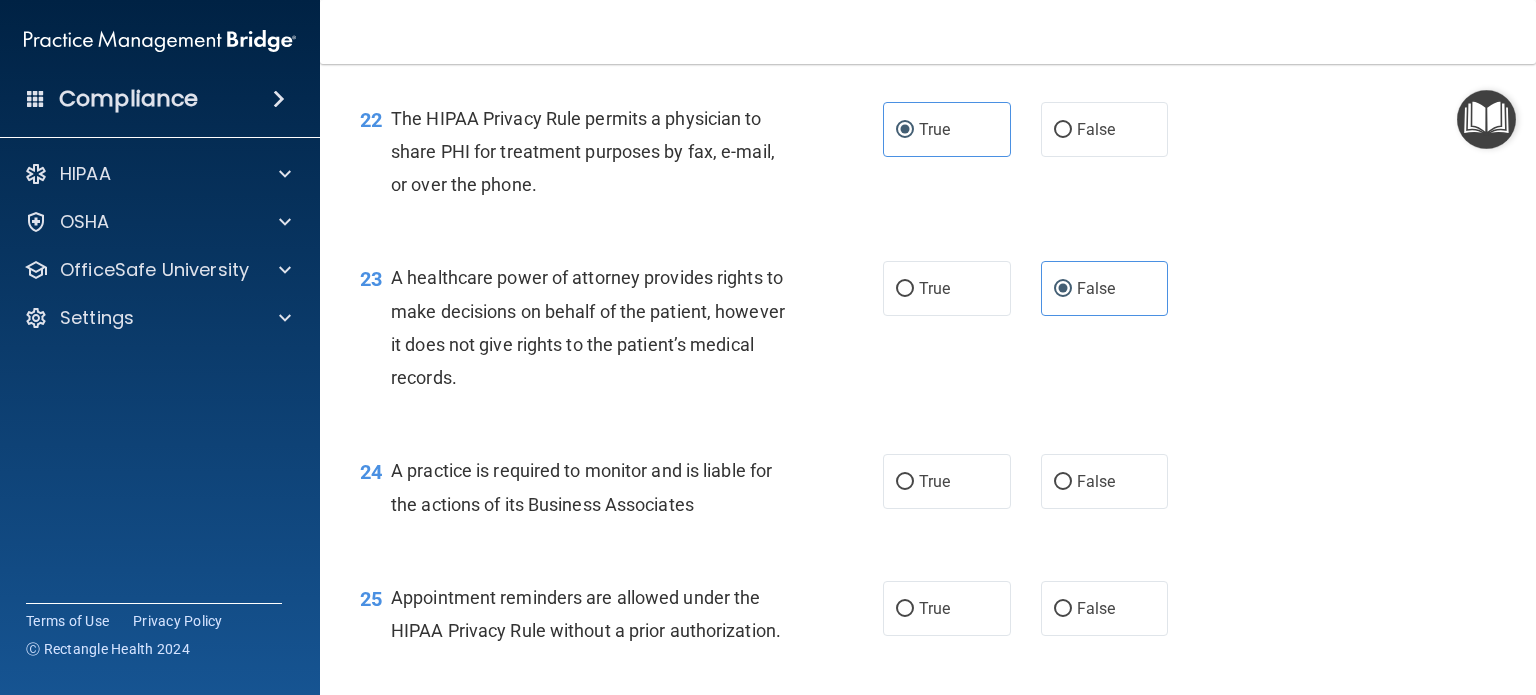 scroll, scrollTop: 3808, scrollLeft: 0, axis: vertical 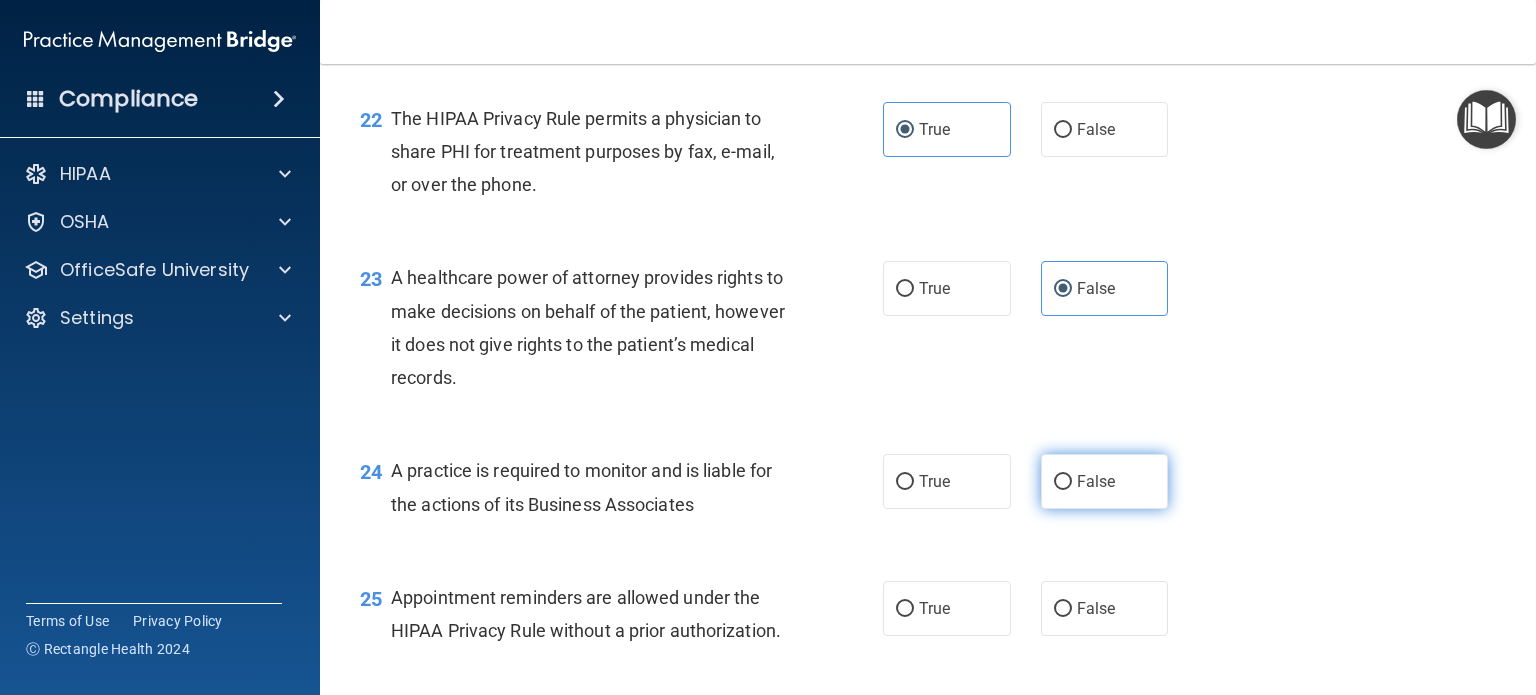 click on "False" at bounding box center [1105, 481] 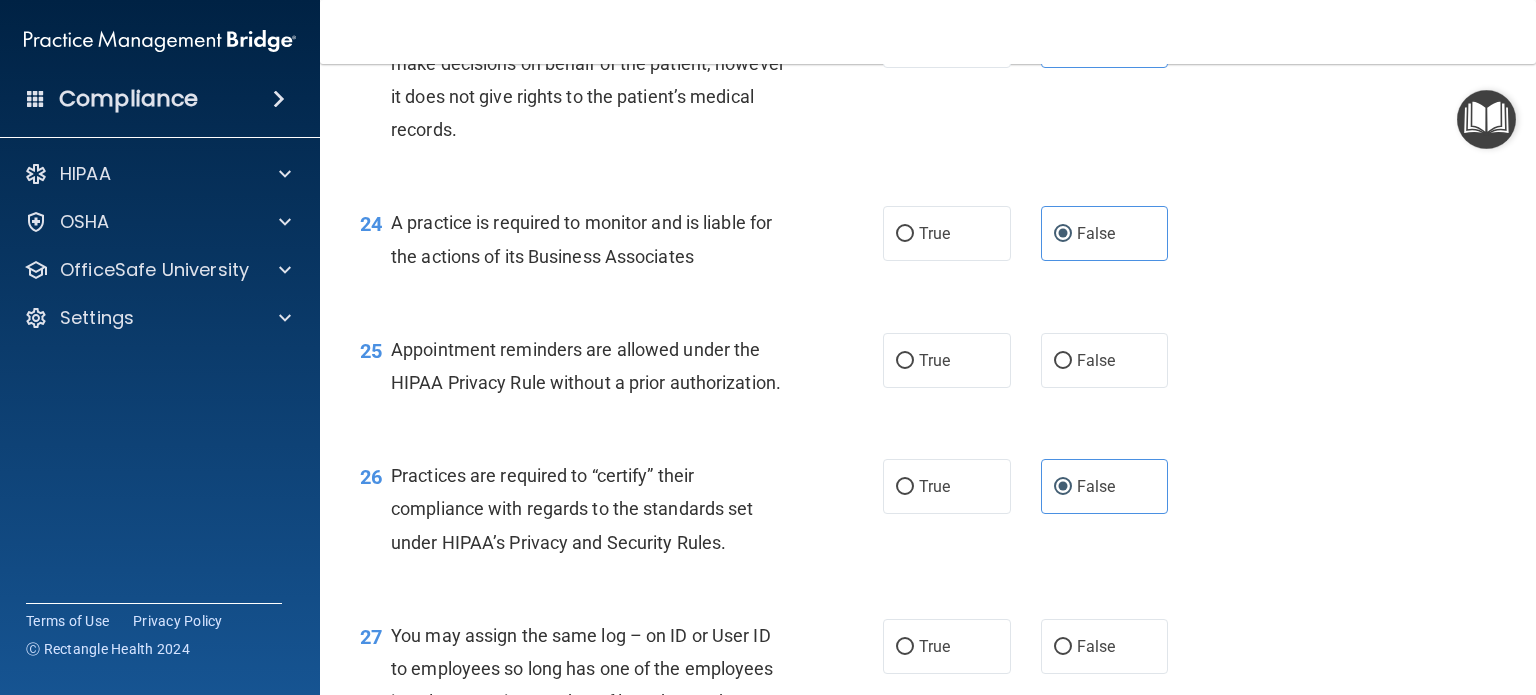 scroll, scrollTop: 4059, scrollLeft: 0, axis: vertical 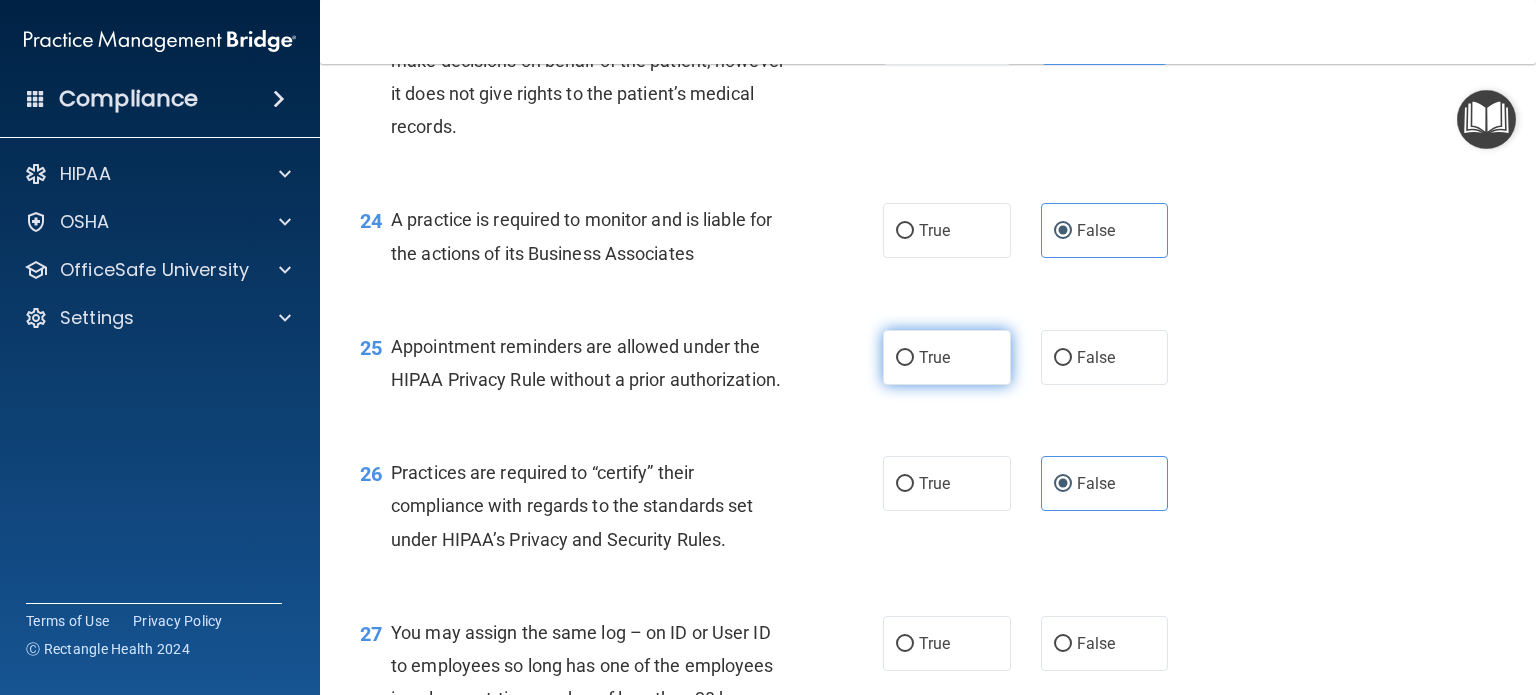 click on "True" at bounding box center (934, 357) 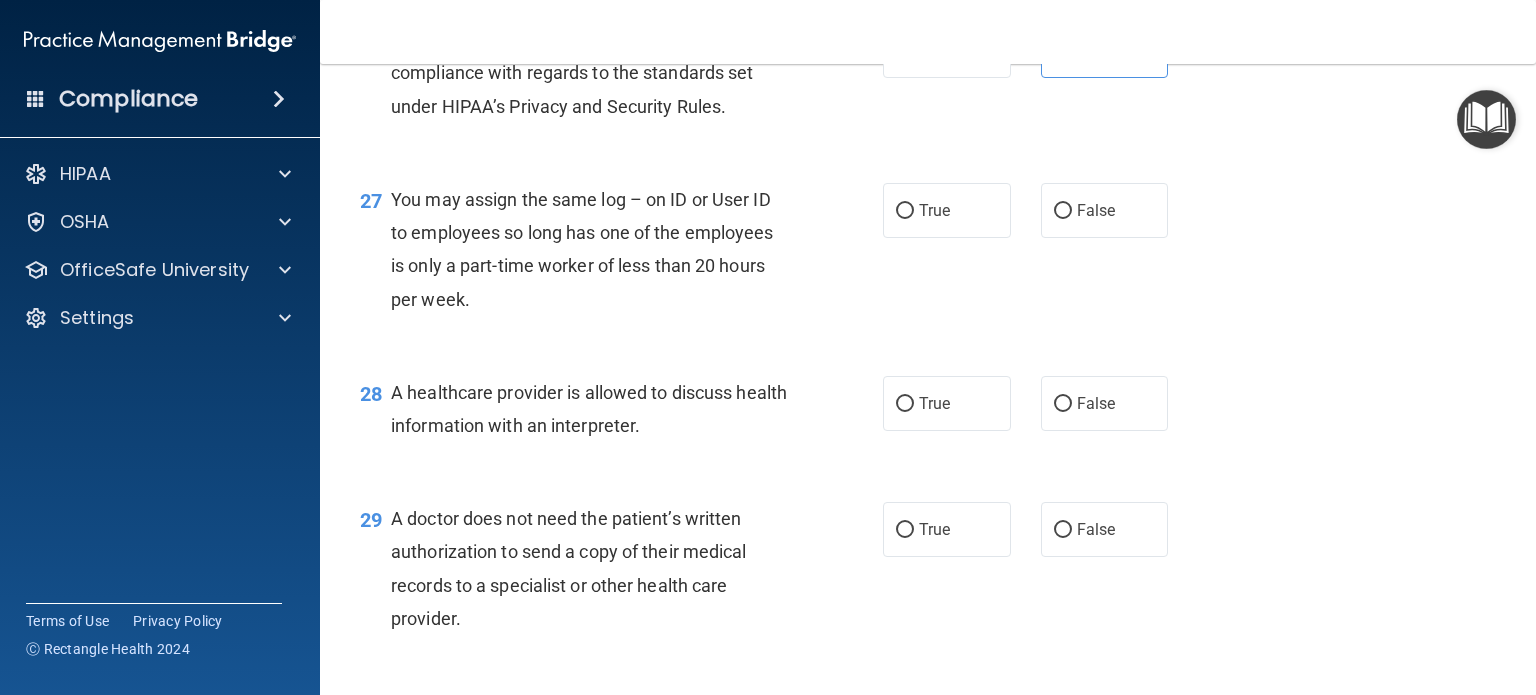 scroll, scrollTop: 4492, scrollLeft: 0, axis: vertical 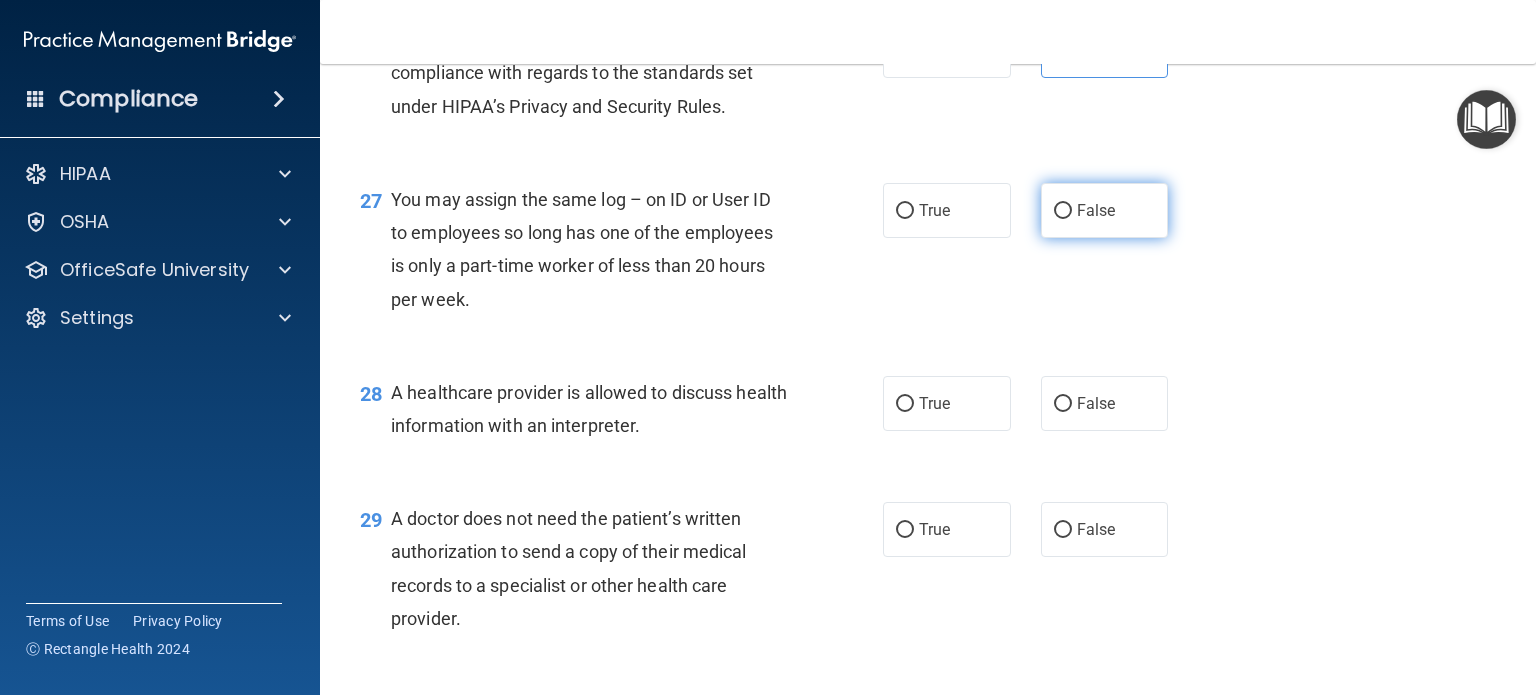 click on "False" at bounding box center [1105, 210] 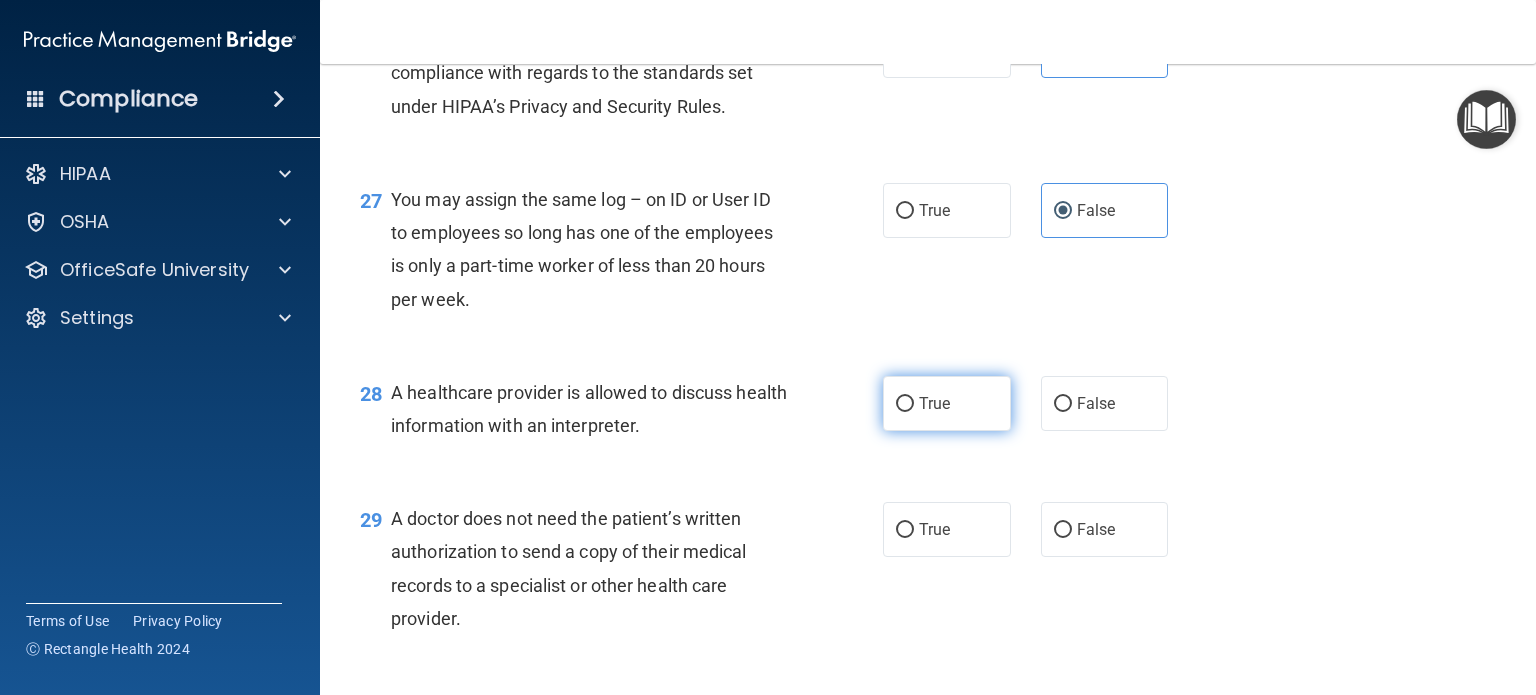 click on "True" at bounding box center (947, 403) 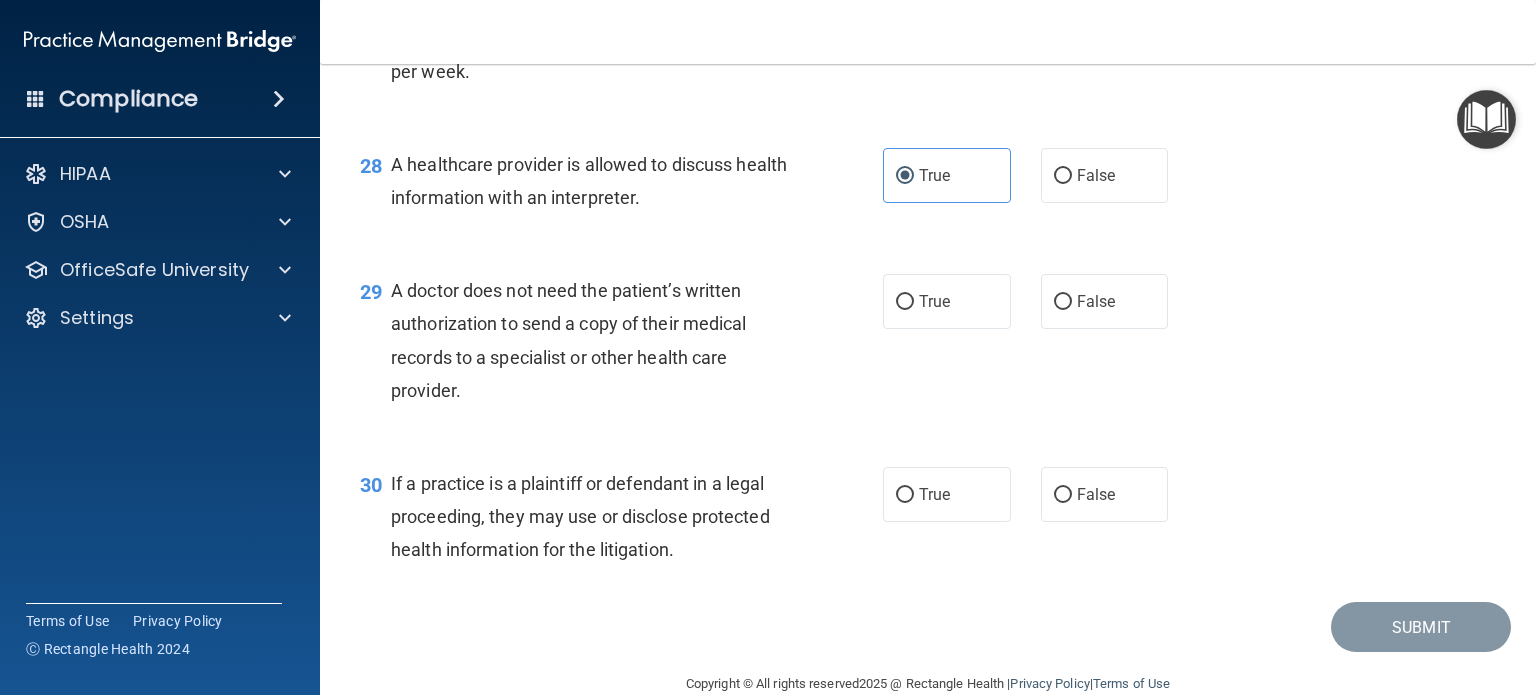 scroll, scrollTop: 4720, scrollLeft: 0, axis: vertical 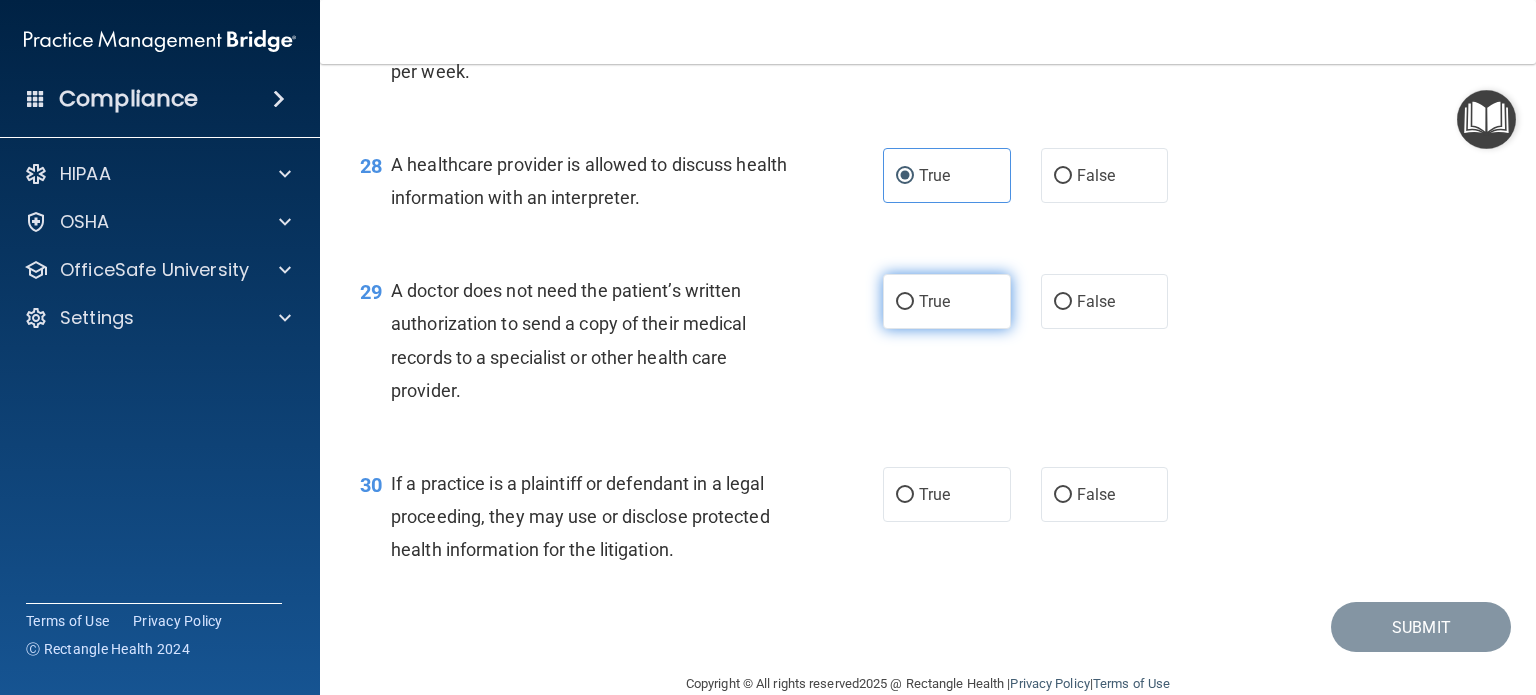 click on "True" at bounding box center (947, 301) 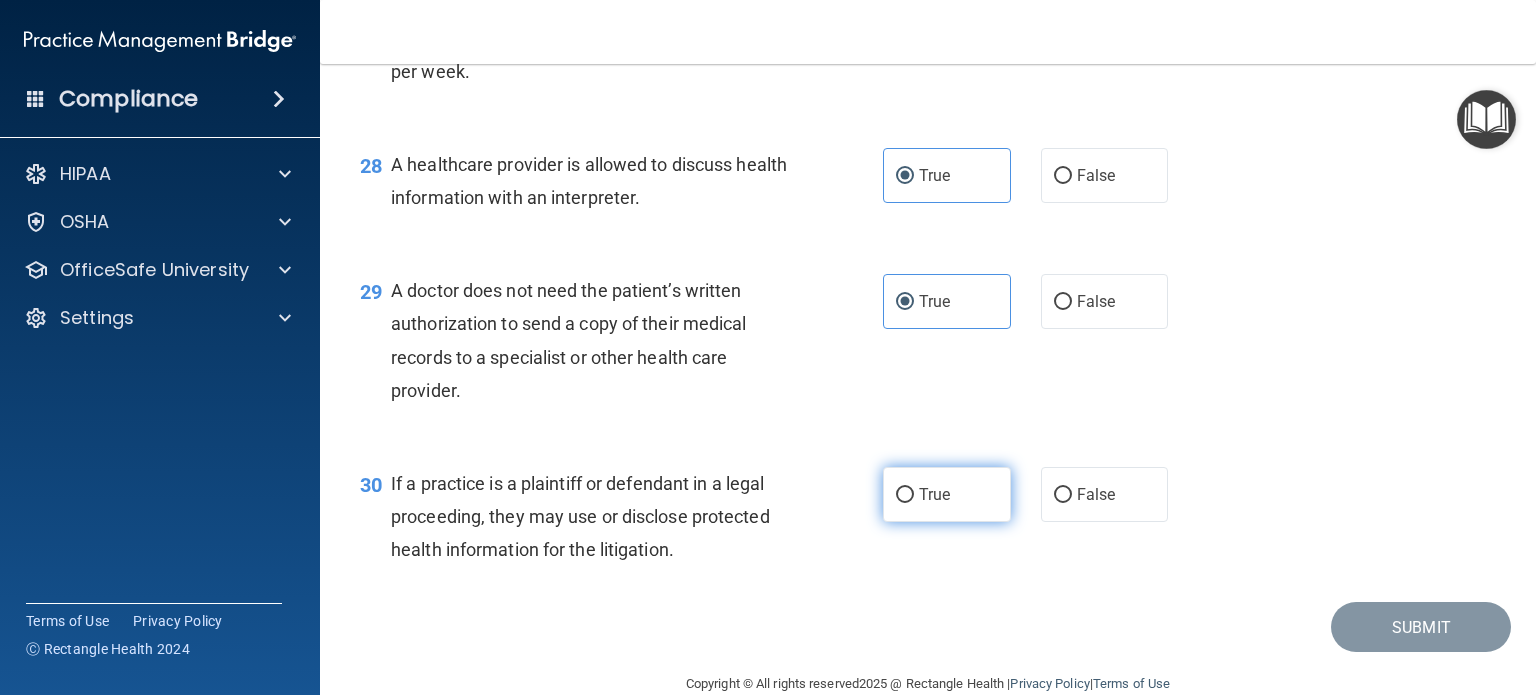 click on "True" at bounding box center [934, 494] 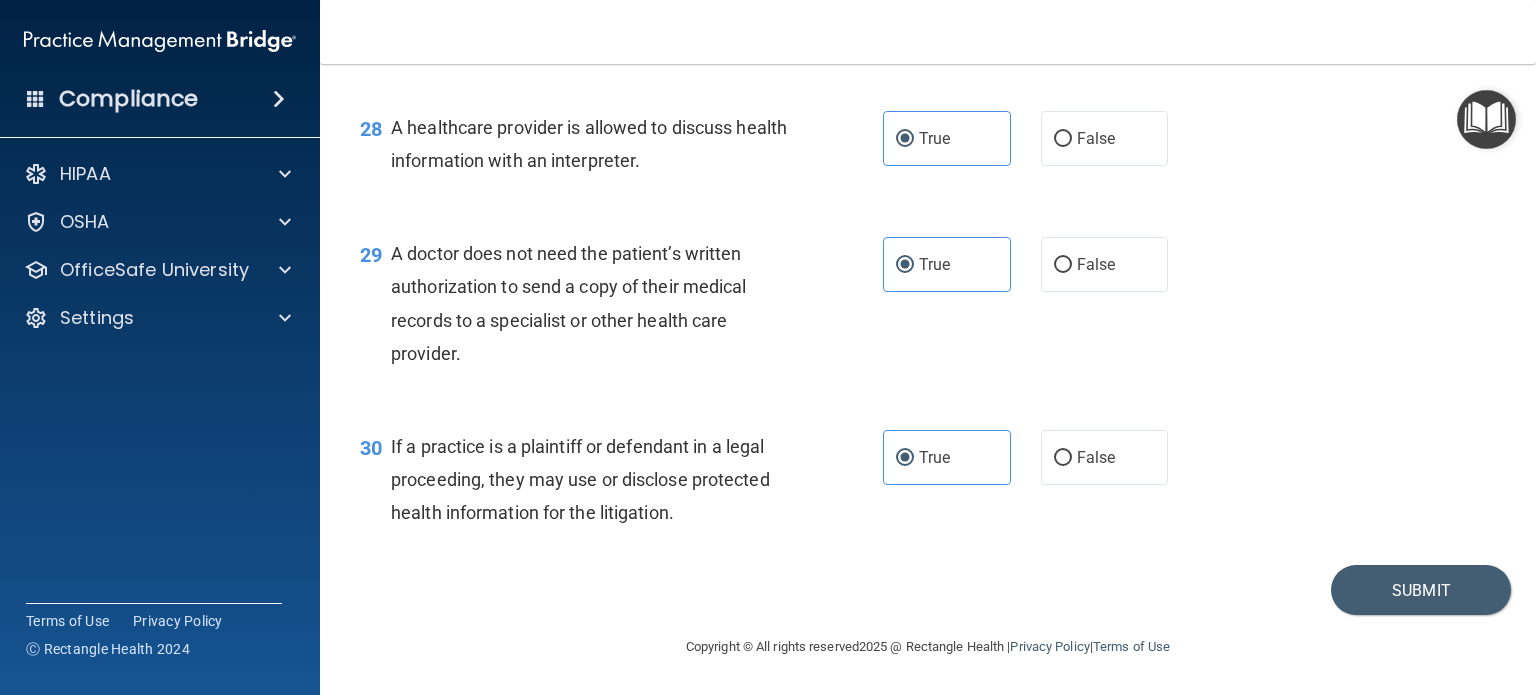 scroll, scrollTop: 4824, scrollLeft: 0, axis: vertical 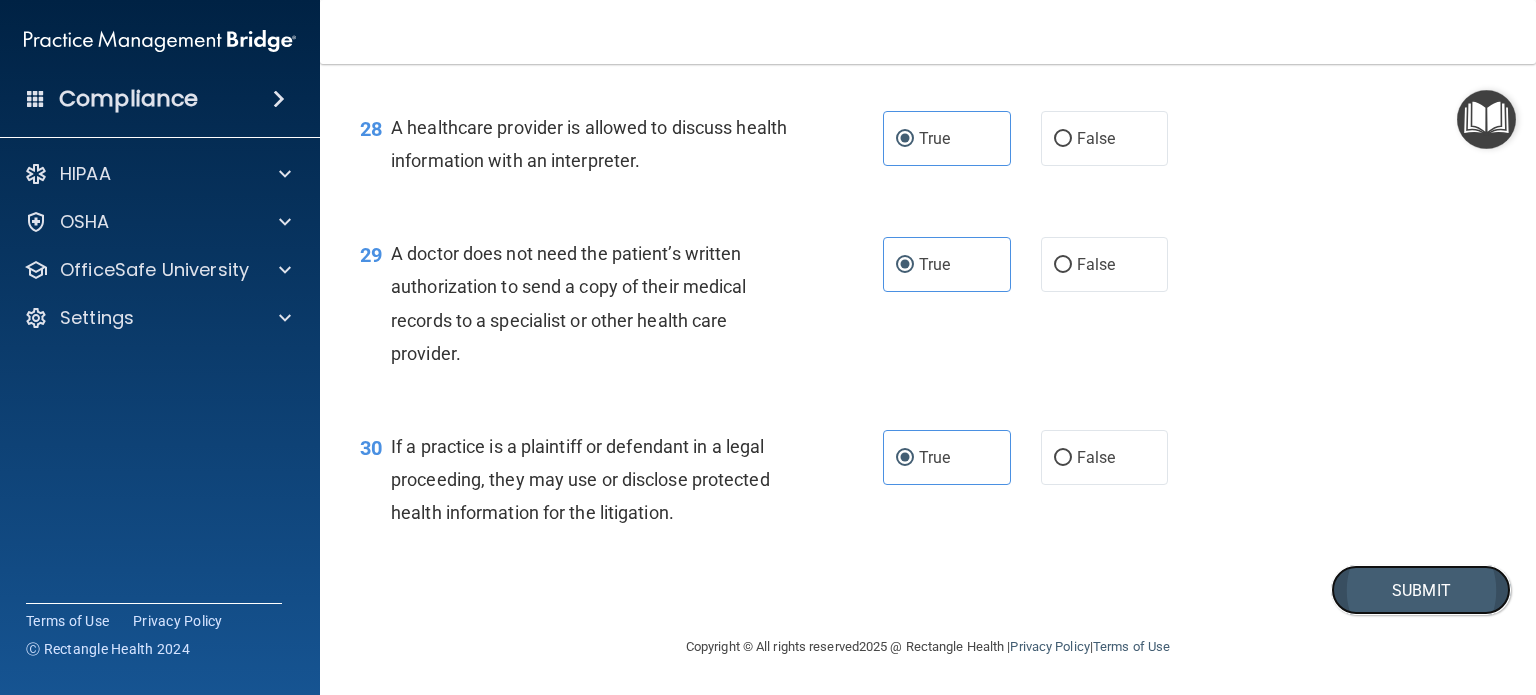 click on "Submit" at bounding box center (1421, 590) 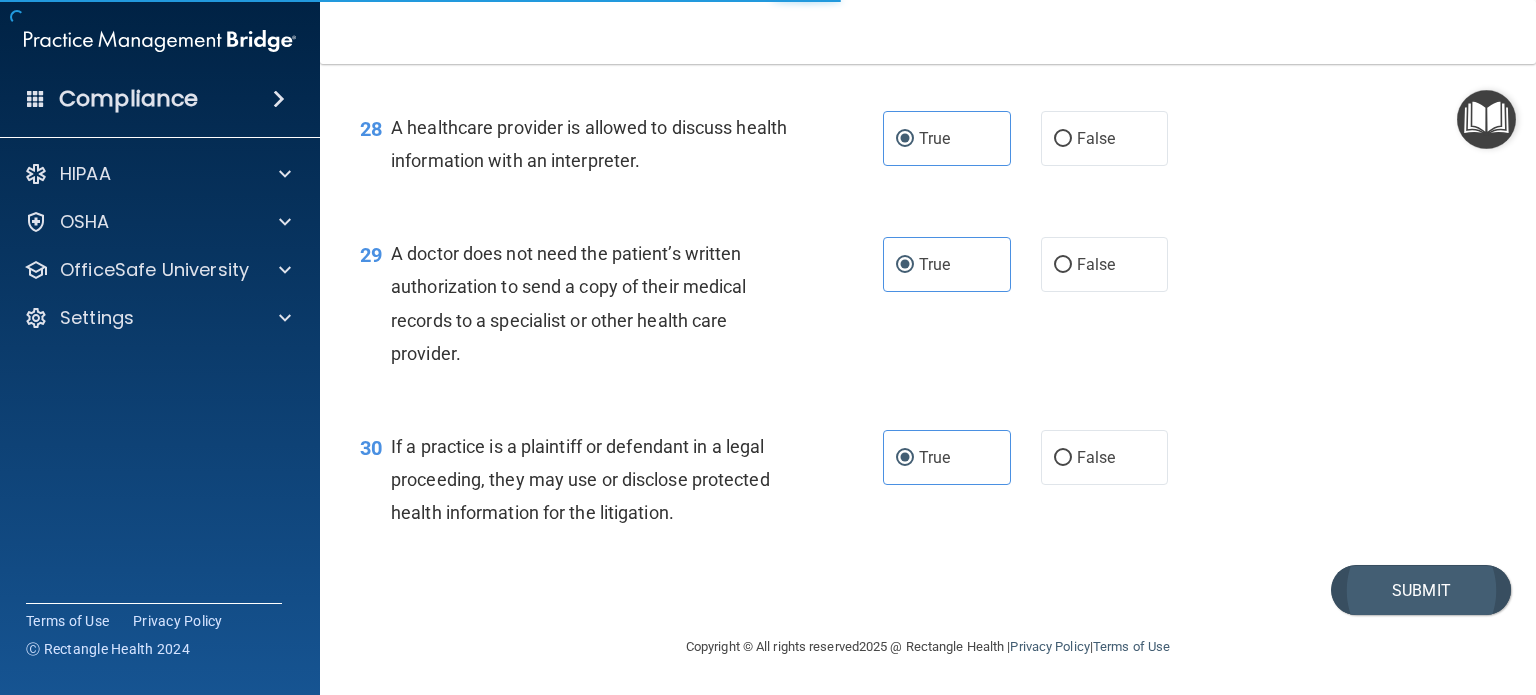 scroll, scrollTop: 0, scrollLeft: 0, axis: both 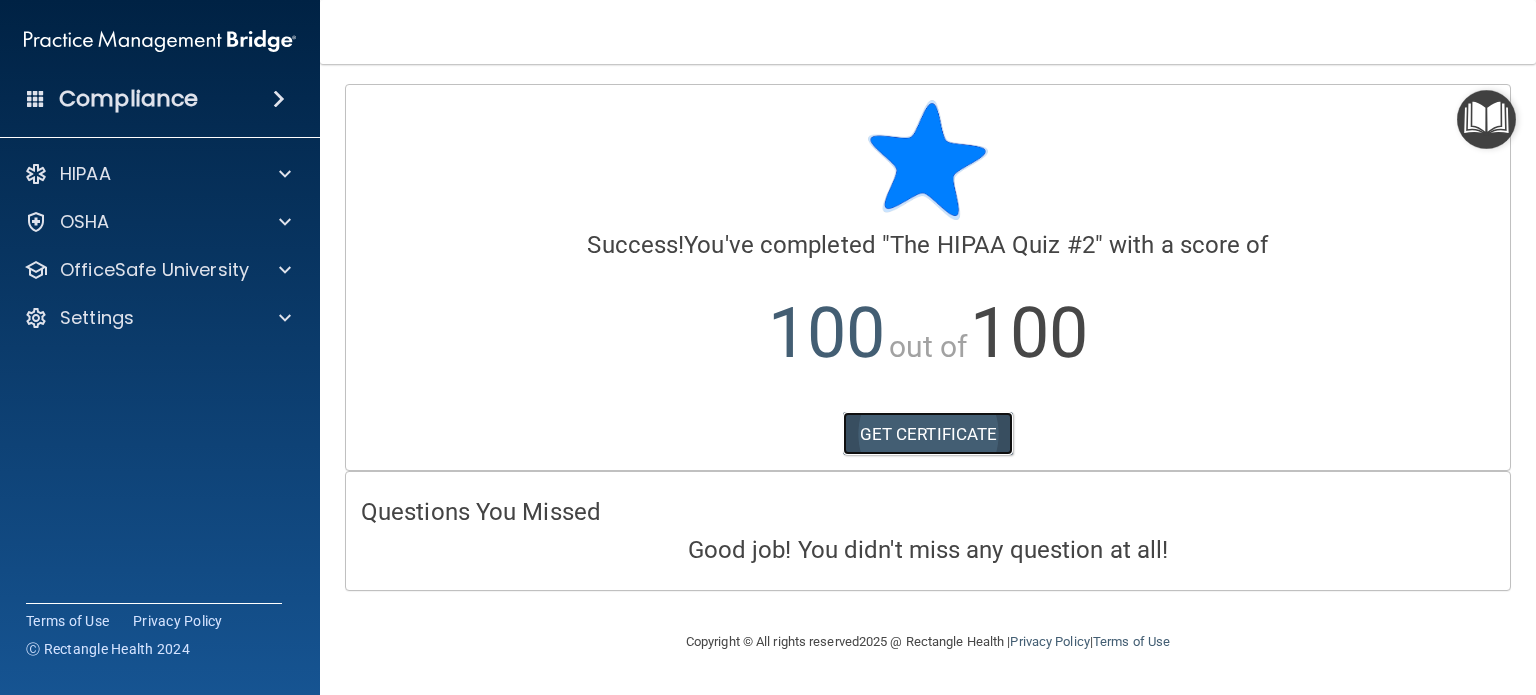 click on "GET CERTIFICATE" at bounding box center [928, 434] 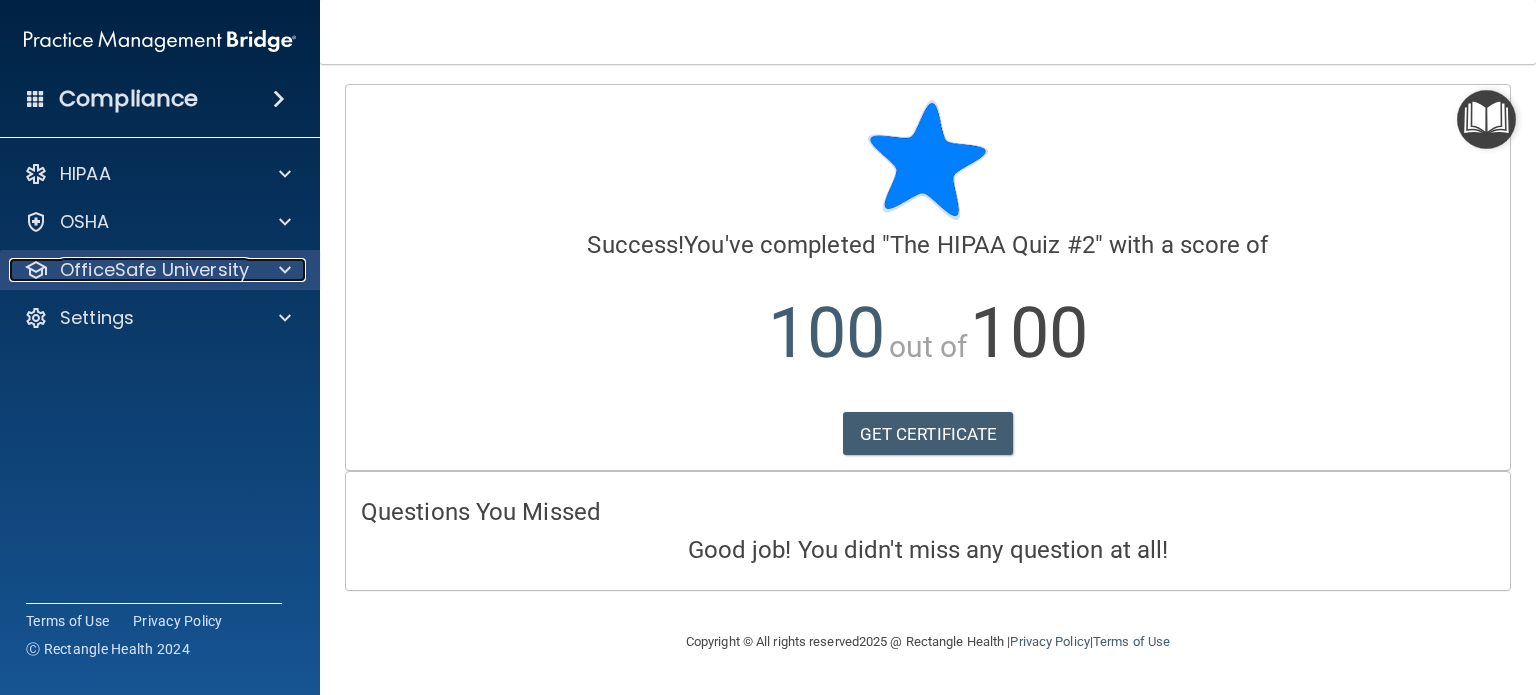click on "OfficeSafe University" at bounding box center [154, 270] 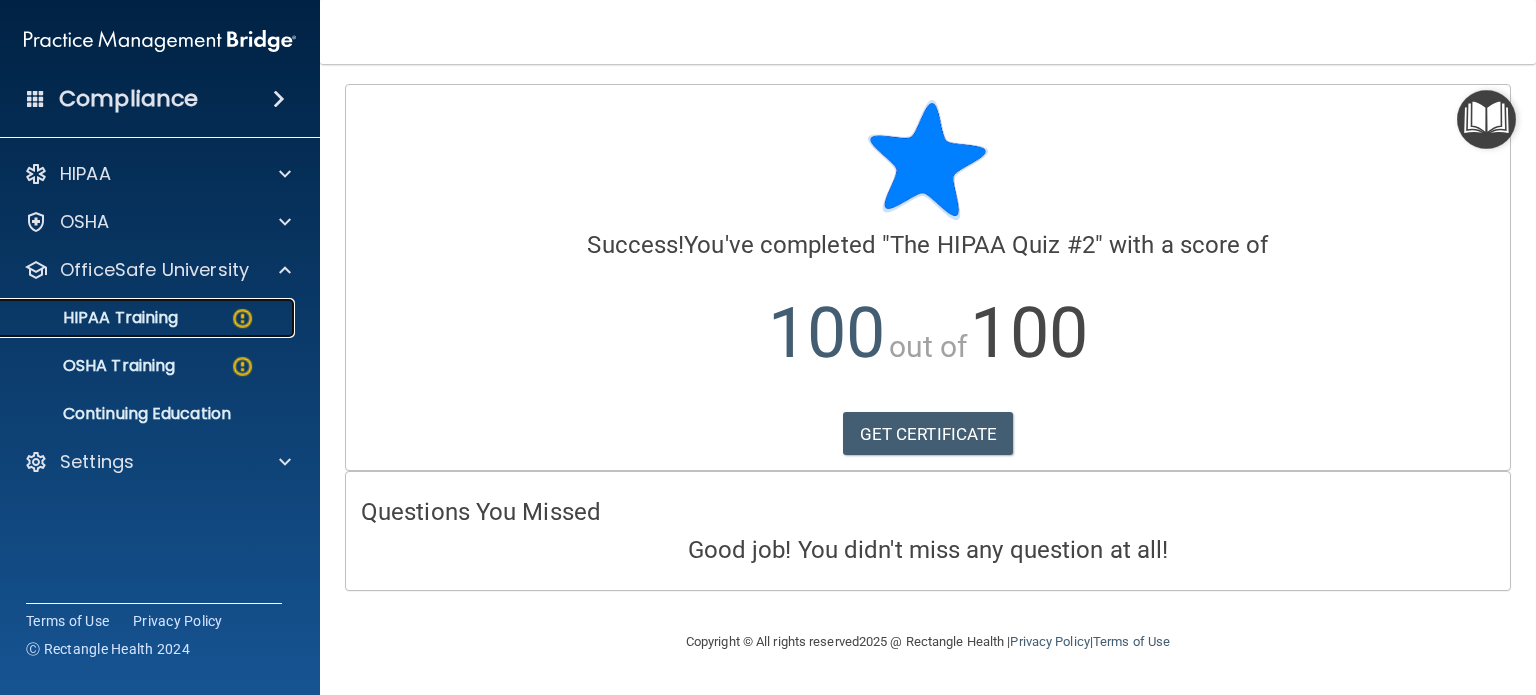 click on "HIPAA Training" at bounding box center [149, 318] 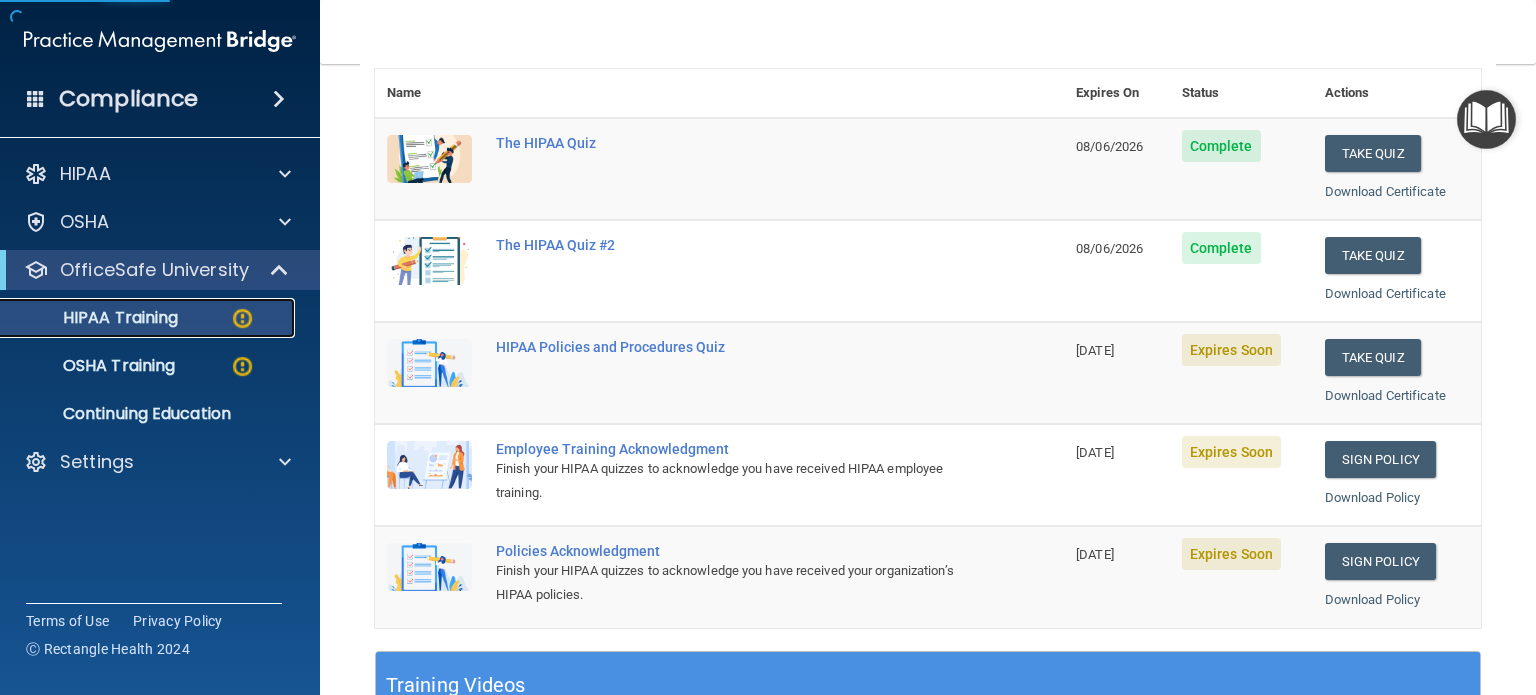 scroll, scrollTop: 284, scrollLeft: 0, axis: vertical 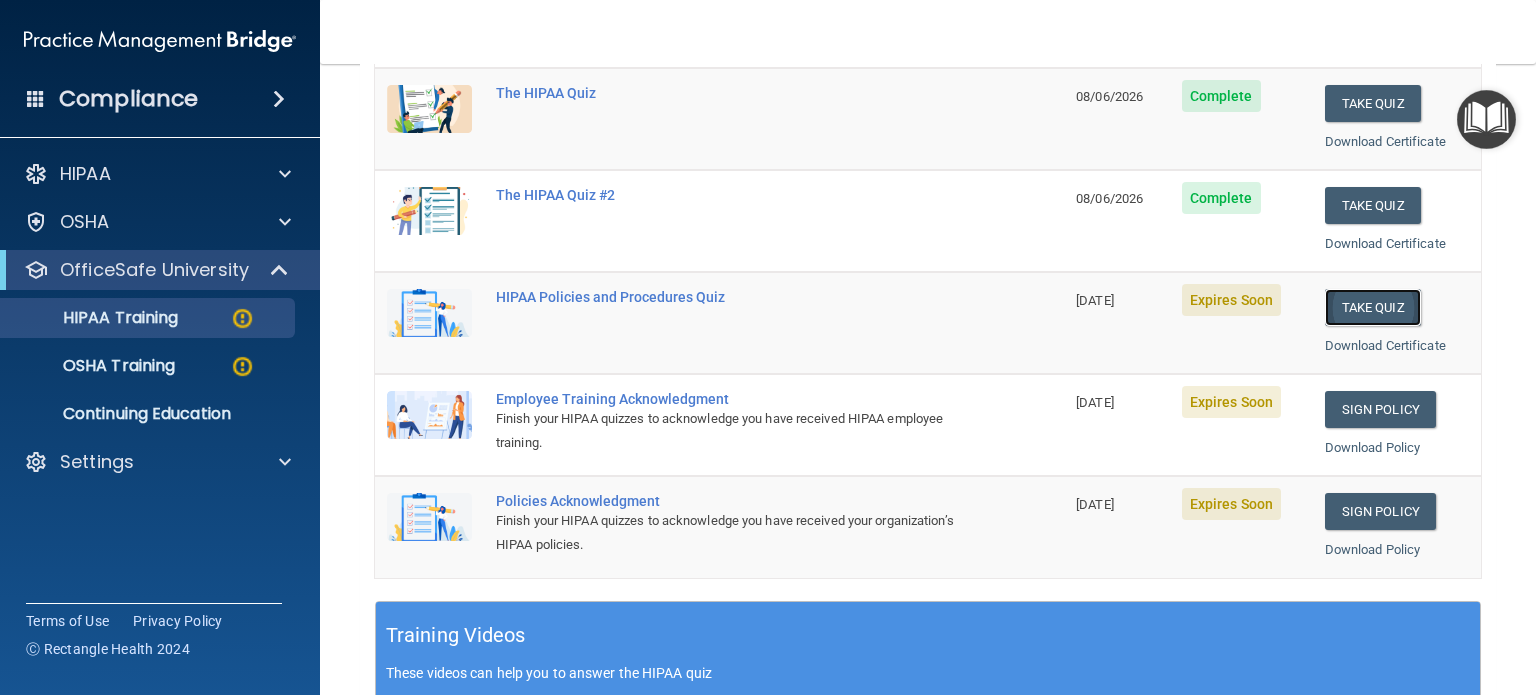 click on "Take Quiz" at bounding box center (1373, 307) 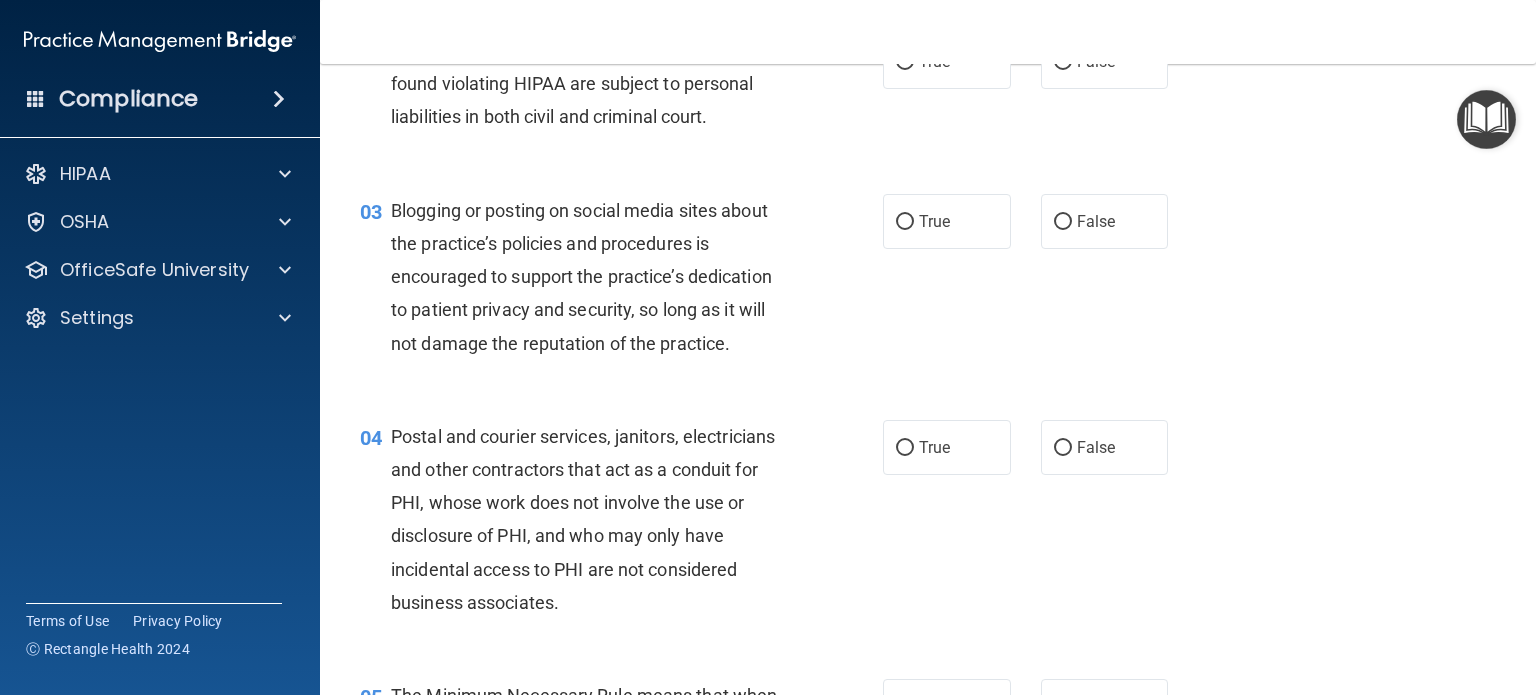 scroll, scrollTop: 0, scrollLeft: 0, axis: both 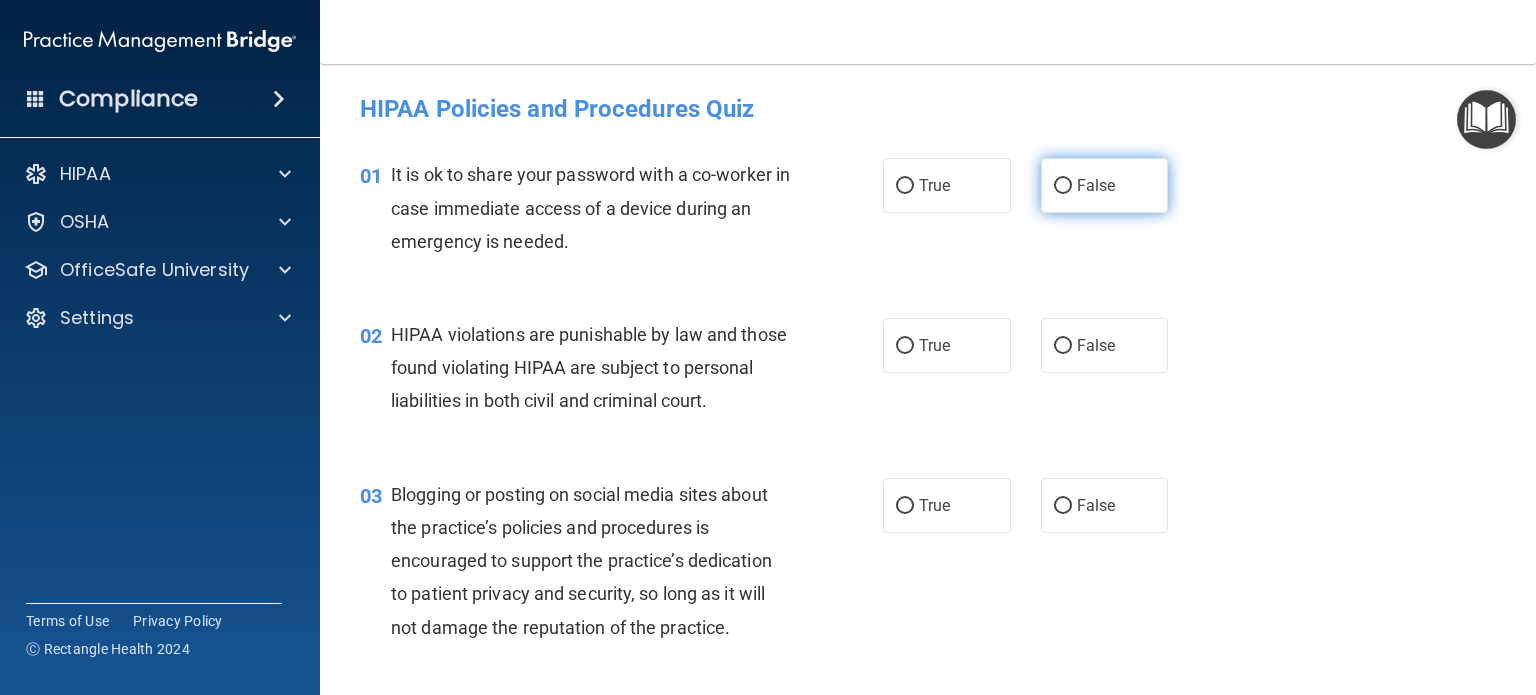 click on "False" at bounding box center (1105, 185) 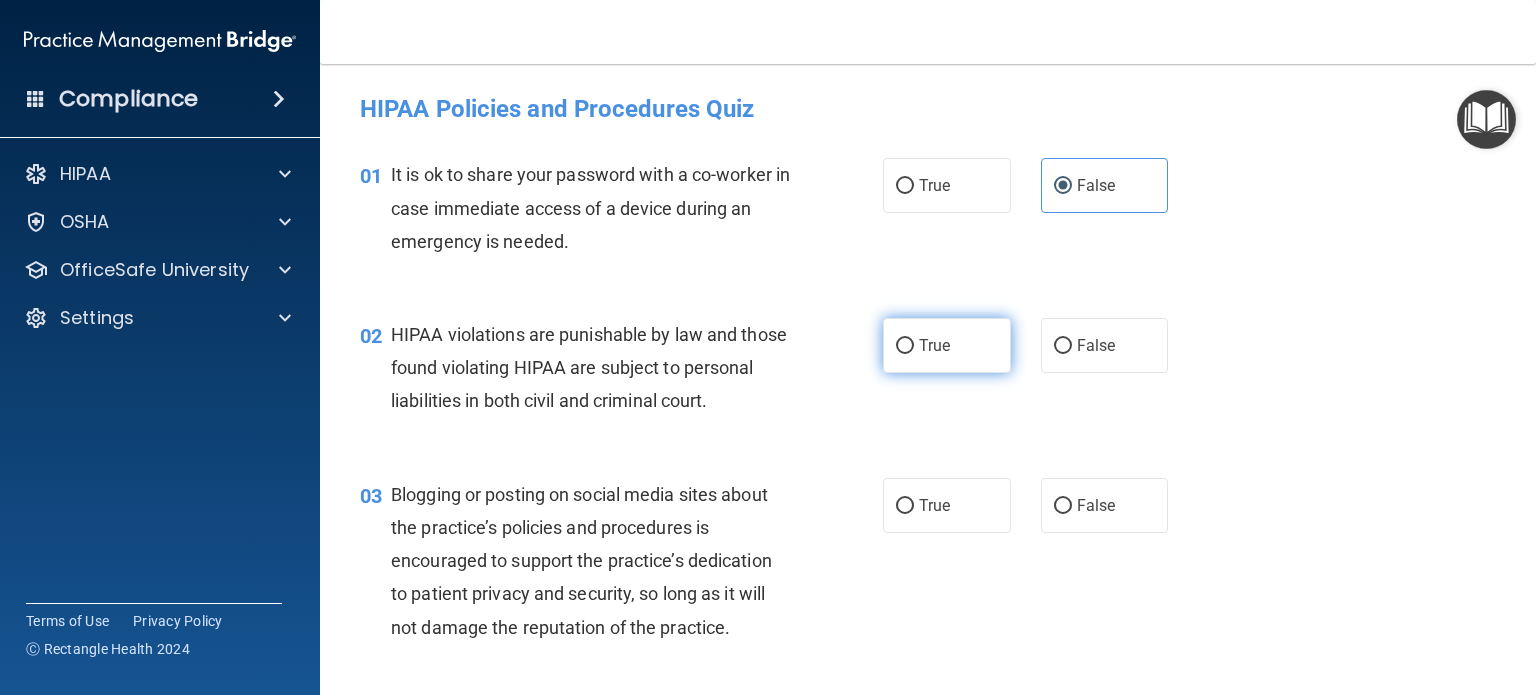 click on "True" at bounding box center (934, 345) 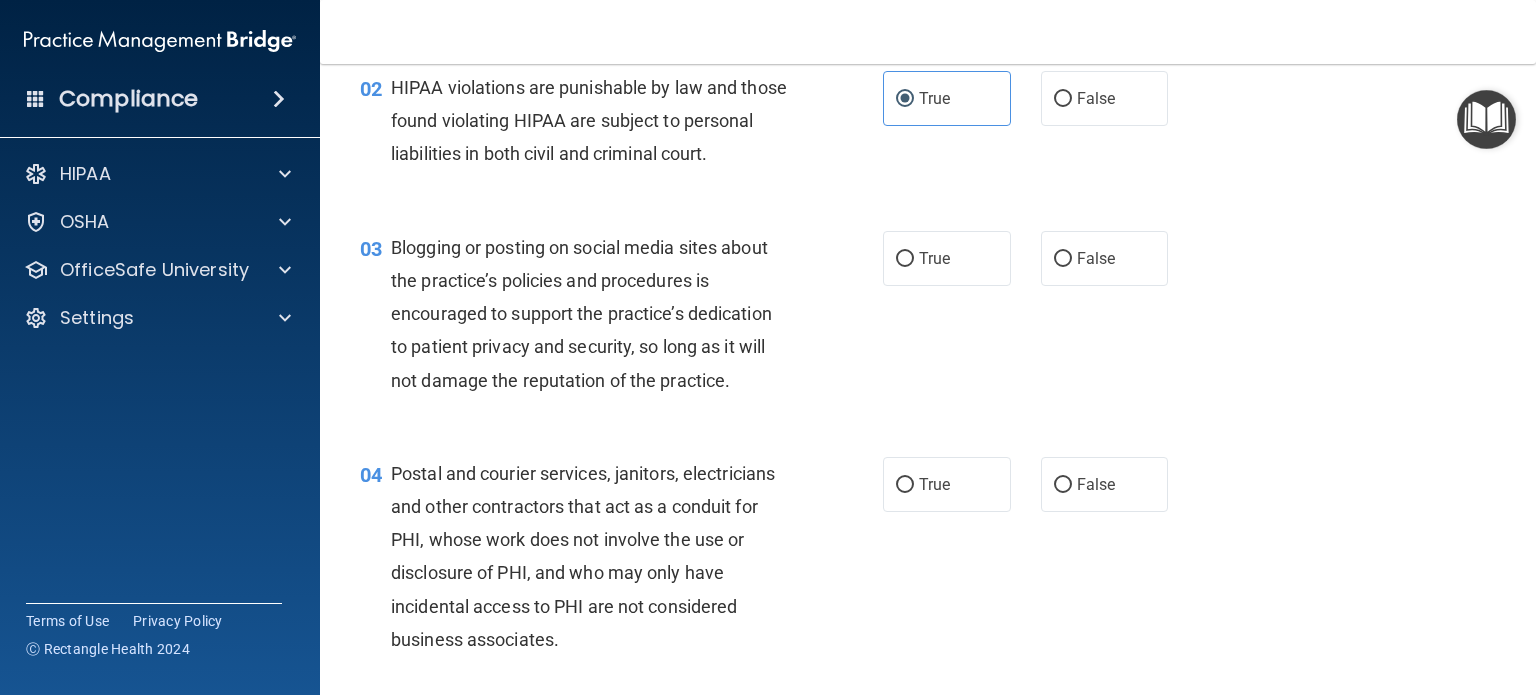 scroll, scrollTop: 272, scrollLeft: 0, axis: vertical 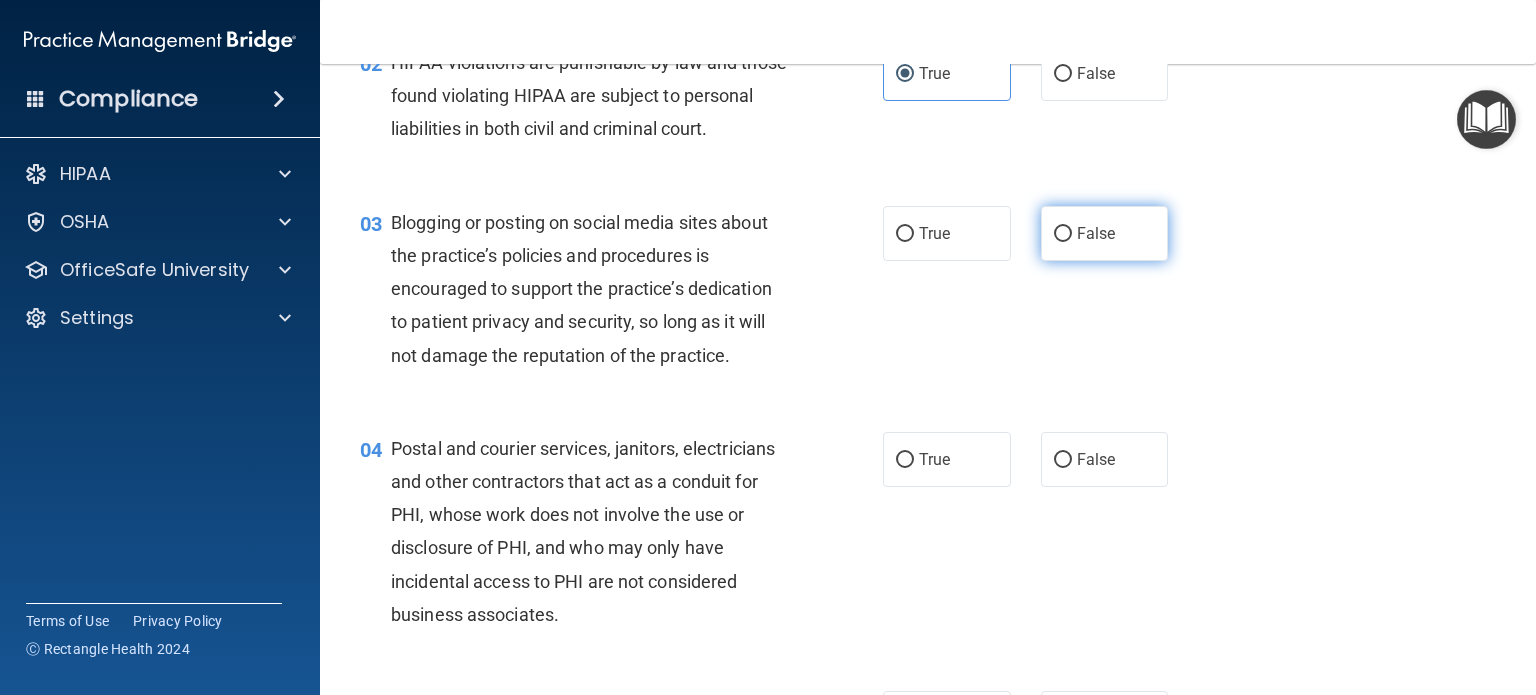click on "False" at bounding box center [1063, 234] 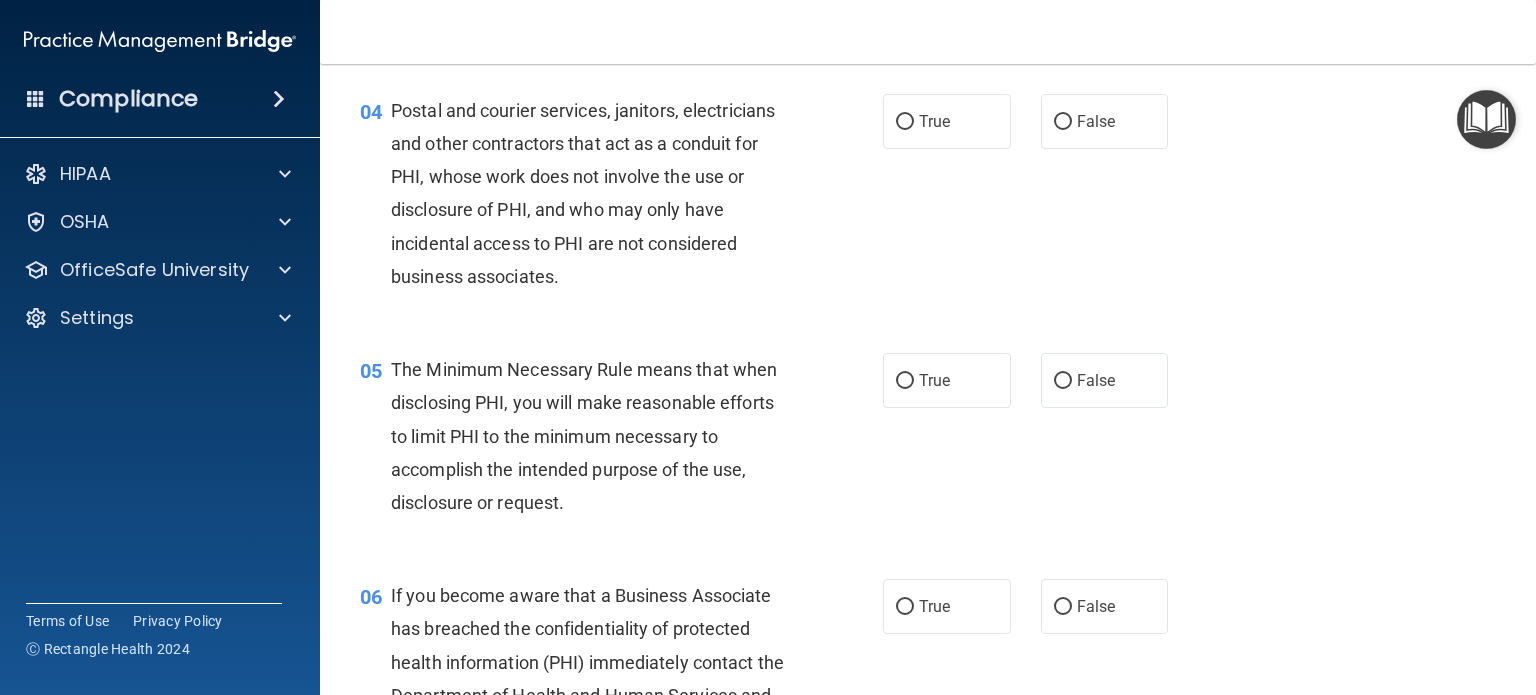 scroll, scrollTop: 611, scrollLeft: 0, axis: vertical 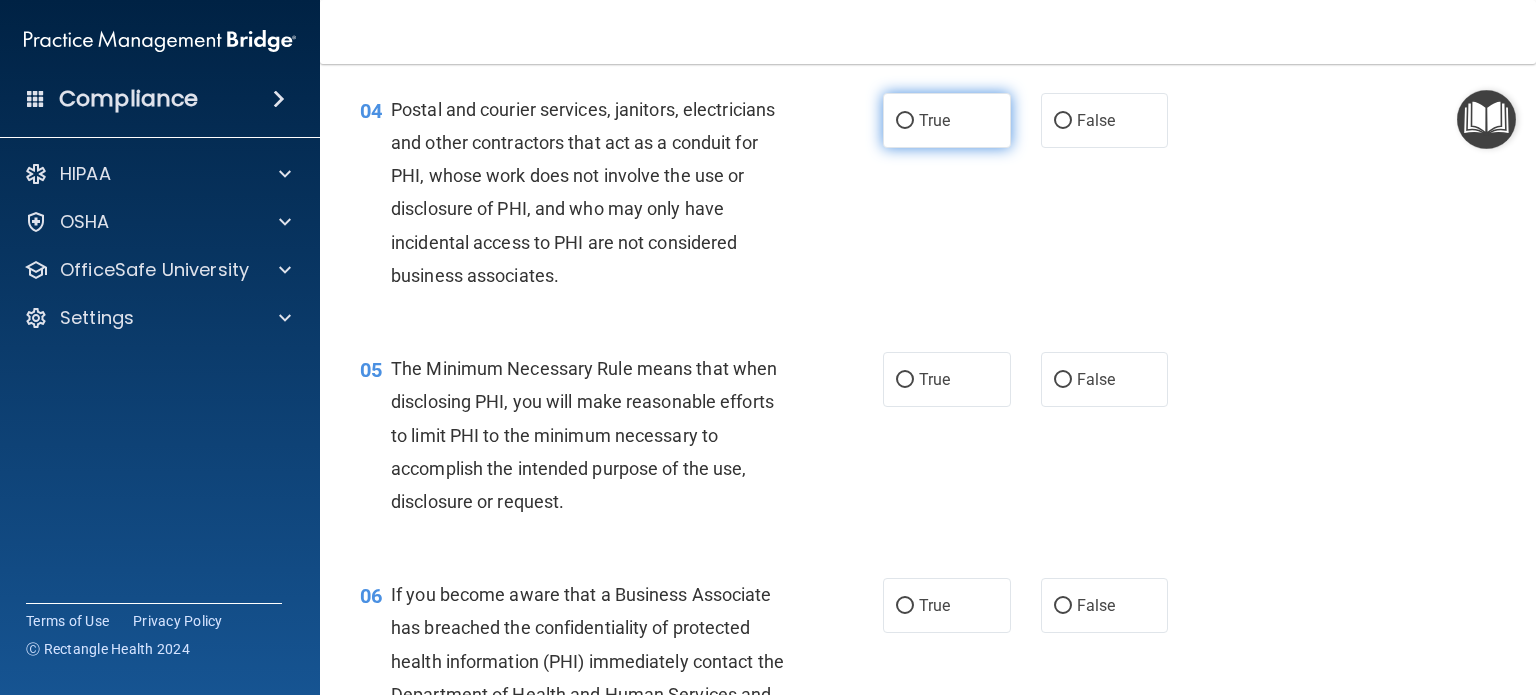 click on "True" at bounding box center (934, 120) 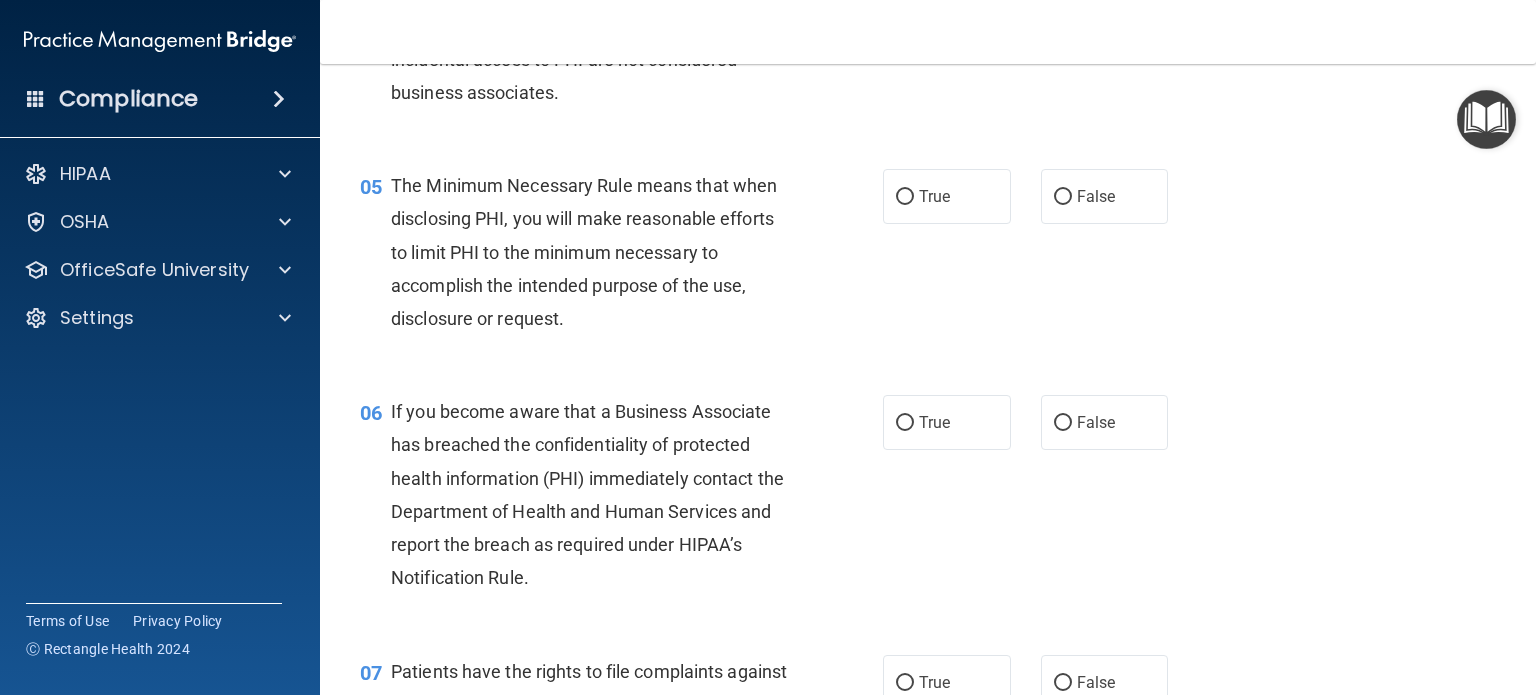 scroll, scrollTop: 795, scrollLeft: 0, axis: vertical 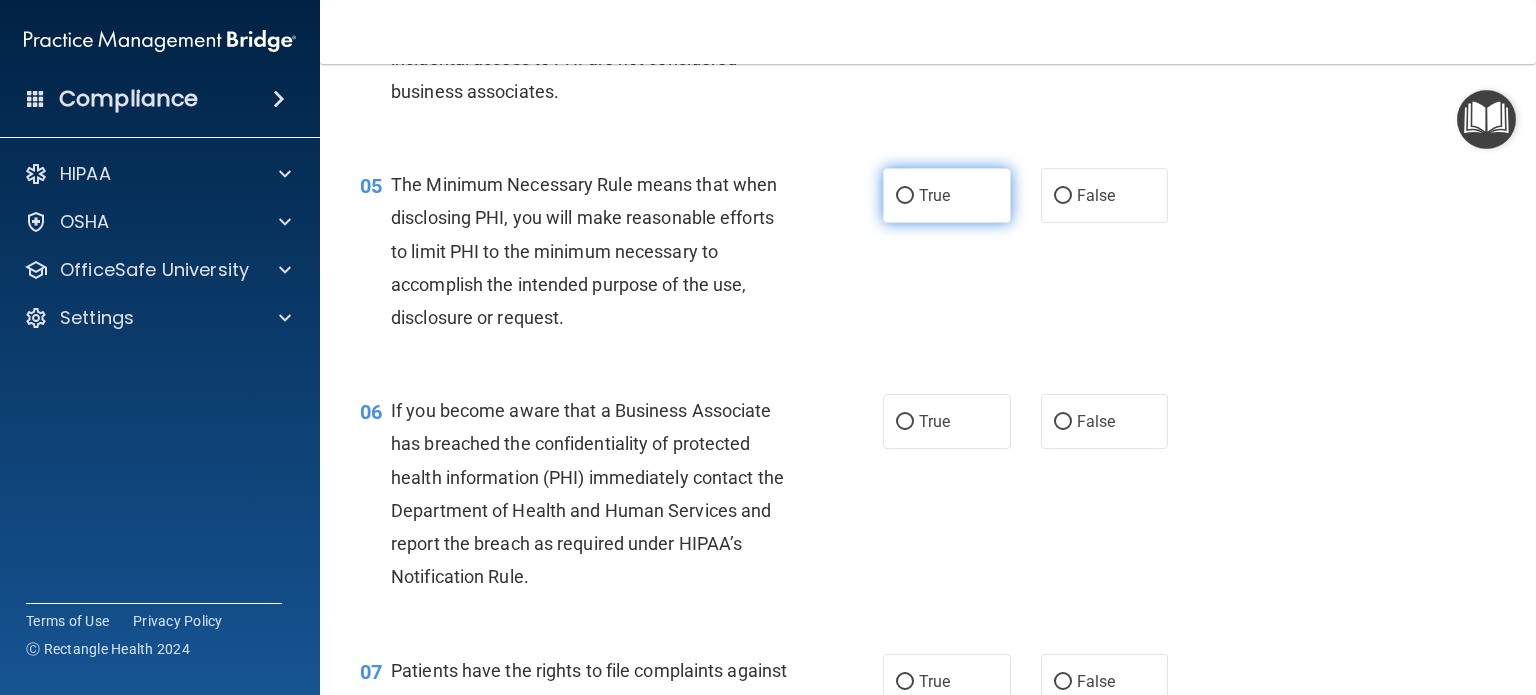 click on "True" at bounding box center [905, 196] 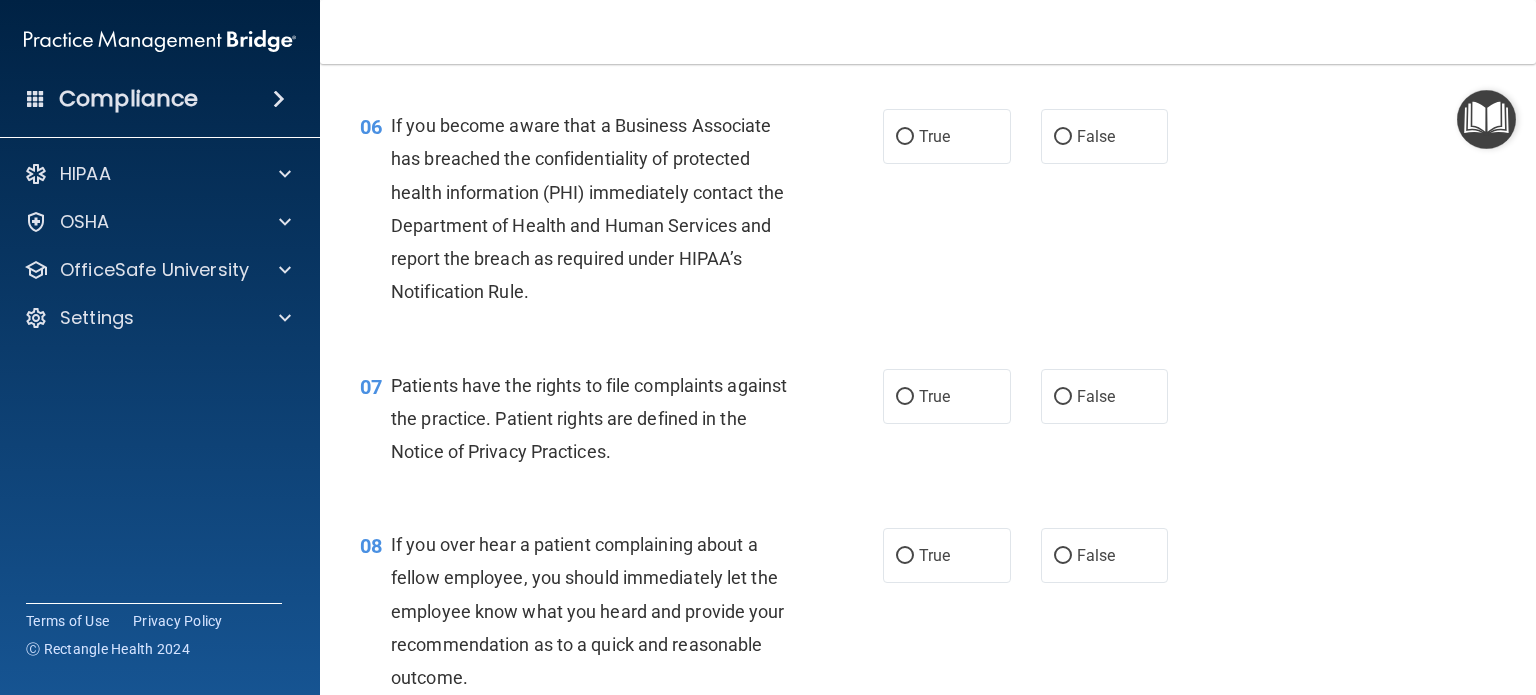 scroll, scrollTop: 1079, scrollLeft: 0, axis: vertical 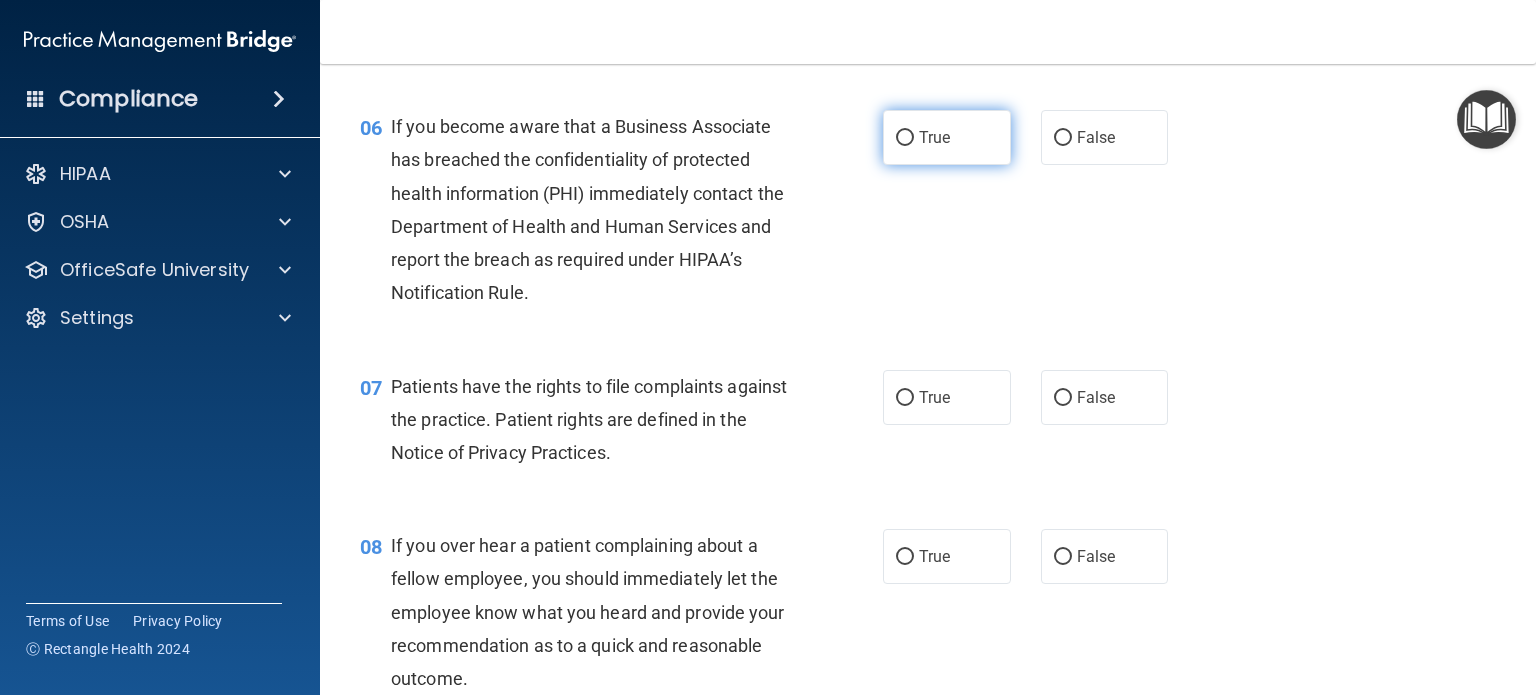click on "True" at bounding box center (947, 137) 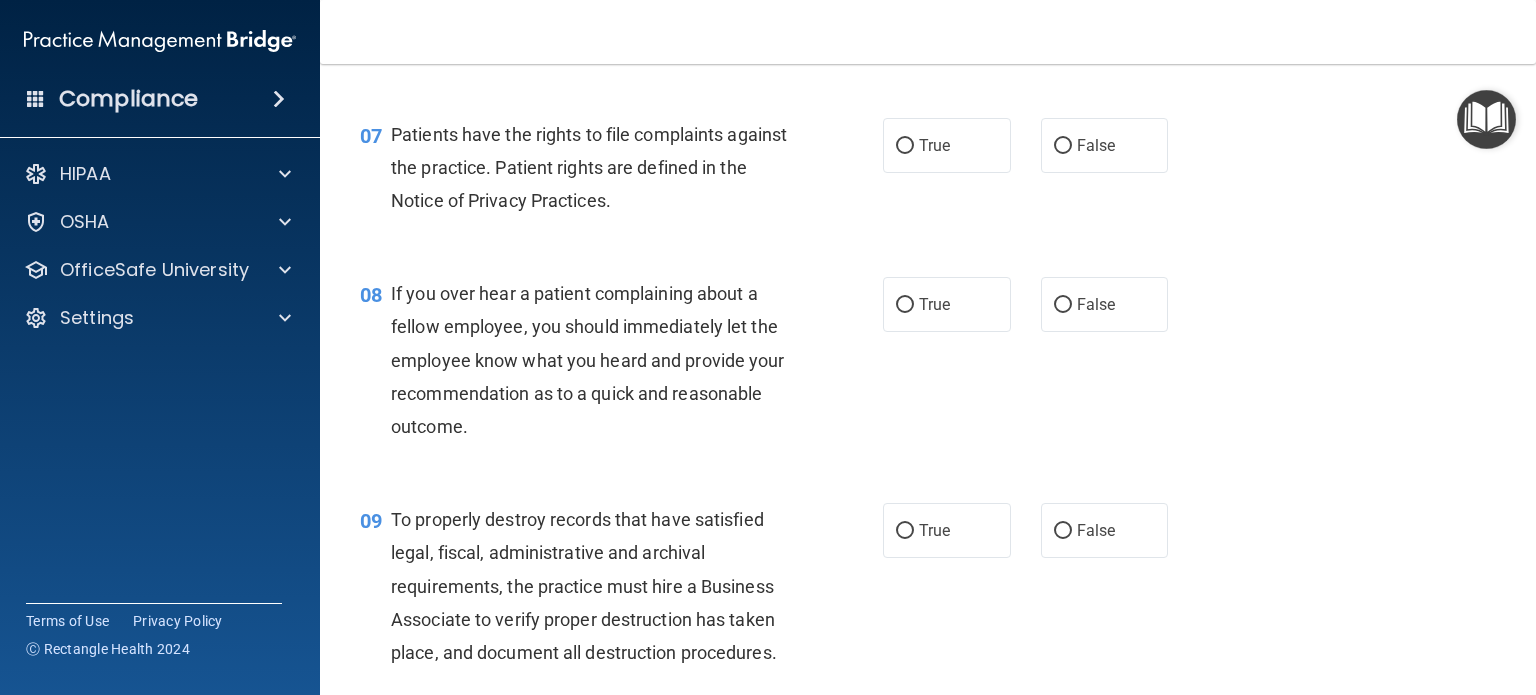 scroll, scrollTop: 1342, scrollLeft: 0, axis: vertical 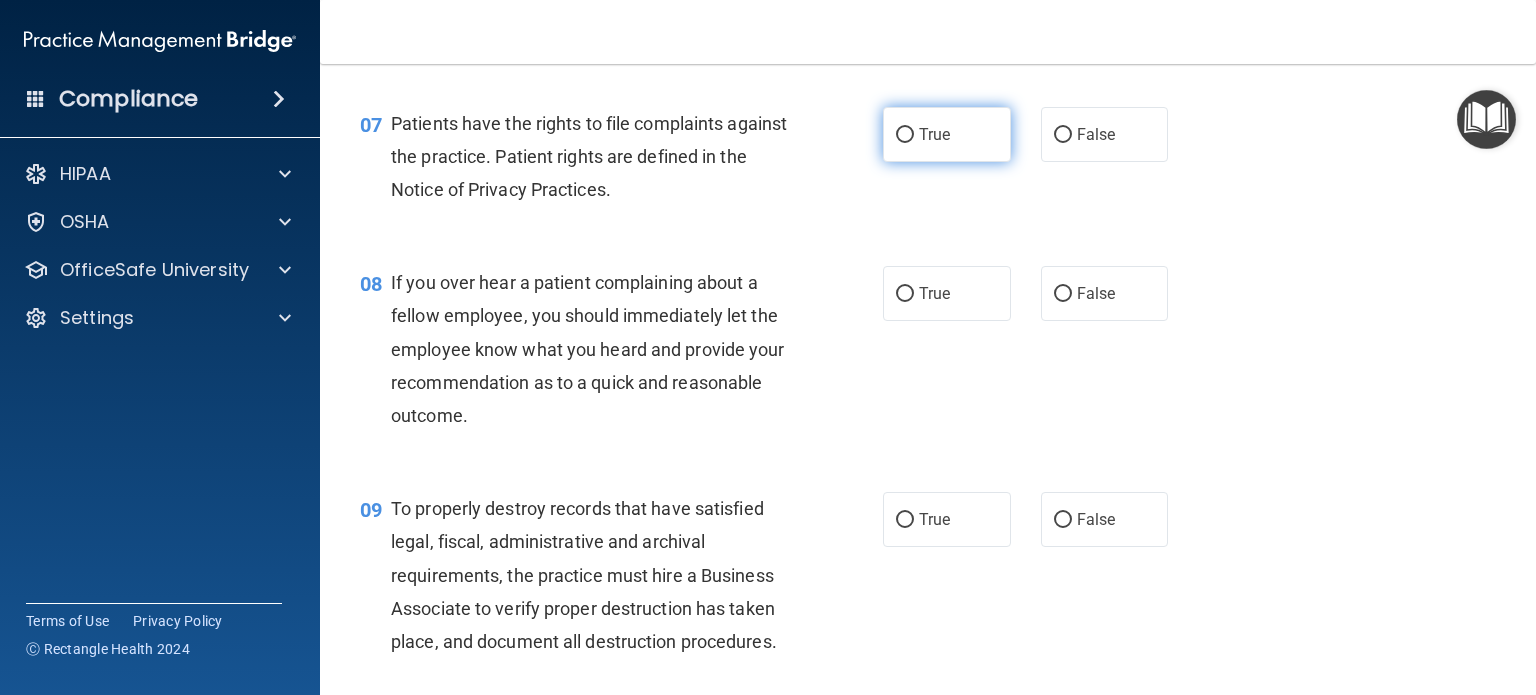 click on "True" at bounding box center [947, 134] 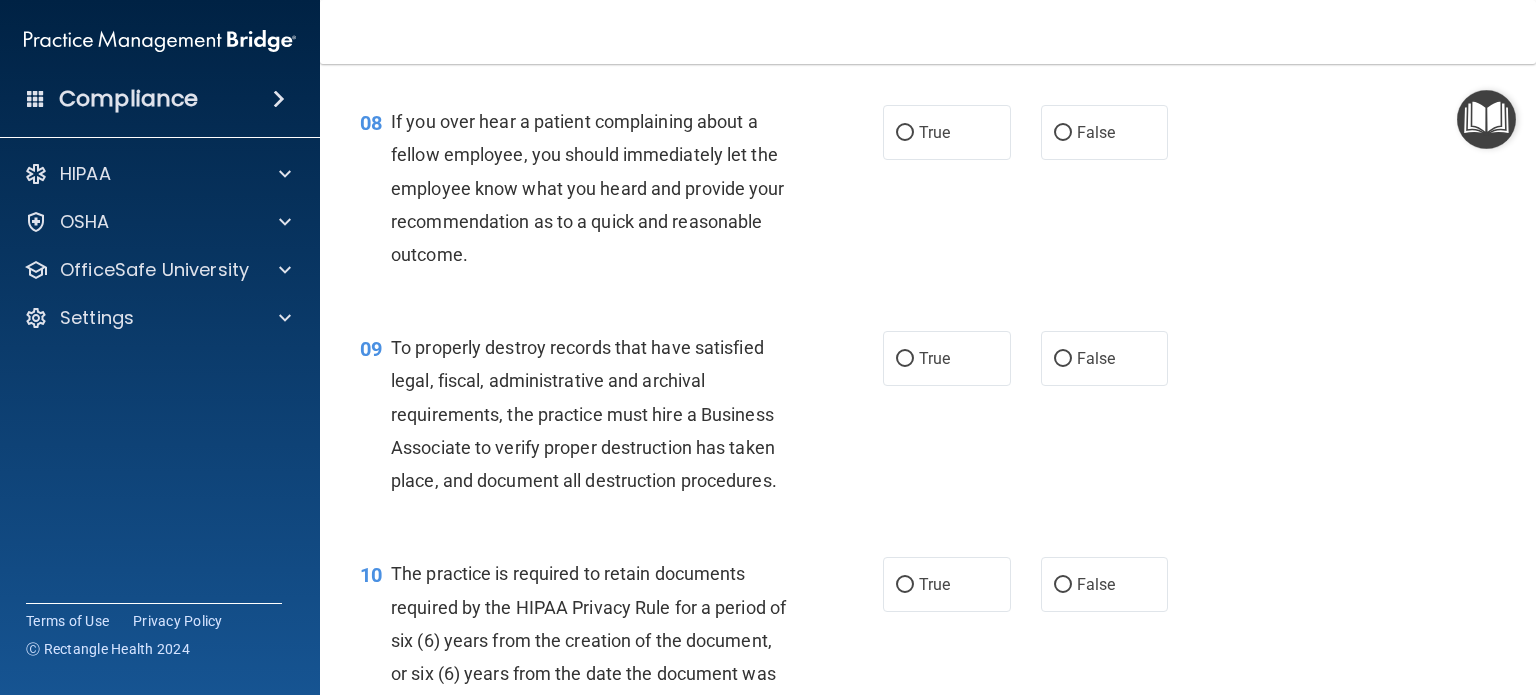 scroll, scrollTop: 1502, scrollLeft: 0, axis: vertical 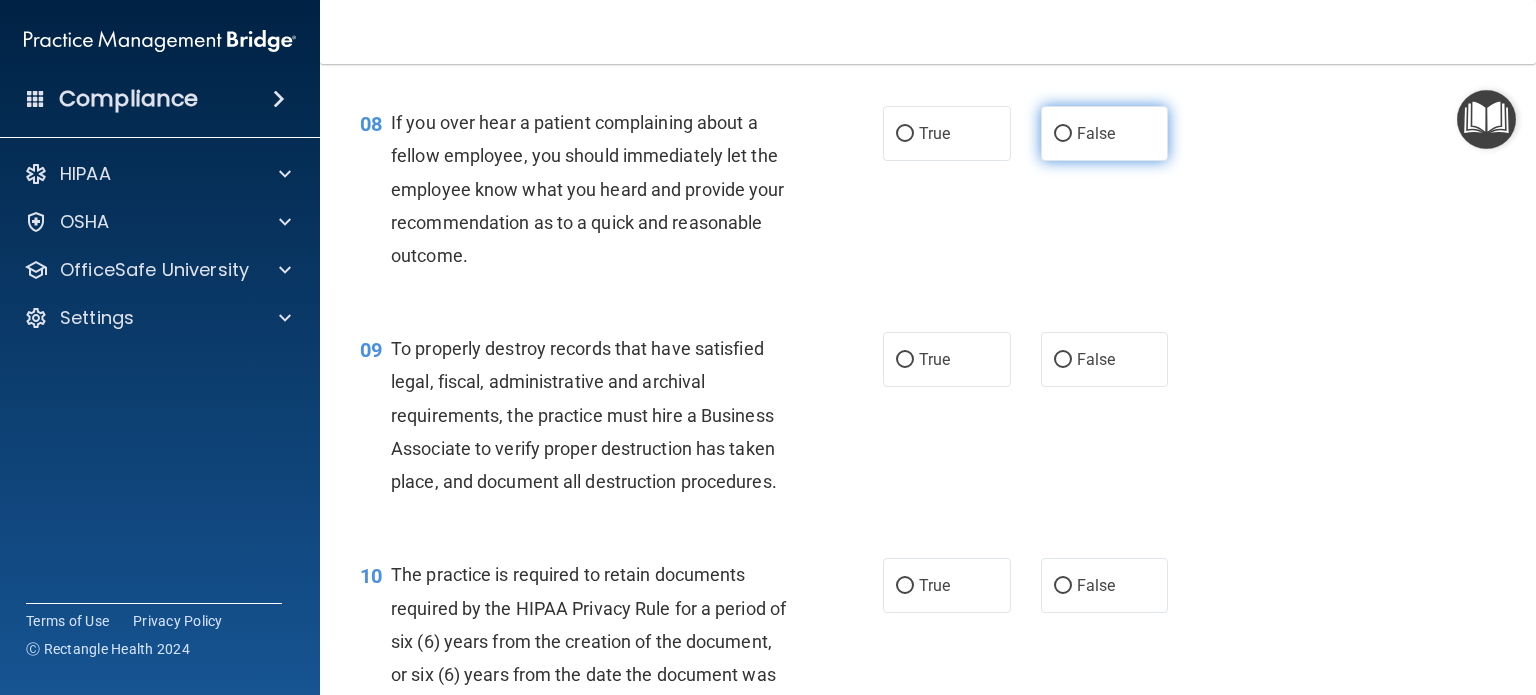 click on "False" at bounding box center [1105, 133] 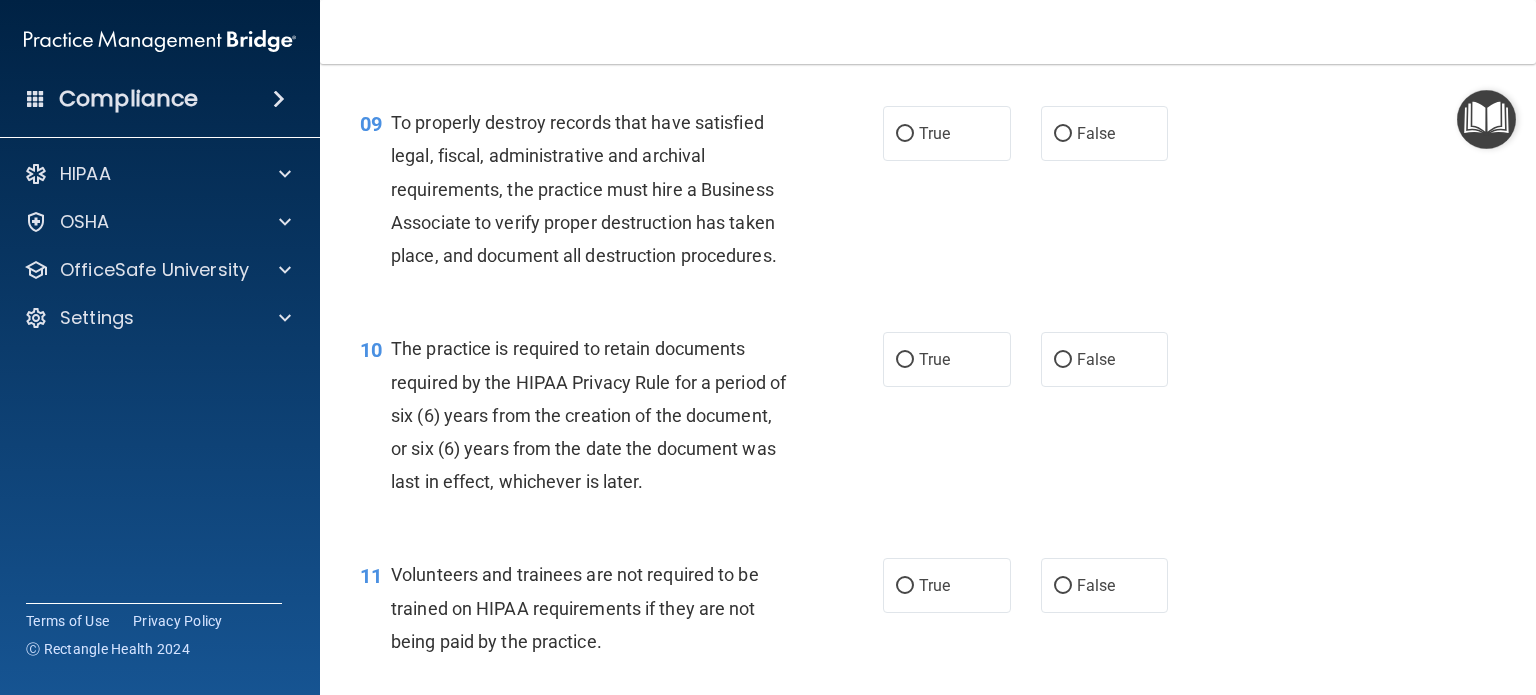 scroll, scrollTop: 1730, scrollLeft: 0, axis: vertical 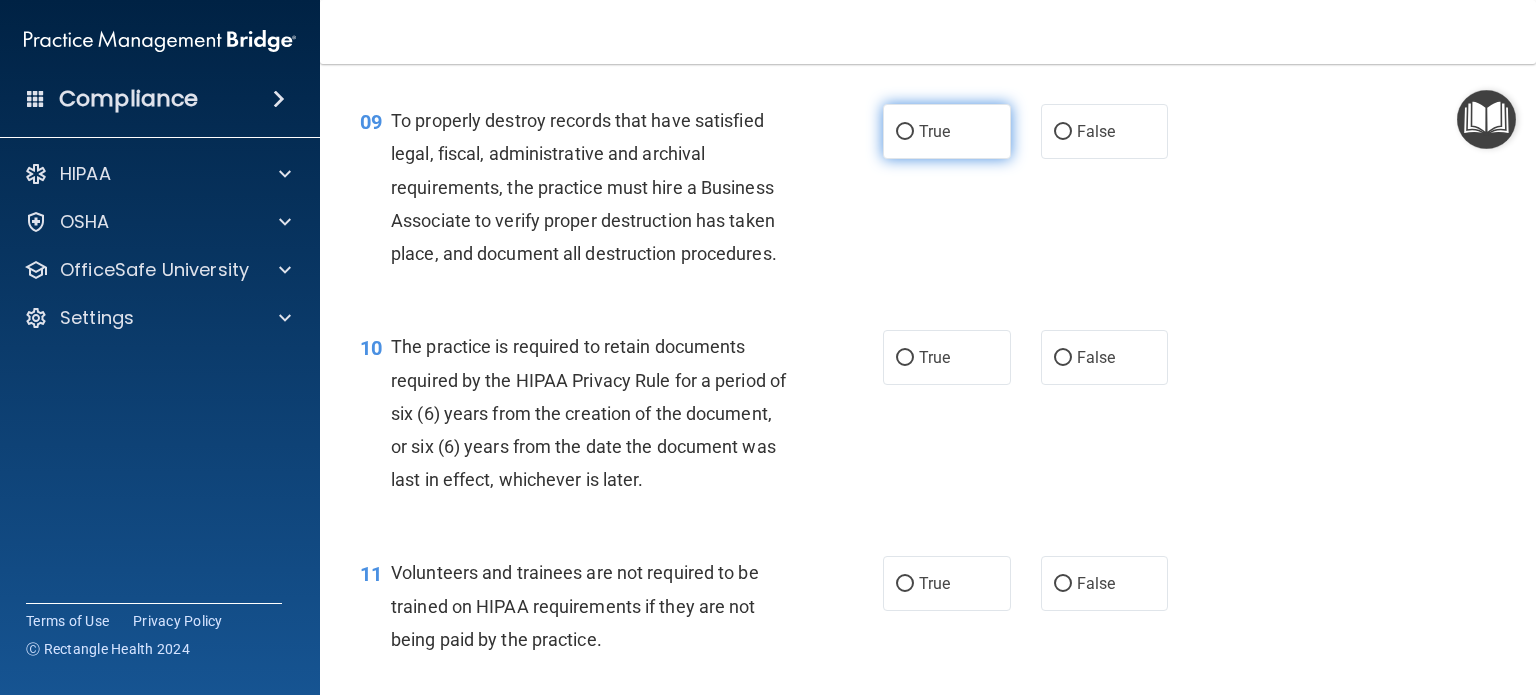 click on "True" at bounding box center (947, 131) 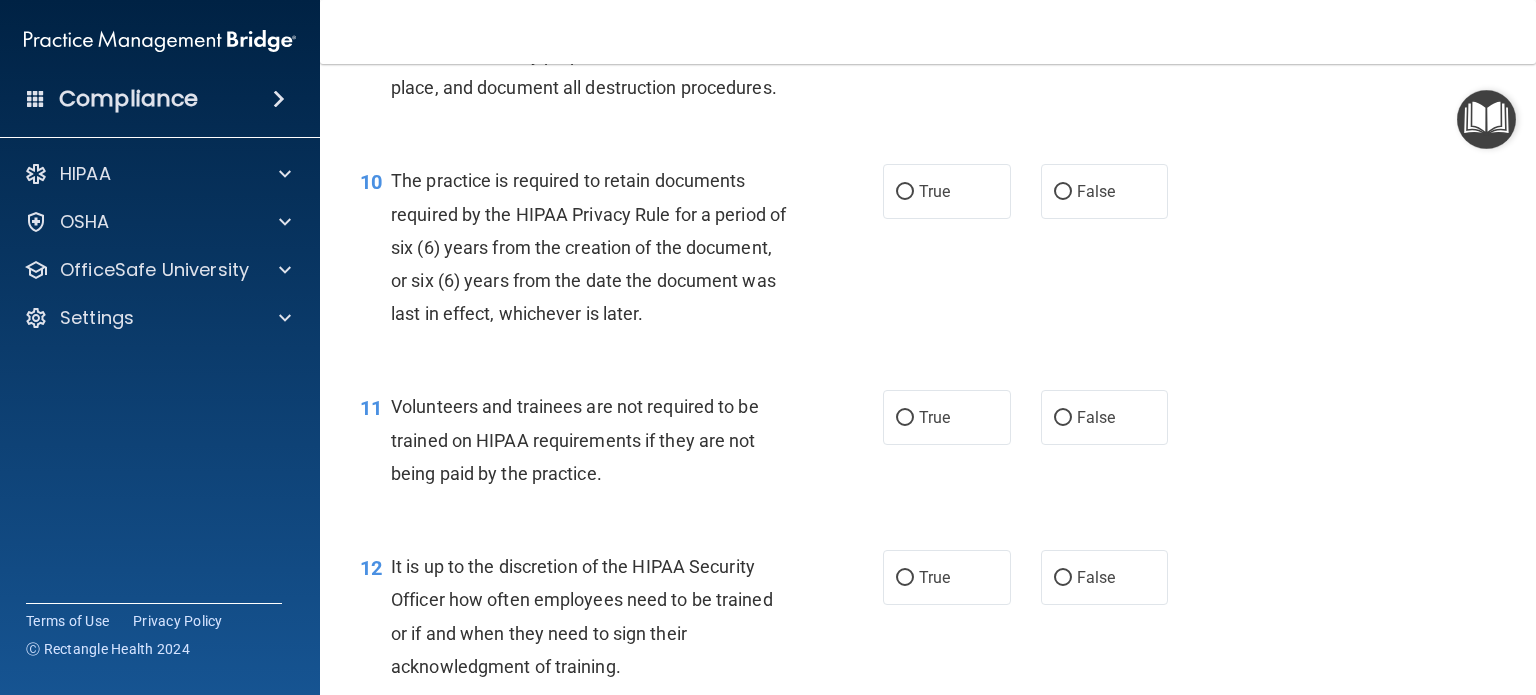scroll, scrollTop: 1940, scrollLeft: 0, axis: vertical 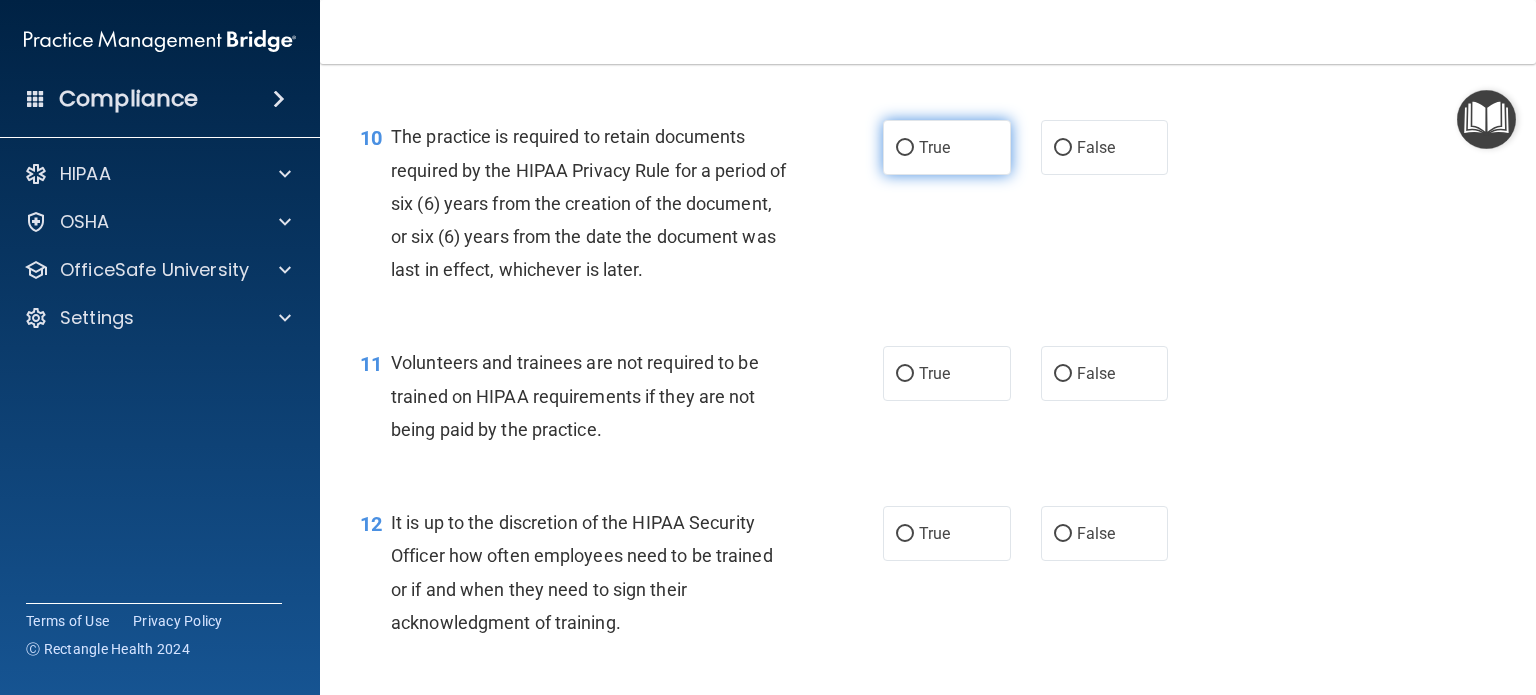 click on "True" at bounding box center (947, 147) 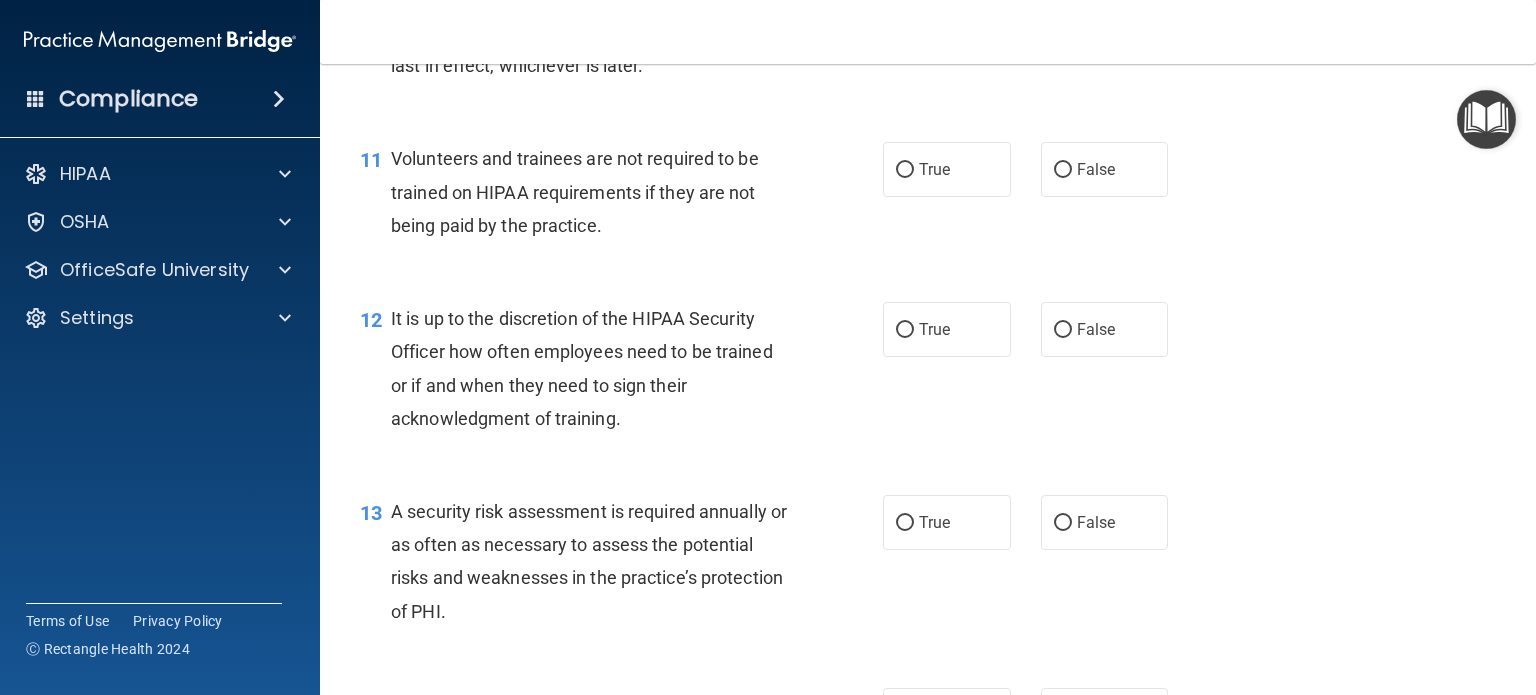 scroll, scrollTop: 2212, scrollLeft: 0, axis: vertical 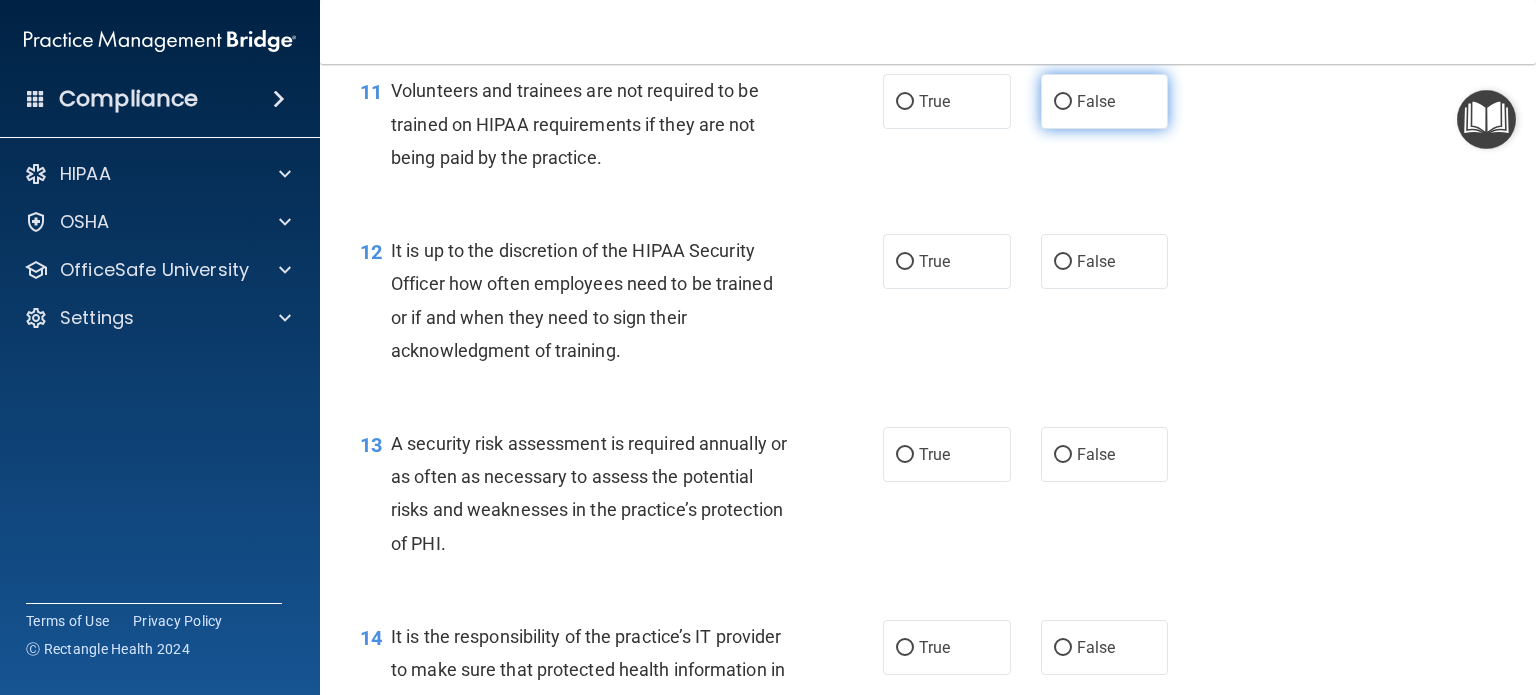 click on "False" at bounding box center (1105, 101) 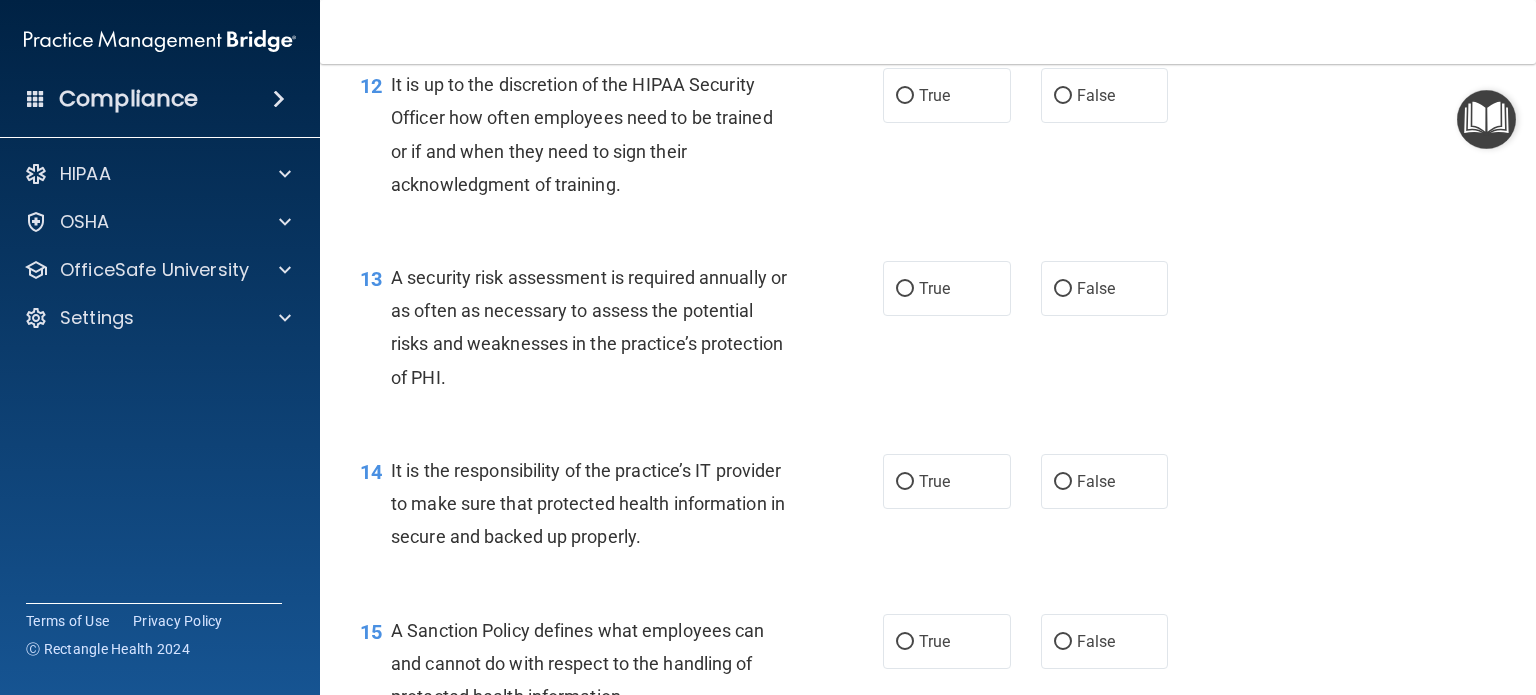 scroll, scrollTop: 2383, scrollLeft: 0, axis: vertical 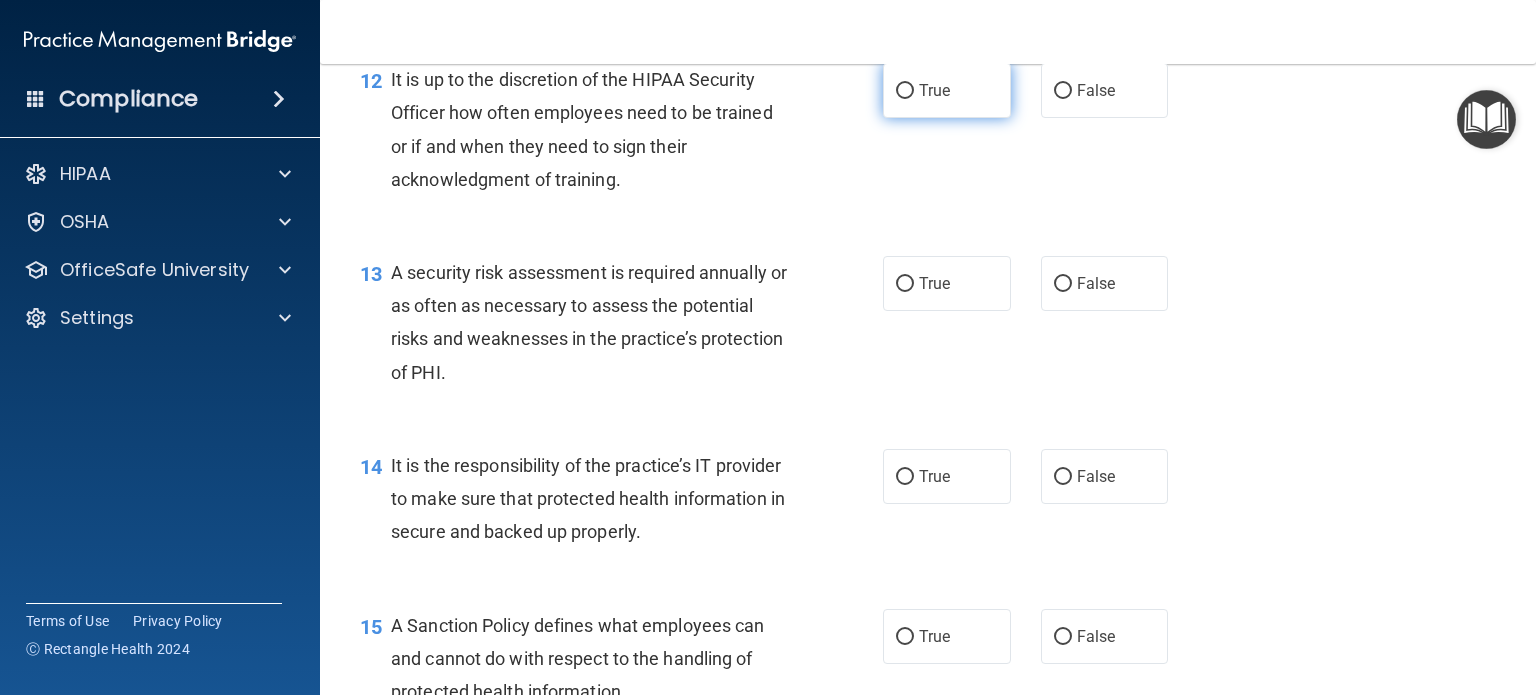click on "True" at bounding box center [934, 90] 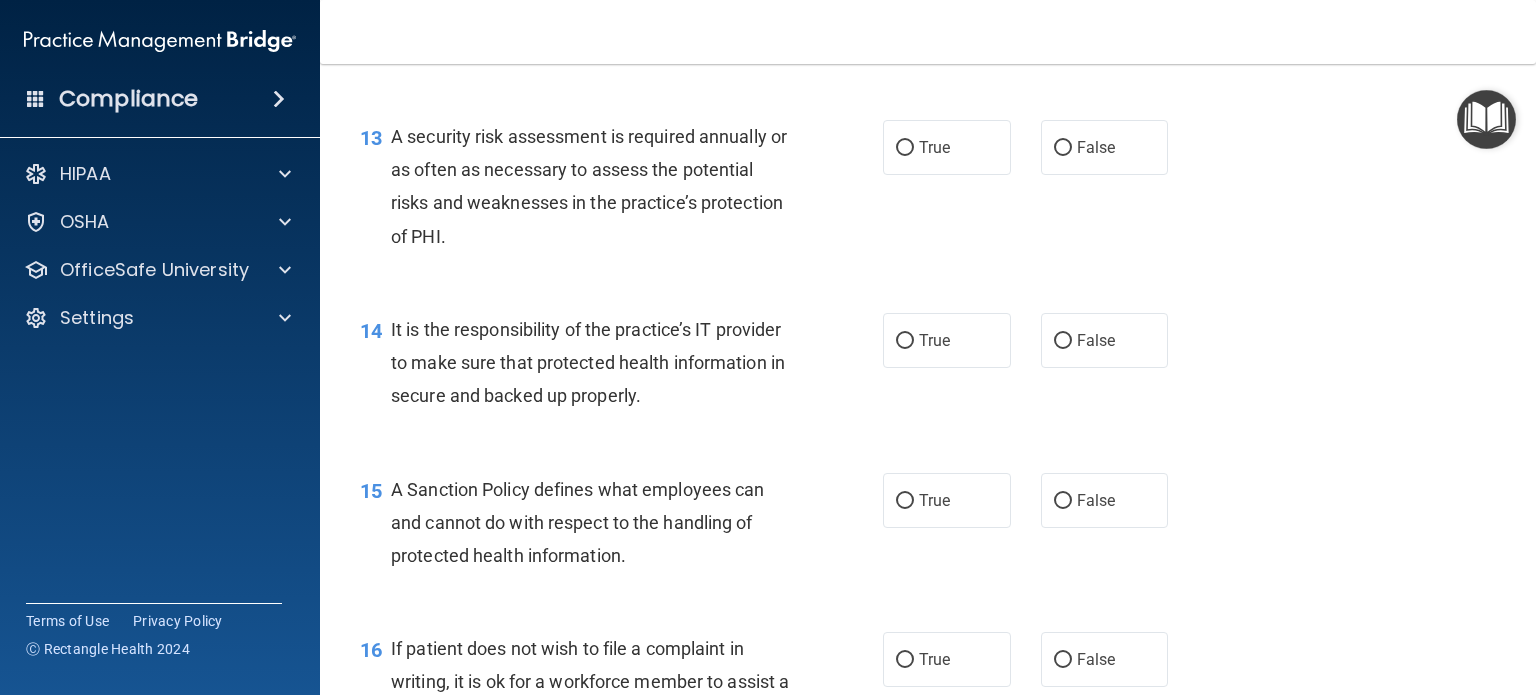 scroll, scrollTop: 2568, scrollLeft: 0, axis: vertical 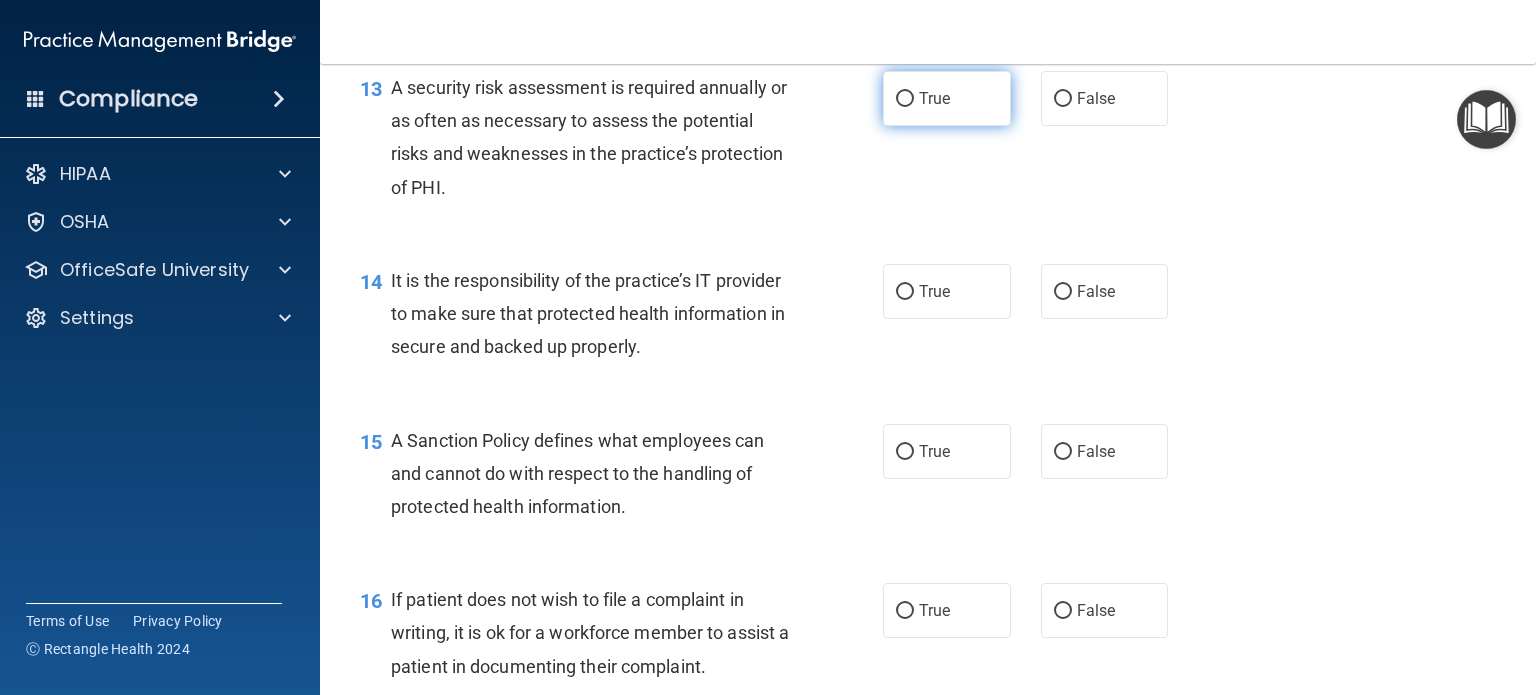 click on "True" at bounding box center (947, 98) 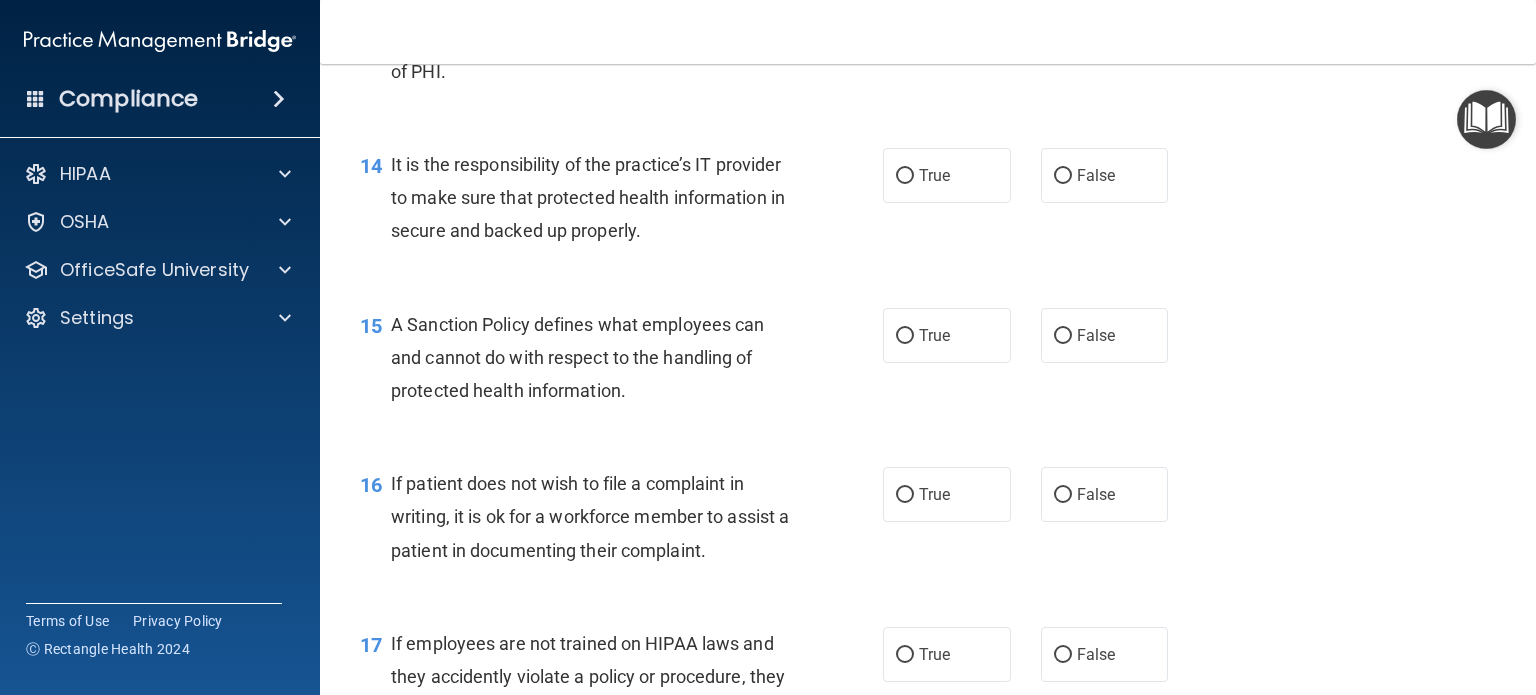 scroll, scrollTop: 2728, scrollLeft: 0, axis: vertical 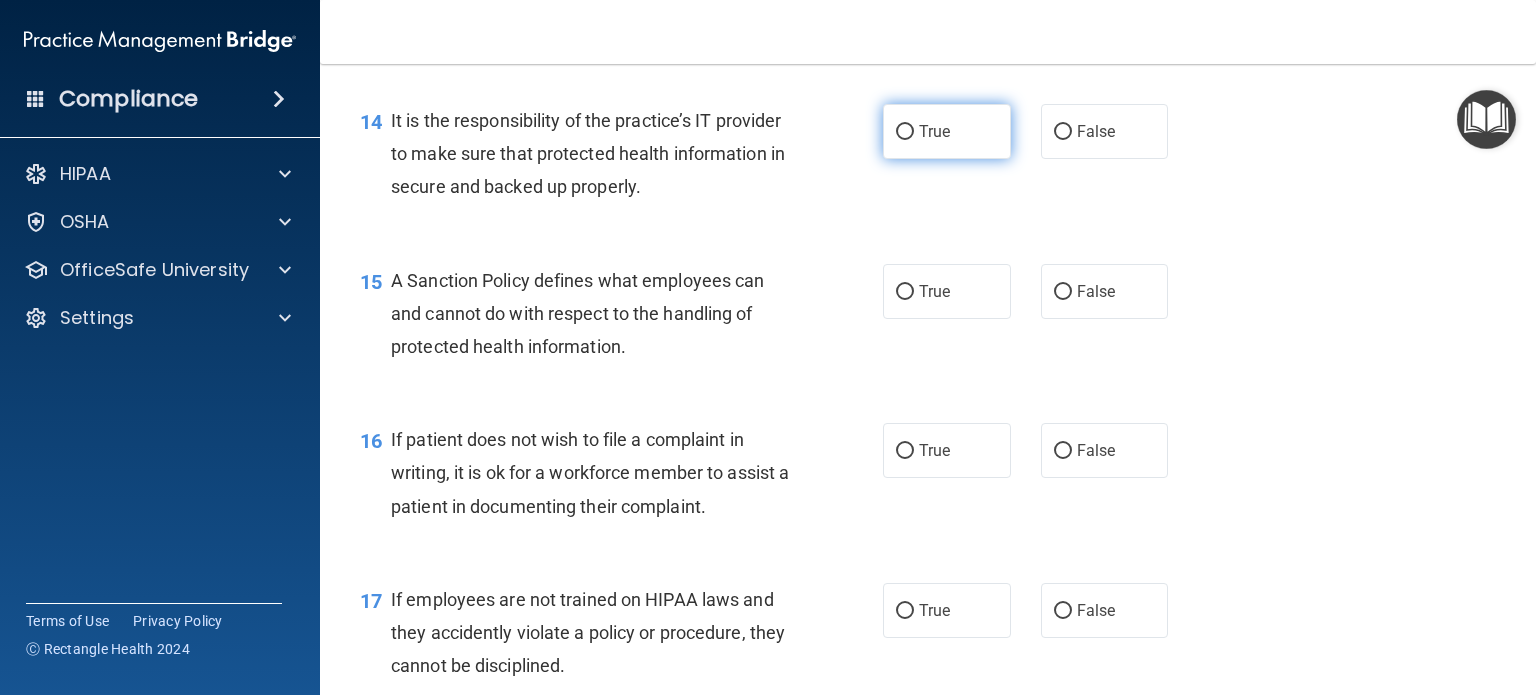click on "True" at bounding box center [947, 131] 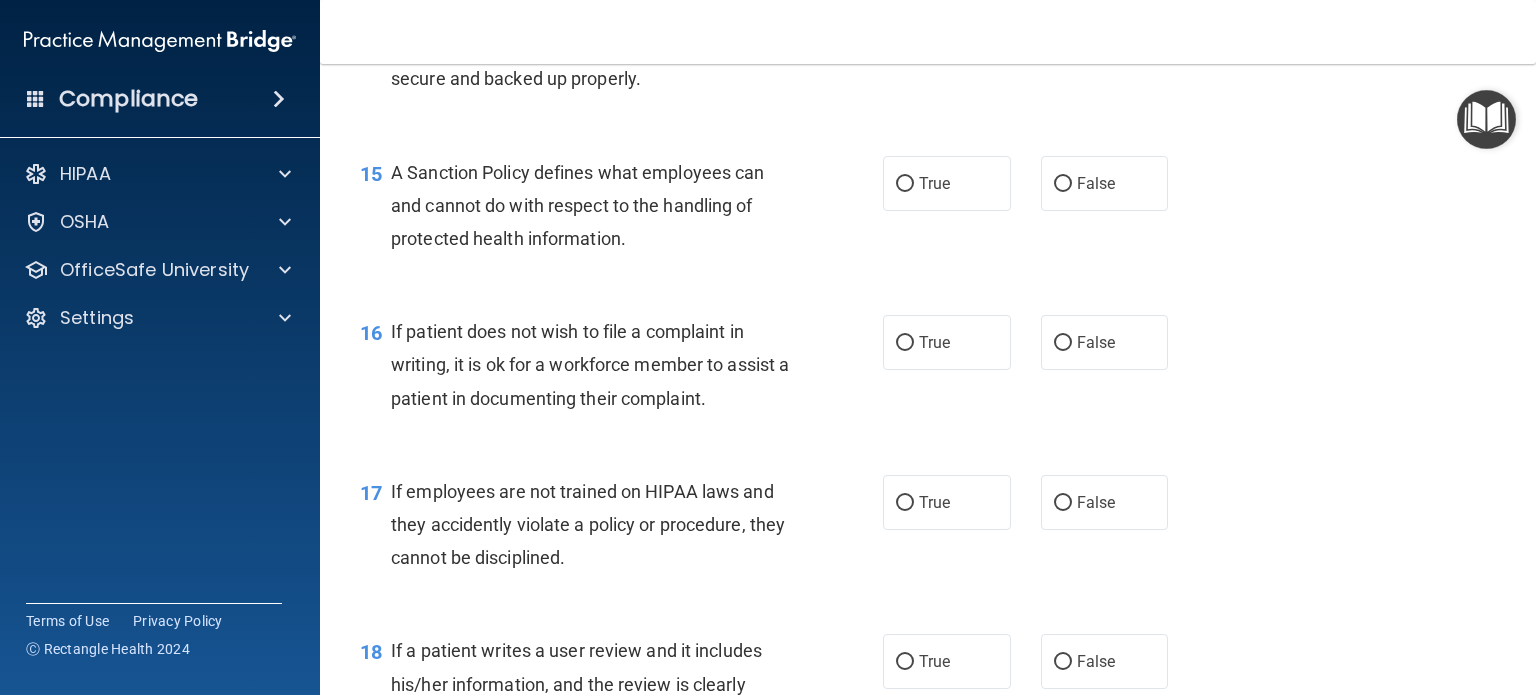 scroll, scrollTop: 2874, scrollLeft: 0, axis: vertical 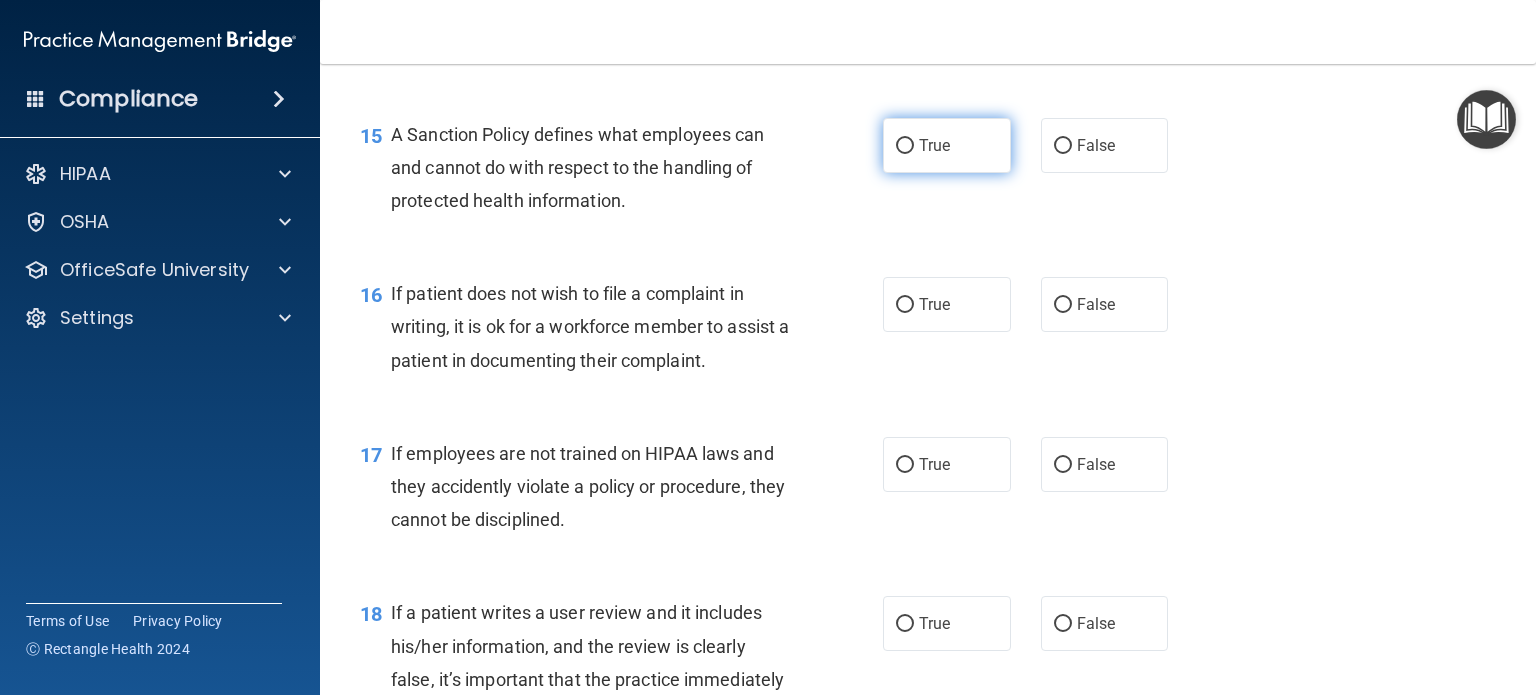 click on "True" at bounding box center [947, 145] 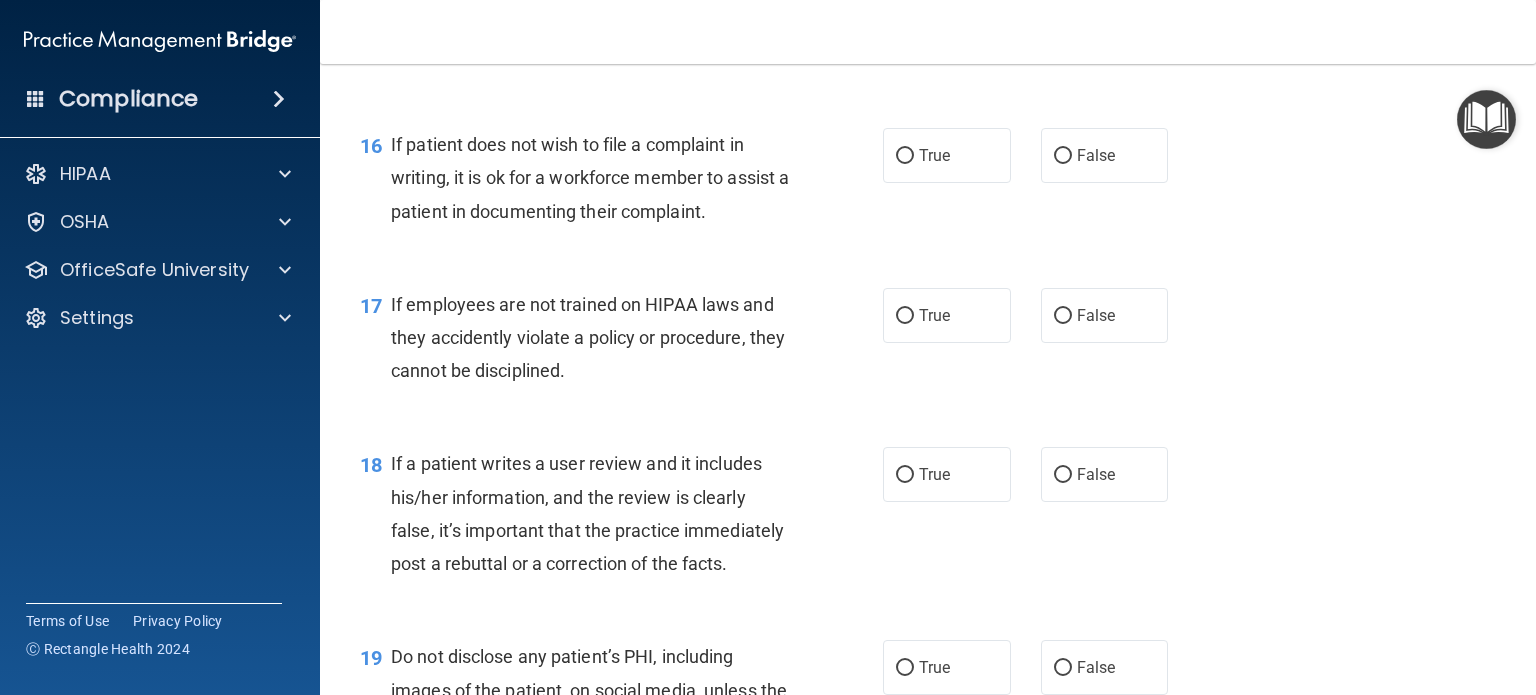 scroll, scrollTop: 3026, scrollLeft: 0, axis: vertical 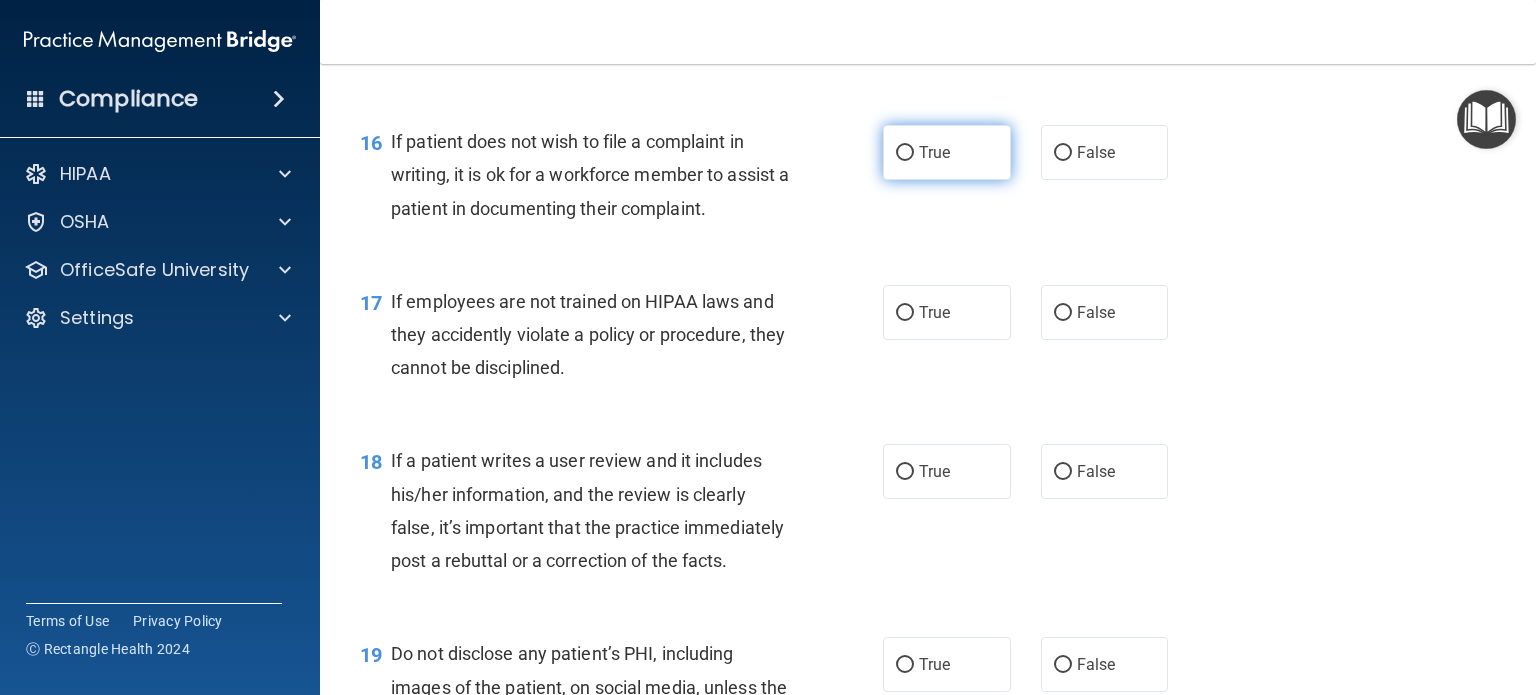 click on "True" at bounding box center (947, 152) 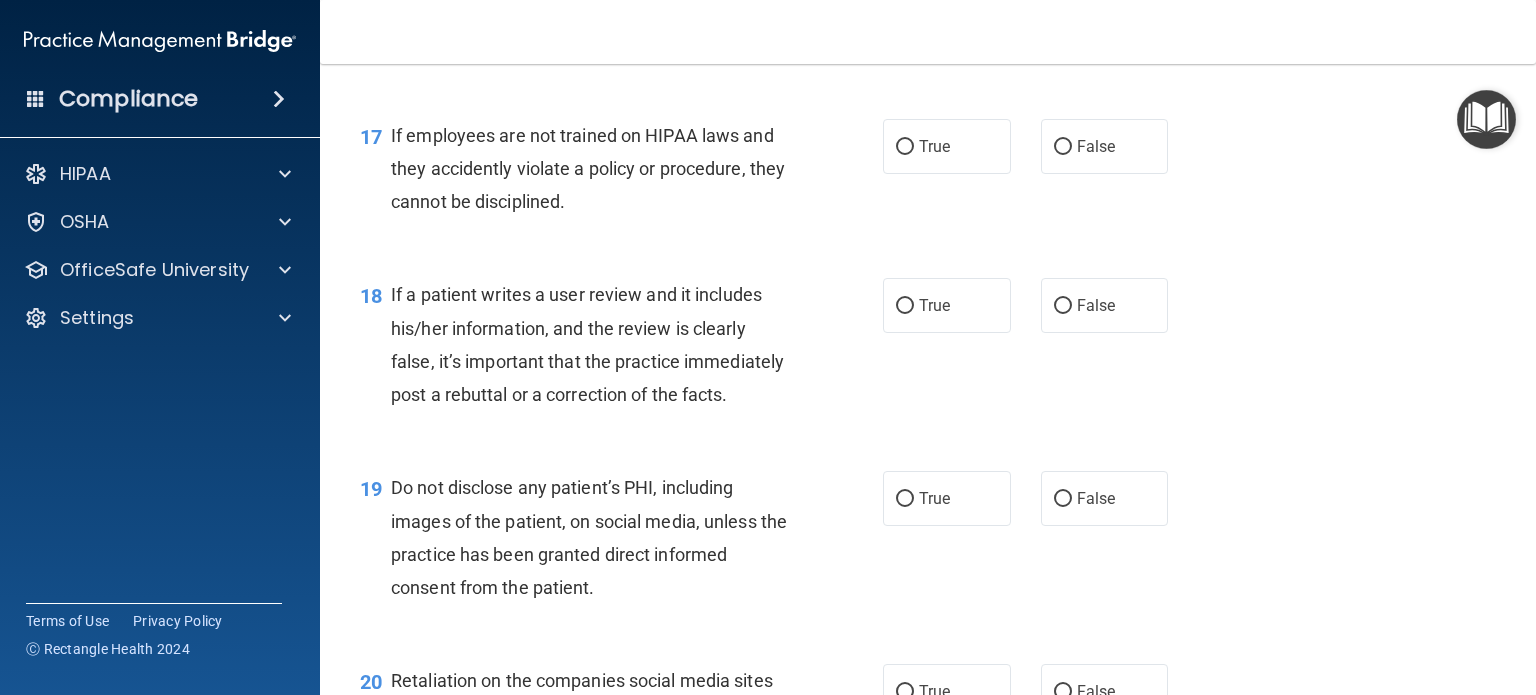 scroll, scrollTop: 3192, scrollLeft: 0, axis: vertical 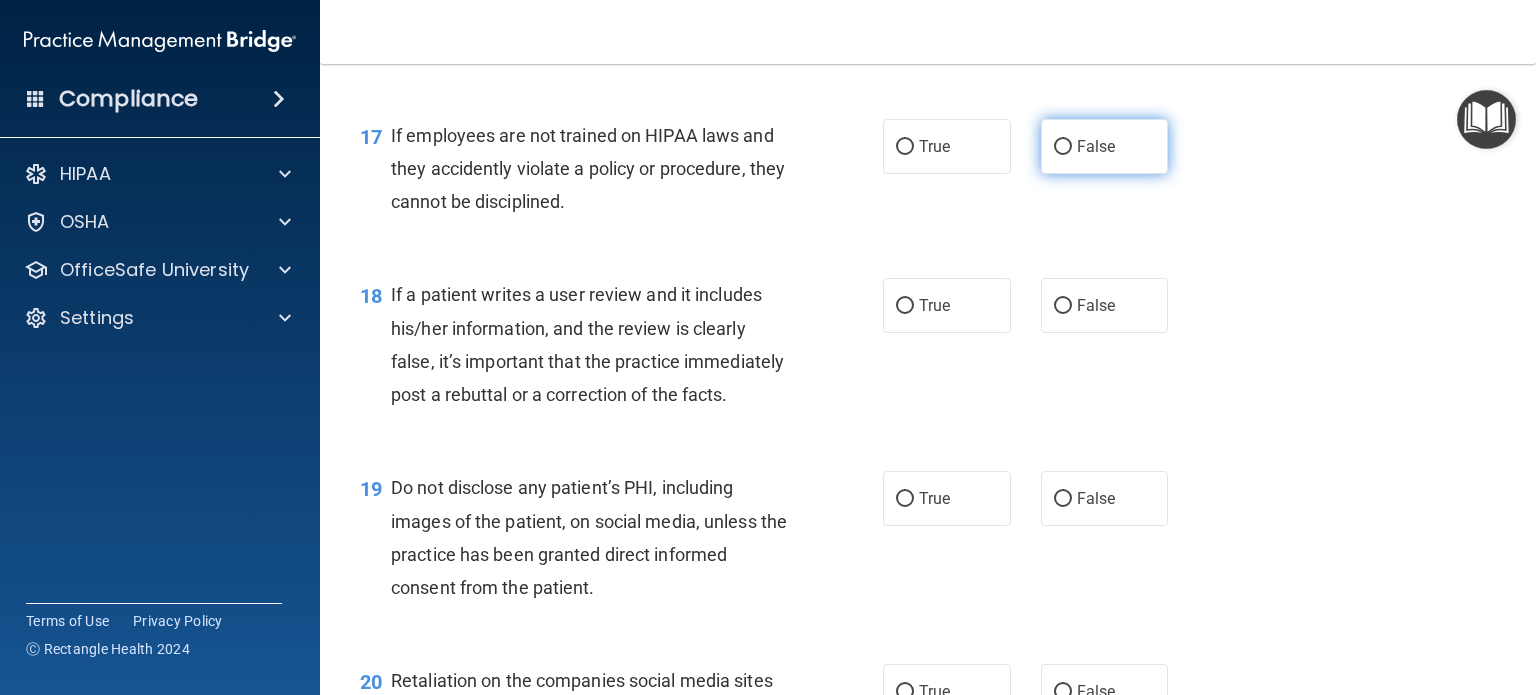 click on "False" at bounding box center [1105, 146] 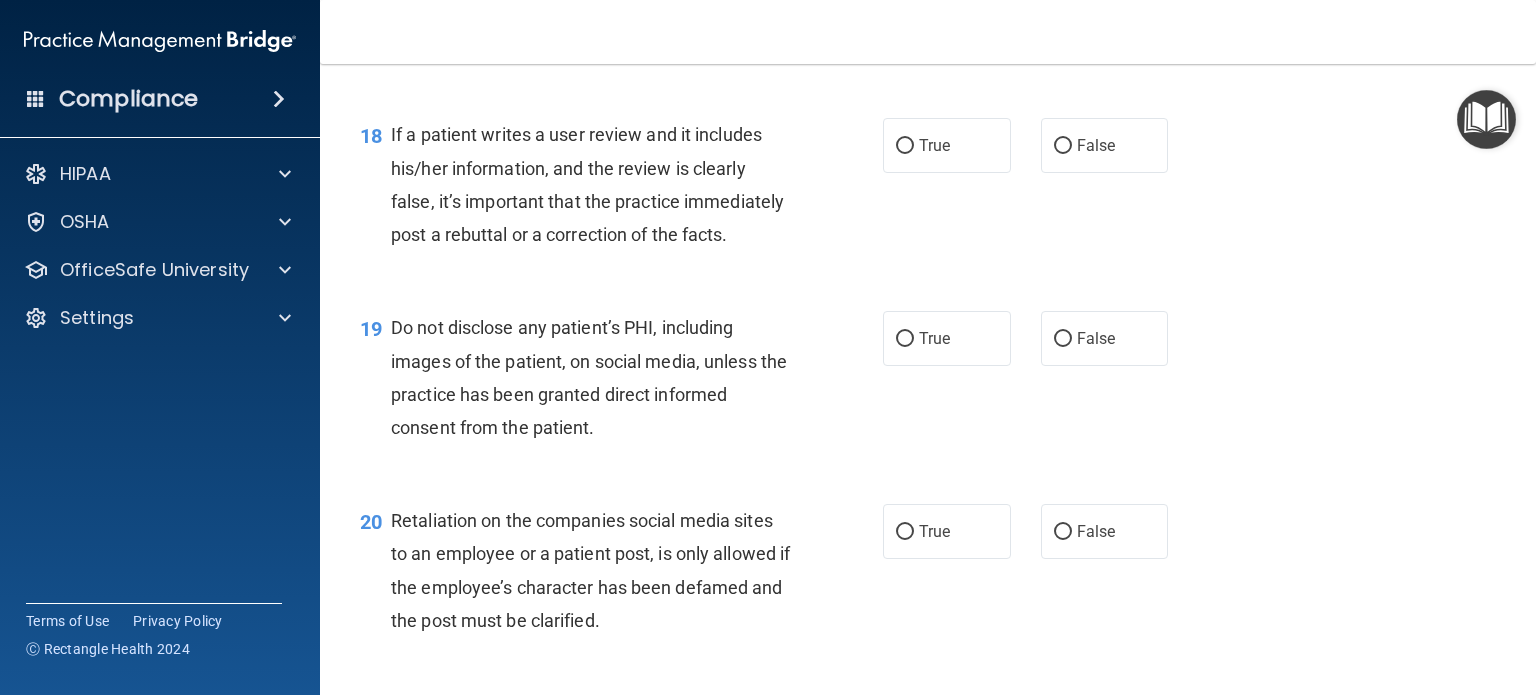 scroll, scrollTop: 3368, scrollLeft: 0, axis: vertical 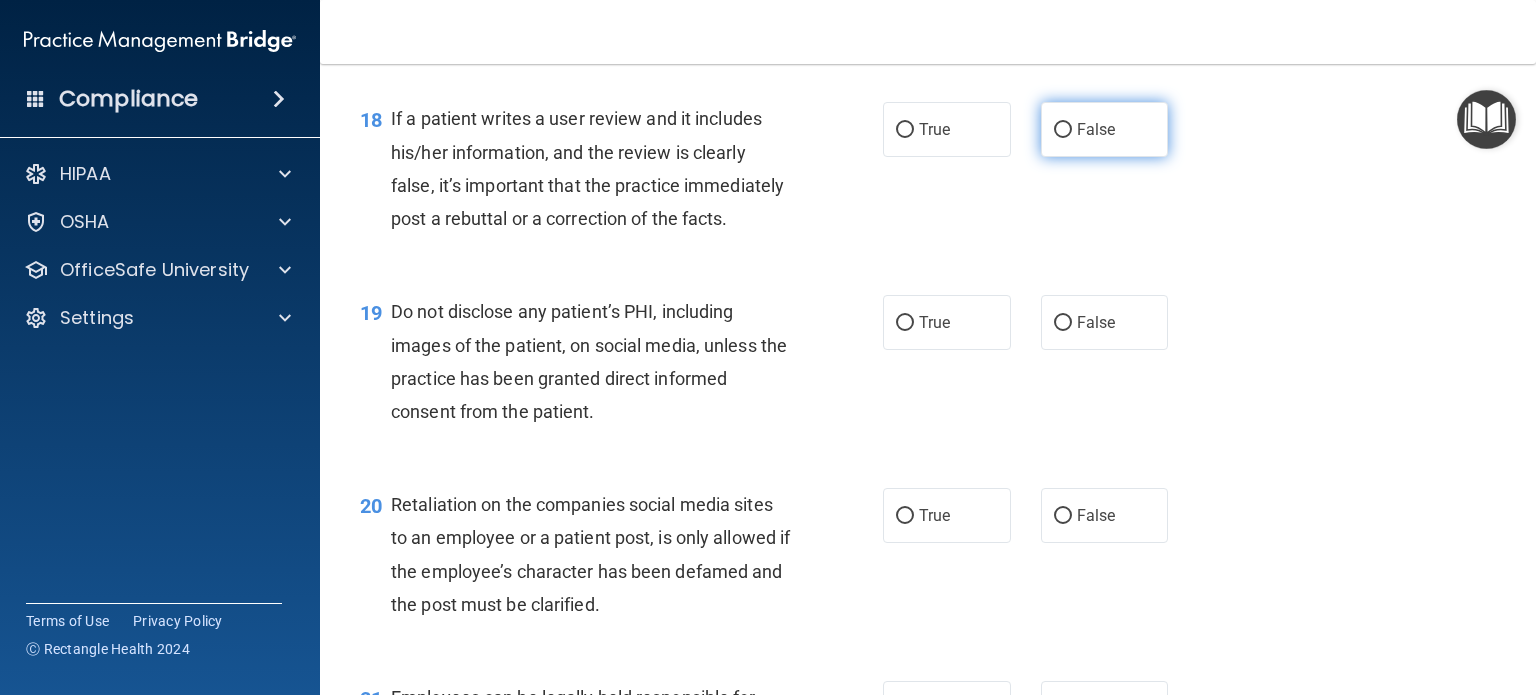 click on "False" at bounding box center [1096, 129] 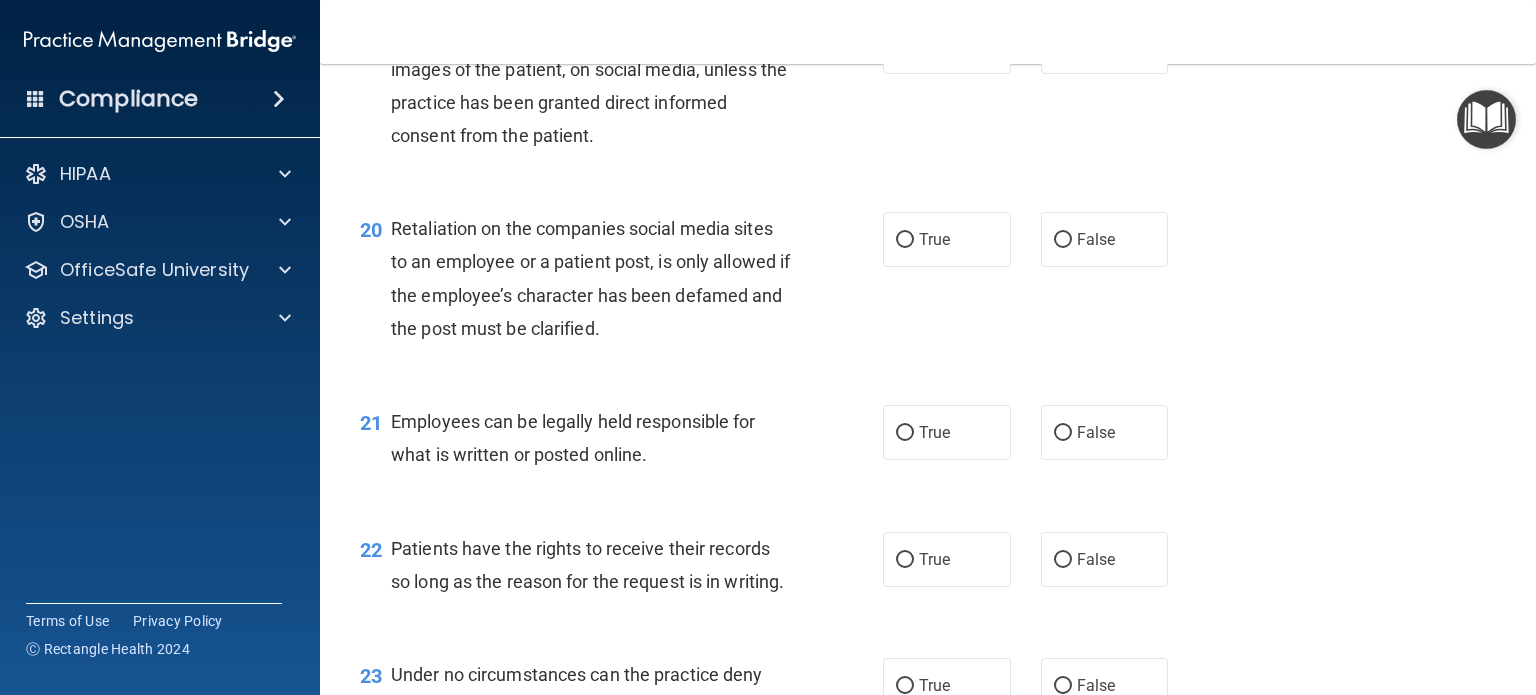 scroll, scrollTop: 3646, scrollLeft: 0, axis: vertical 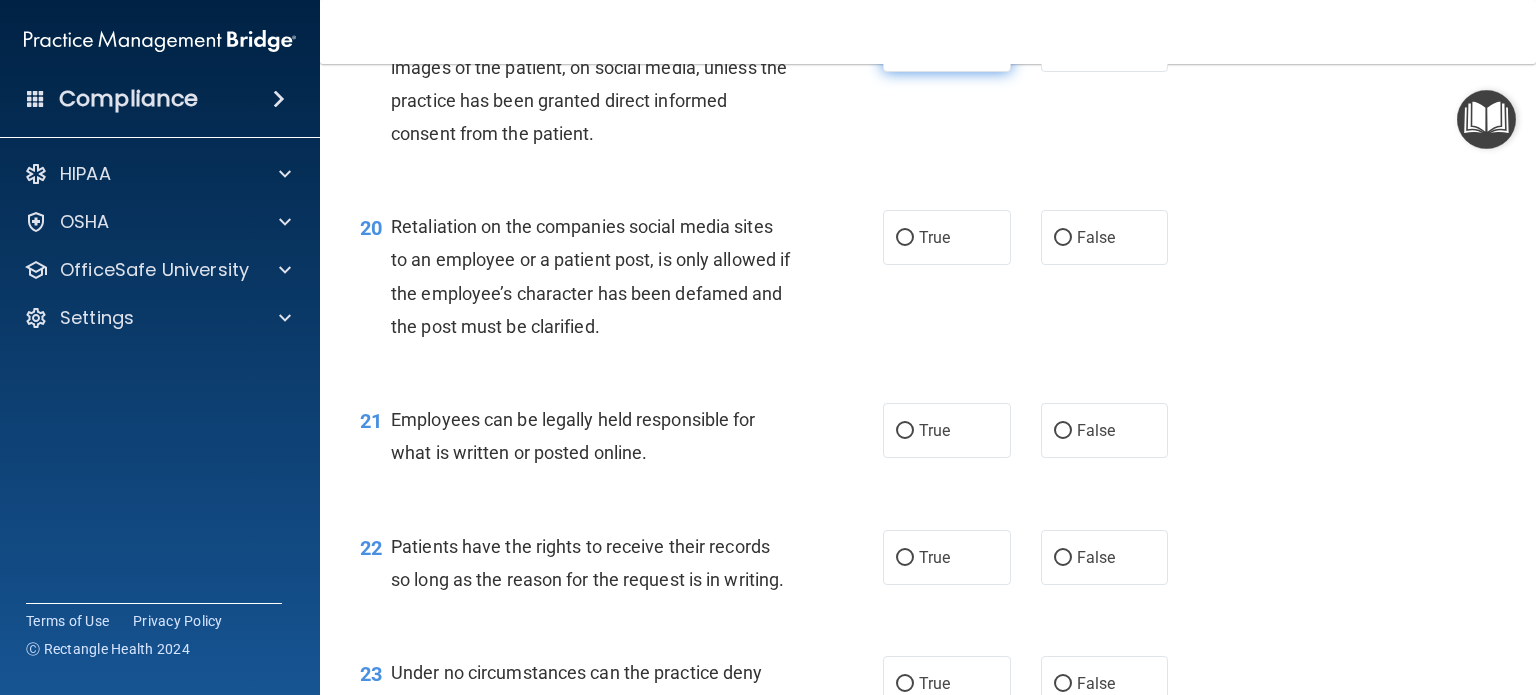 click on "True" at bounding box center (947, 44) 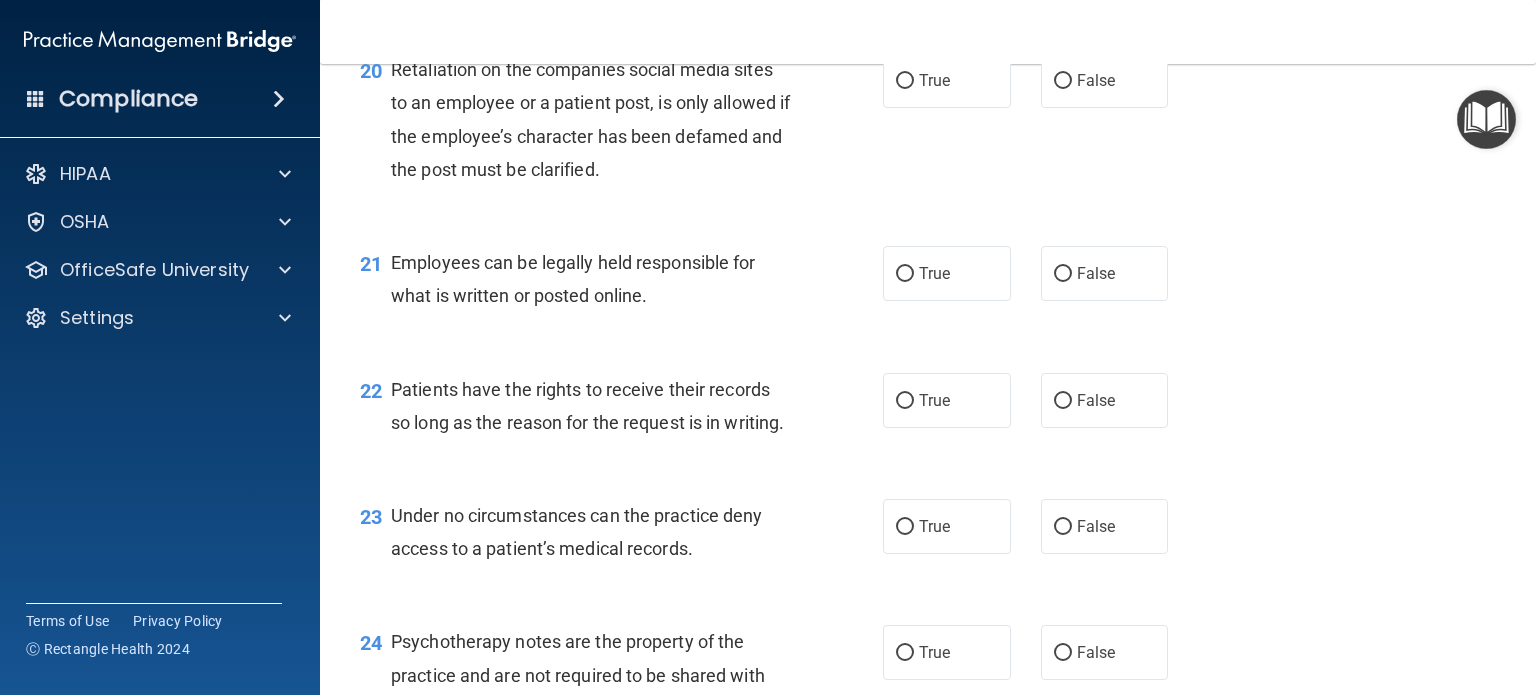 scroll, scrollTop: 3815, scrollLeft: 0, axis: vertical 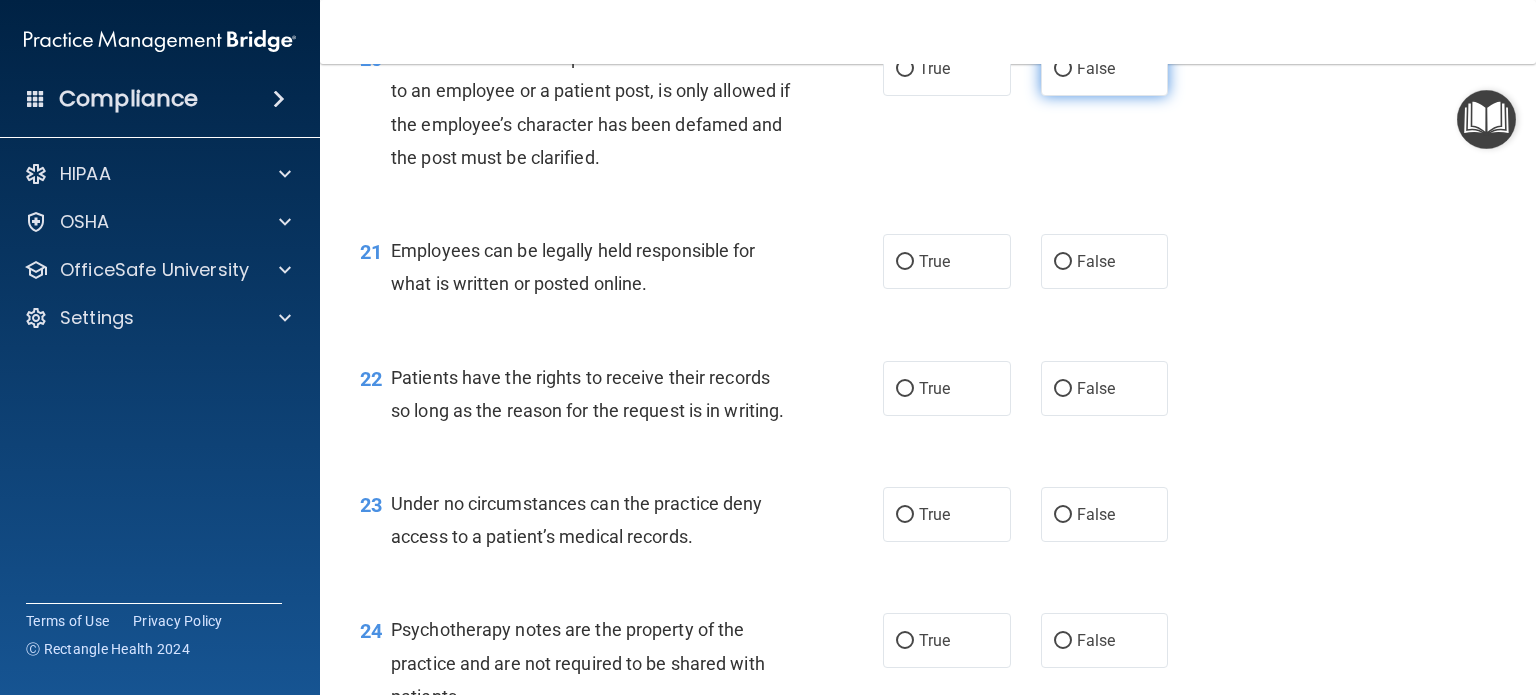click on "False" at bounding box center (1105, 68) 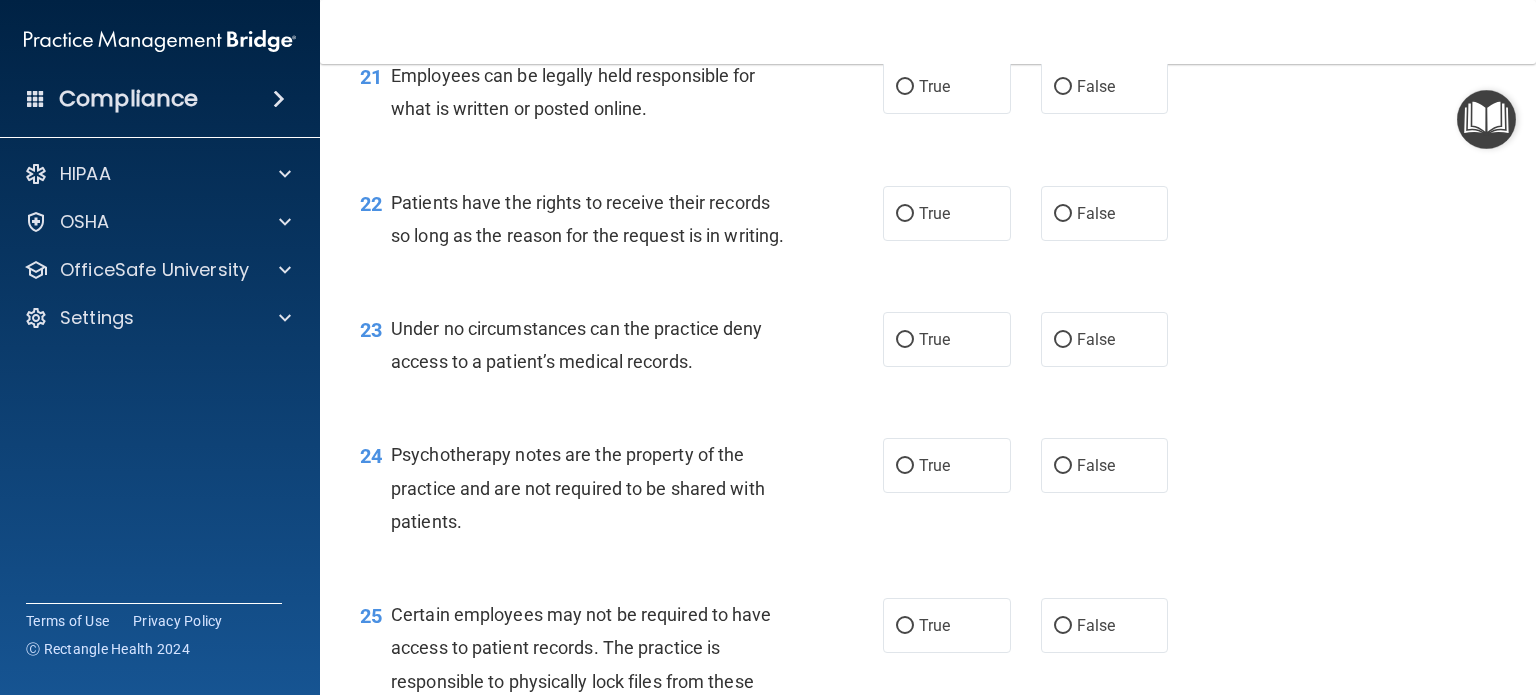 scroll, scrollTop: 3991, scrollLeft: 0, axis: vertical 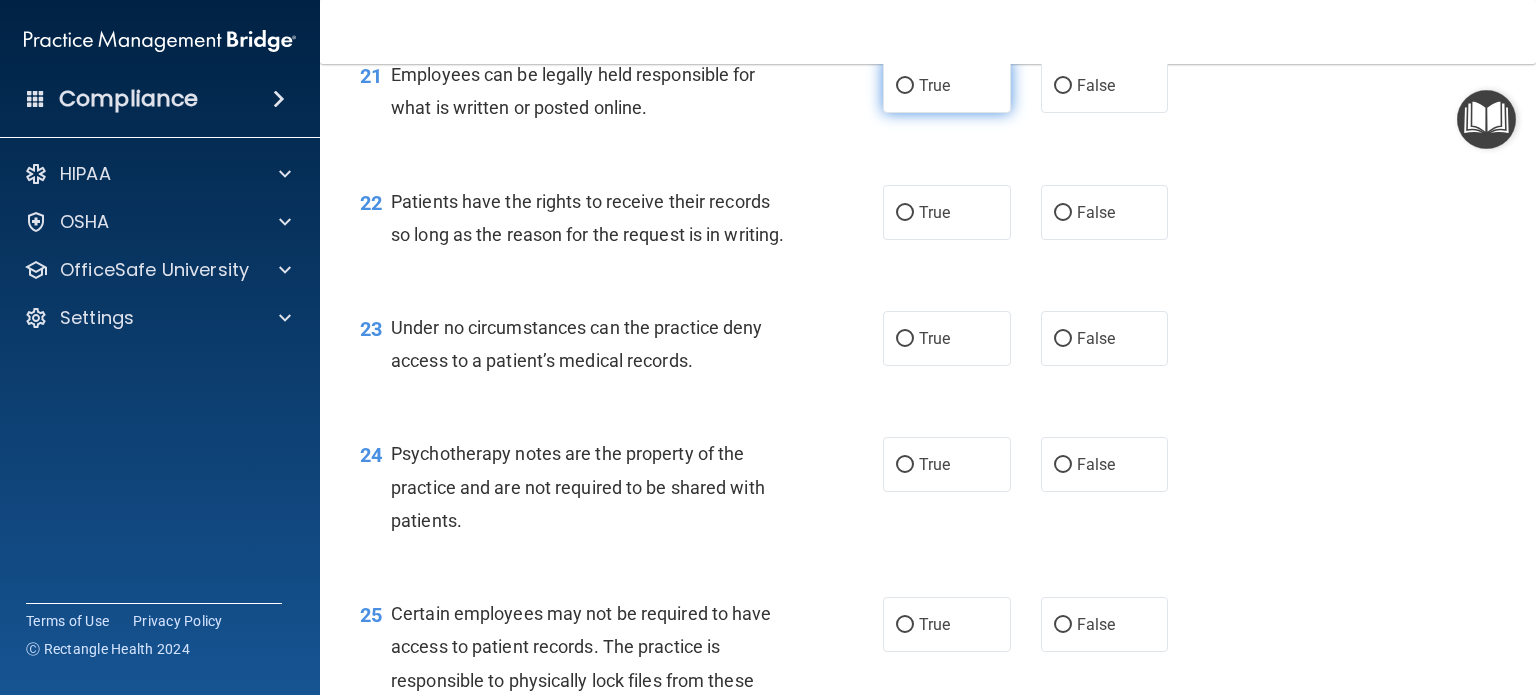 click on "True" at bounding box center (947, 85) 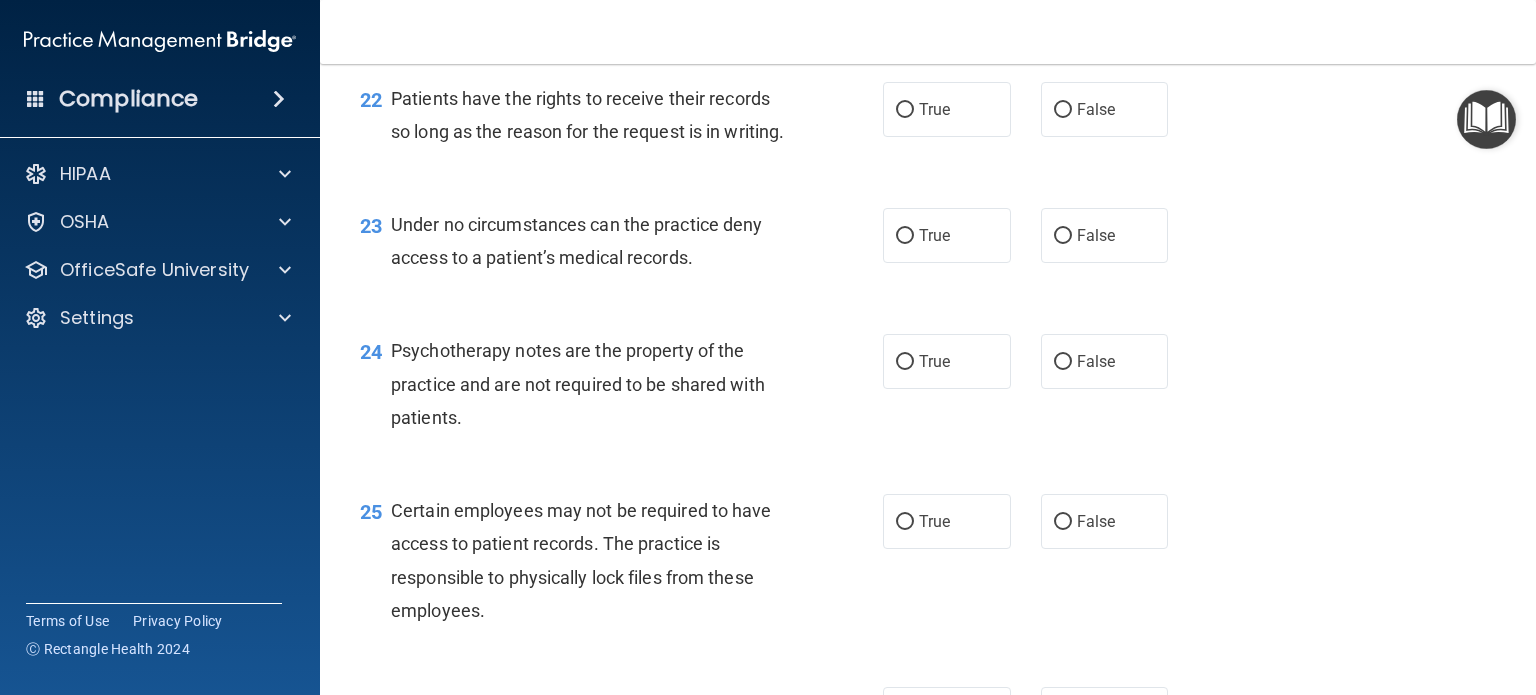 scroll, scrollTop: 4104, scrollLeft: 0, axis: vertical 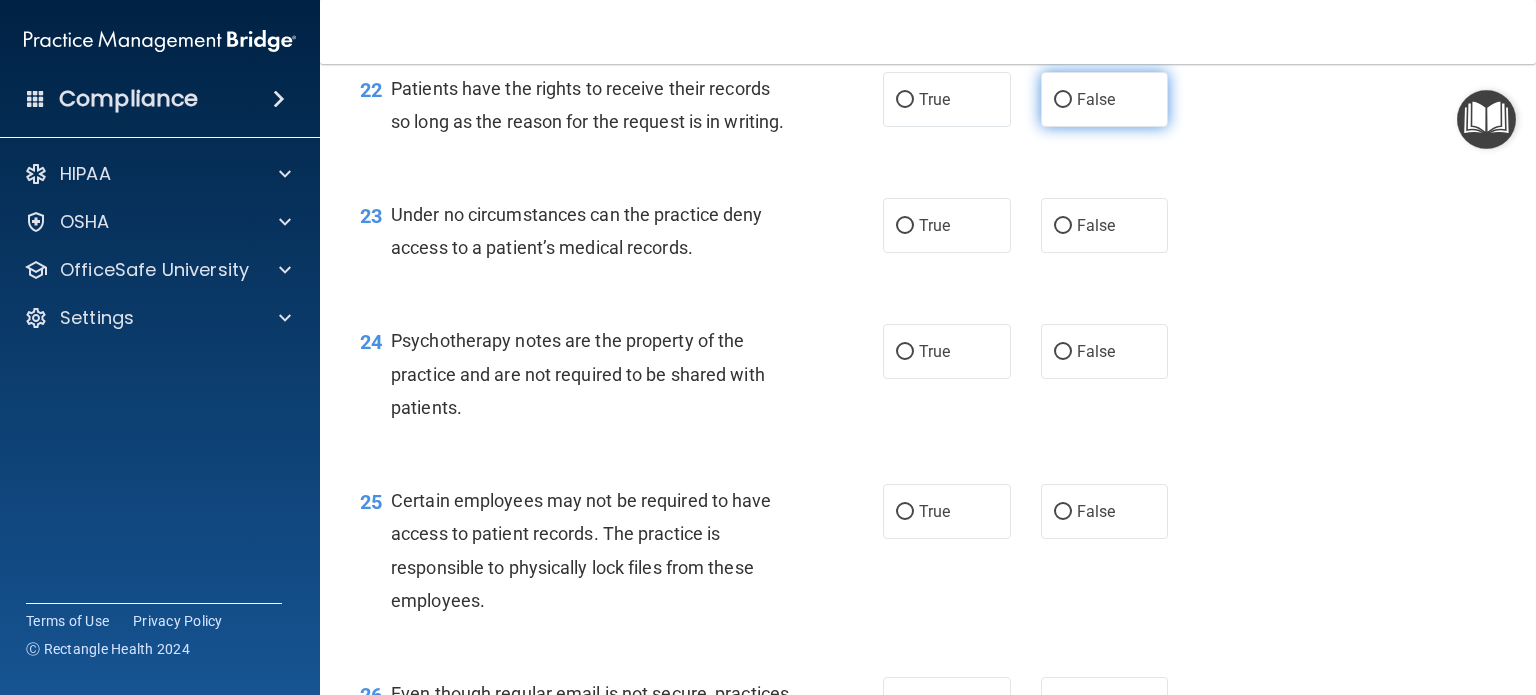 click on "False" at bounding box center [1105, 99] 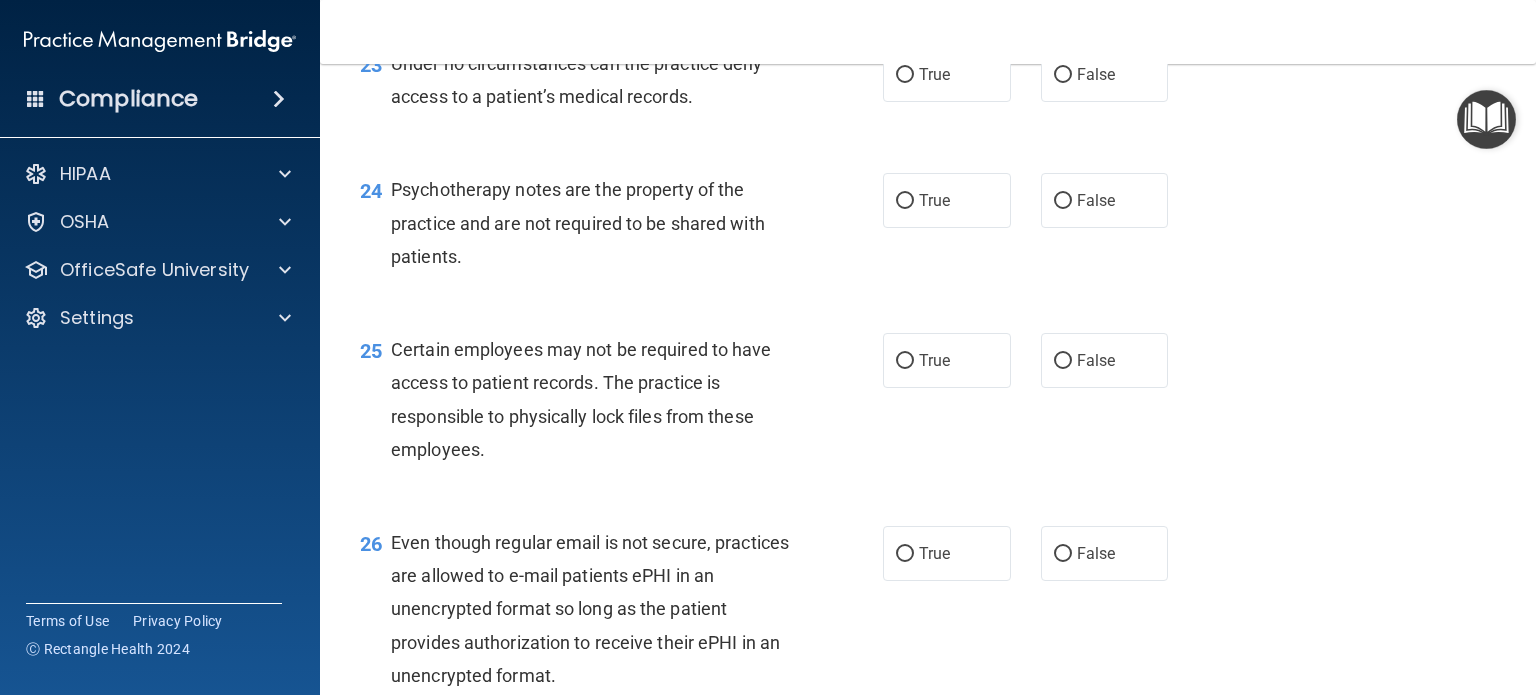 scroll, scrollTop: 4284, scrollLeft: 0, axis: vertical 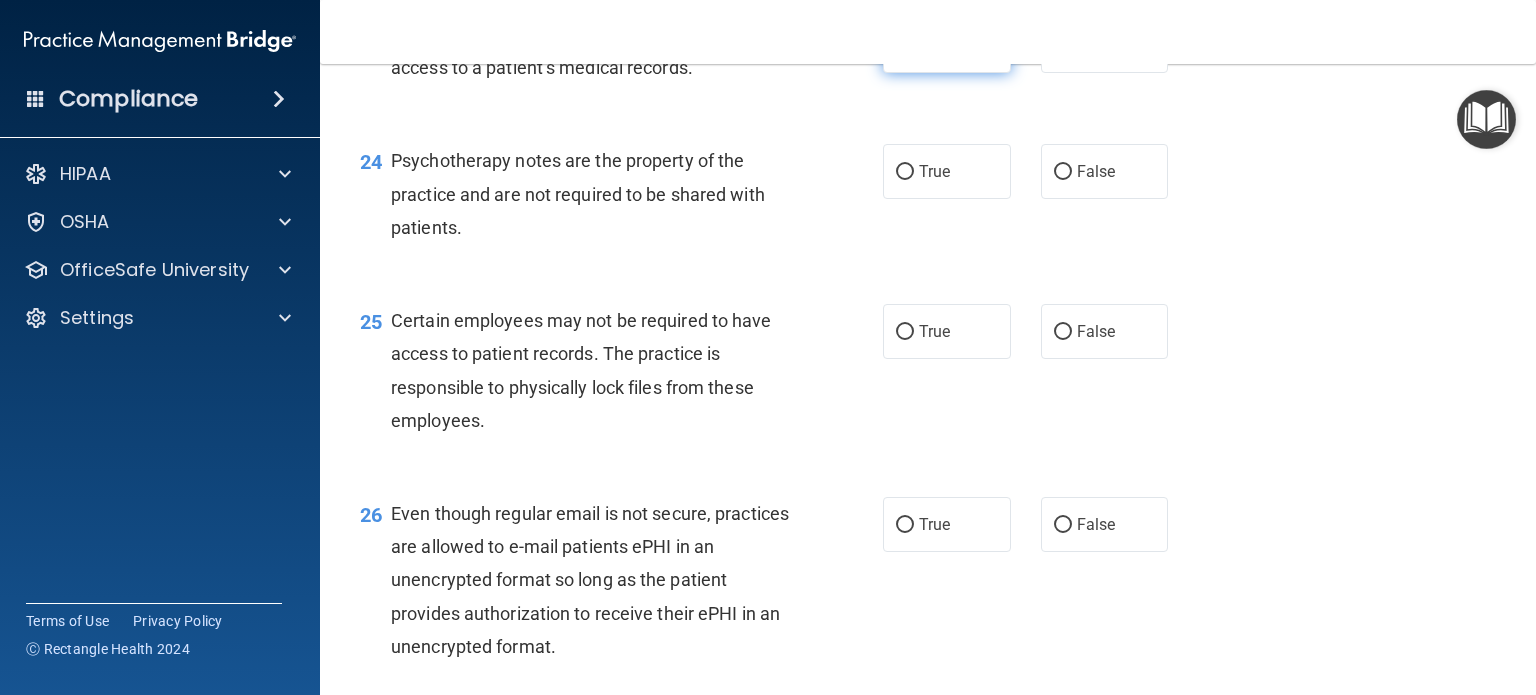 click on "True" at bounding box center (947, 45) 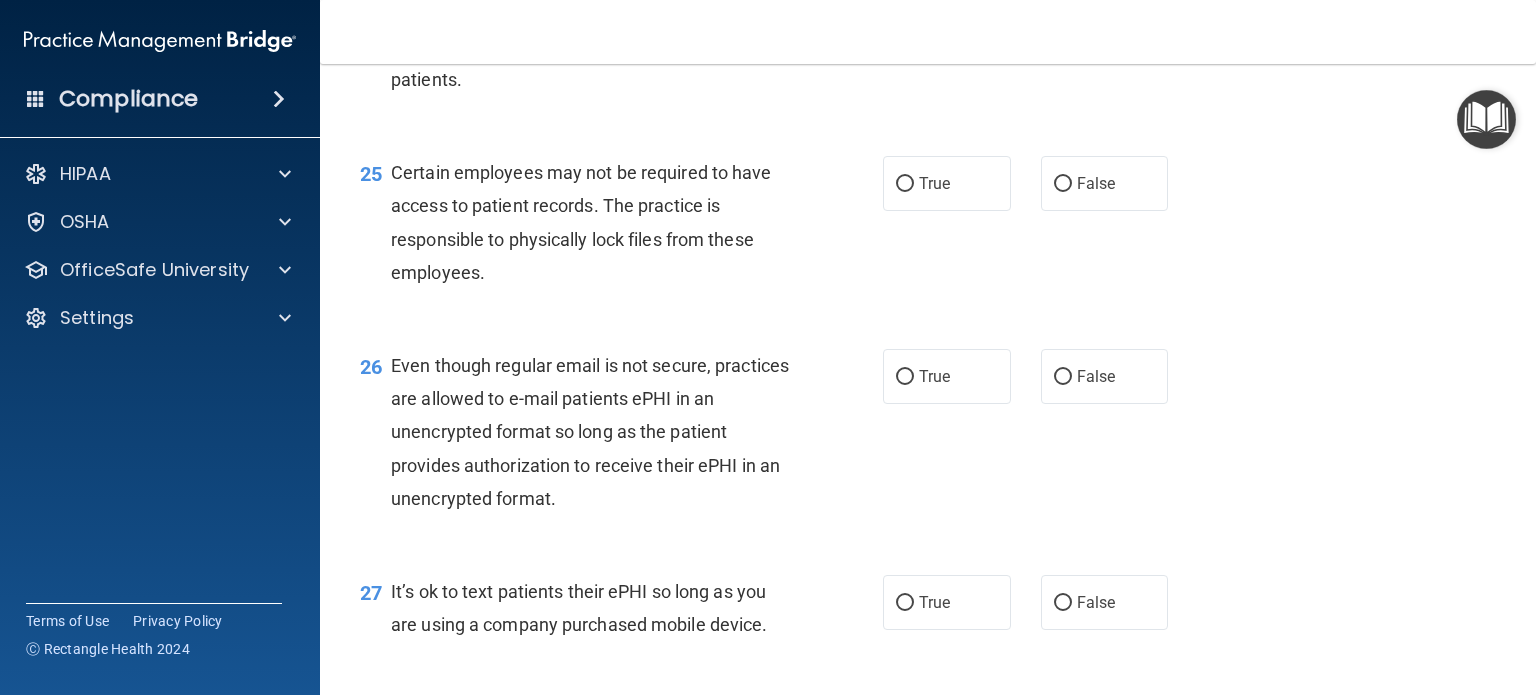 scroll, scrollTop: 4434, scrollLeft: 0, axis: vertical 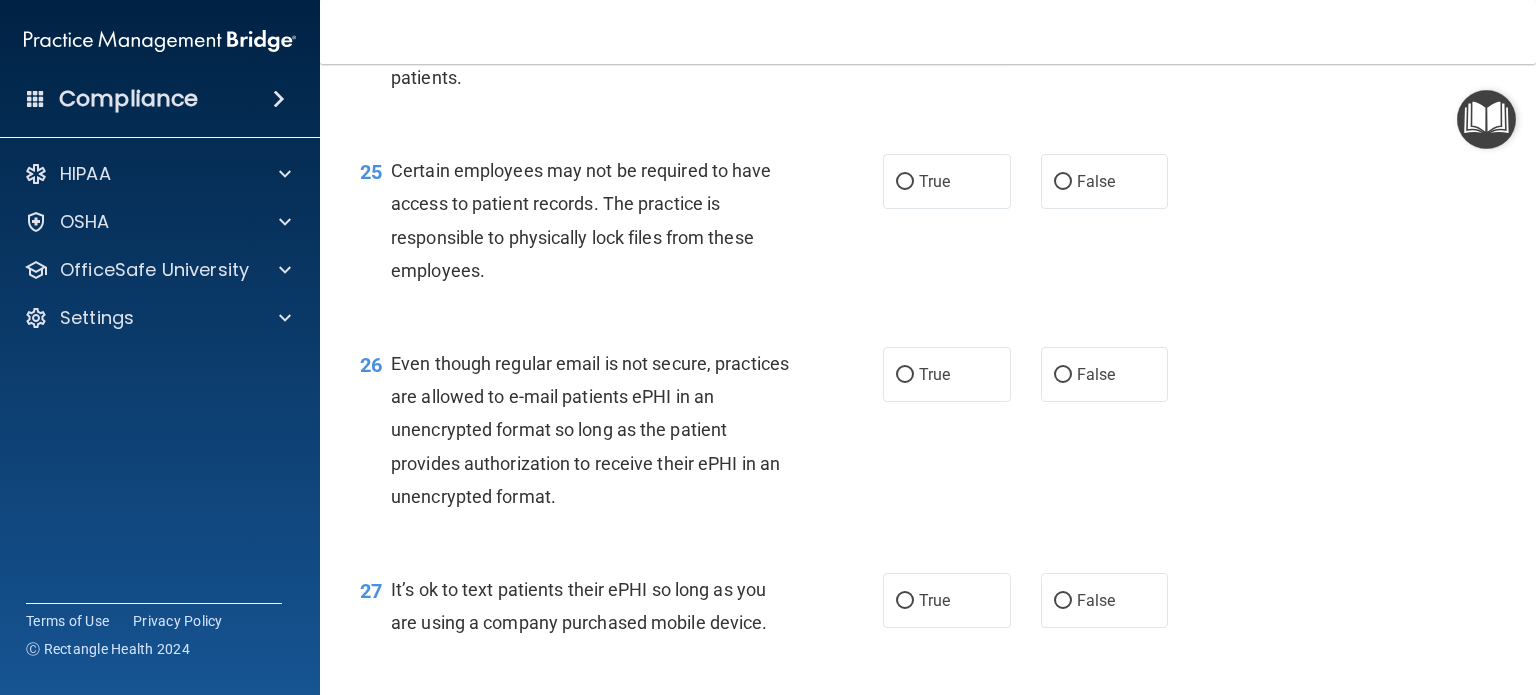 click on "True" at bounding box center [947, 21] 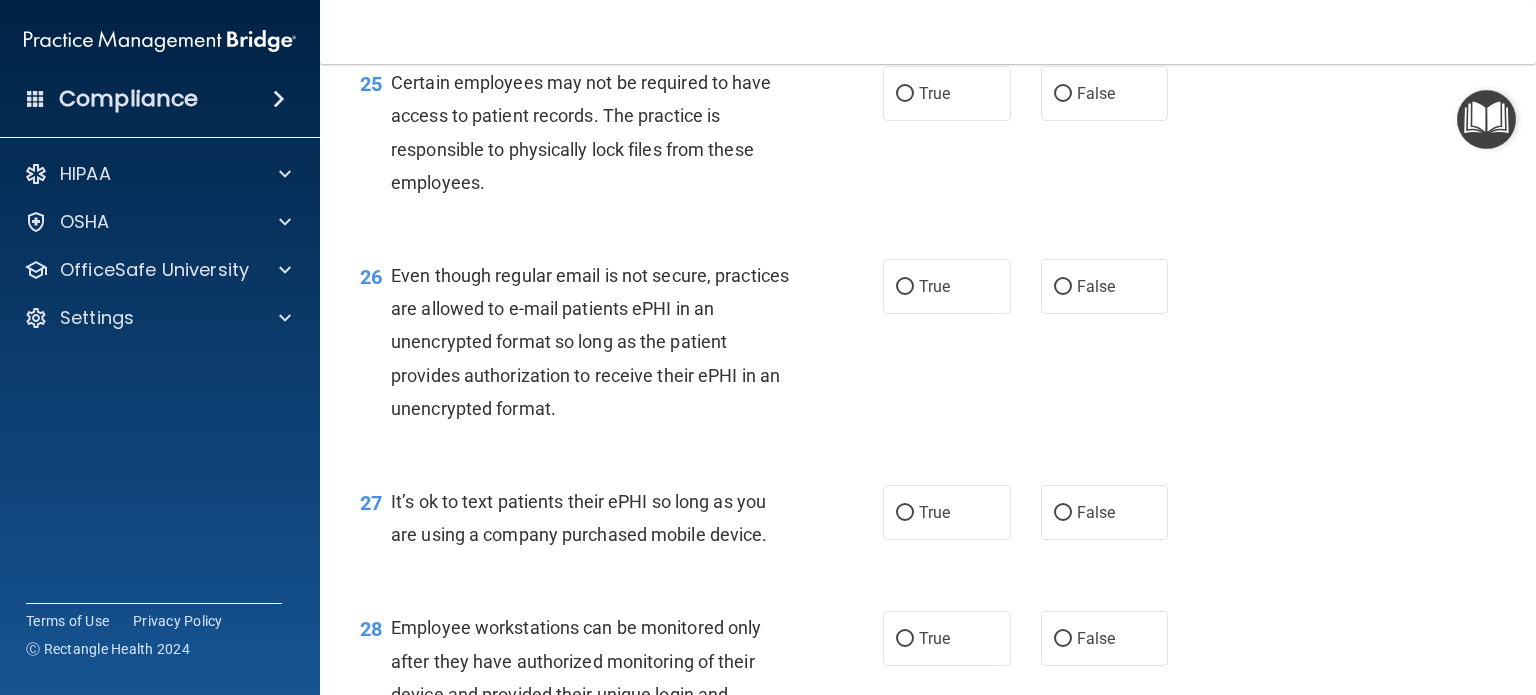 scroll, scrollTop: 4580, scrollLeft: 0, axis: vertical 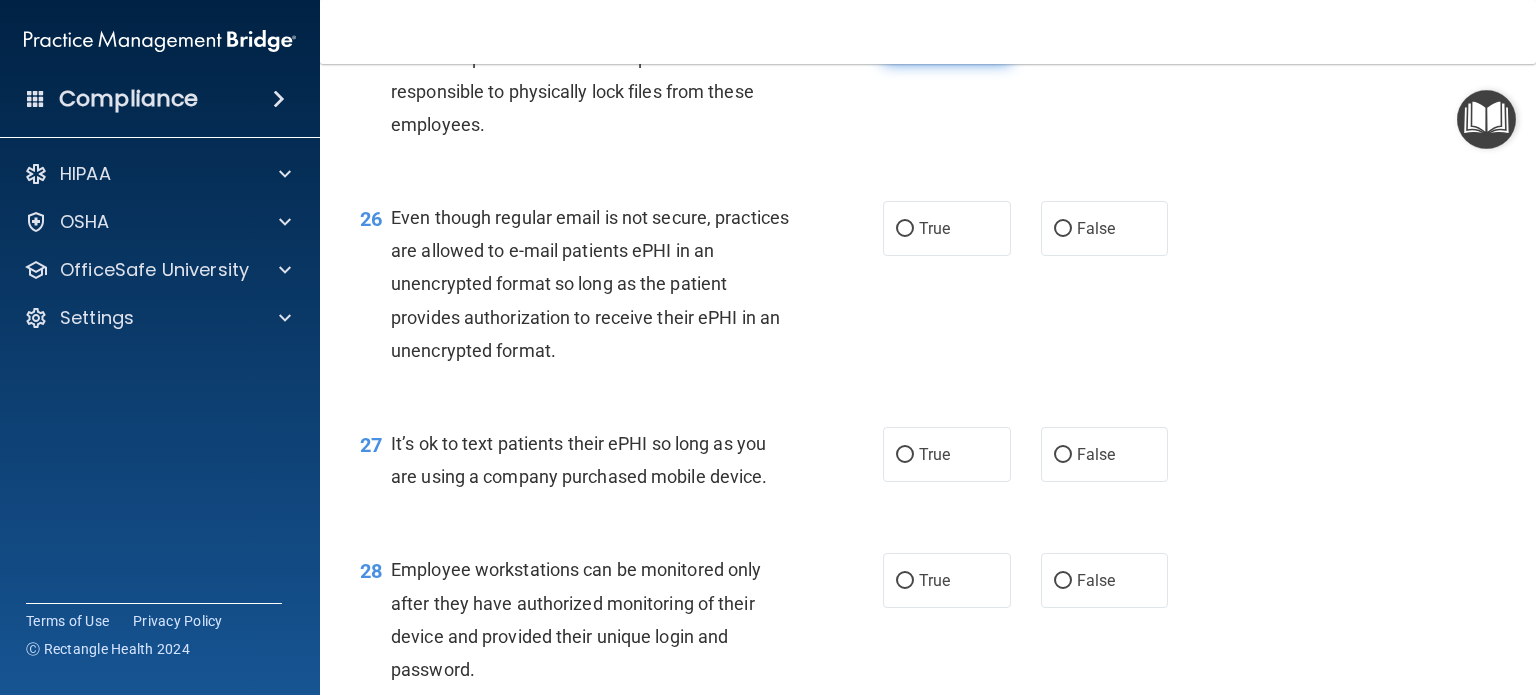 click on "True" at bounding box center (947, 35) 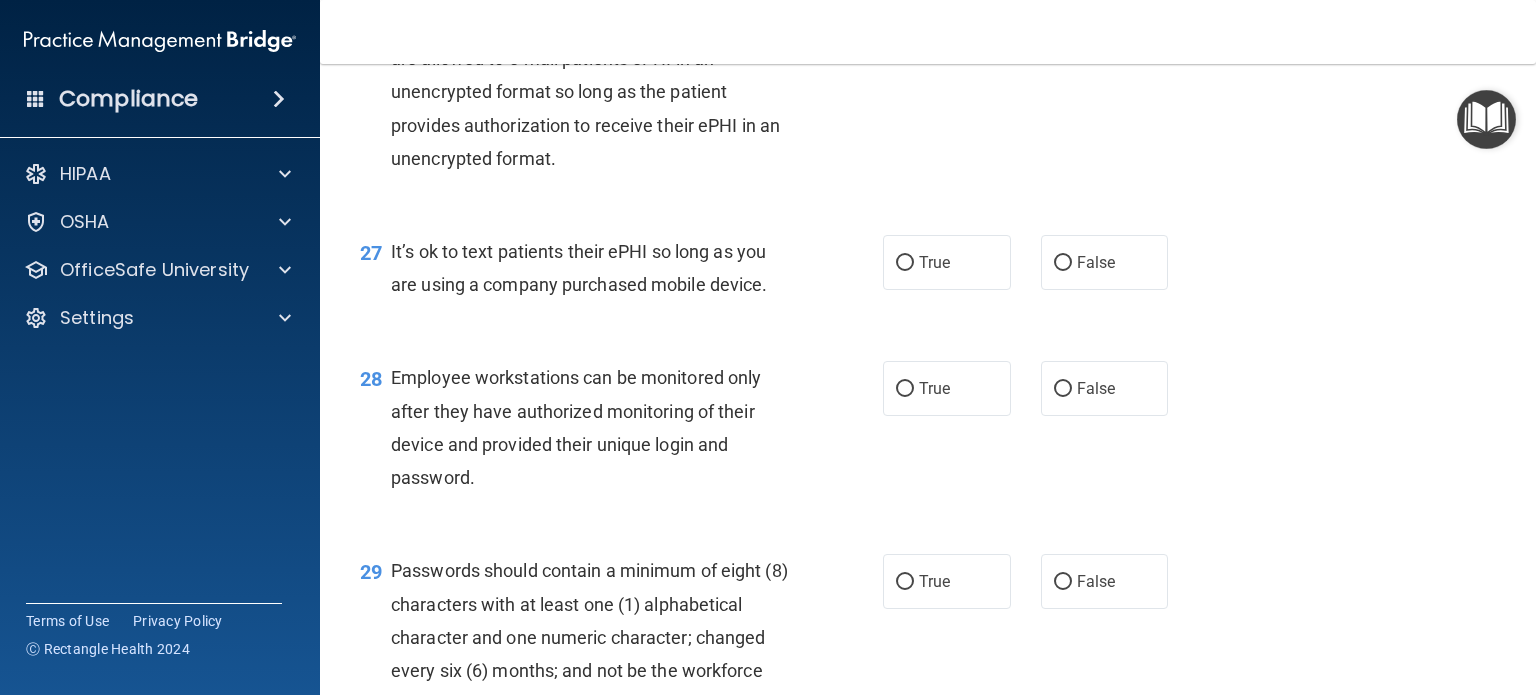 scroll, scrollTop: 4774, scrollLeft: 0, axis: vertical 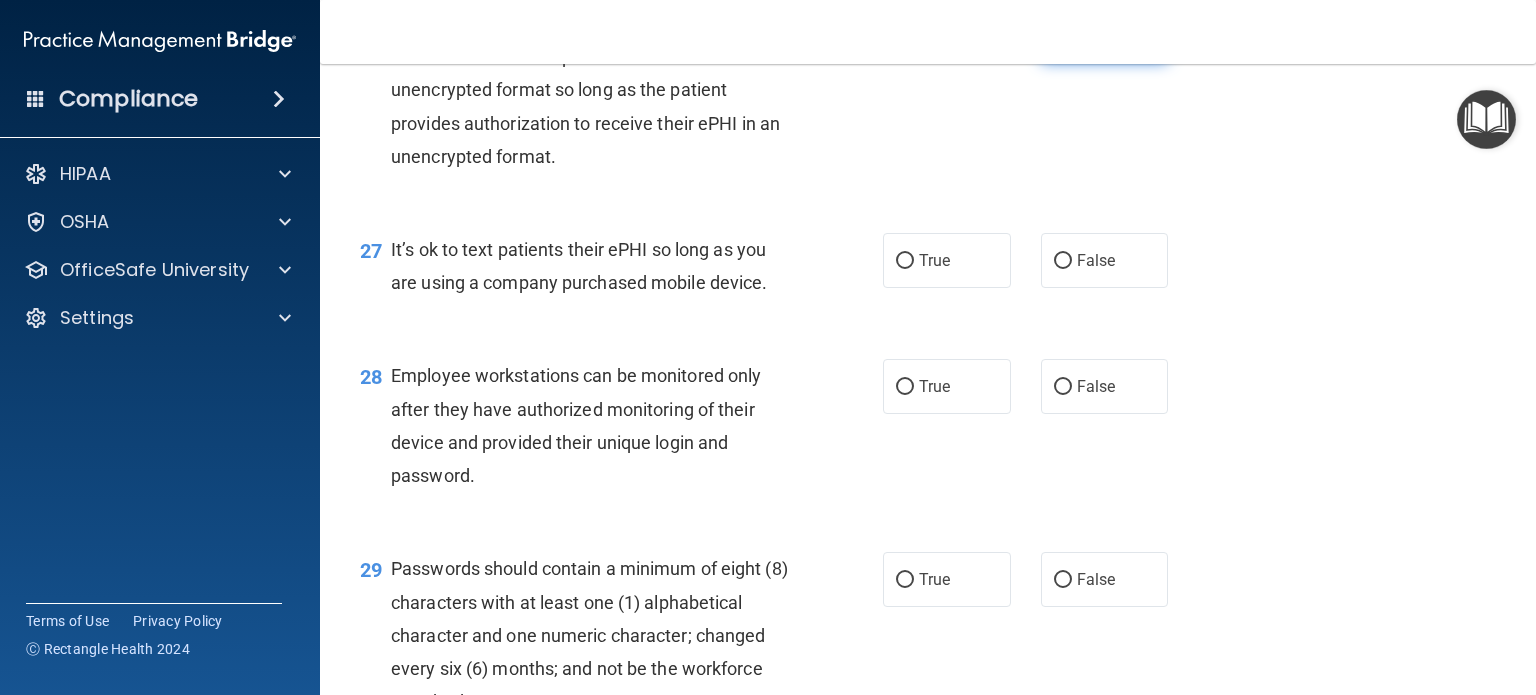 click on "False" at bounding box center (1105, 34) 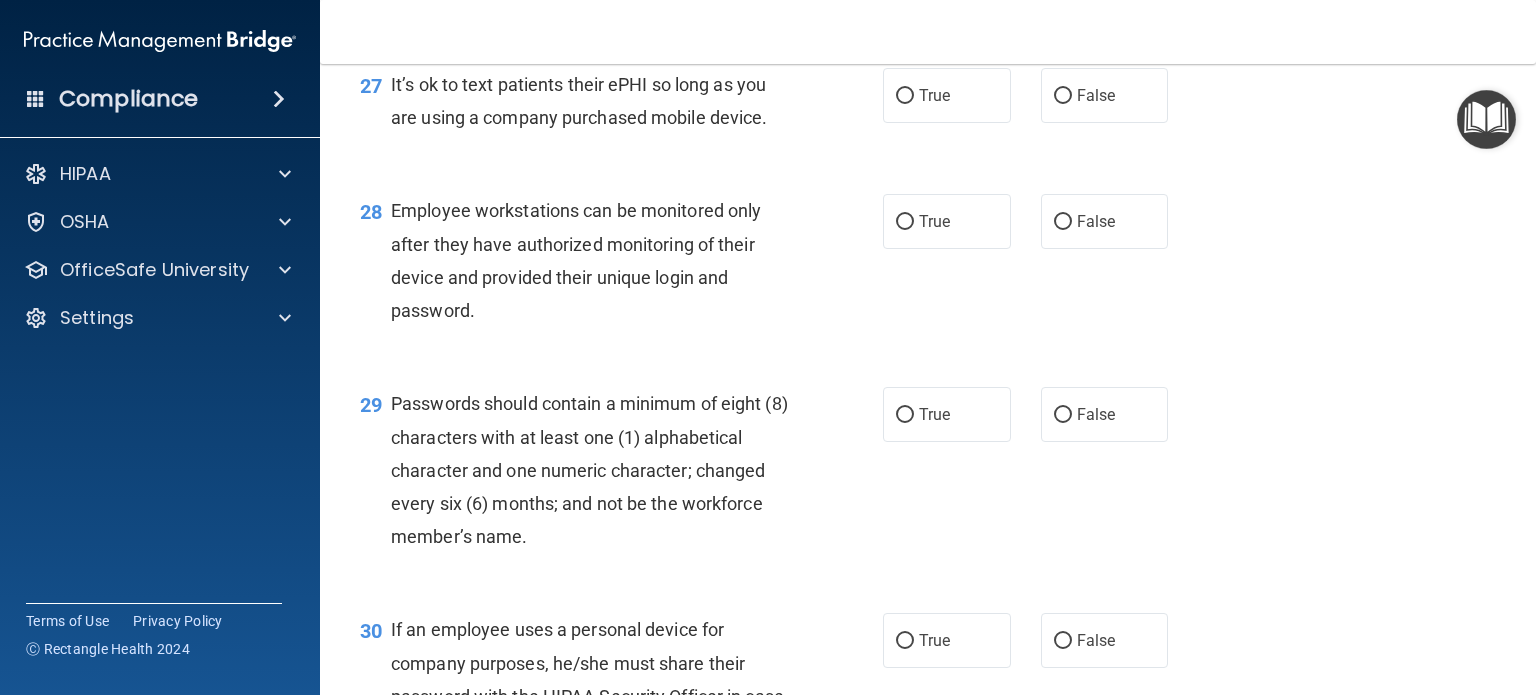 scroll, scrollTop: 4944, scrollLeft: 0, axis: vertical 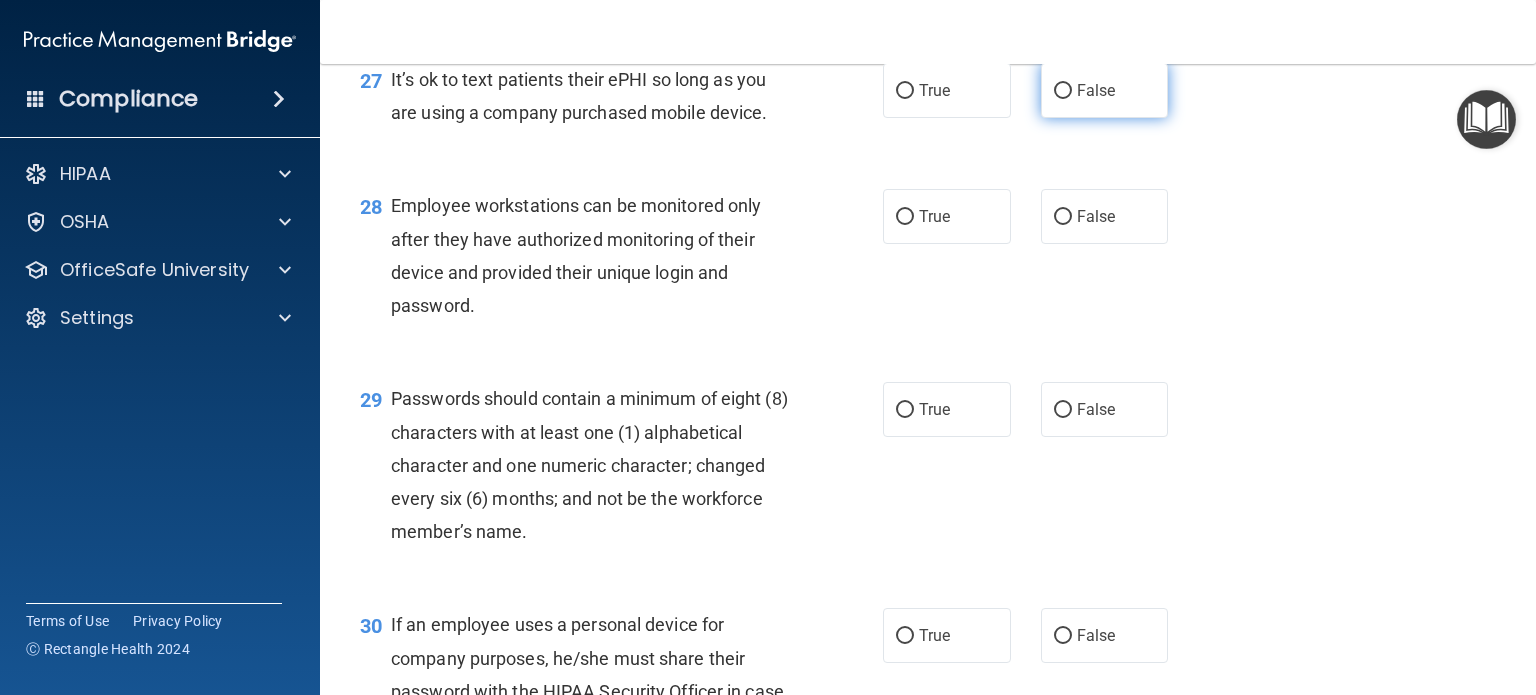 click on "False" at bounding box center [1105, 90] 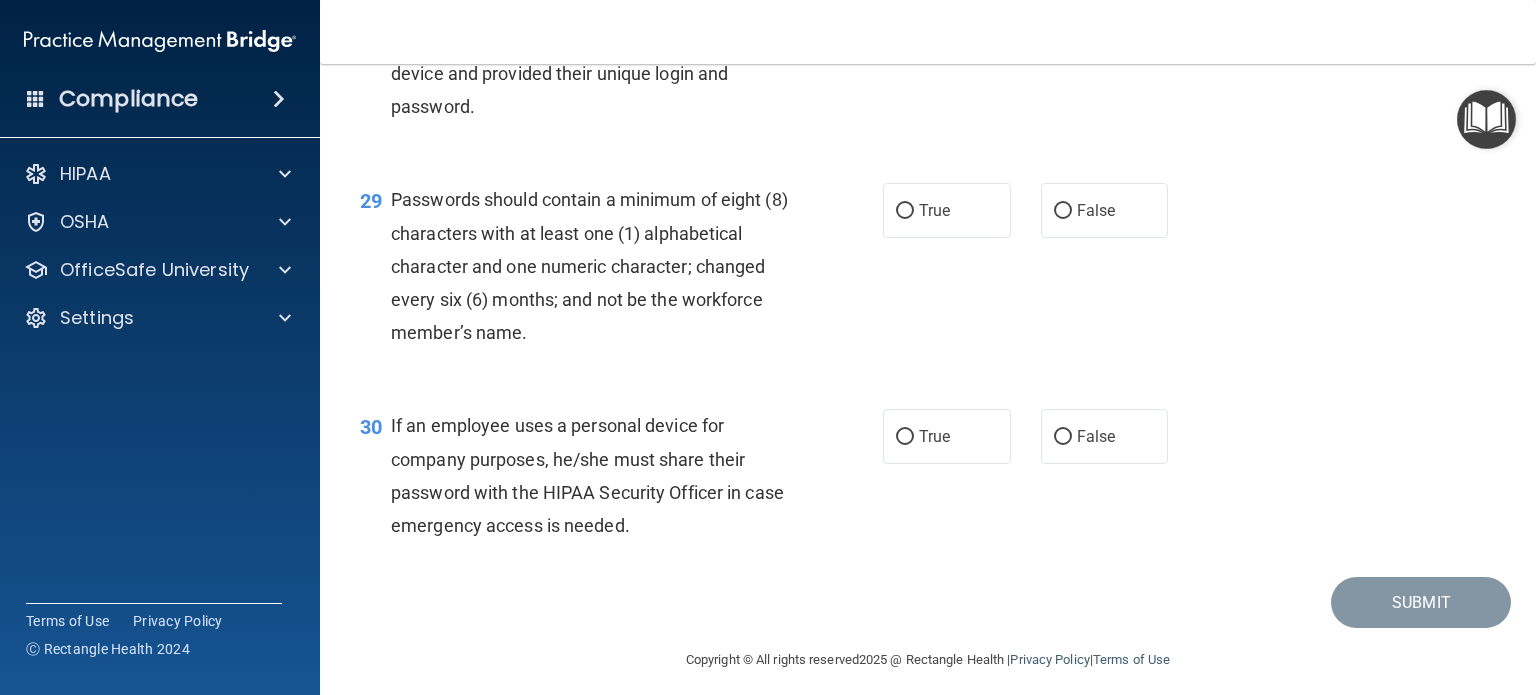 scroll, scrollTop: 5144, scrollLeft: 0, axis: vertical 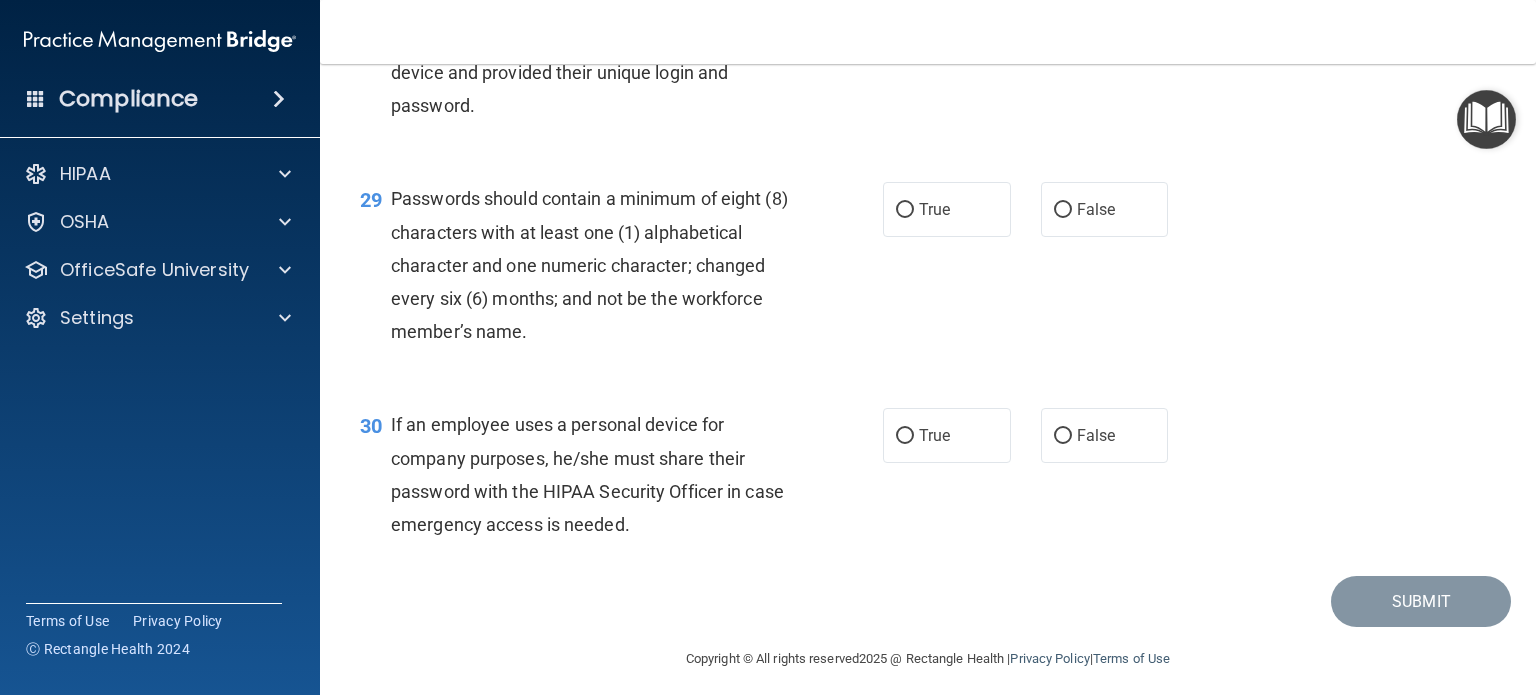 click on "False" at bounding box center [1105, 16] 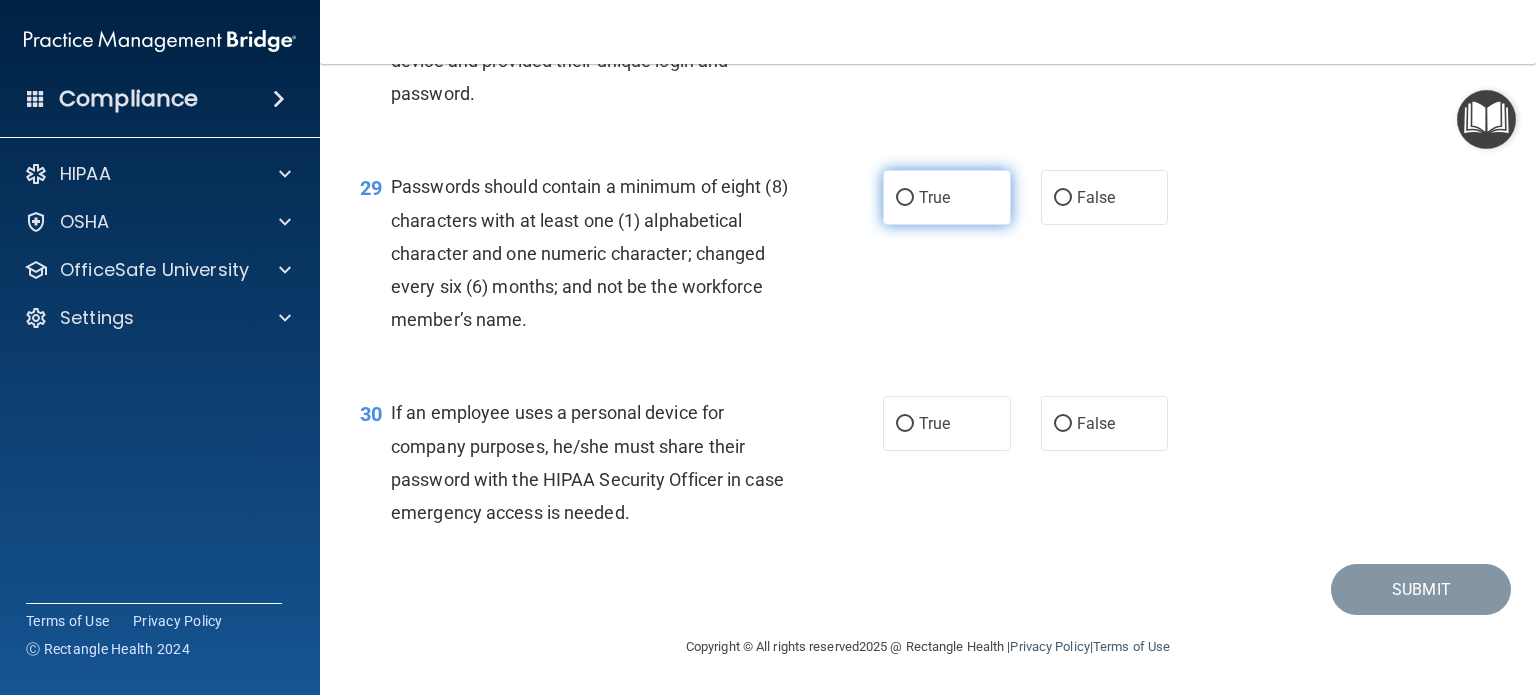 click on "True" at bounding box center [947, 197] 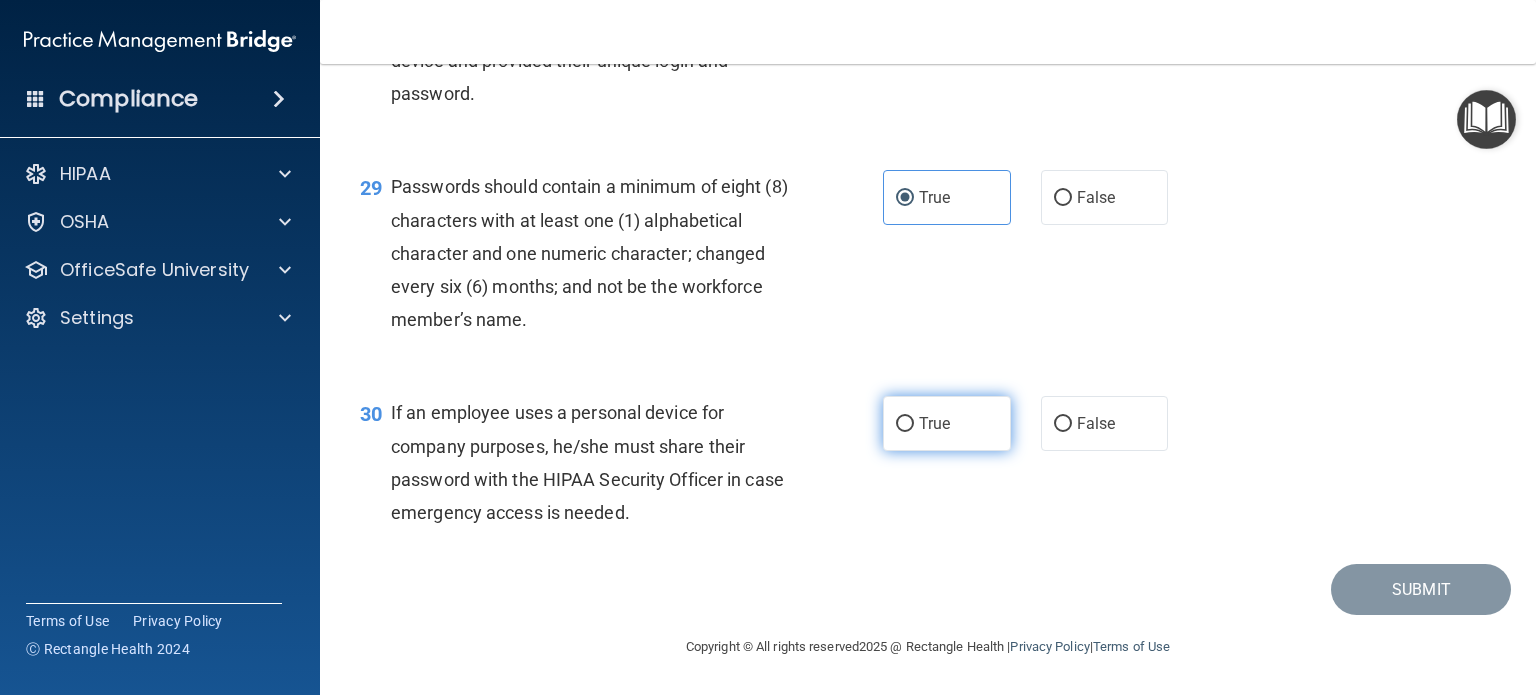 click on "True" at bounding box center [947, 423] 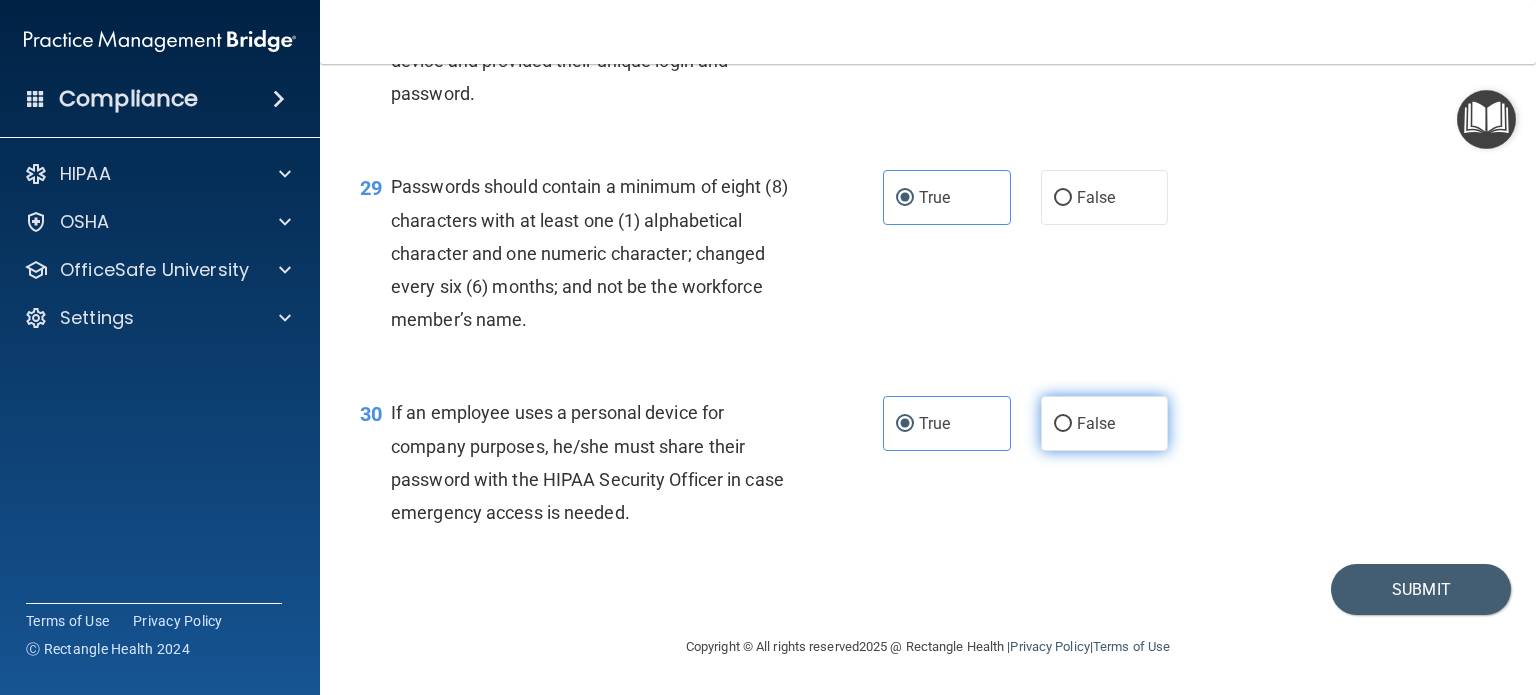 click on "False" at bounding box center (1105, 423) 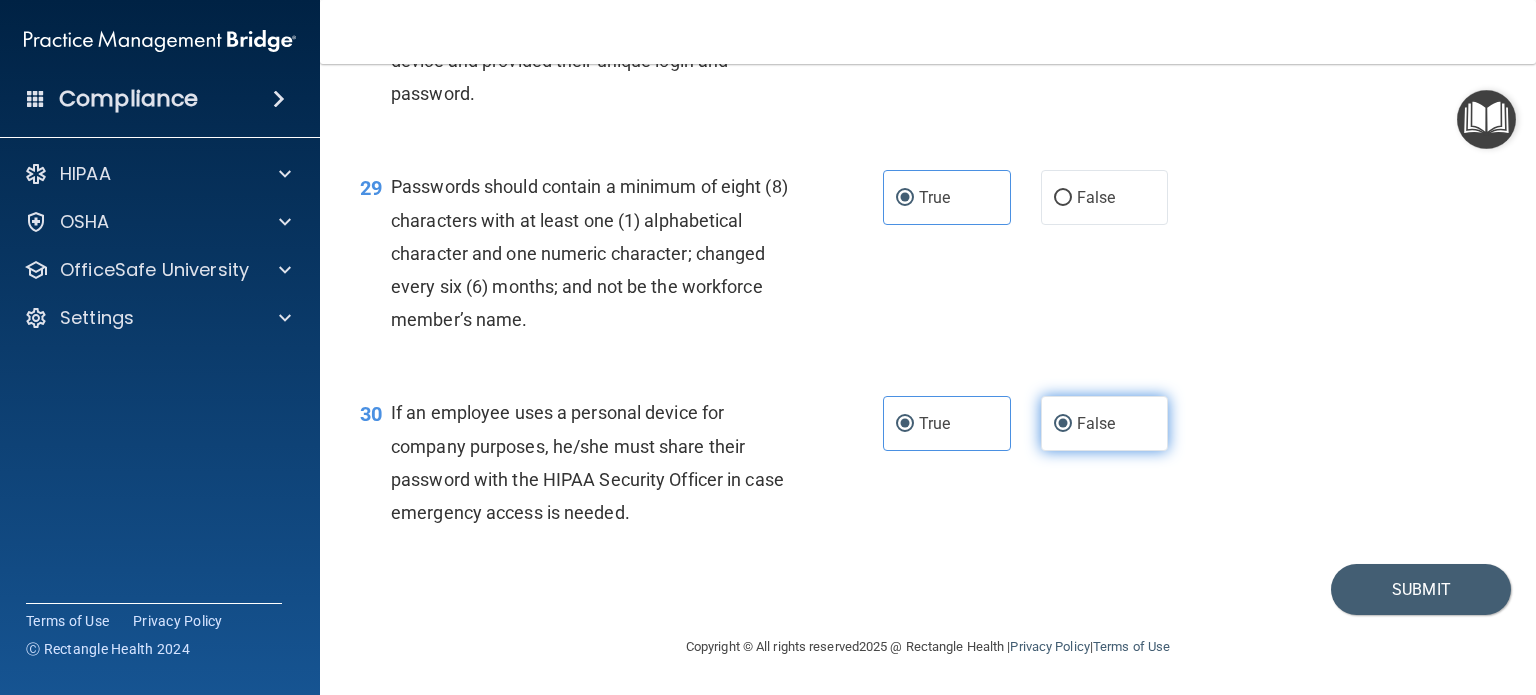 radio on "false" 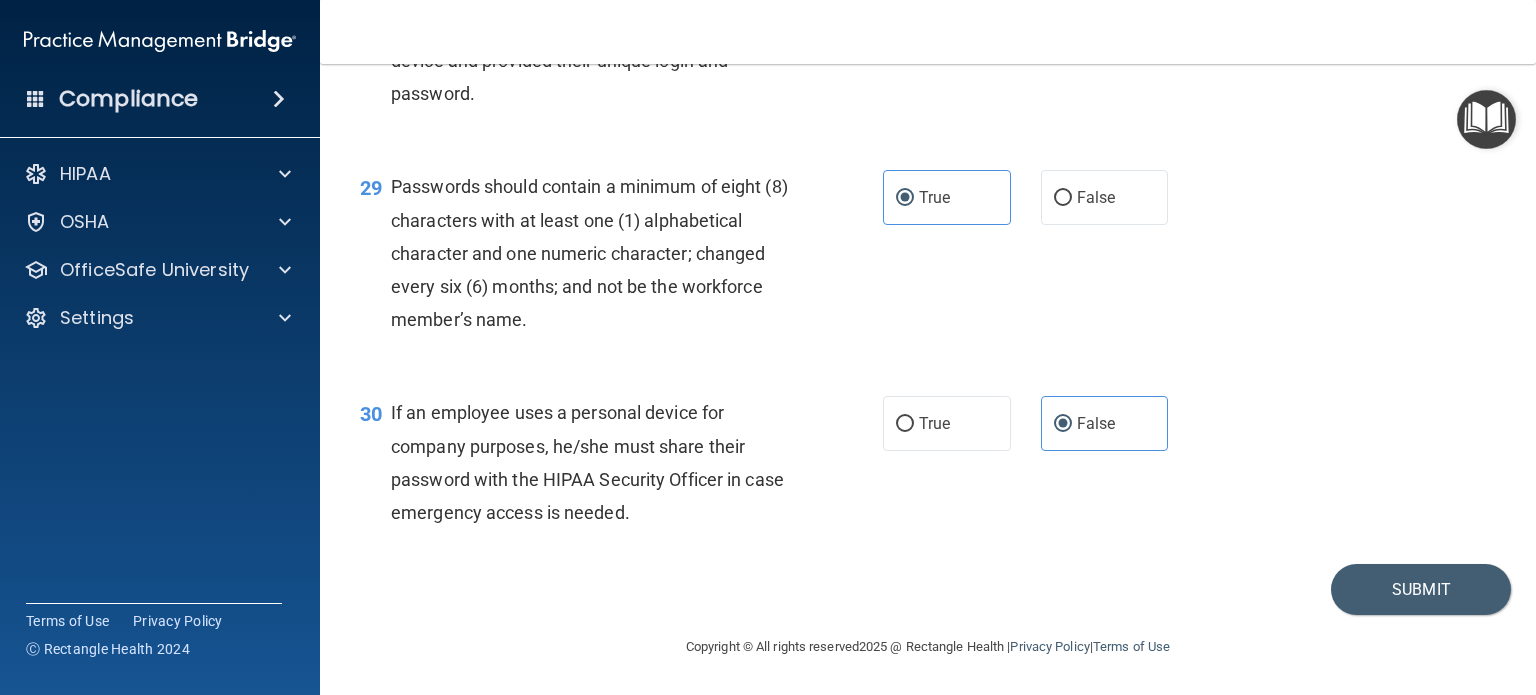 scroll, scrollTop: 5256, scrollLeft: 0, axis: vertical 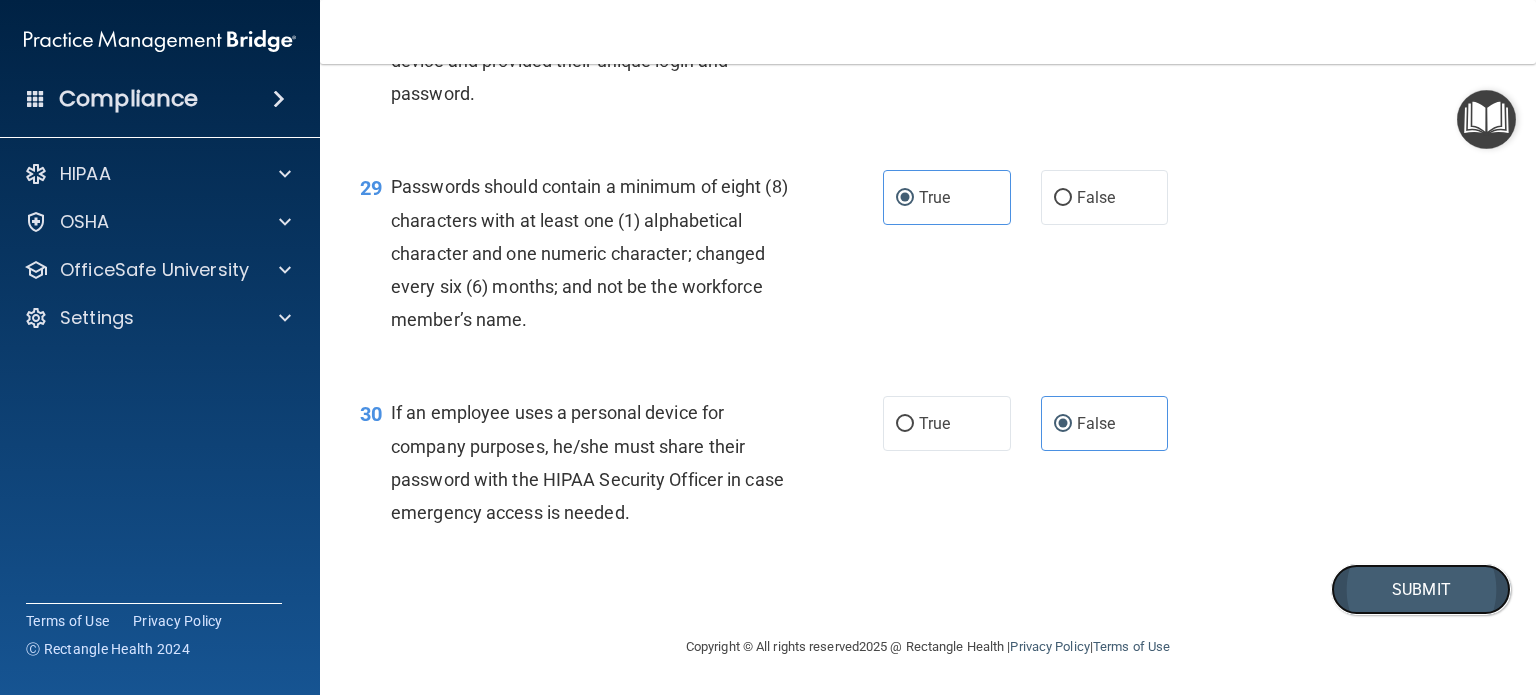 click on "Submit" at bounding box center [1421, 589] 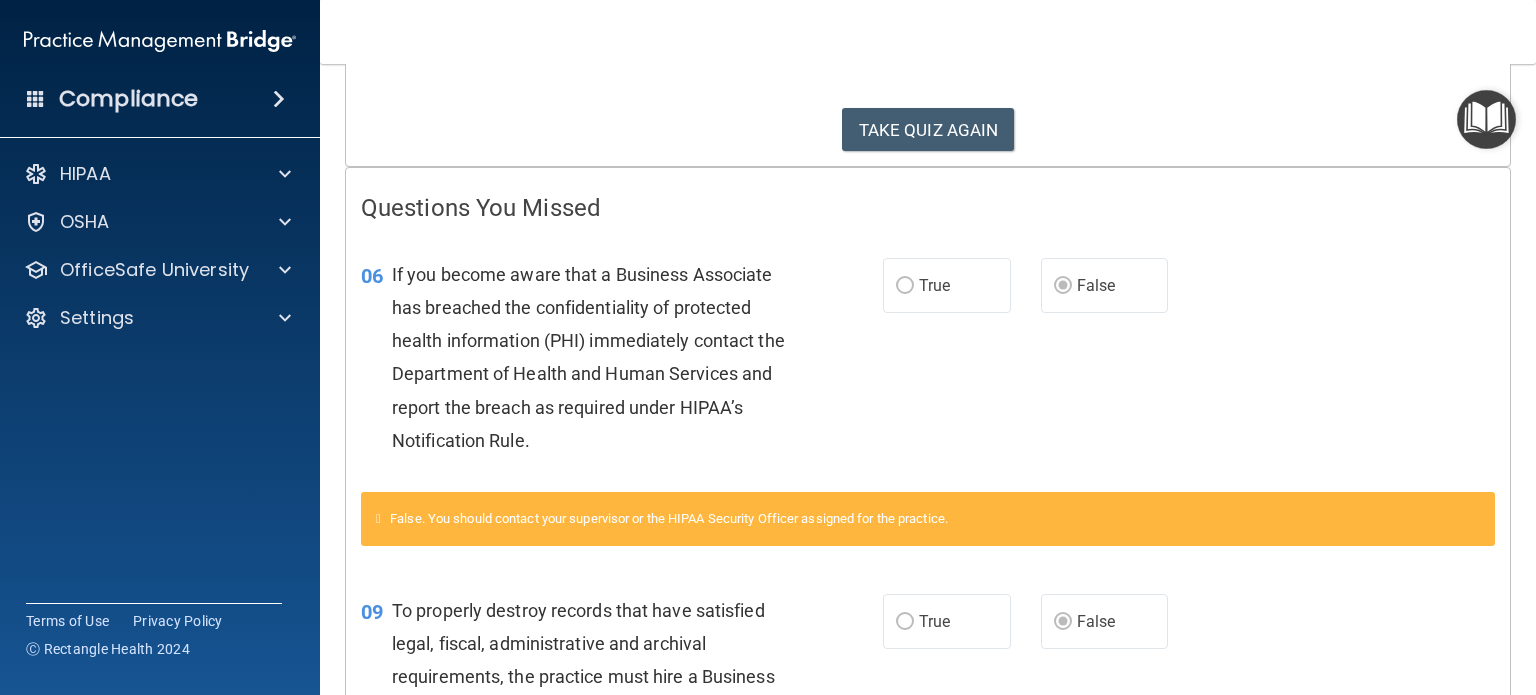 scroll, scrollTop: 0, scrollLeft: 0, axis: both 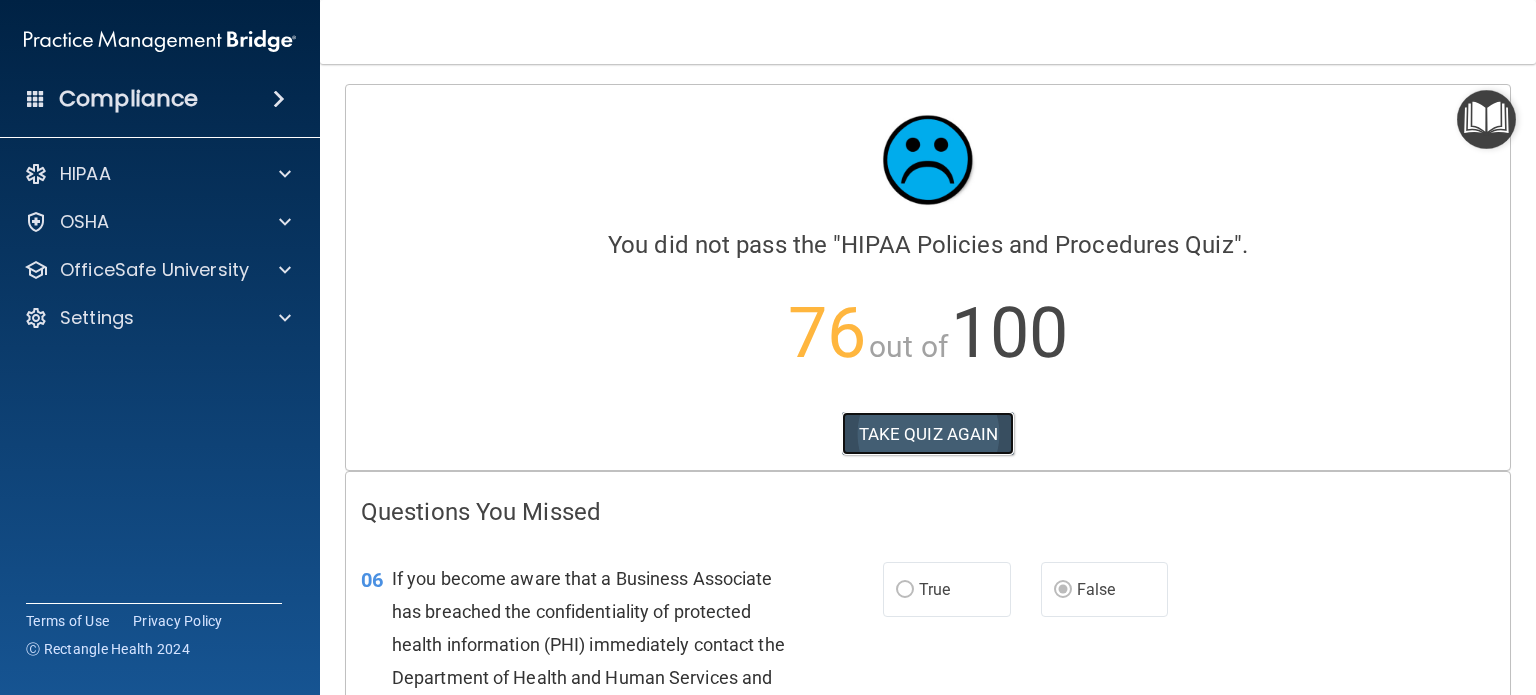 click on "TAKE QUIZ AGAIN" at bounding box center (928, 434) 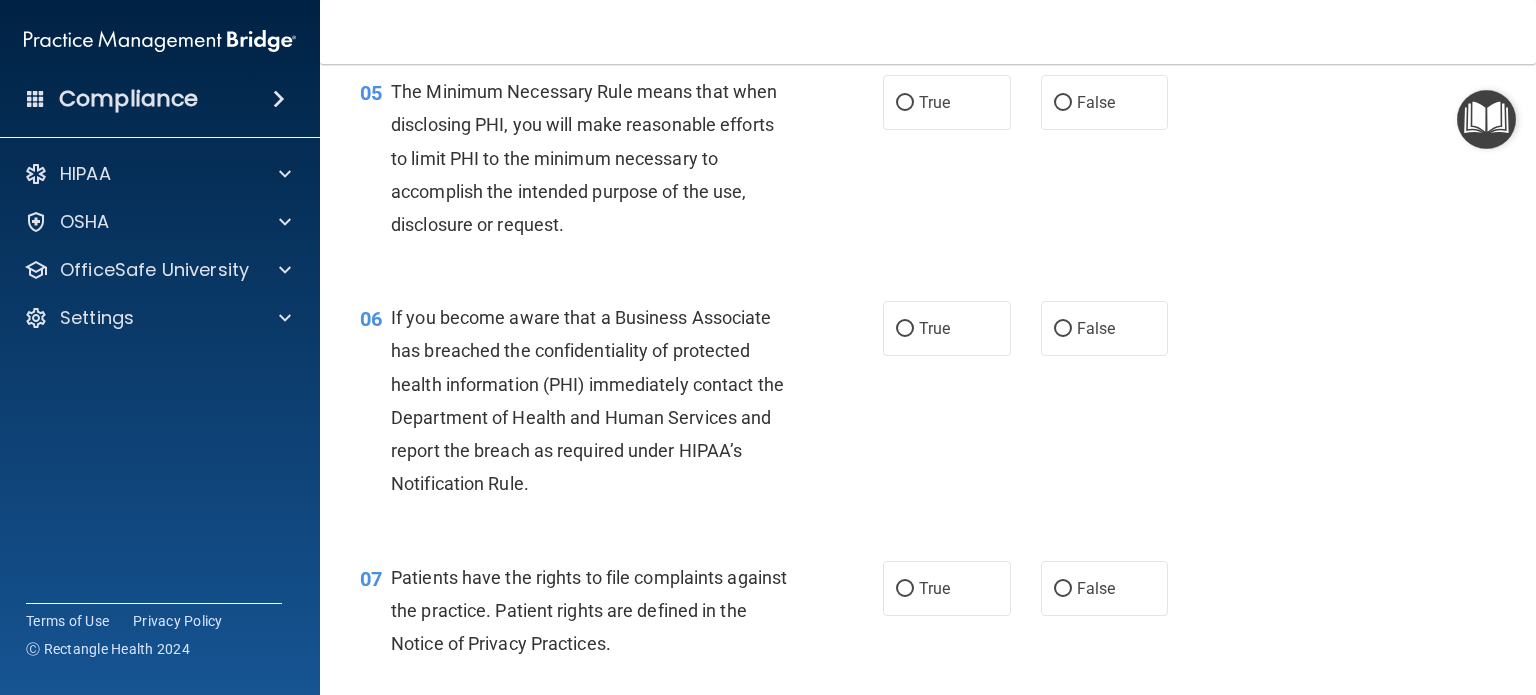 scroll, scrollTop: 964, scrollLeft: 0, axis: vertical 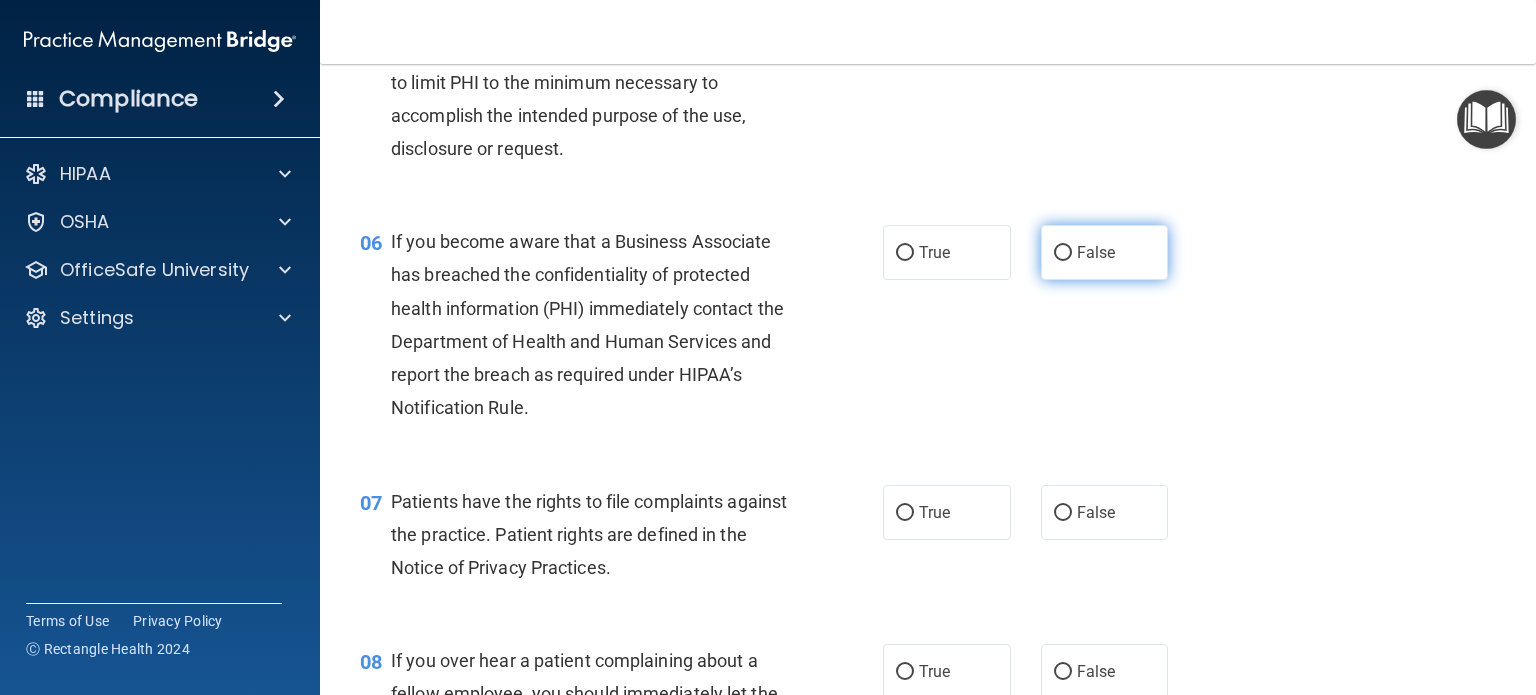 click on "False" at bounding box center [1063, 253] 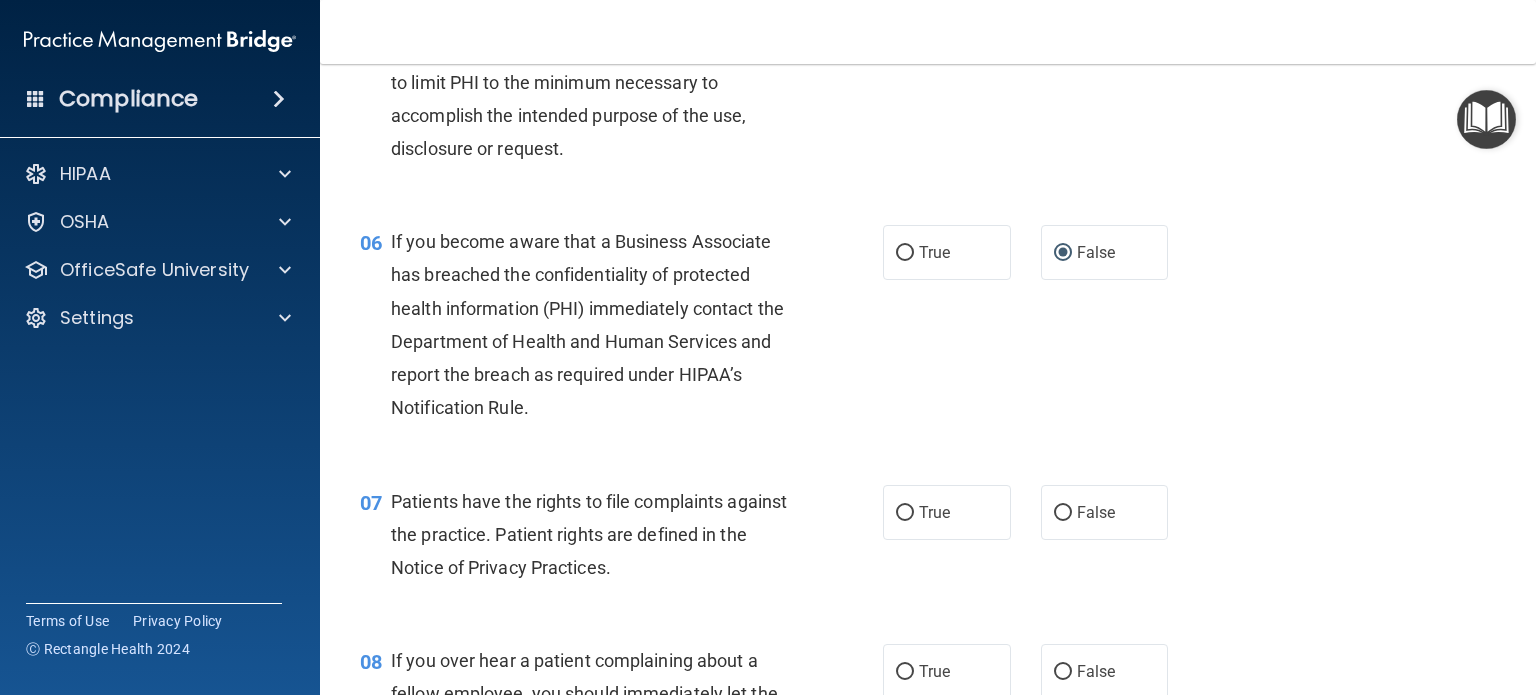 scroll, scrollTop: 1300, scrollLeft: 0, axis: vertical 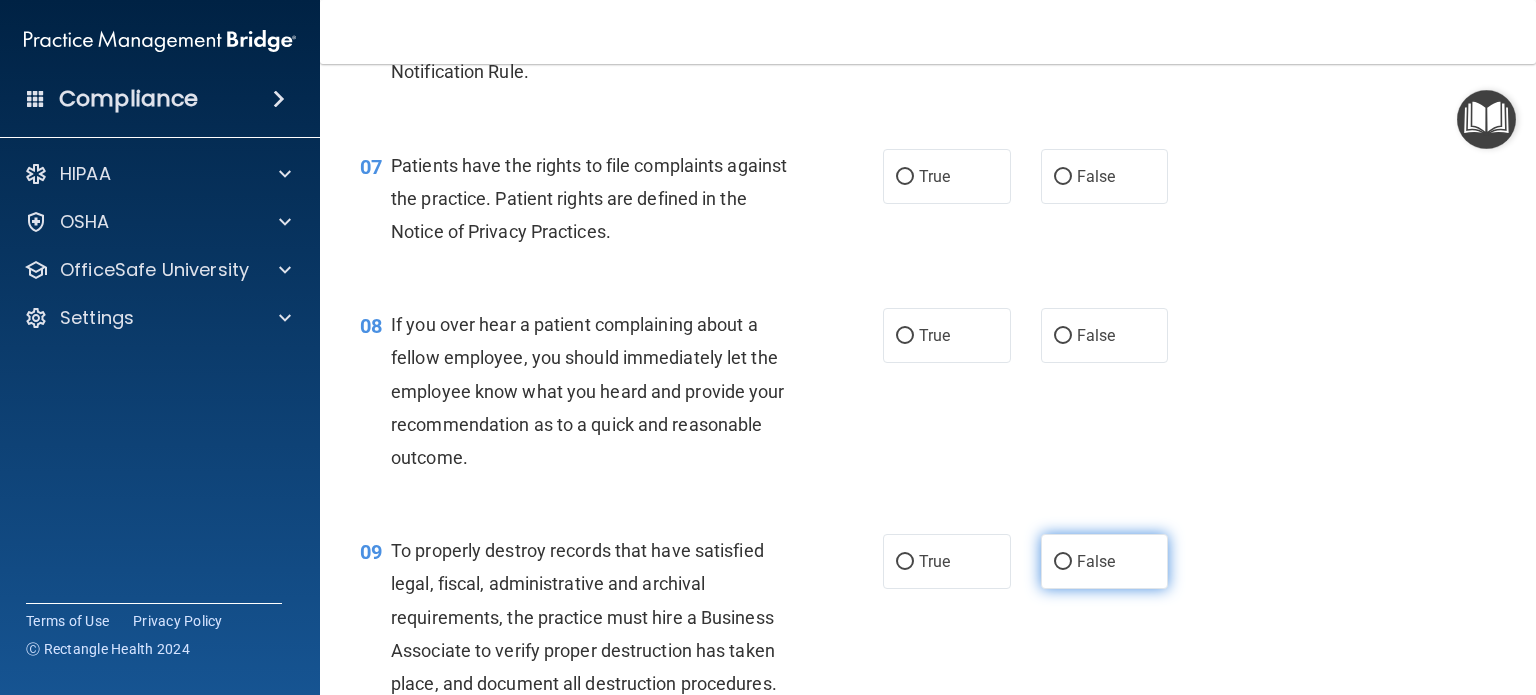 click on "False" at bounding box center [1096, 561] 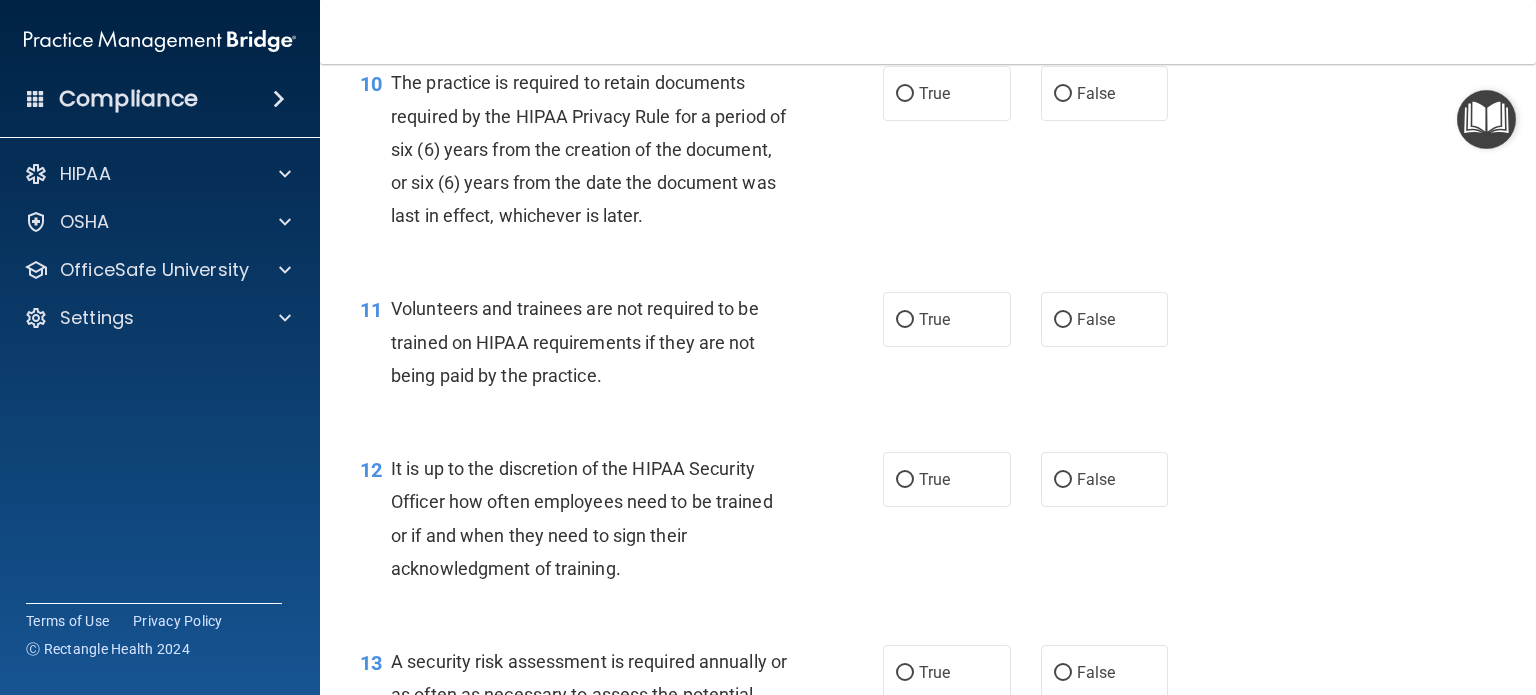 scroll, scrollTop: 1995, scrollLeft: 0, axis: vertical 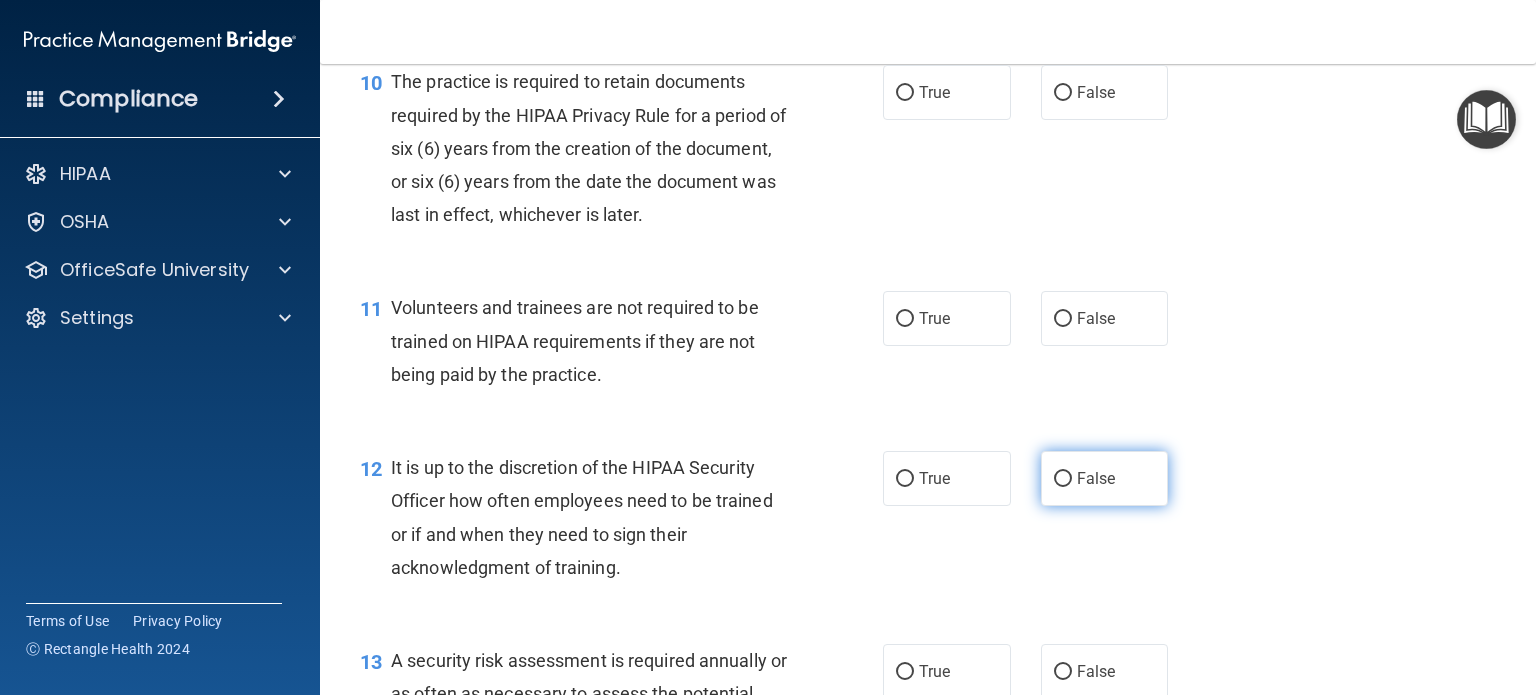 click on "False" at bounding box center [1096, 478] 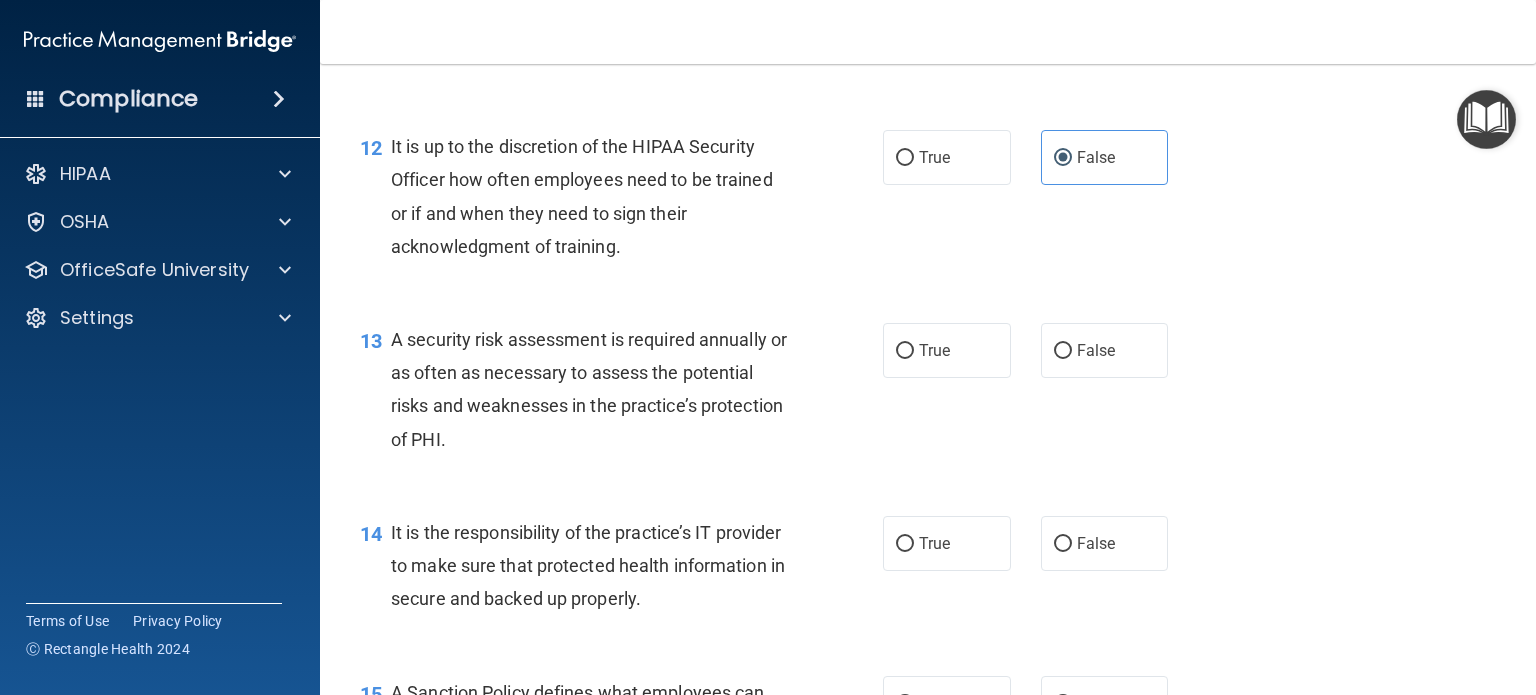 scroll, scrollTop: 2324, scrollLeft: 0, axis: vertical 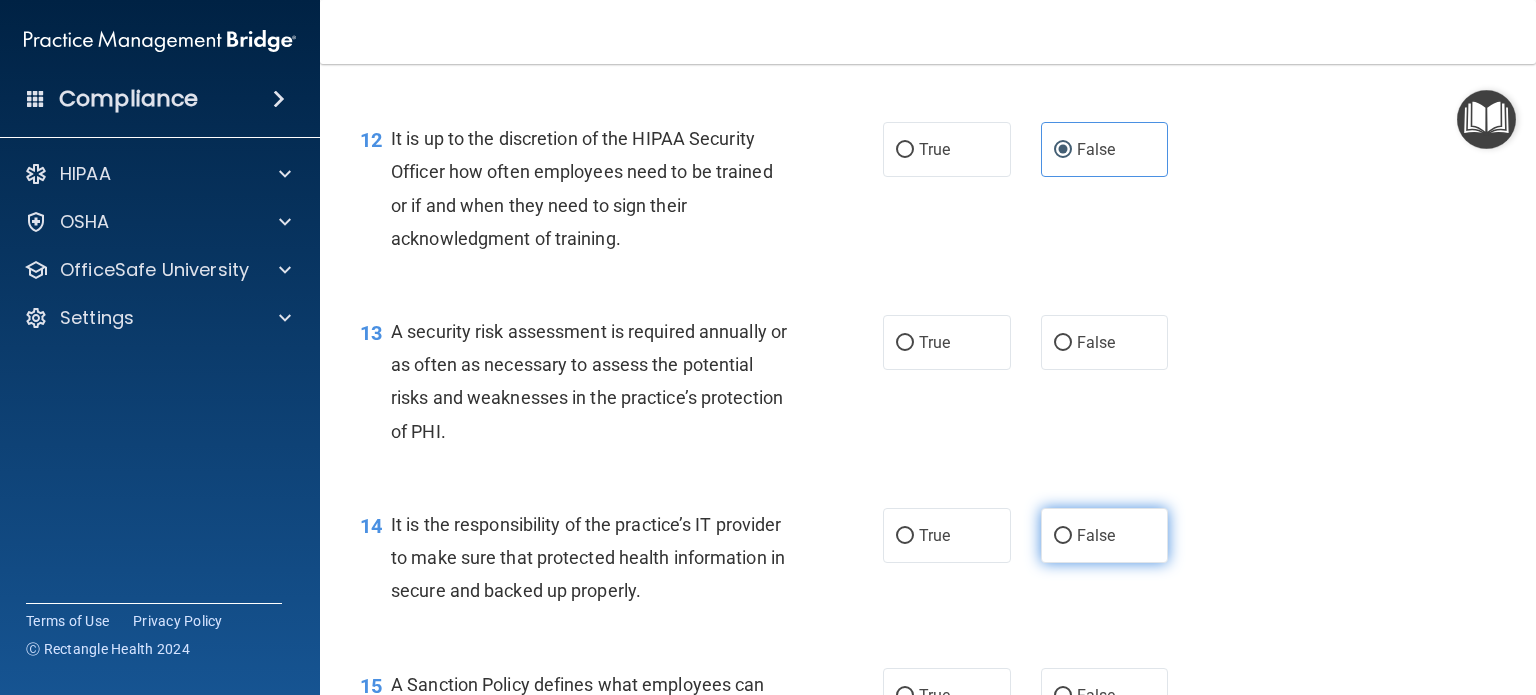 click on "False" at bounding box center (1105, 535) 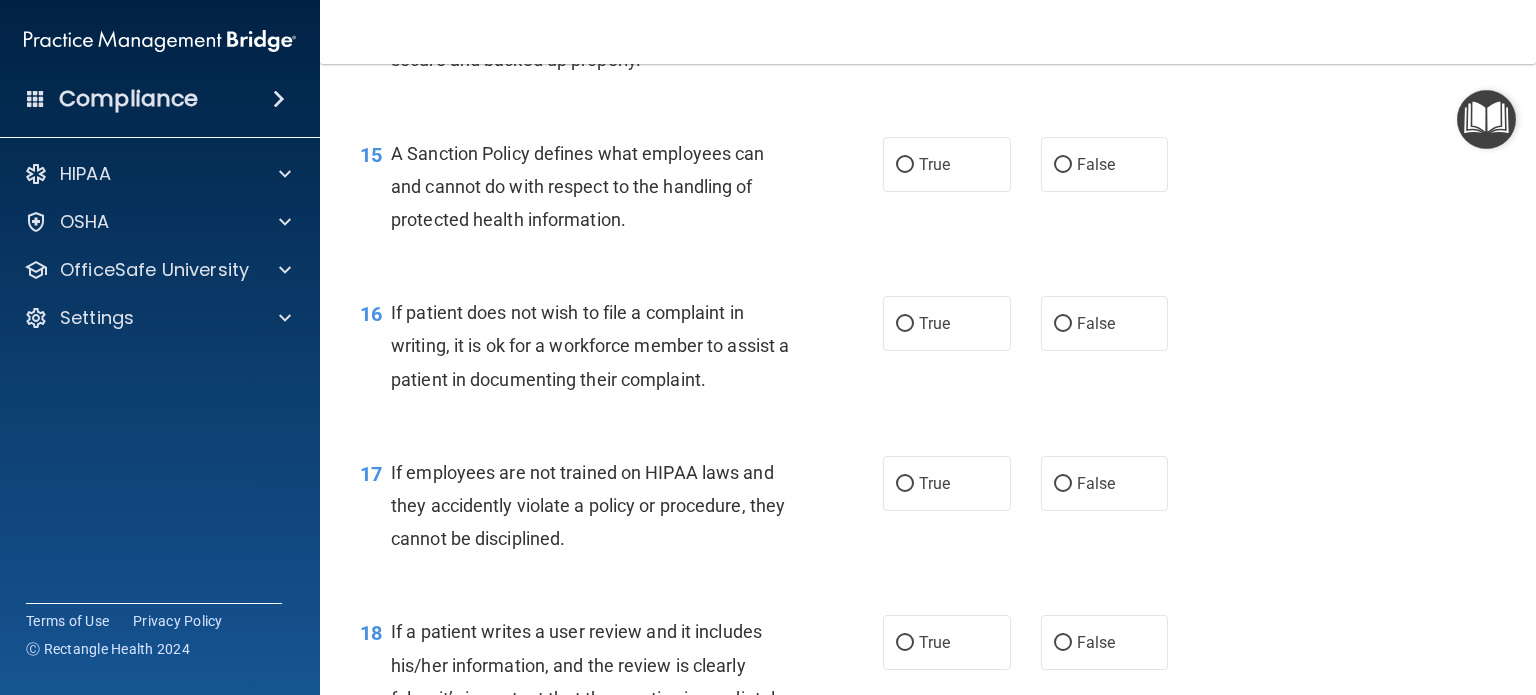 scroll, scrollTop: 2856, scrollLeft: 0, axis: vertical 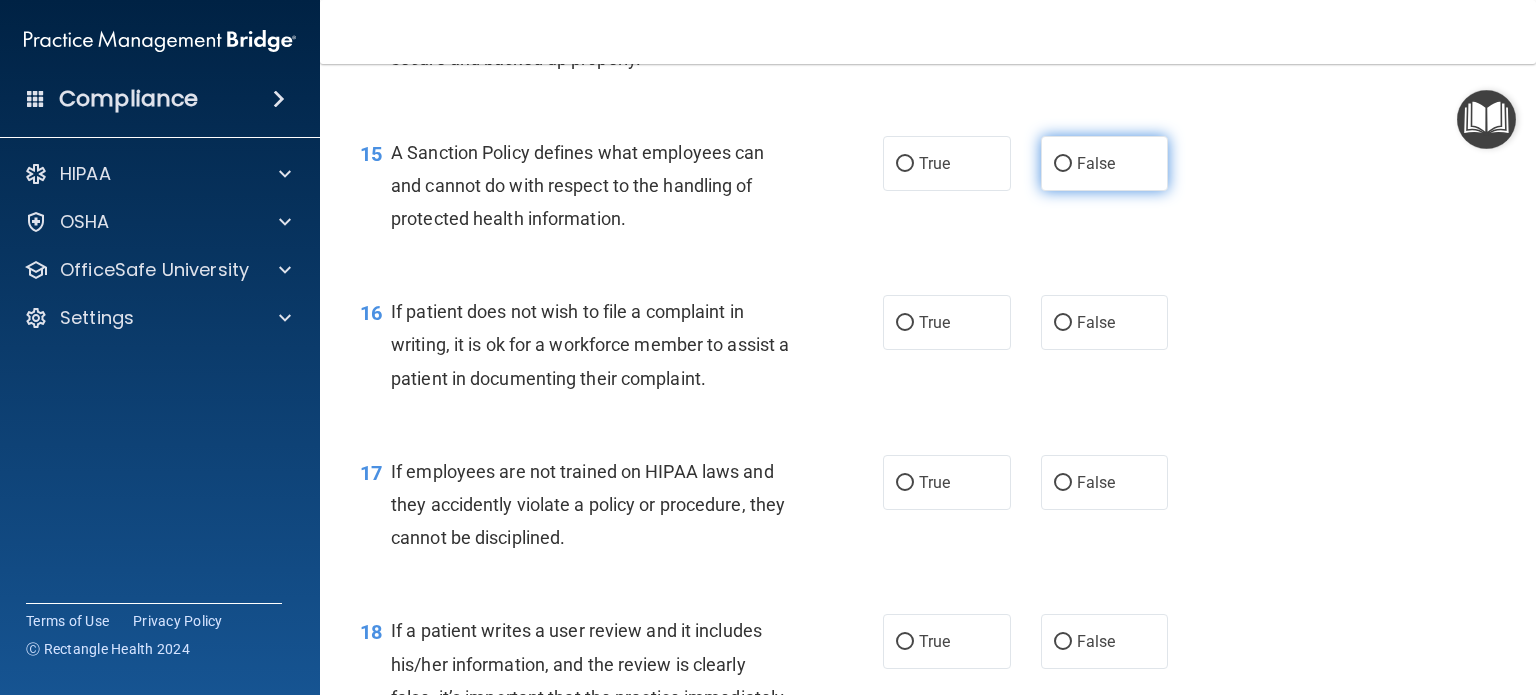 click on "False" at bounding box center [1096, 163] 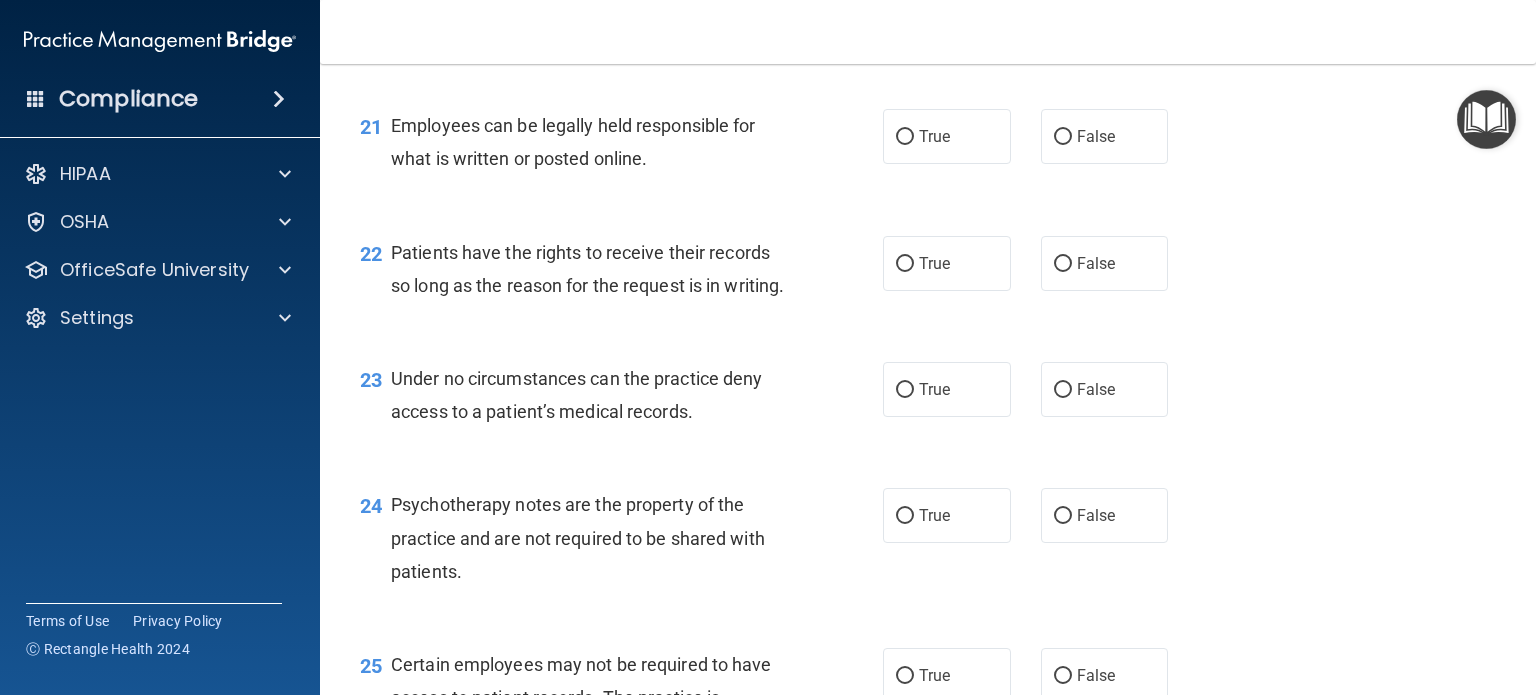 scroll, scrollTop: 3943, scrollLeft: 0, axis: vertical 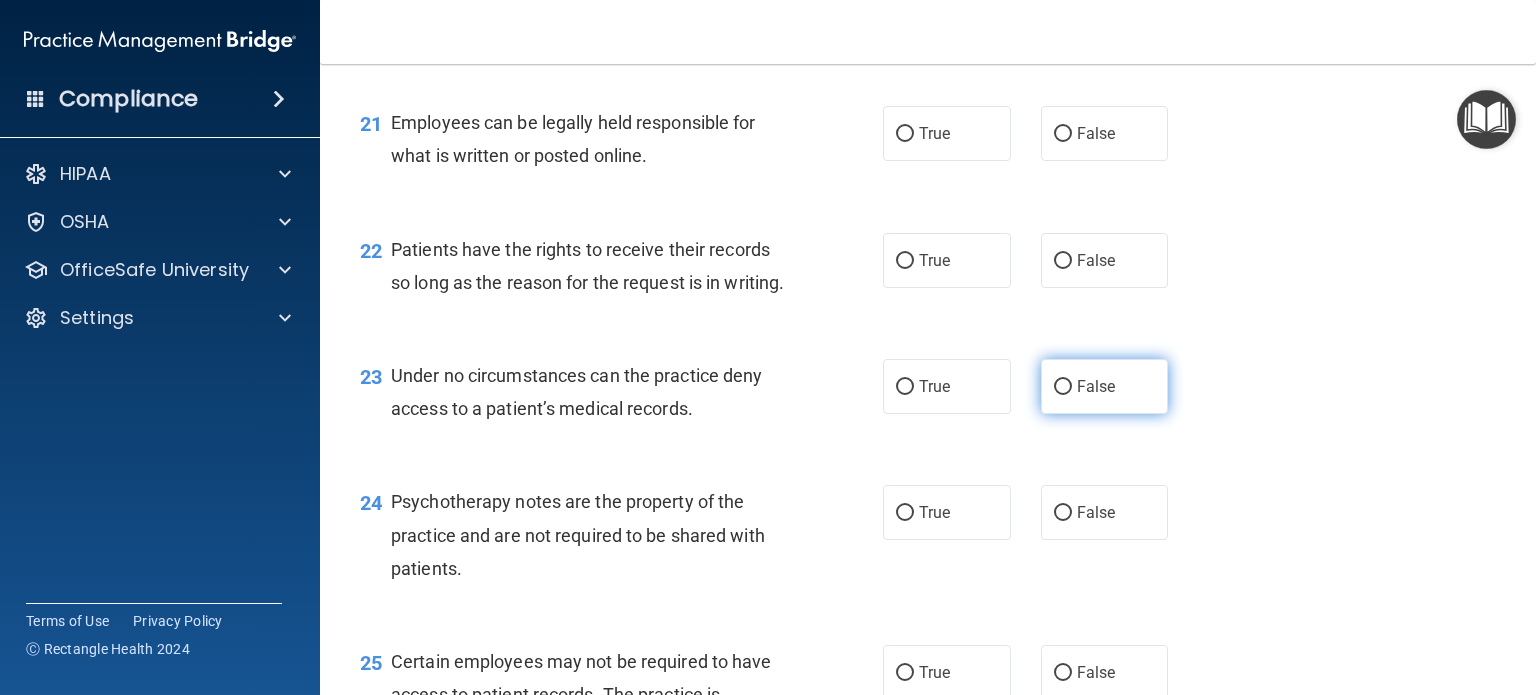 click on "False" at bounding box center (1105, 386) 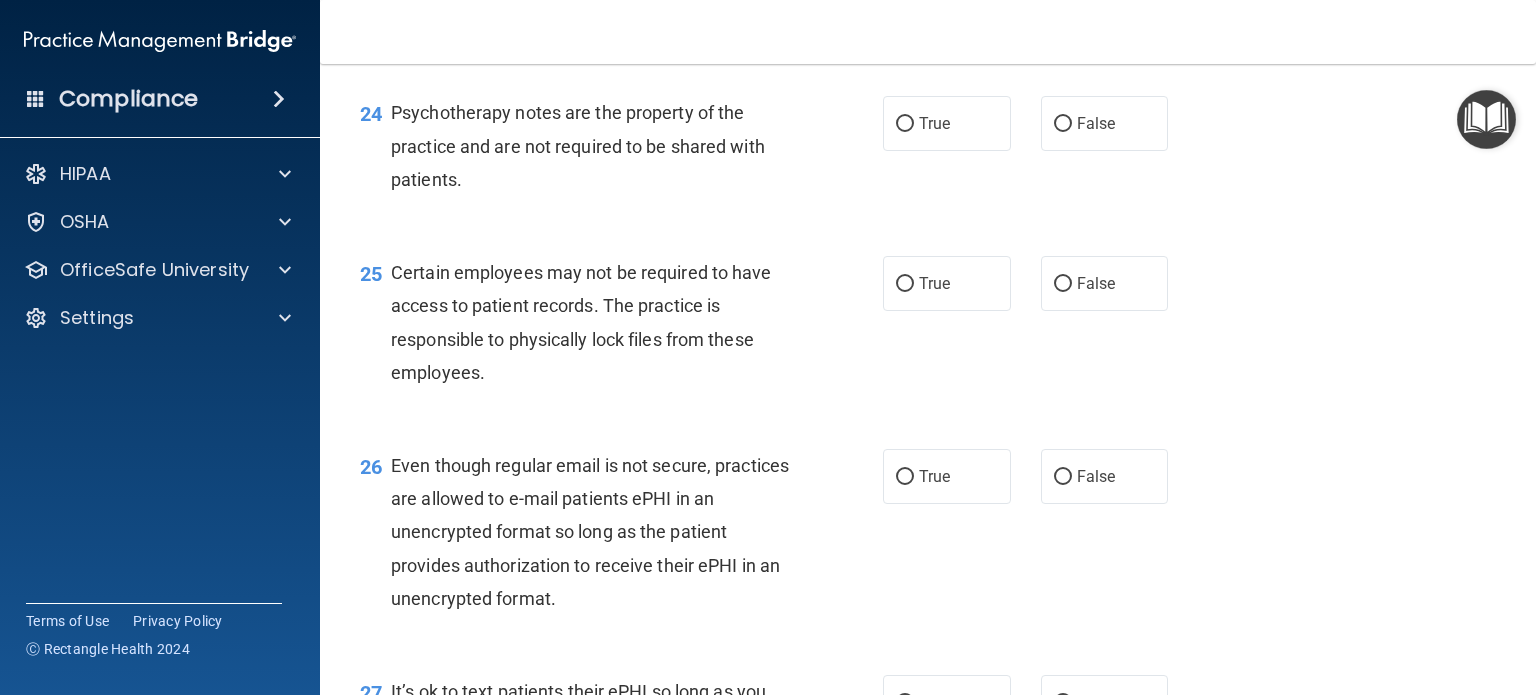 scroll, scrollTop: 4336, scrollLeft: 0, axis: vertical 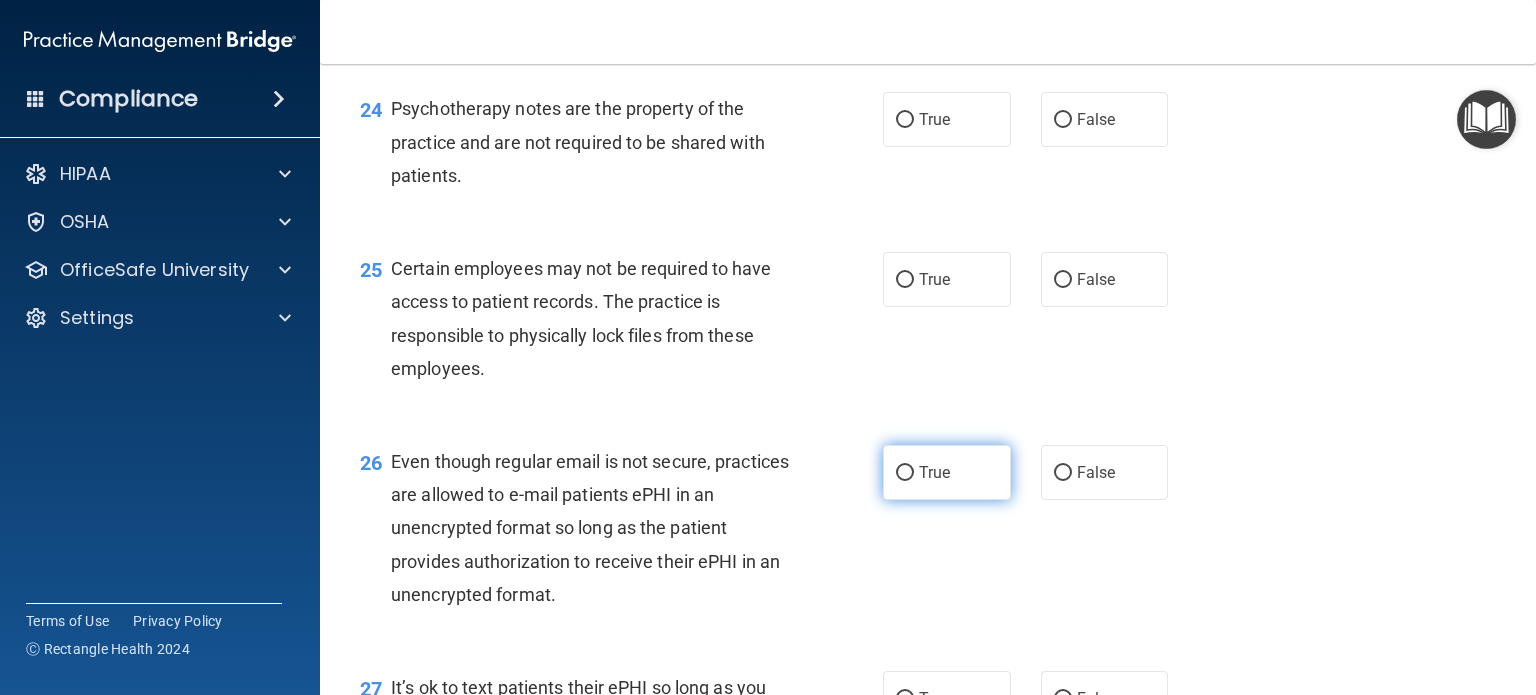 click on "True" at bounding box center (947, 472) 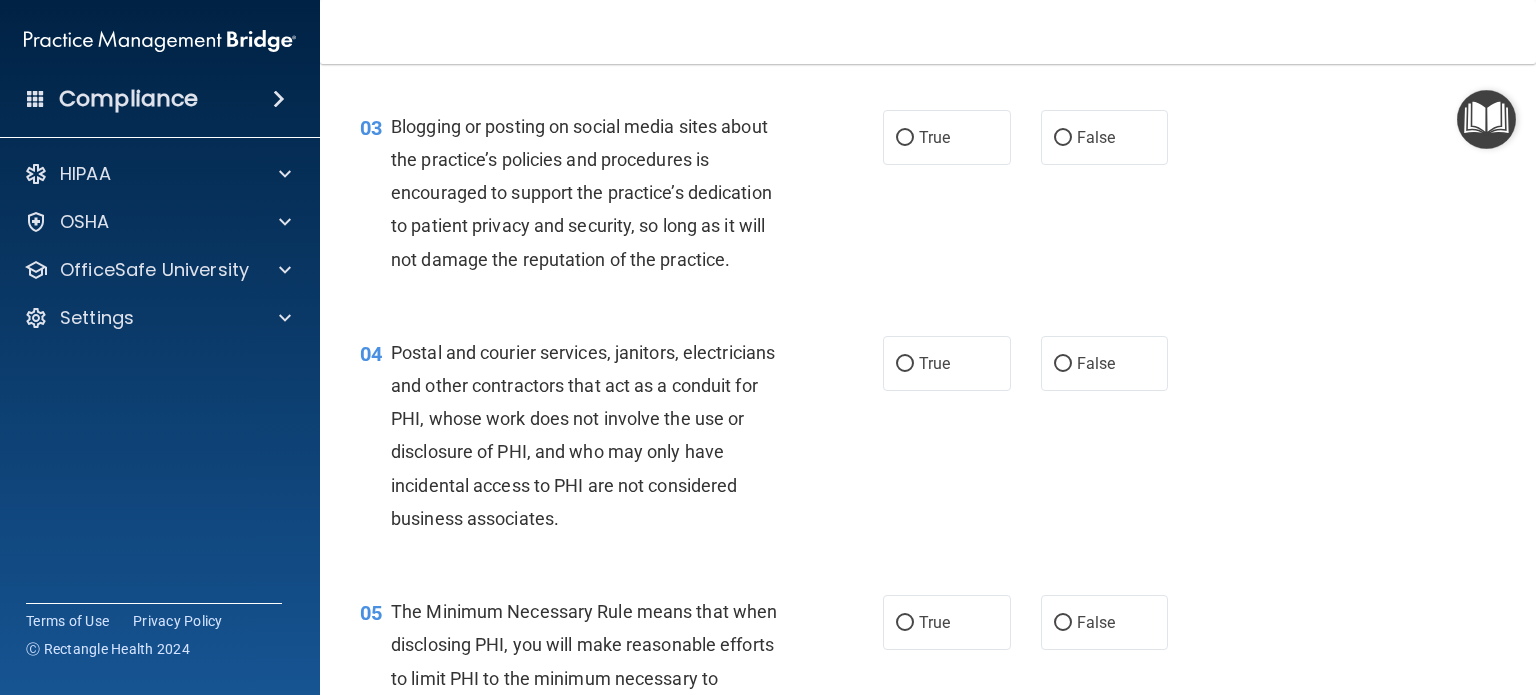 scroll, scrollTop: 0, scrollLeft: 0, axis: both 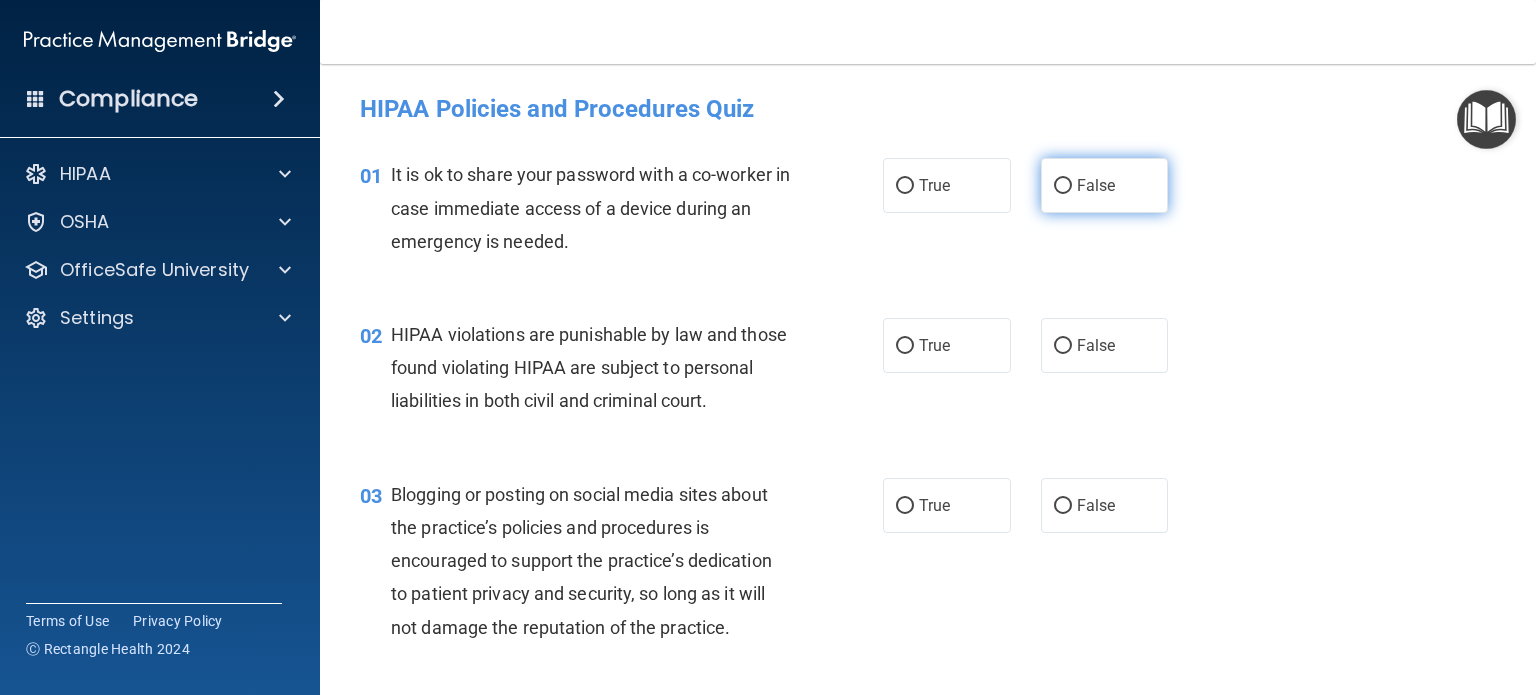 click on "False" at bounding box center (1105, 185) 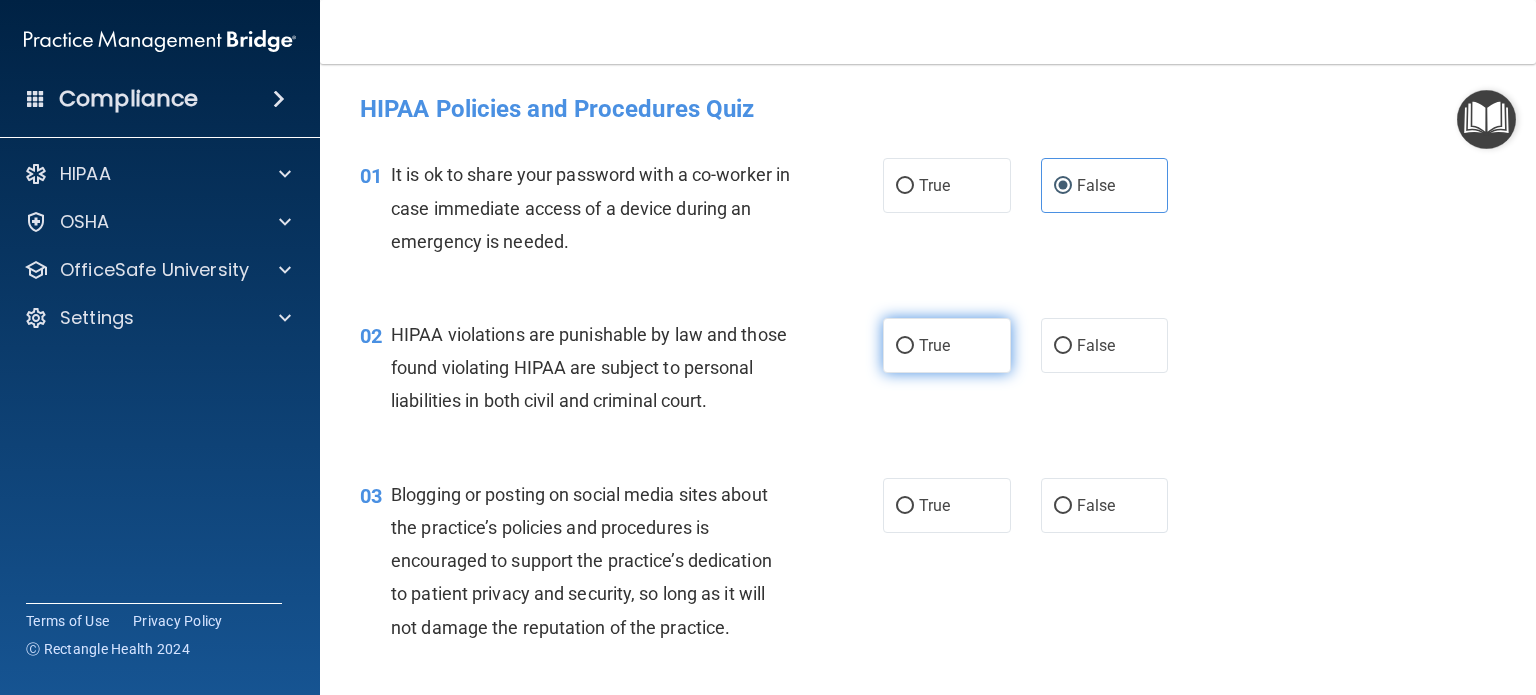click on "True" at bounding box center [947, 345] 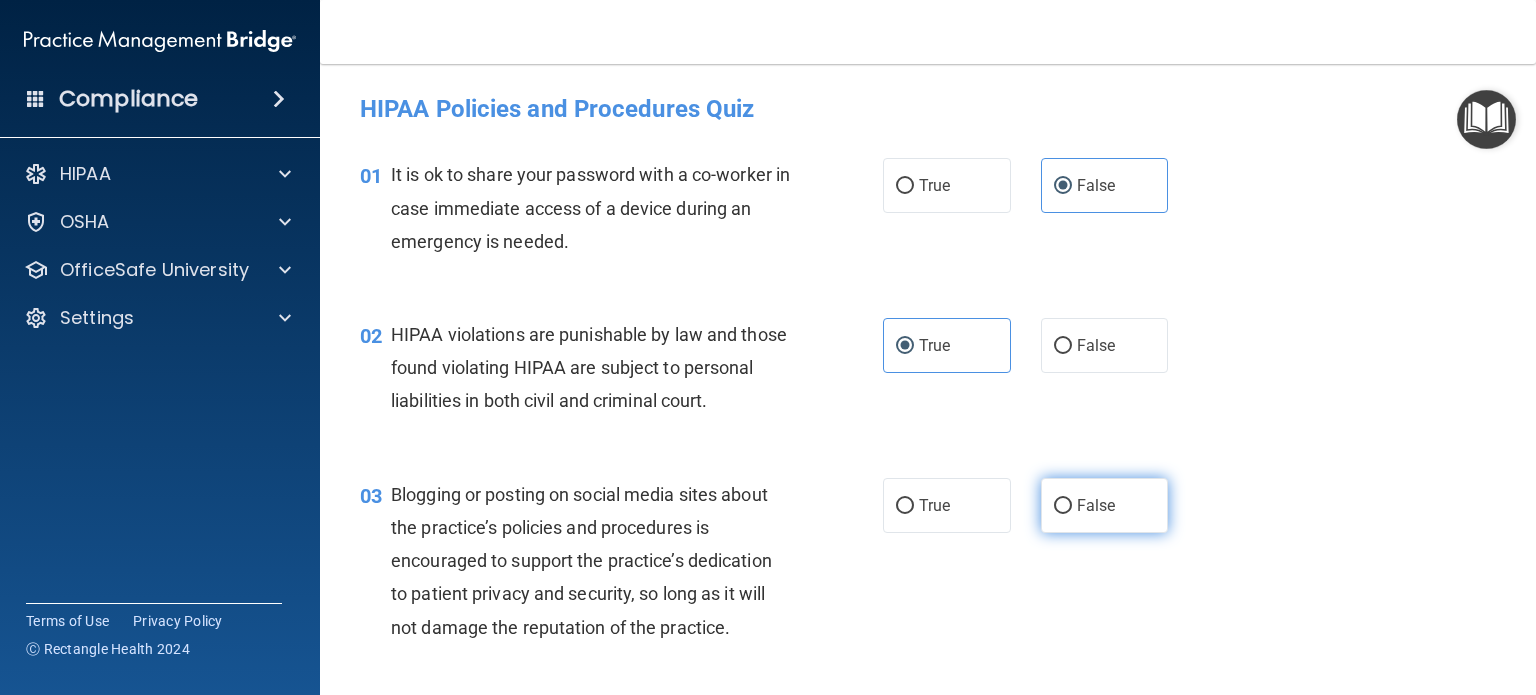 click on "False" at bounding box center (1105, 505) 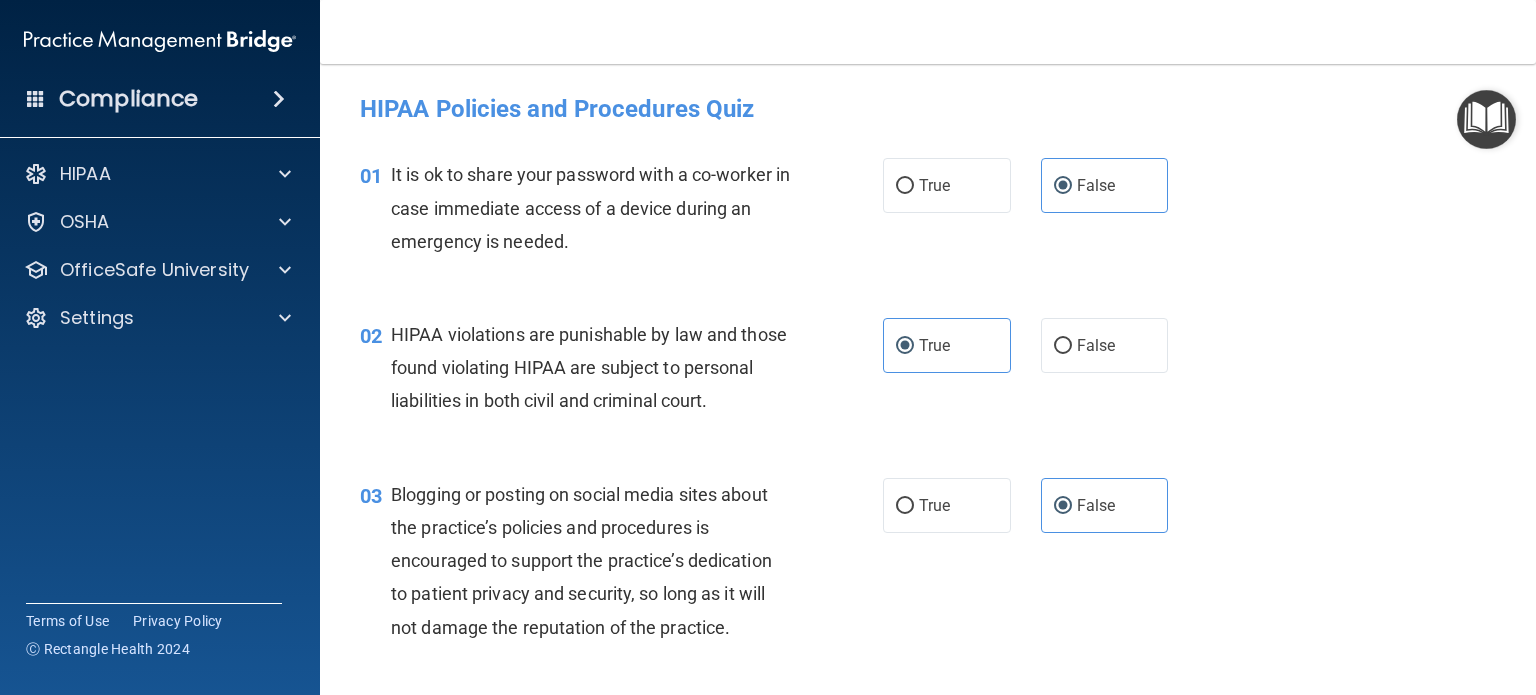 click on "01       It is ok to share your password with a co-worker in case immediate access of a device during an emergency is needed.                 True           False" at bounding box center (928, 213) 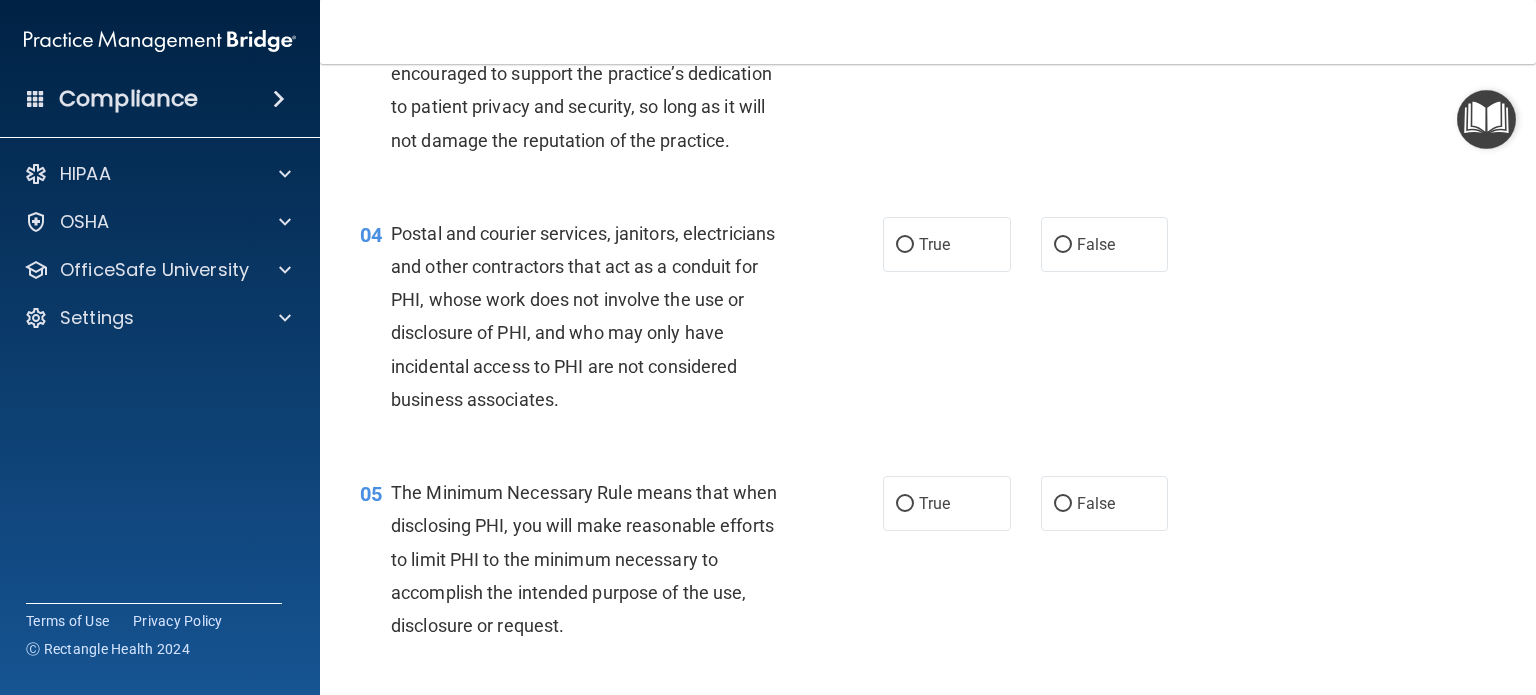 scroll, scrollTop: 490, scrollLeft: 0, axis: vertical 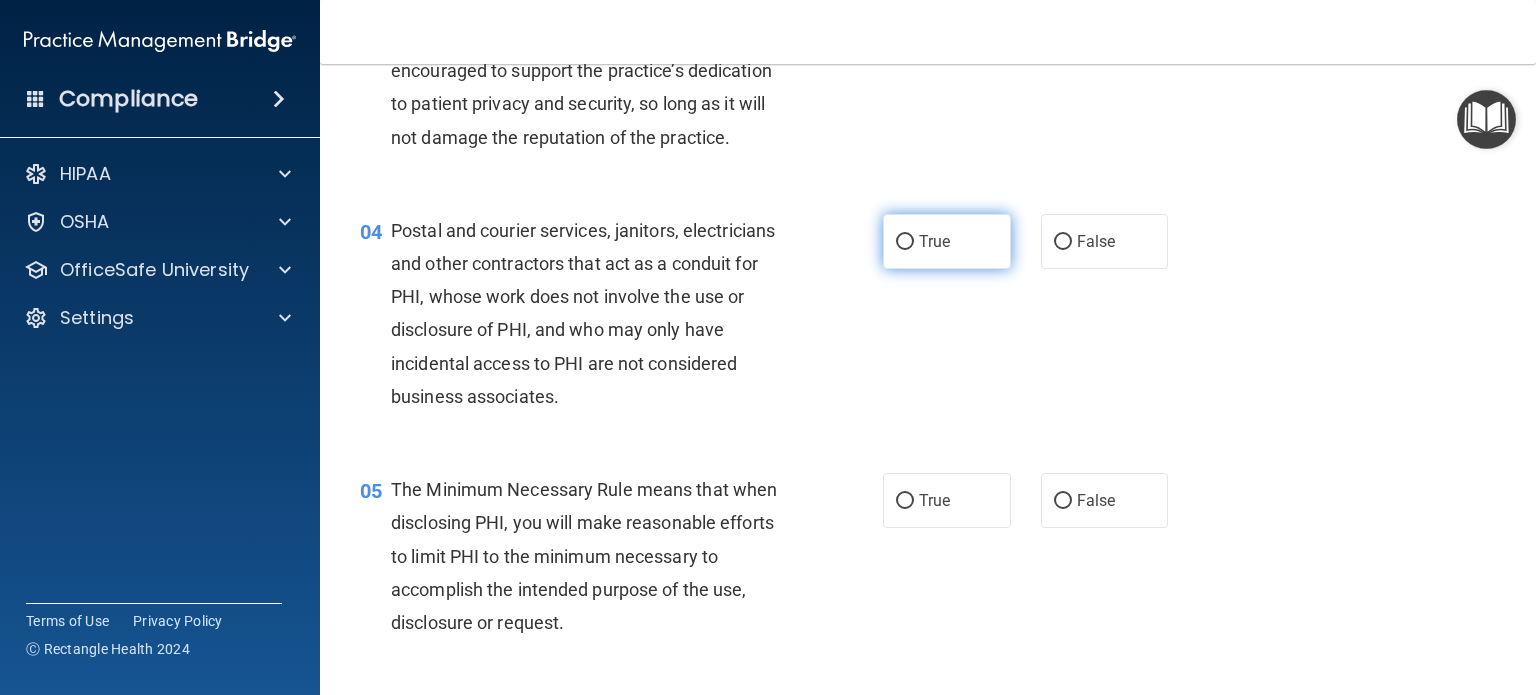click on "True" at bounding box center (947, 241) 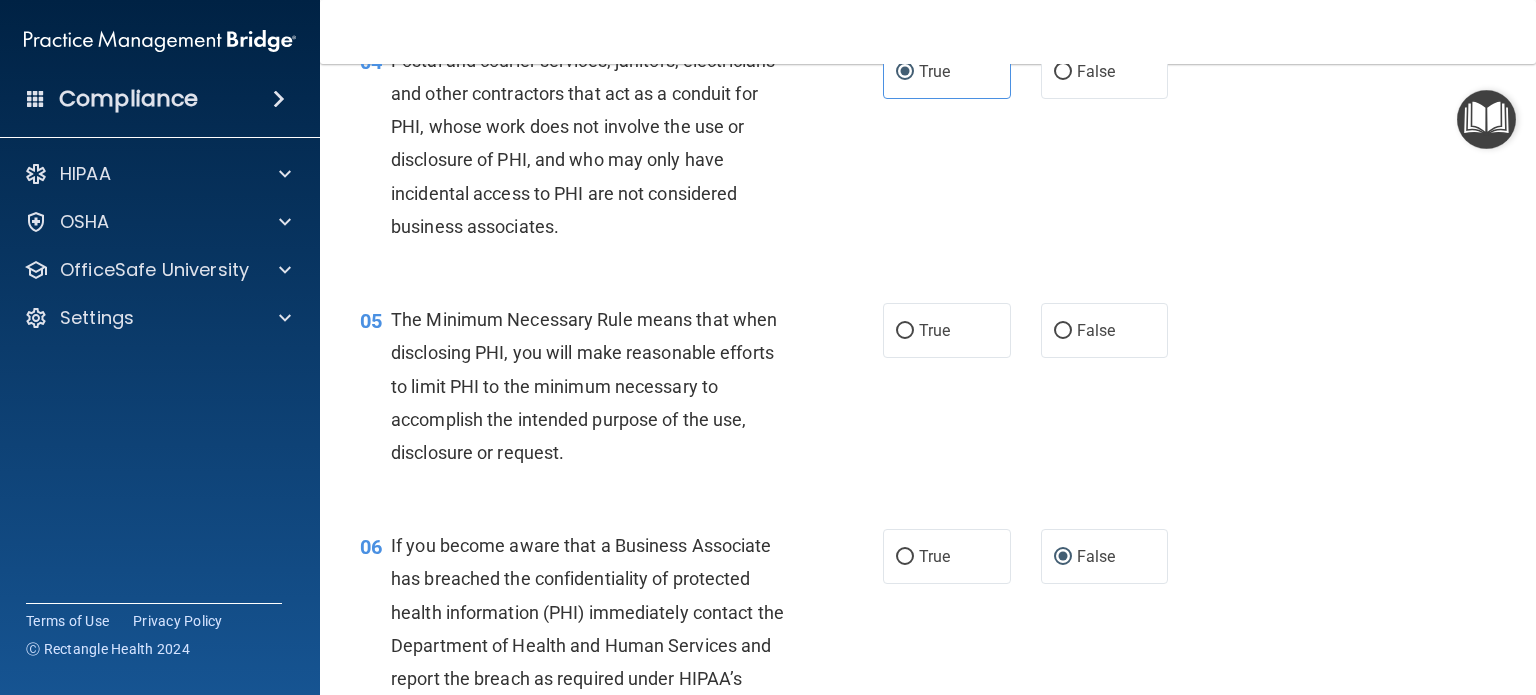 scroll, scrollTop: 671, scrollLeft: 0, axis: vertical 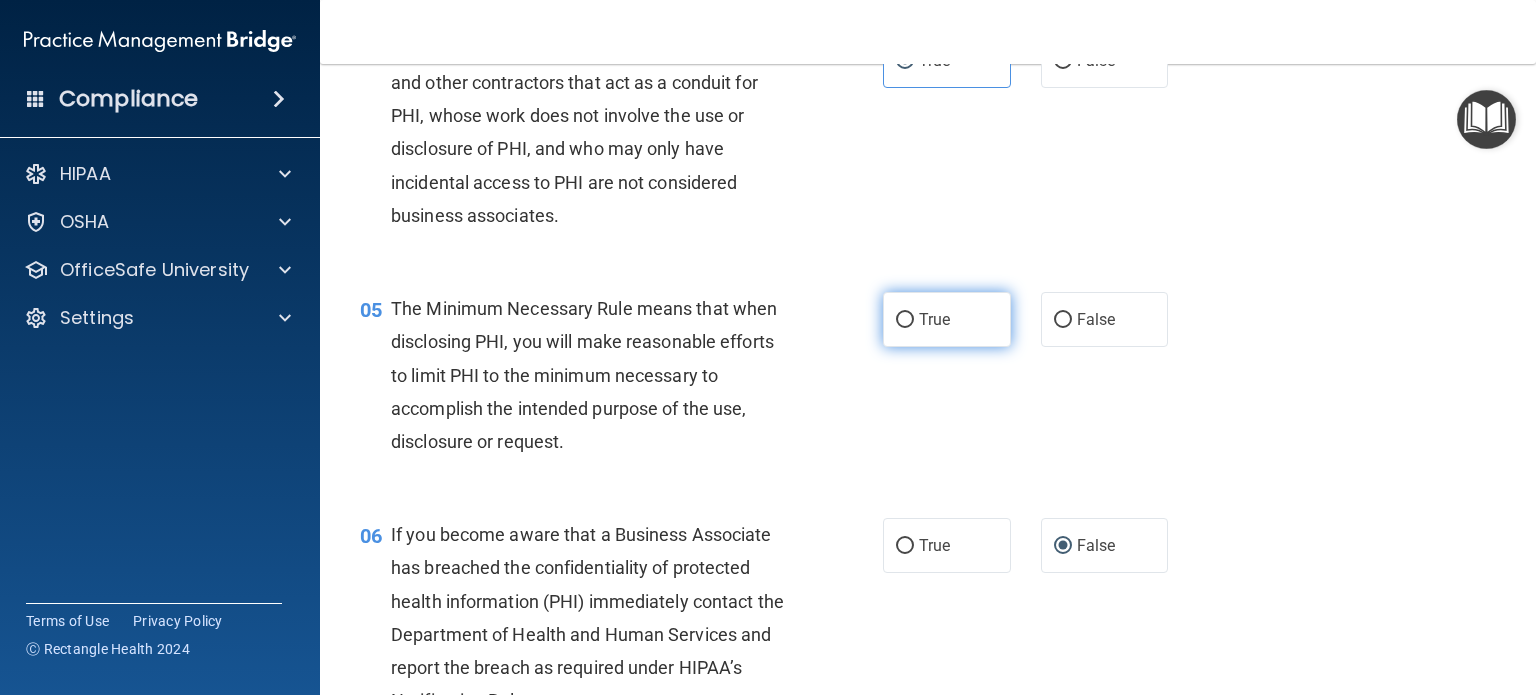 click on "True" at bounding box center [905, 320] 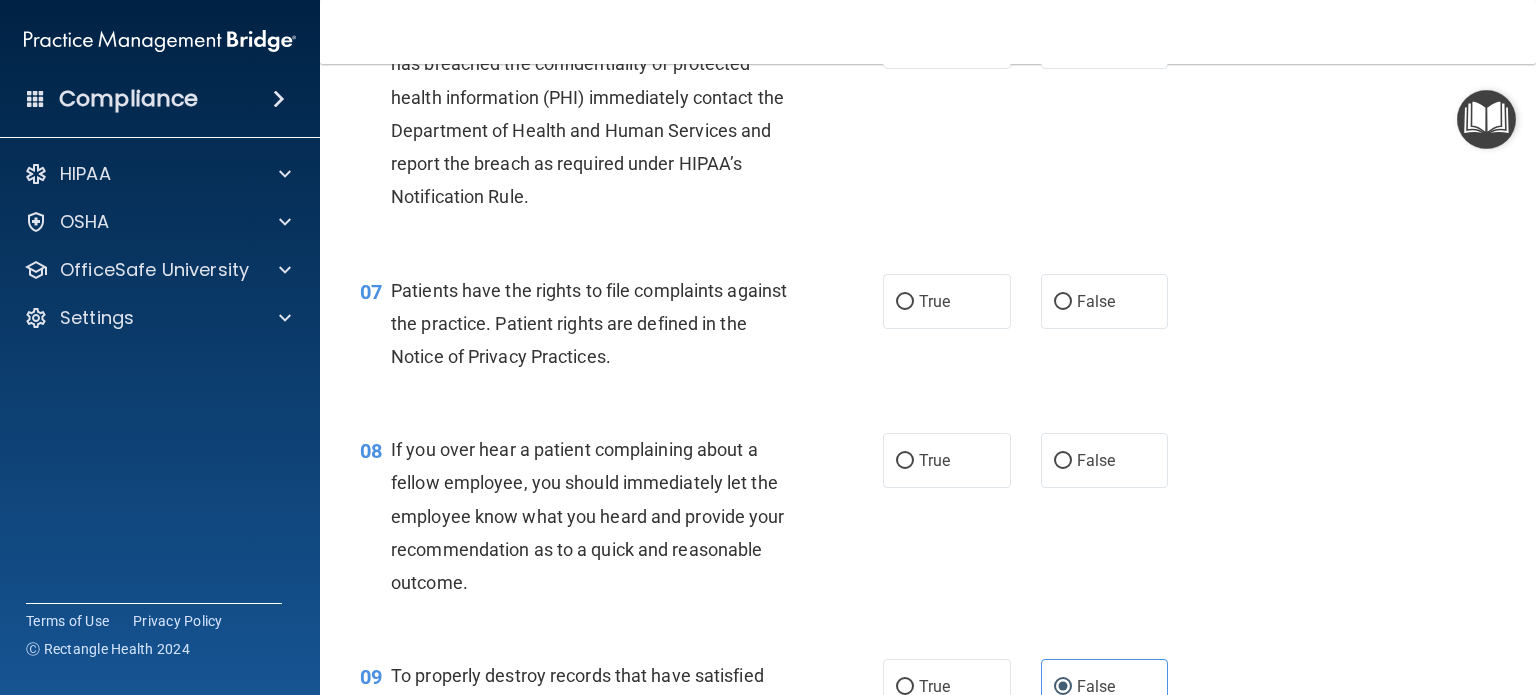 scroll, scrollTop: 1212, scrollLeft: 0, axis: vertical 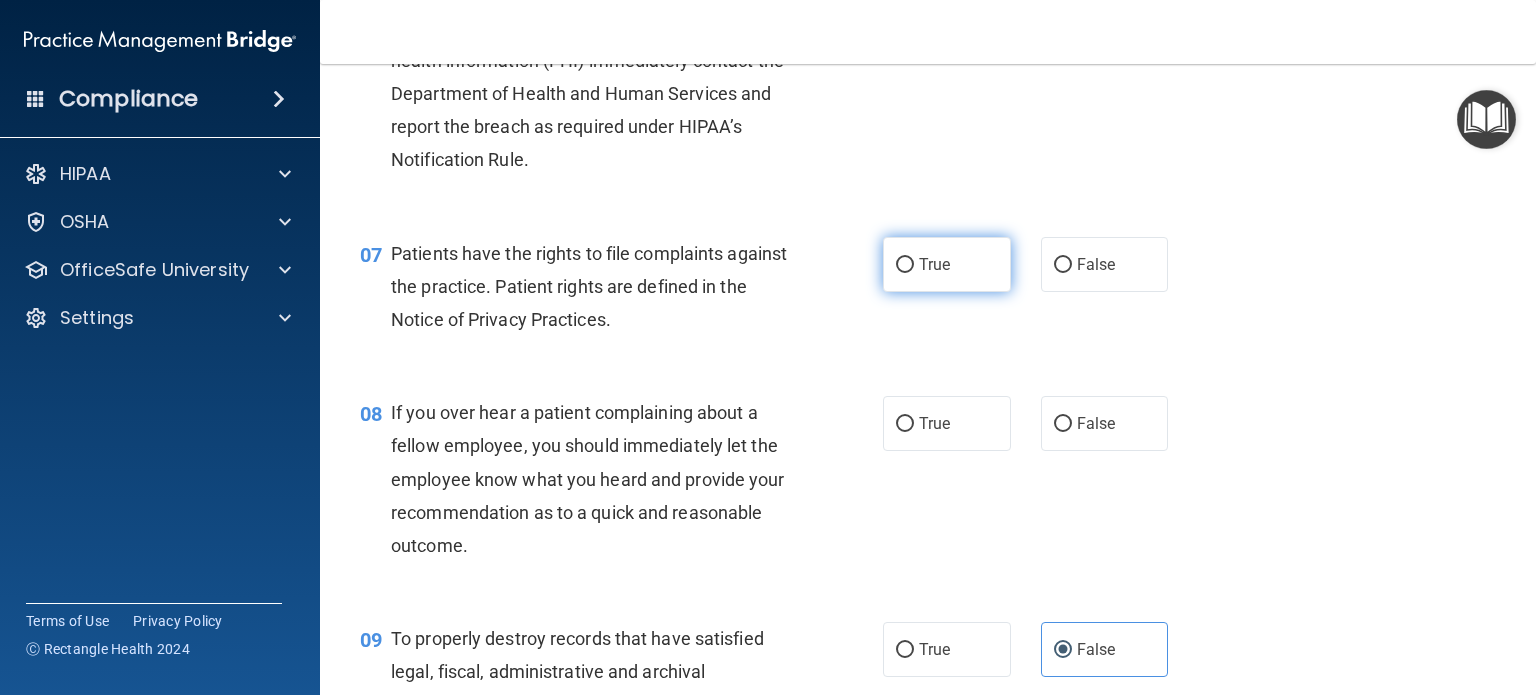 click on "True" at bounding box center (934, 264) 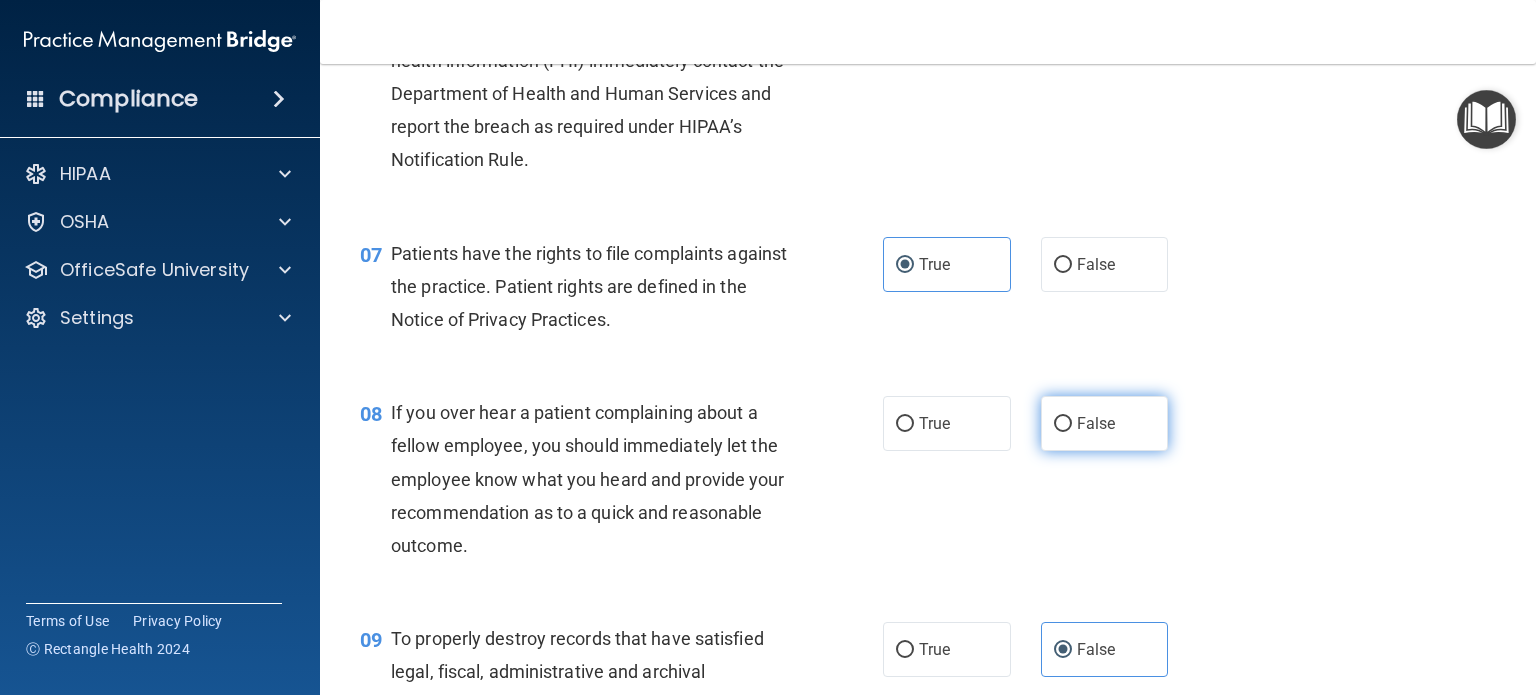 click on "False" at bounding box center (1105, 423) 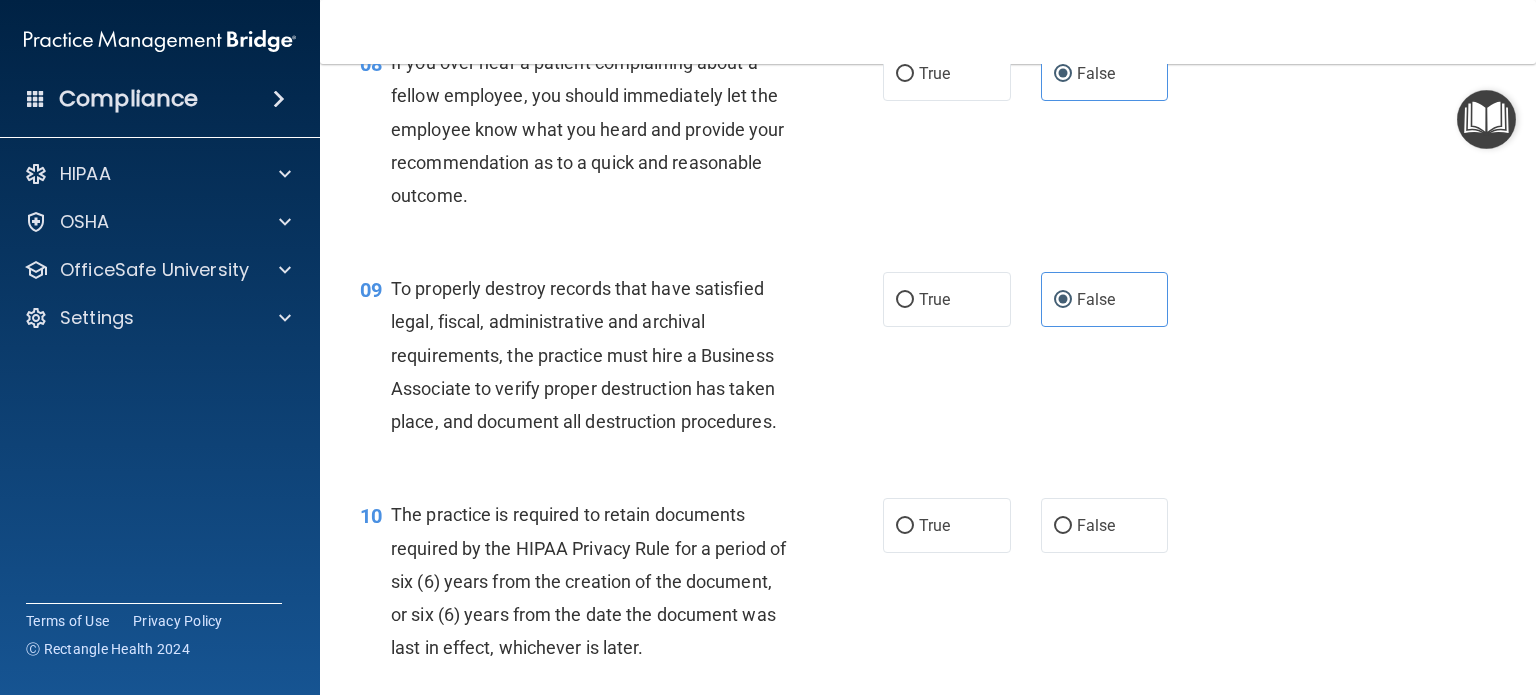 scroll, scrollTop: 1564, scrollLeft: 0, axis: vertical 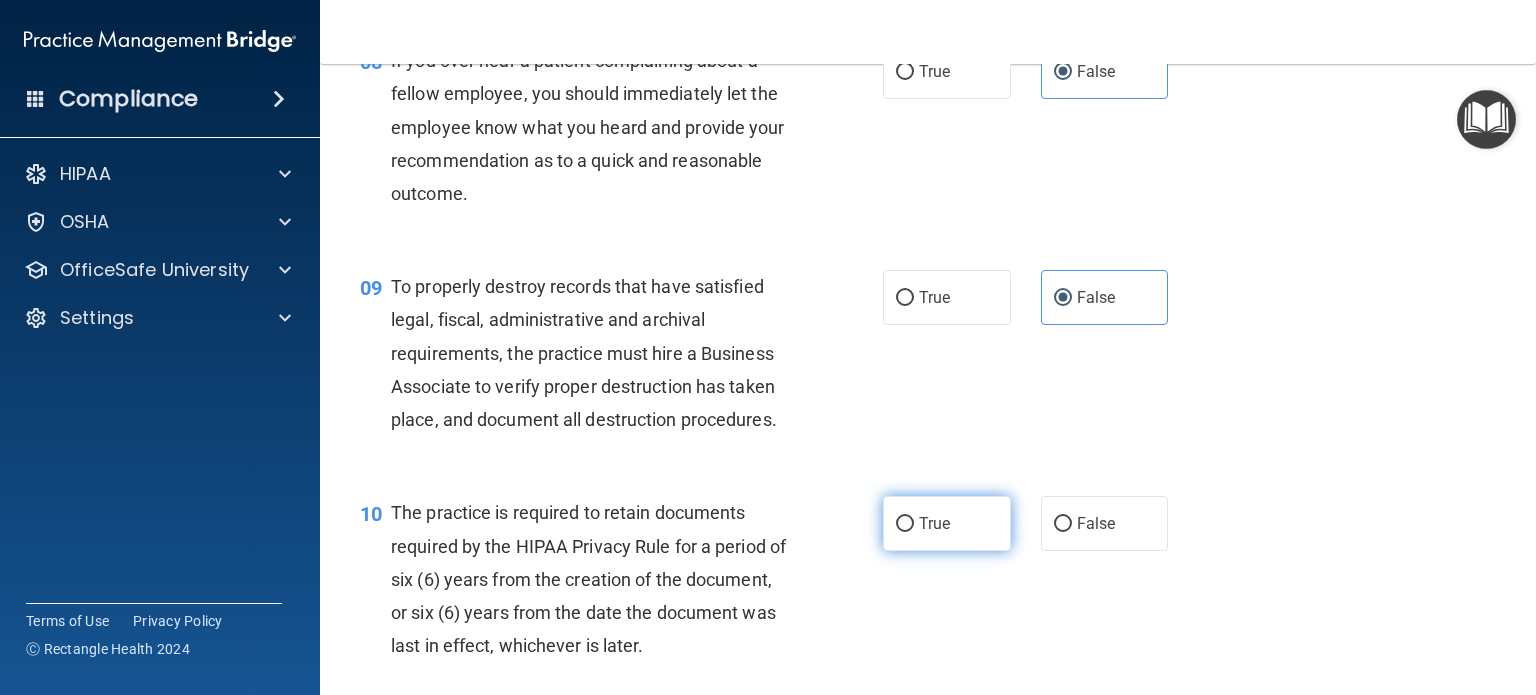 click on "True" at bounding box center [934, 523] 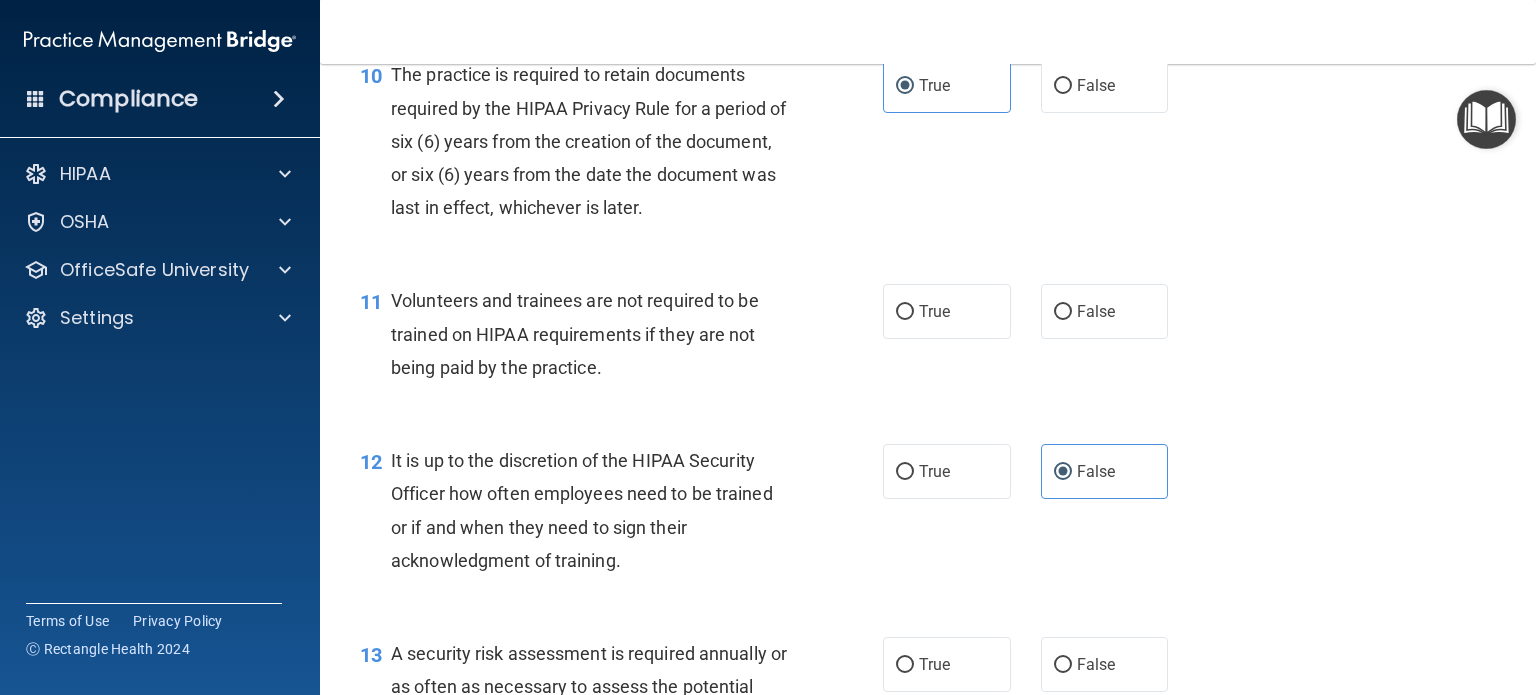 scroll, scrollTop: 2008, scrollLeft: 0, axis: vertical 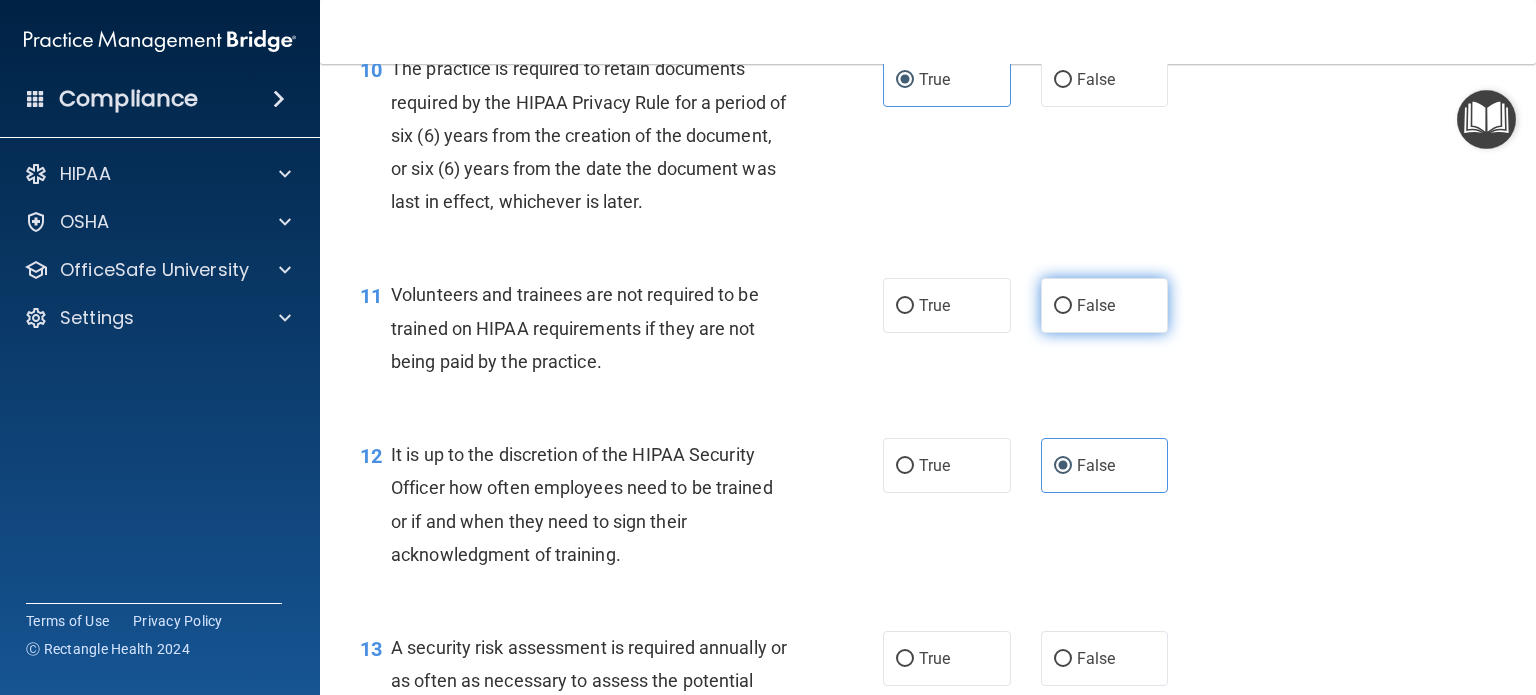 click on "False" at bounding box center [1105, 305] 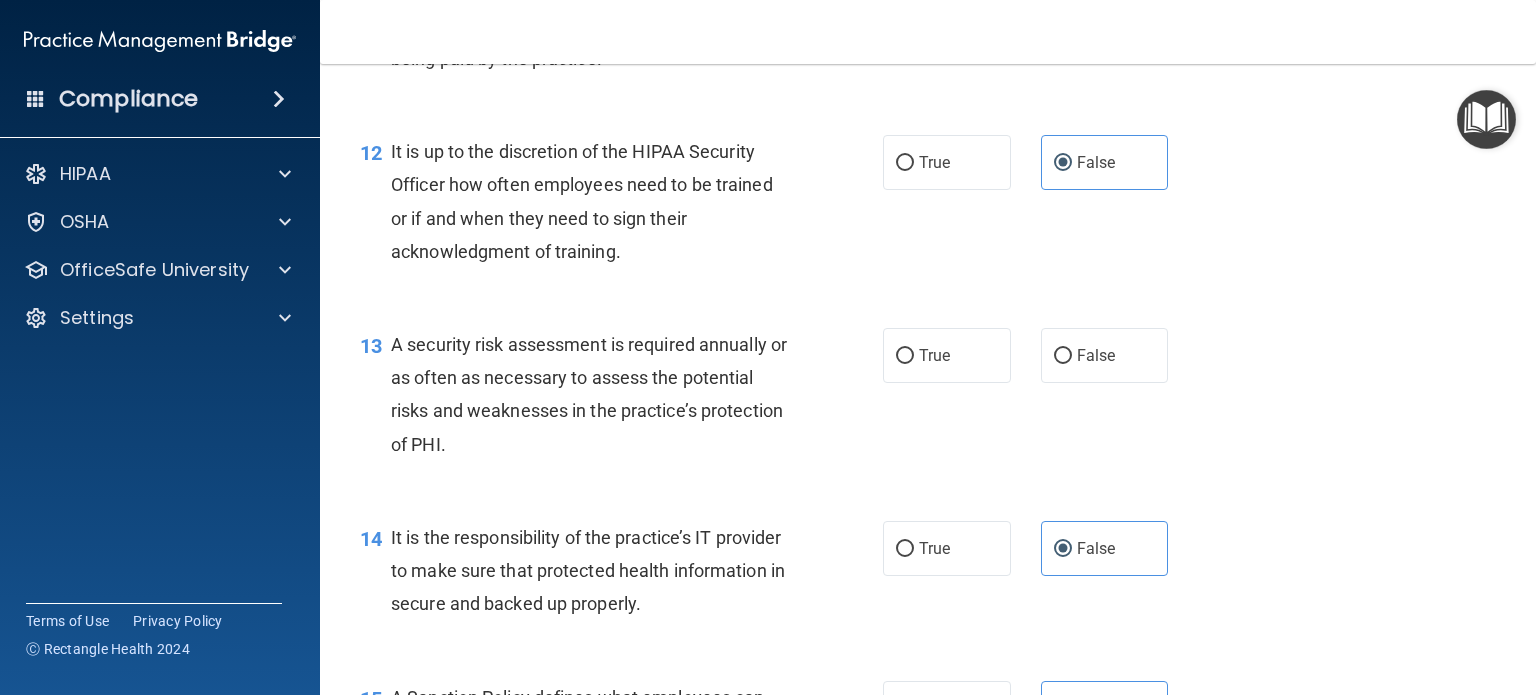scroll, scrollTop: 2332, scrollLeft: 0, axis: vertical 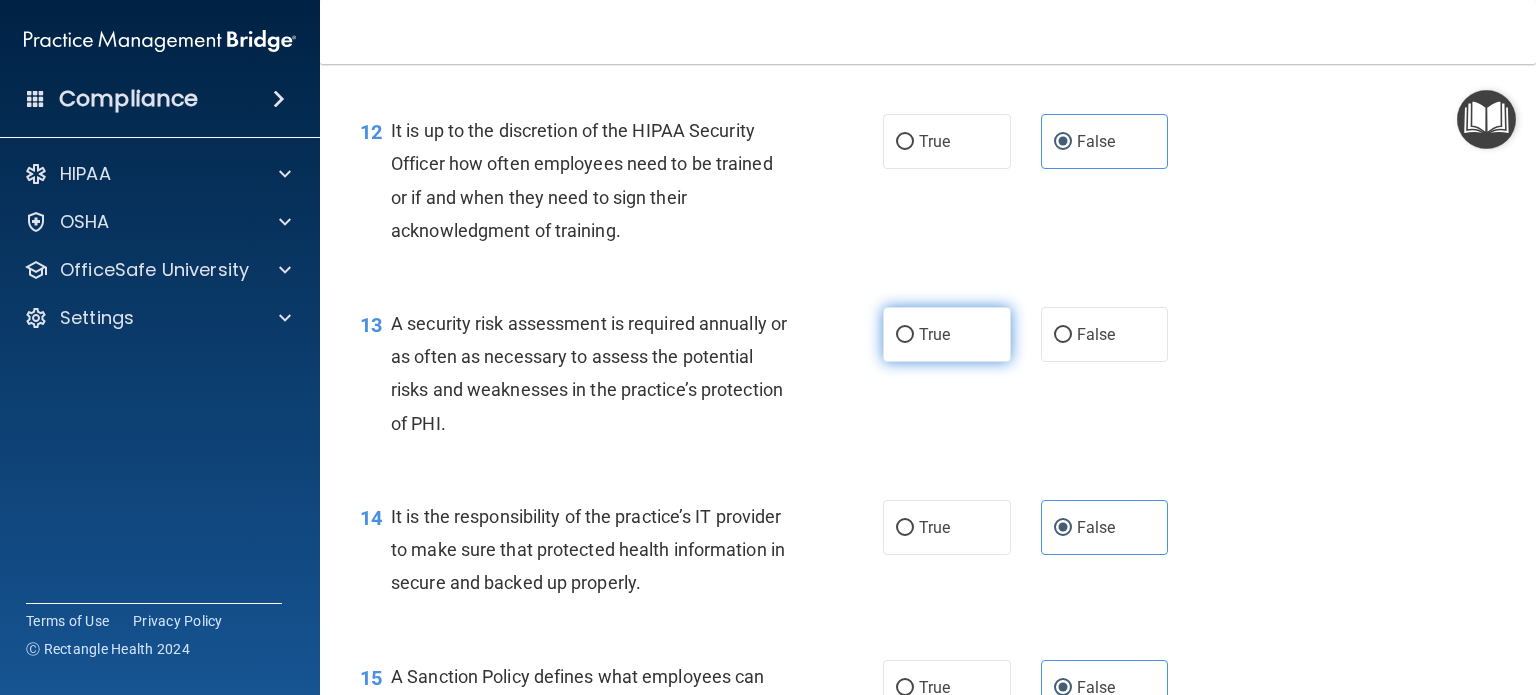 click on "True" at bounding box center (934, 334) 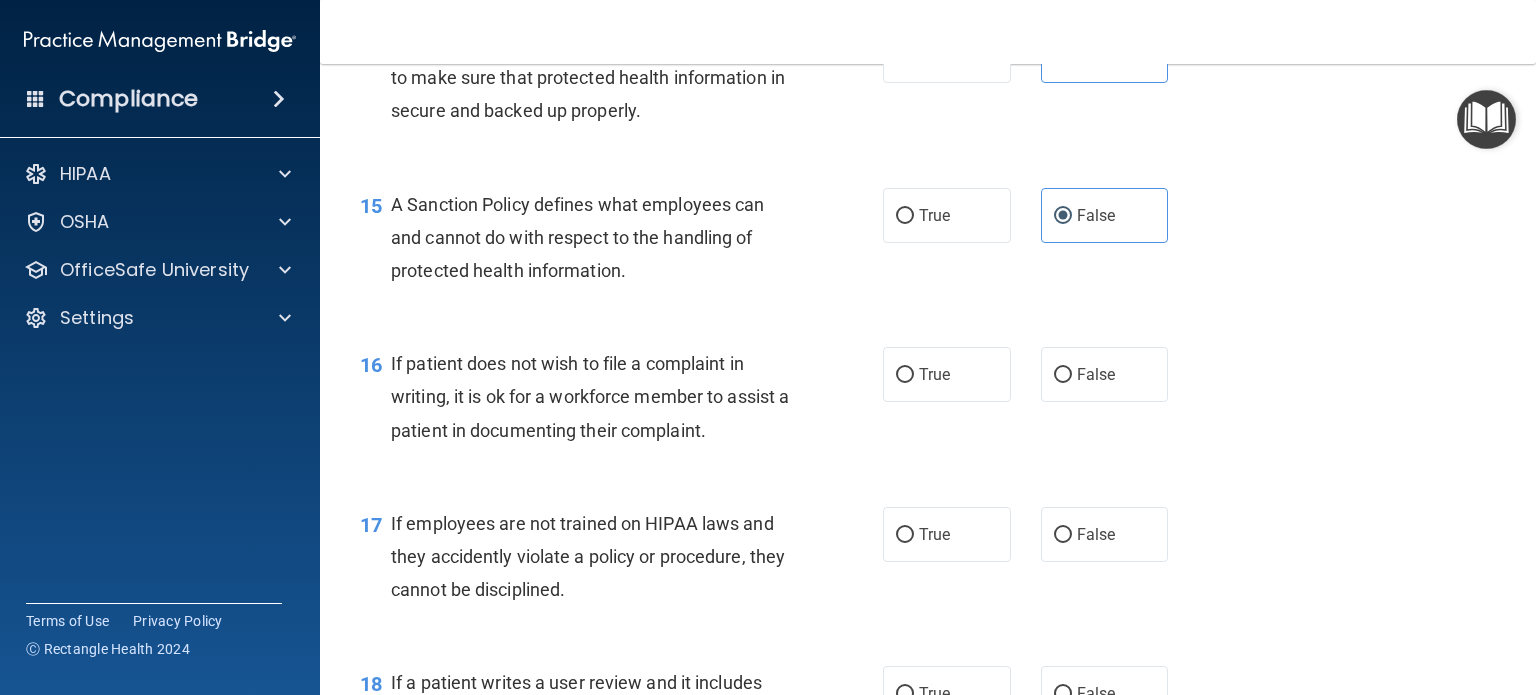 scroll, scrollTop: 2828, scrollLeft: 0, axis: vertical 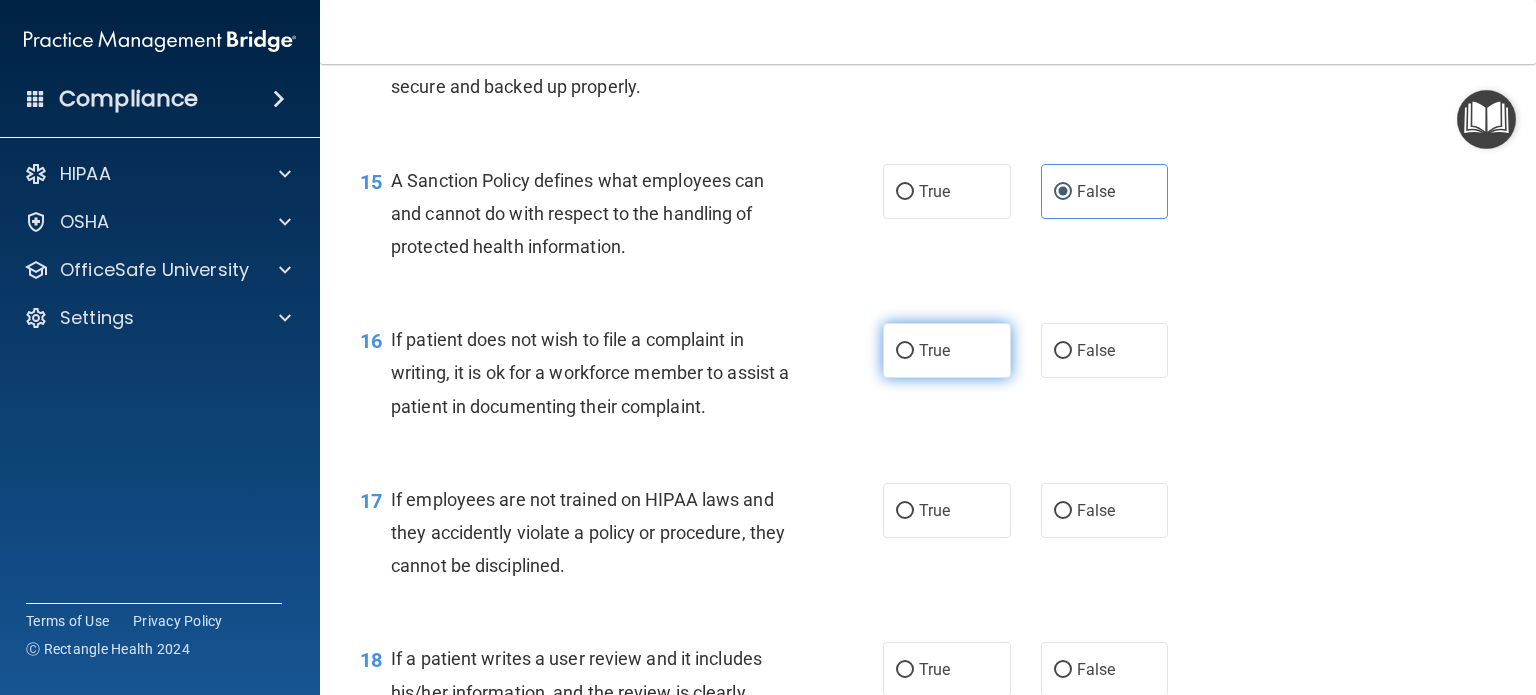 click on "True" at bounding box center [947, 350] 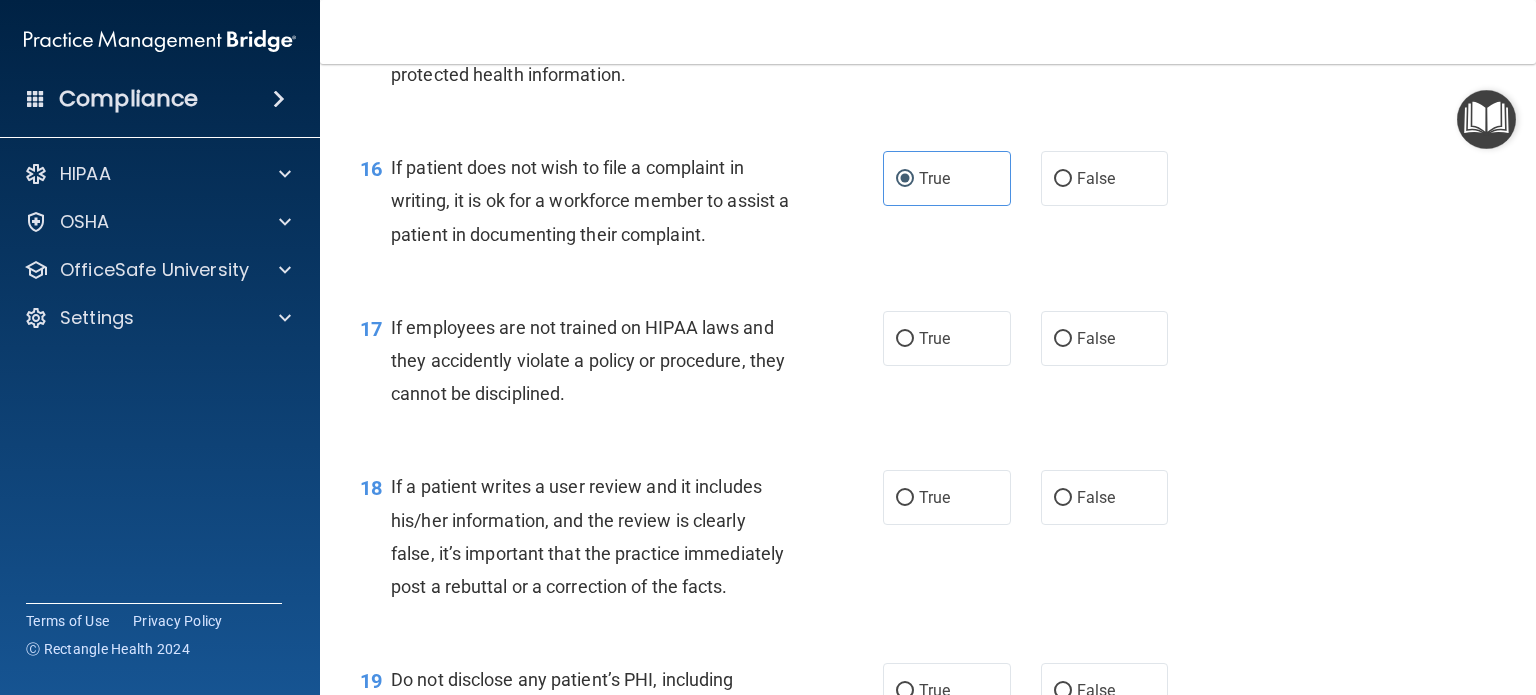 scroll, scrollTop: 3008, scrollLeft: 0, axis: vertical 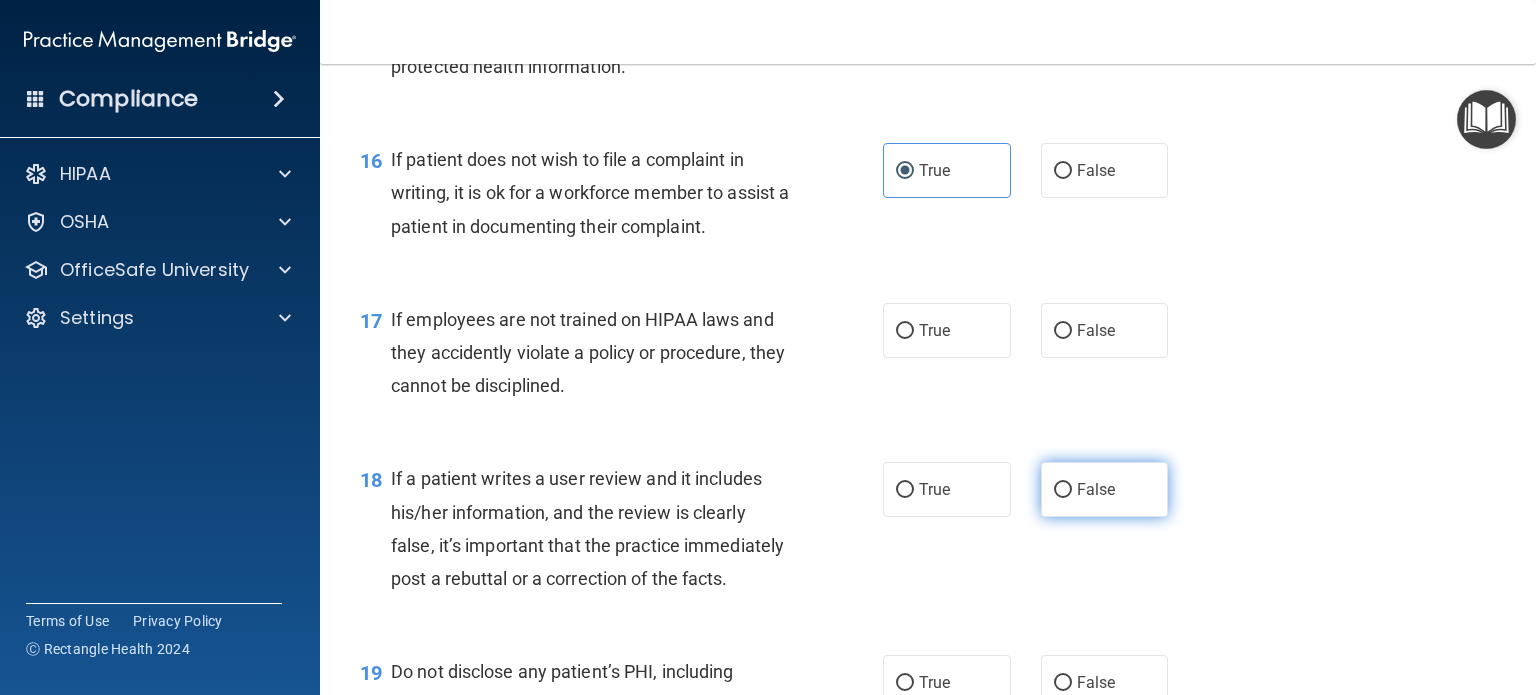 click on "False" at bounding box center [1096, 489] 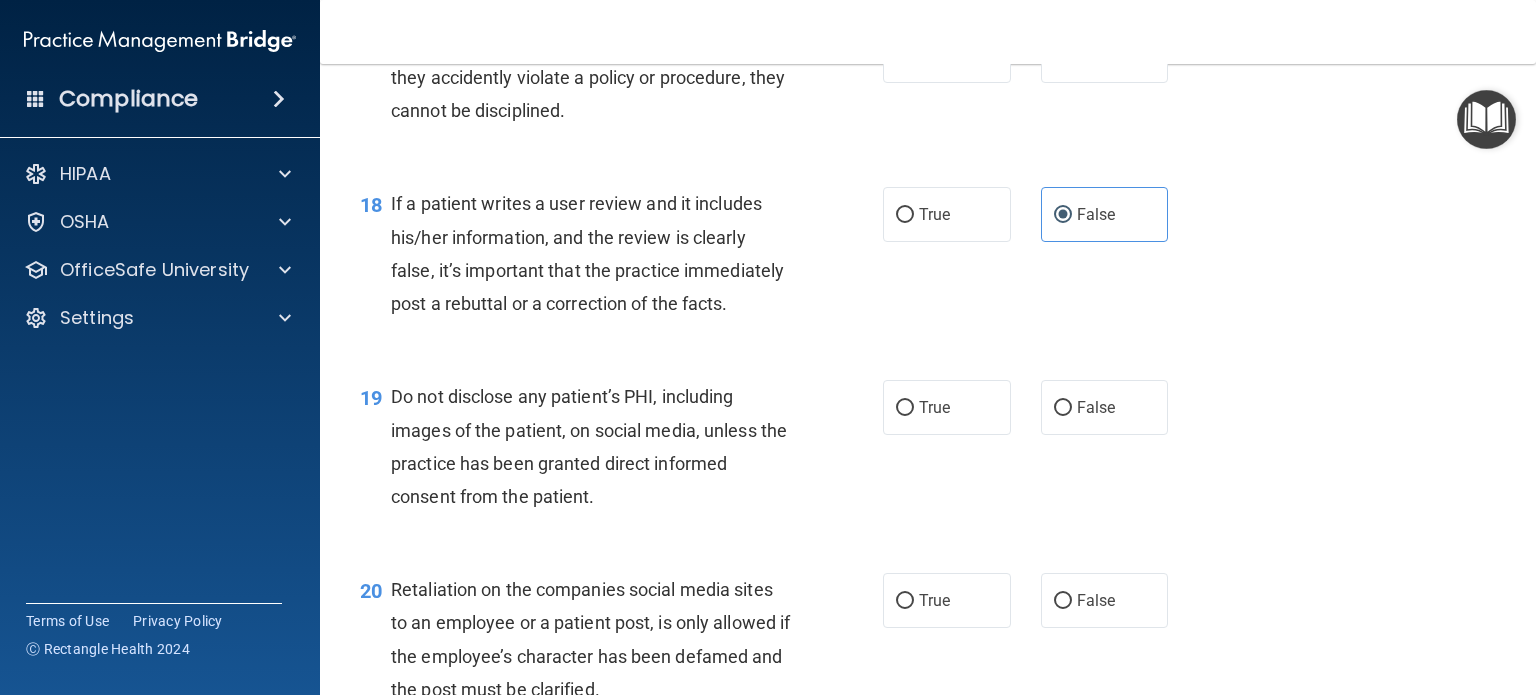 scroll, scrollTop: 3284, scrollLeft: 0, axis: vertical 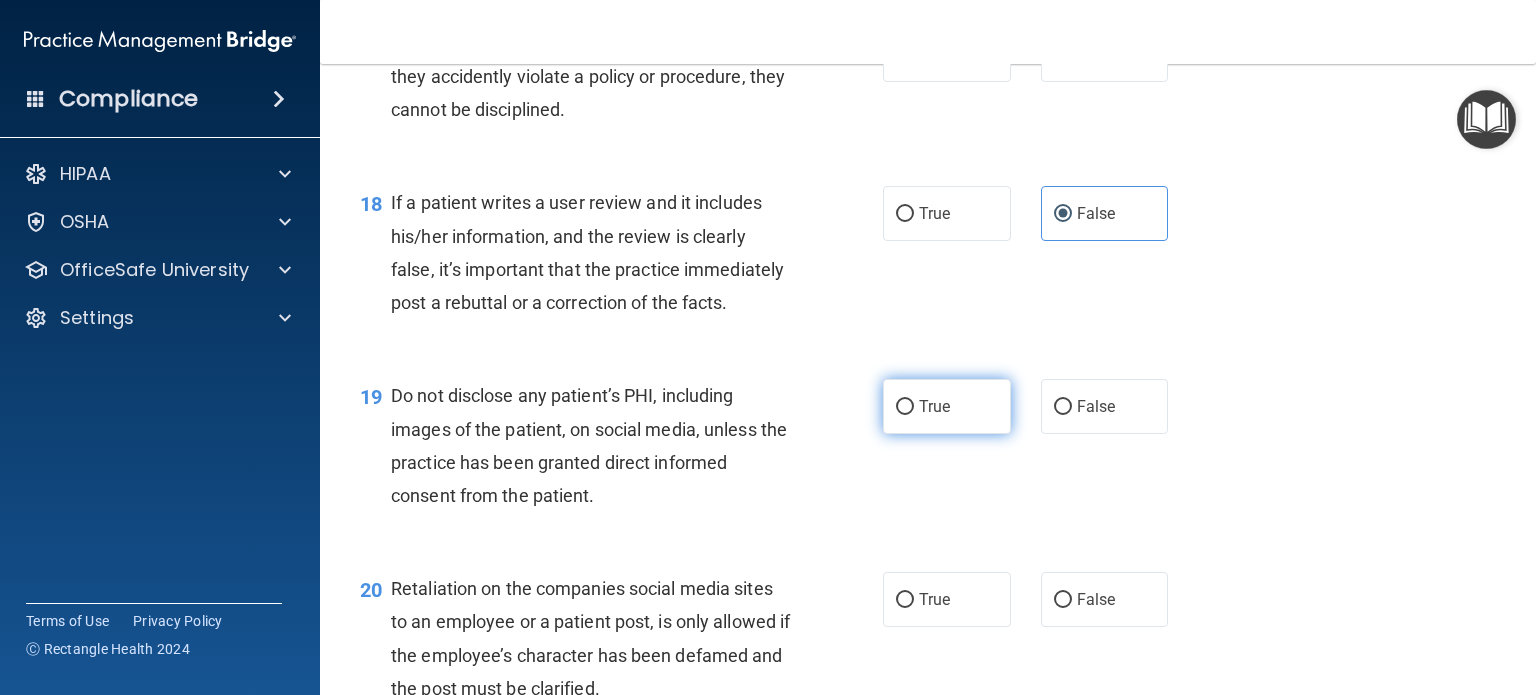 click on "True" at bounding box center [934, 406] 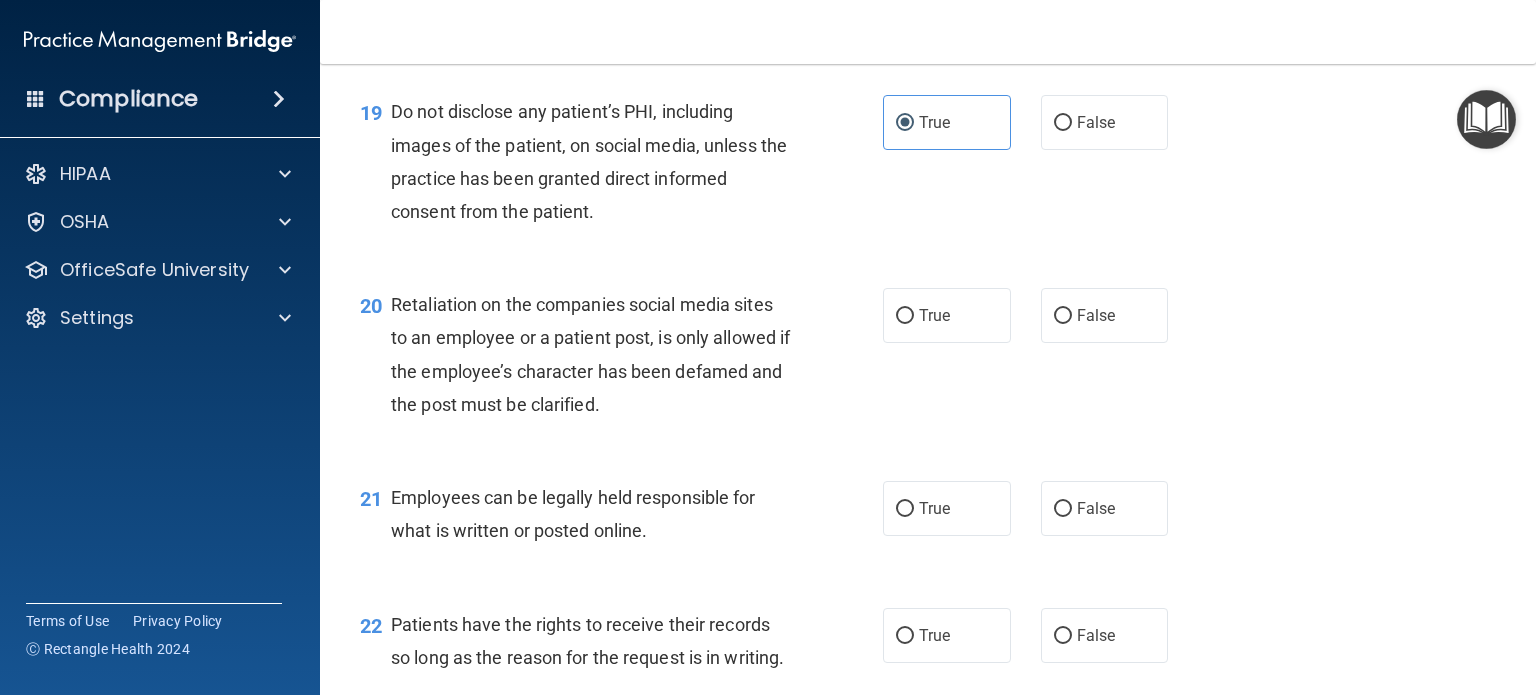 scroll, scrollTop: 3570, scrollLeft: 0, axis: vertical 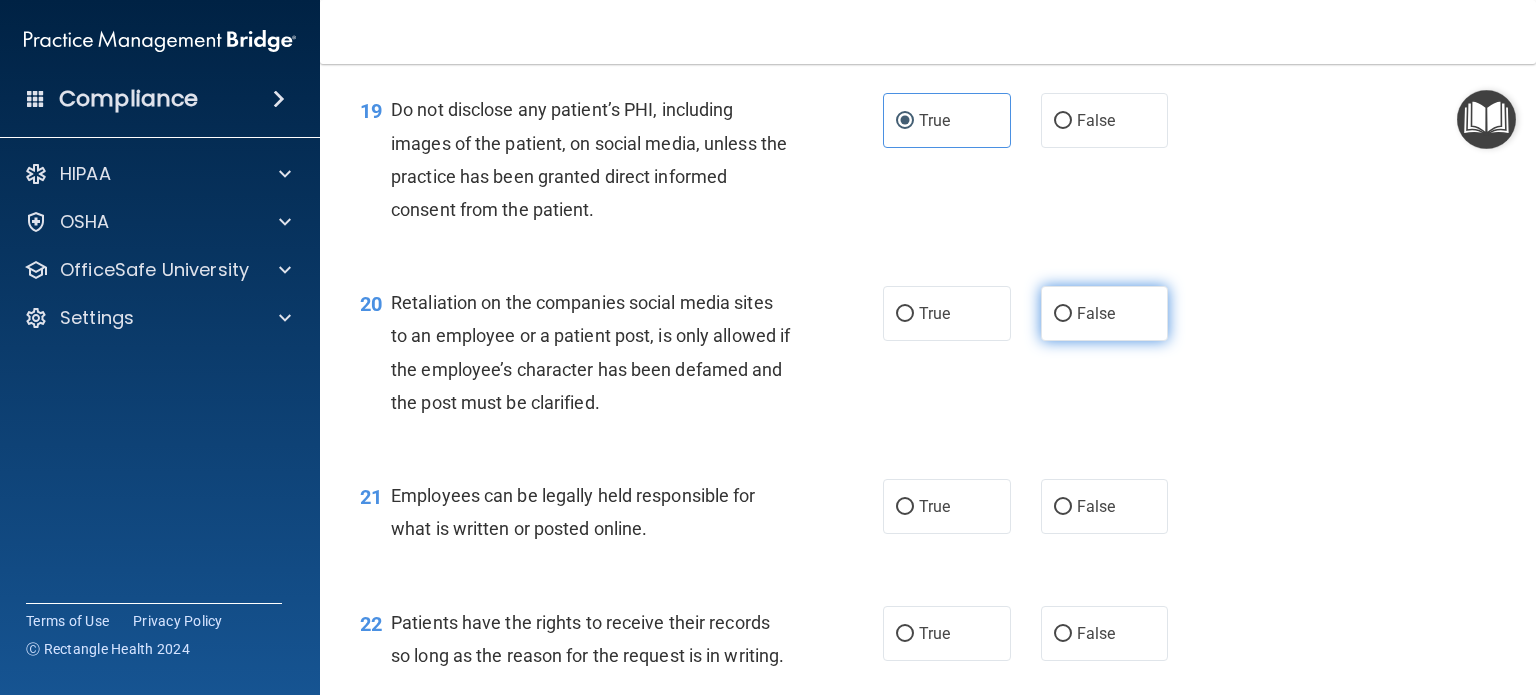 click on "False" at bounding box center (1096, 313) 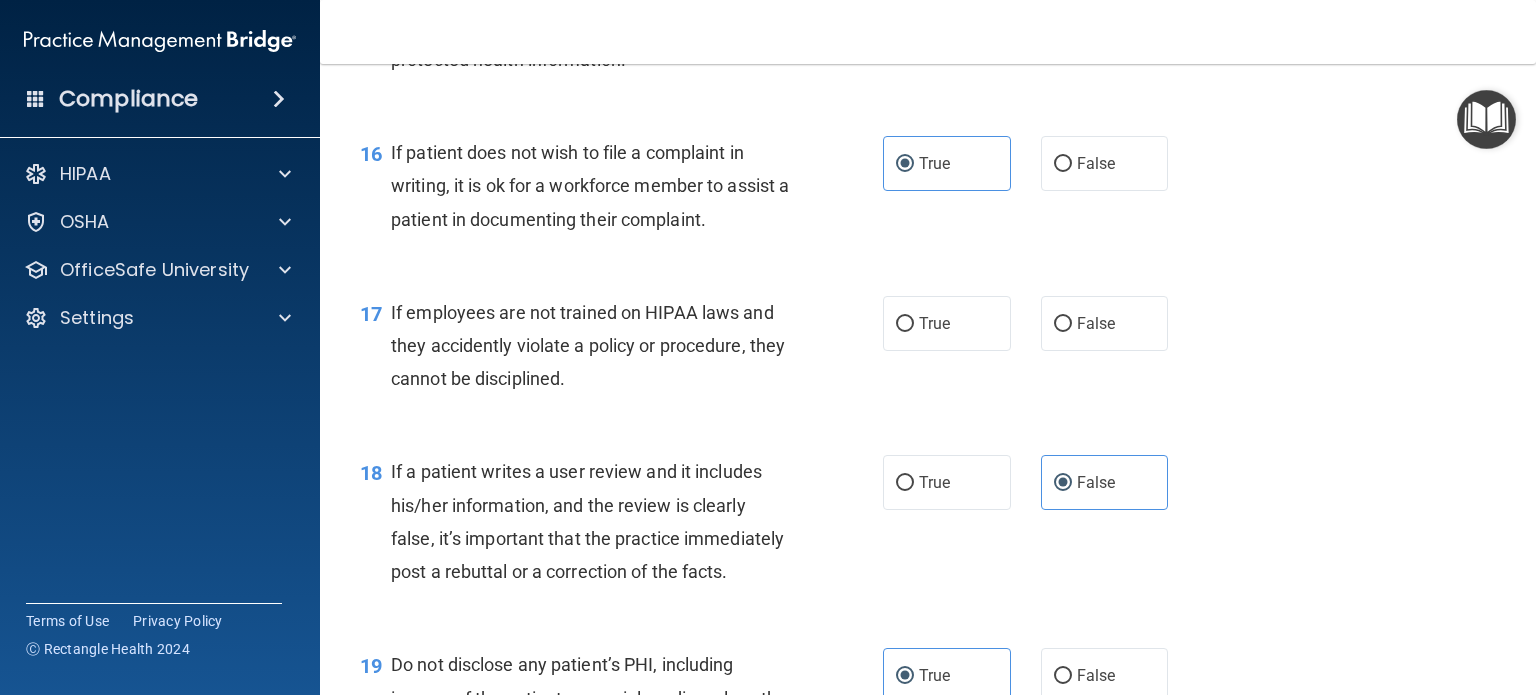 scroll, scrollTop: 3003, scrollLeft: 0, axis: vertical 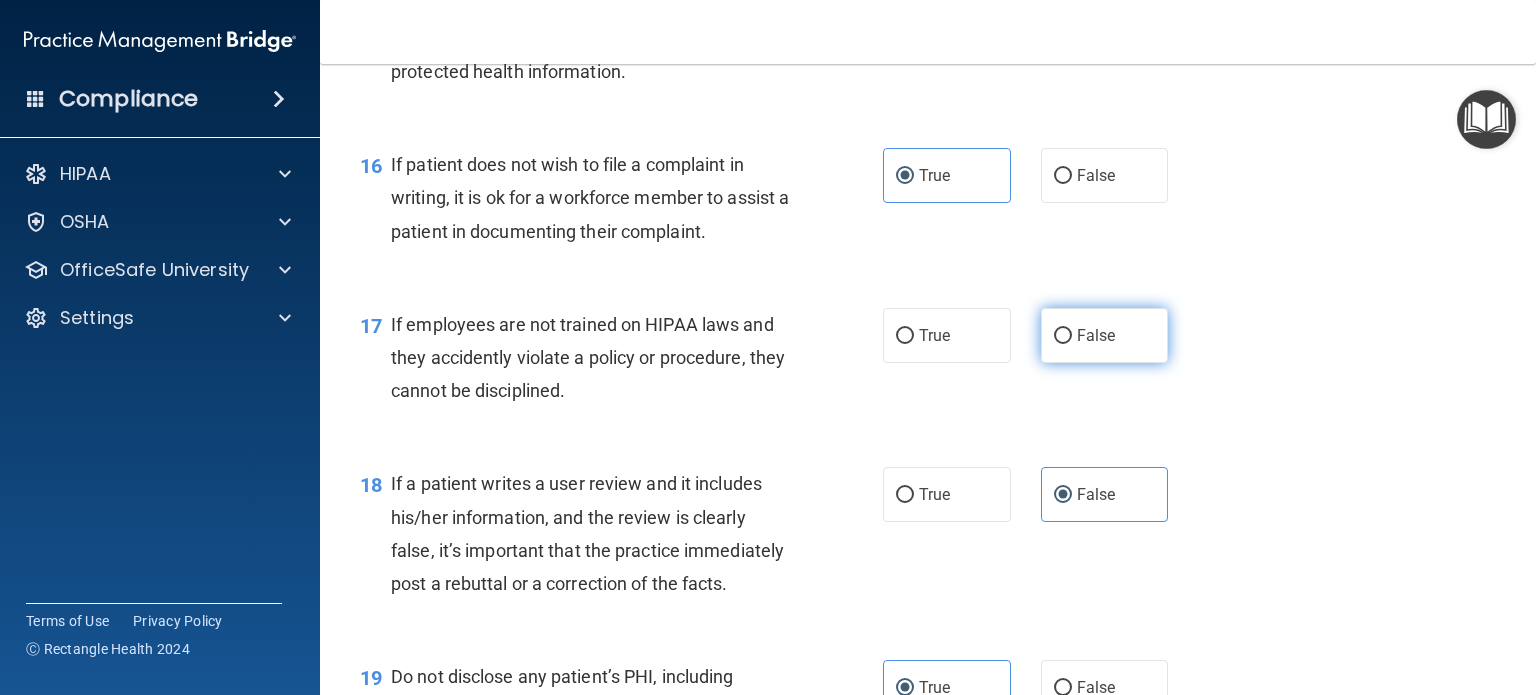 click on "False" at bounding box center [1105, 335] 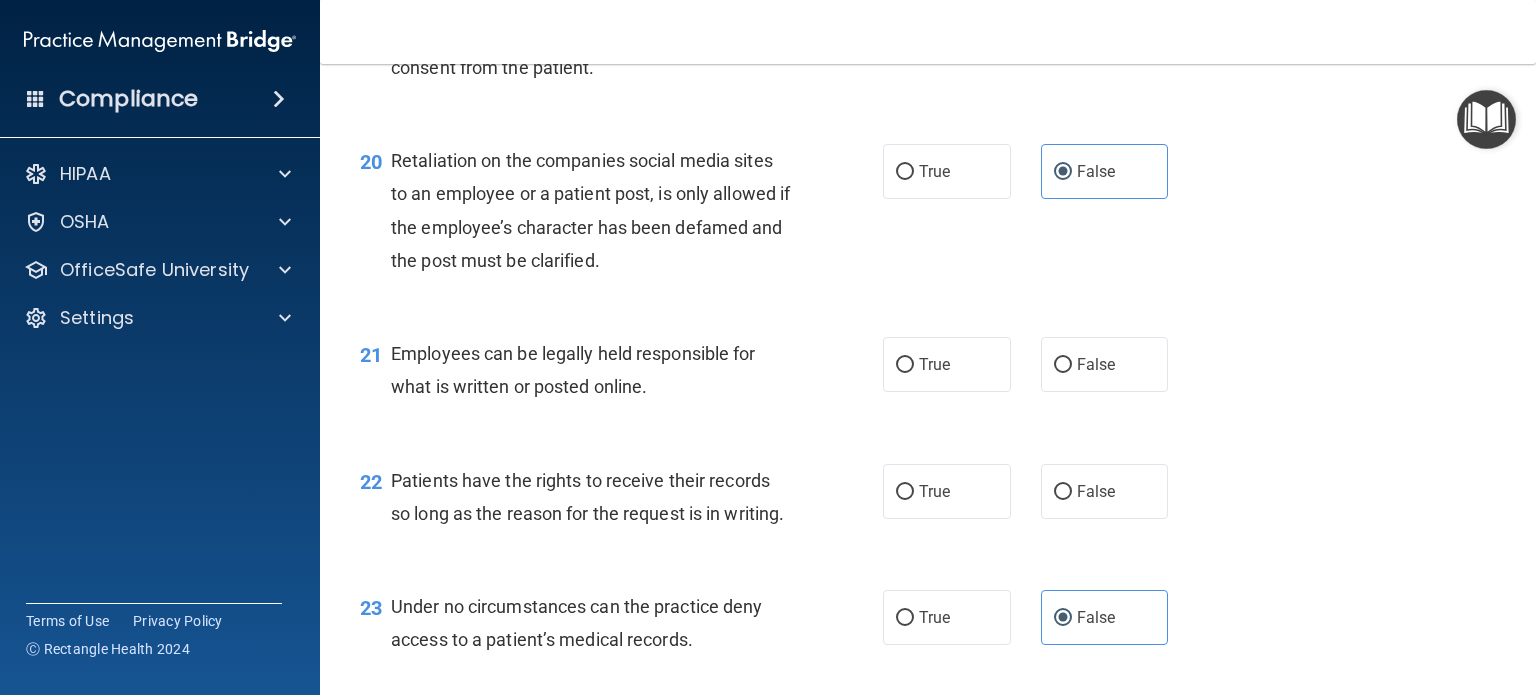 scroll, scrollTop: 3714, scrollLeft: 0, axis: vertical 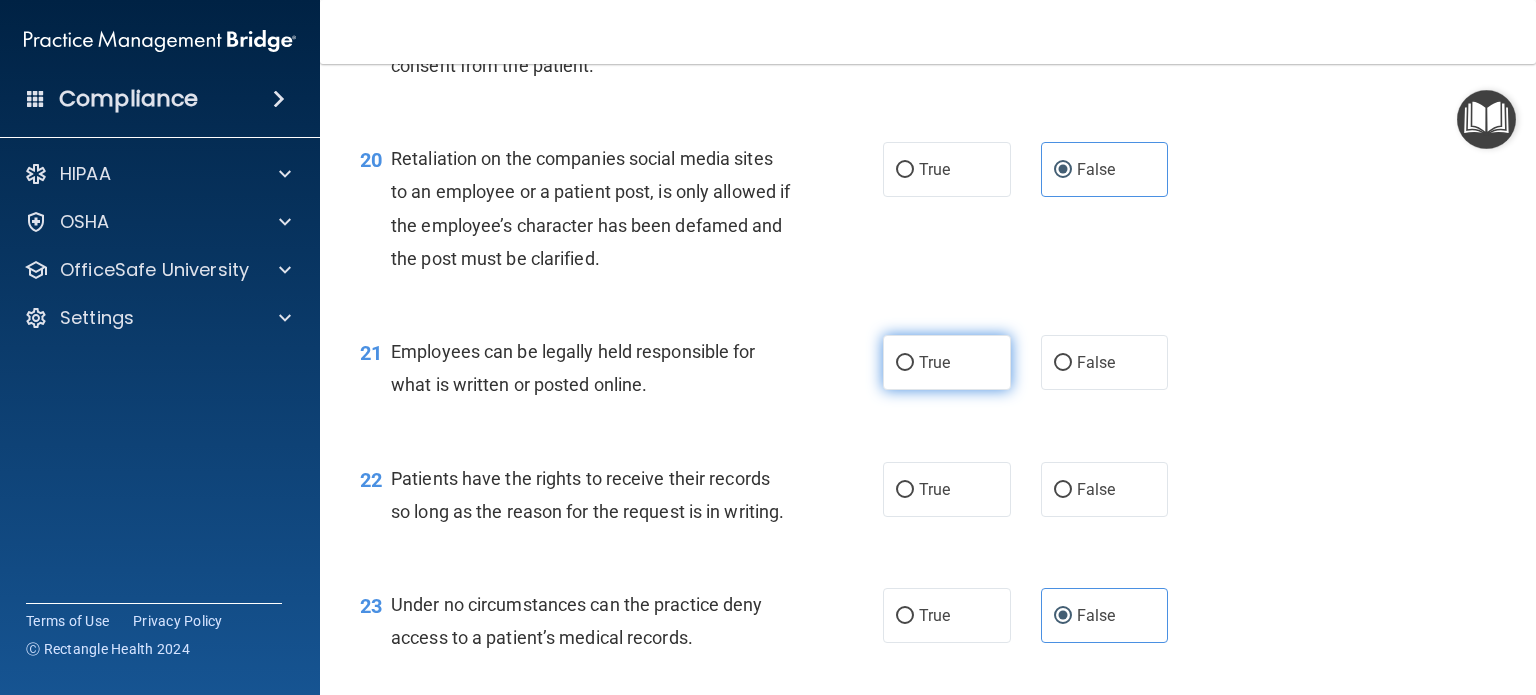 click on "True" at bounding box center (947, 362) 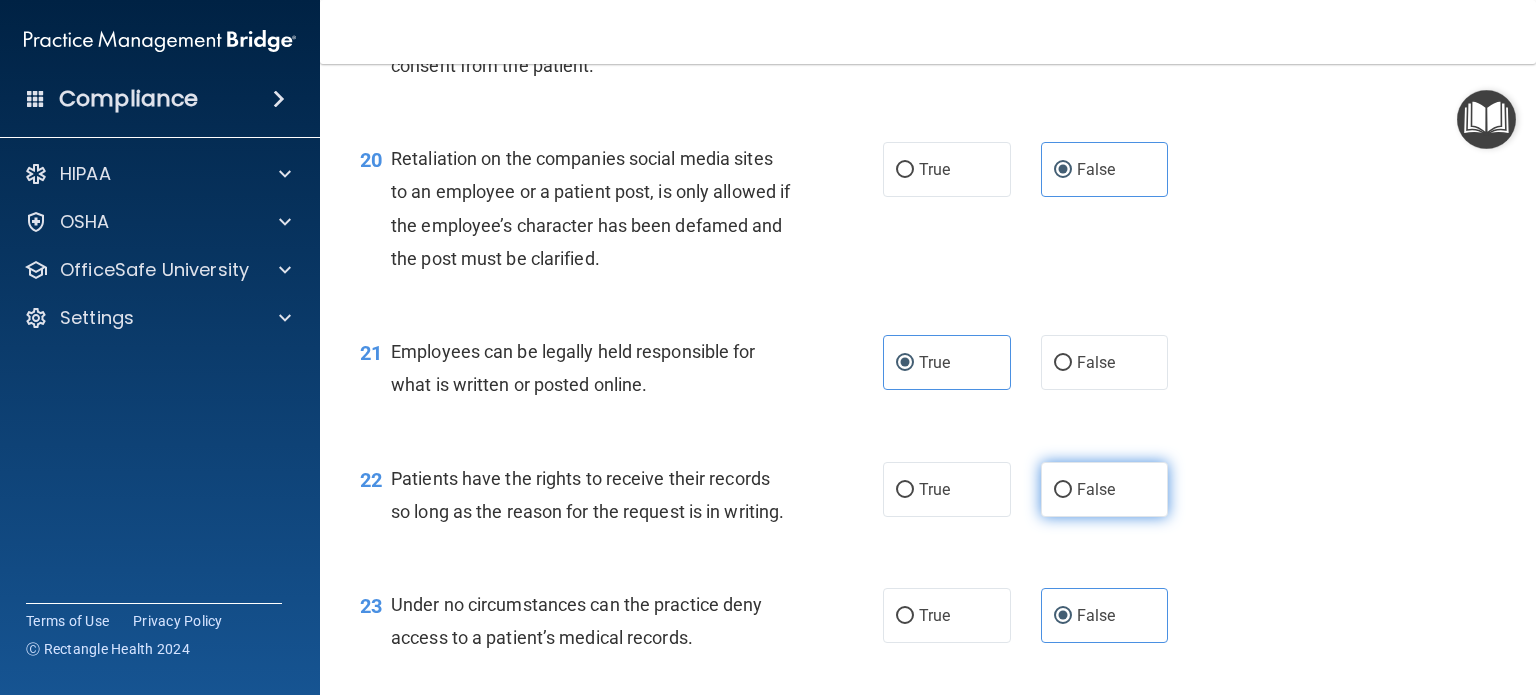 click on "False" at bounding box center (1105, 489) 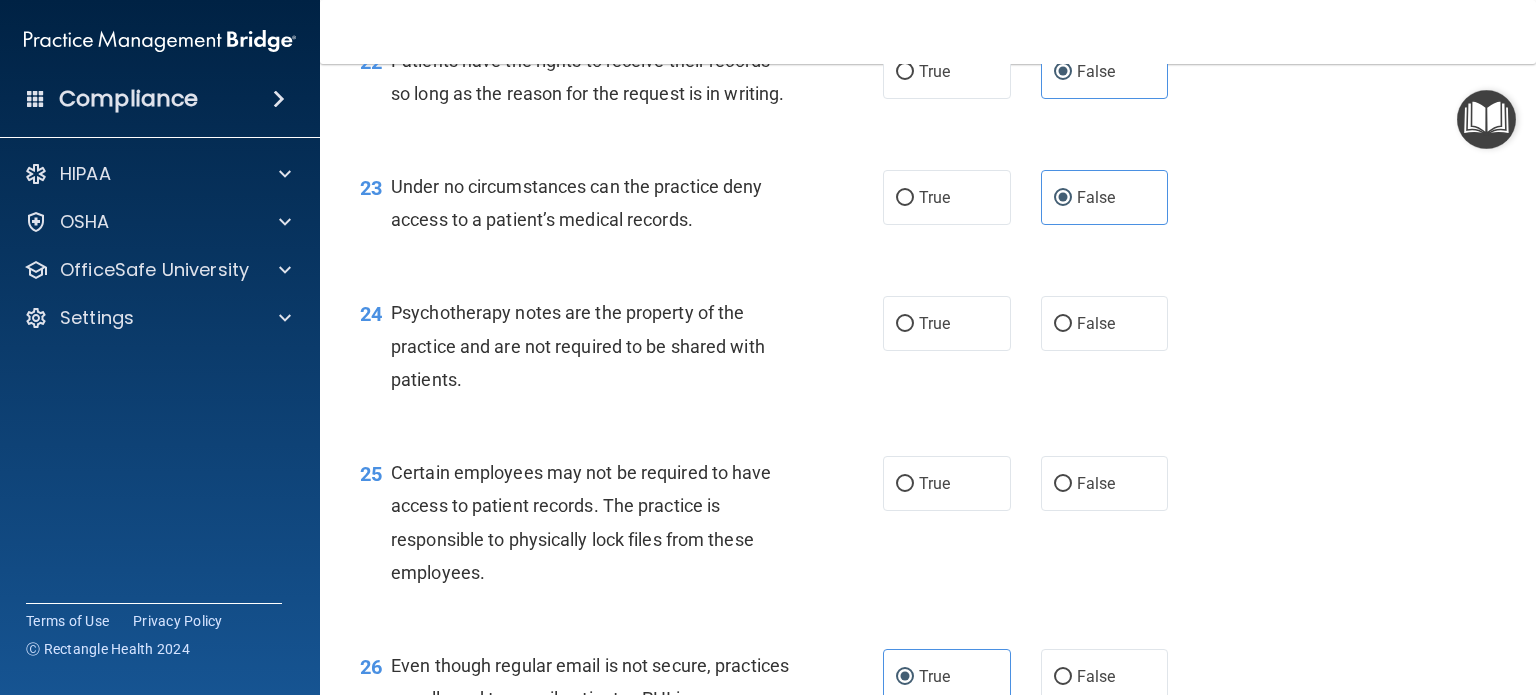 scroll, scrollTop: 4143, scrollLeft: 0, axis: vertical 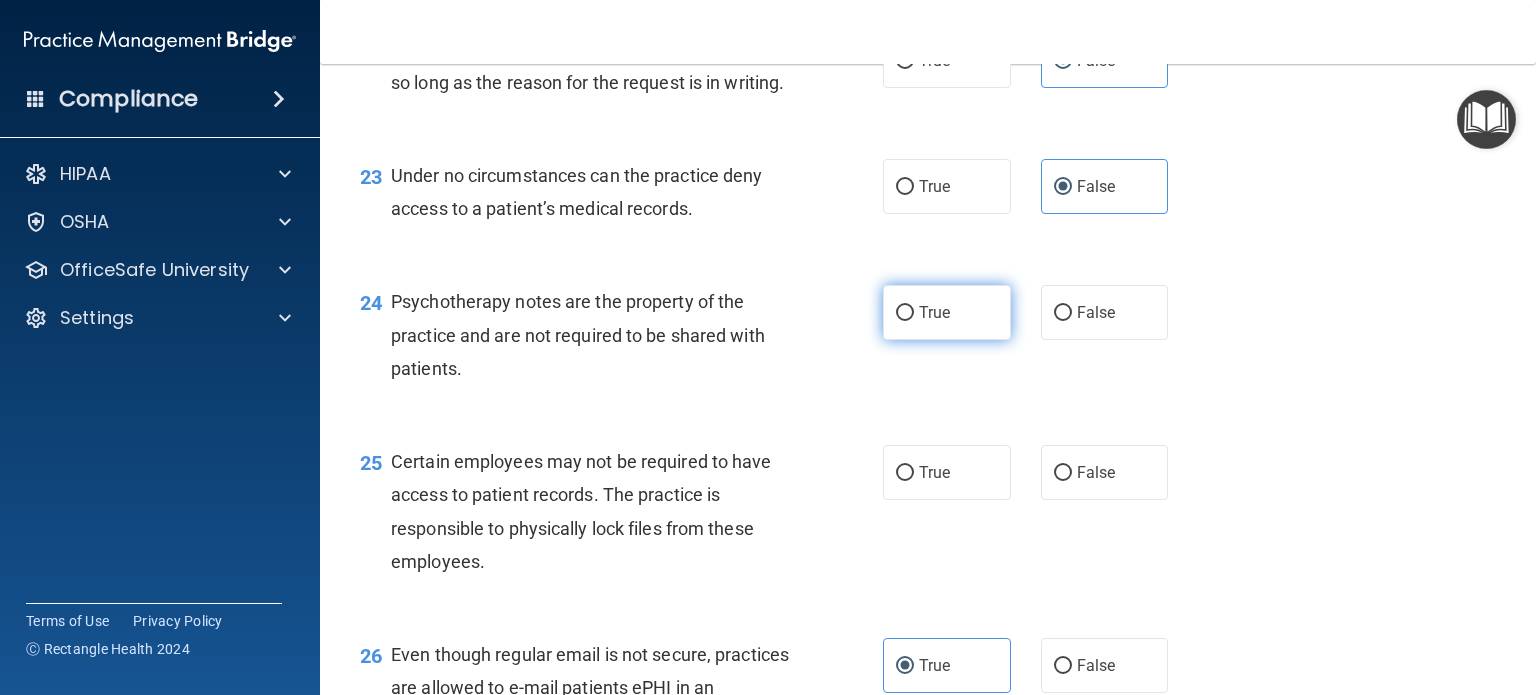 click on "True" at bounding box center (947, 312) 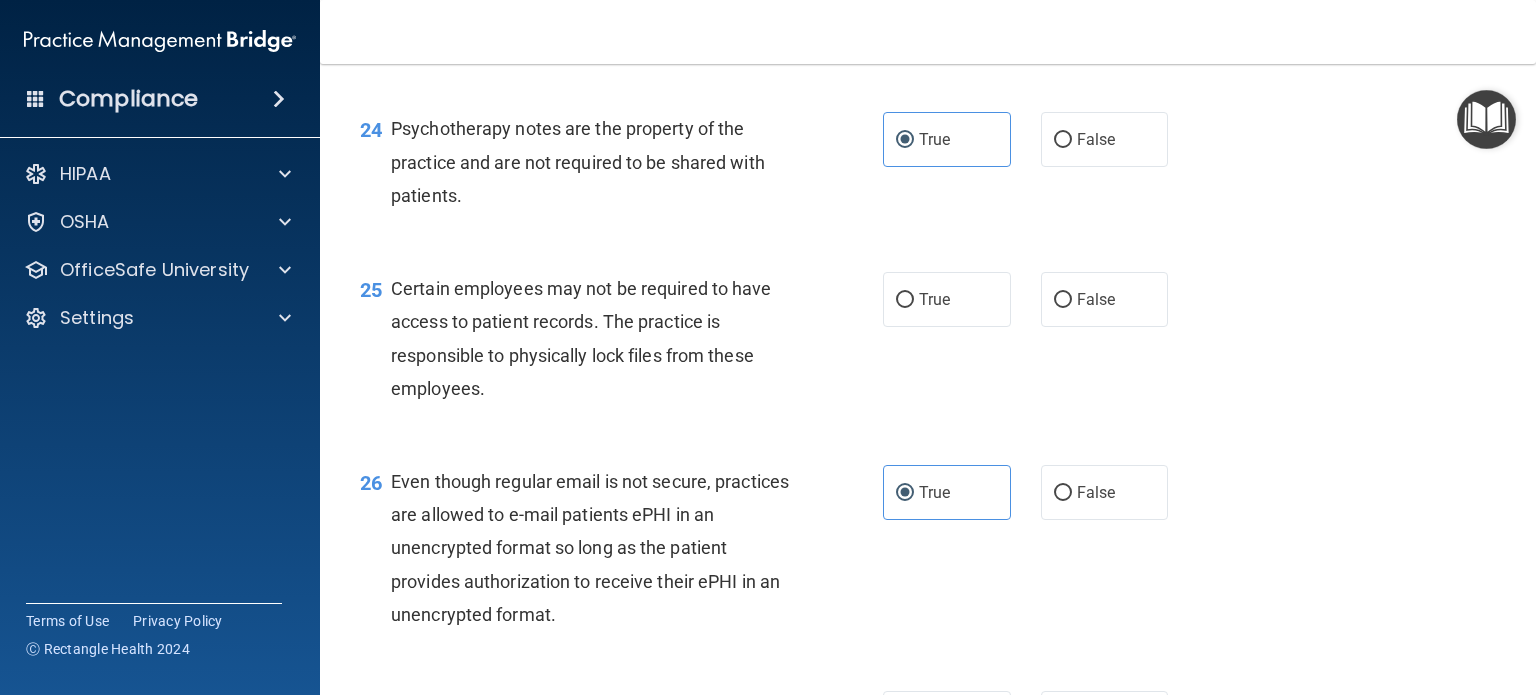 scroll, scrollTop: 4319, scrollLeft: 0, axis: vertical 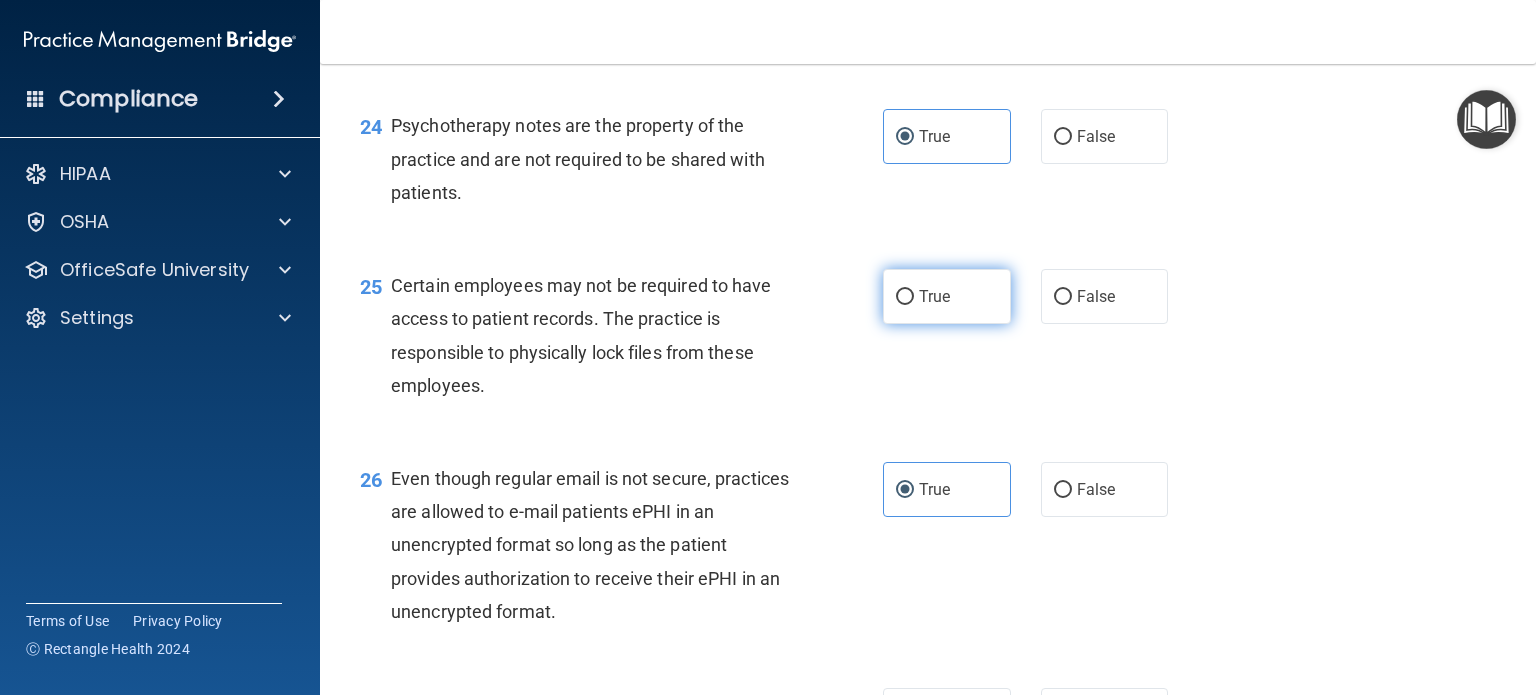 click on "True" at bounding box center [947, 296] 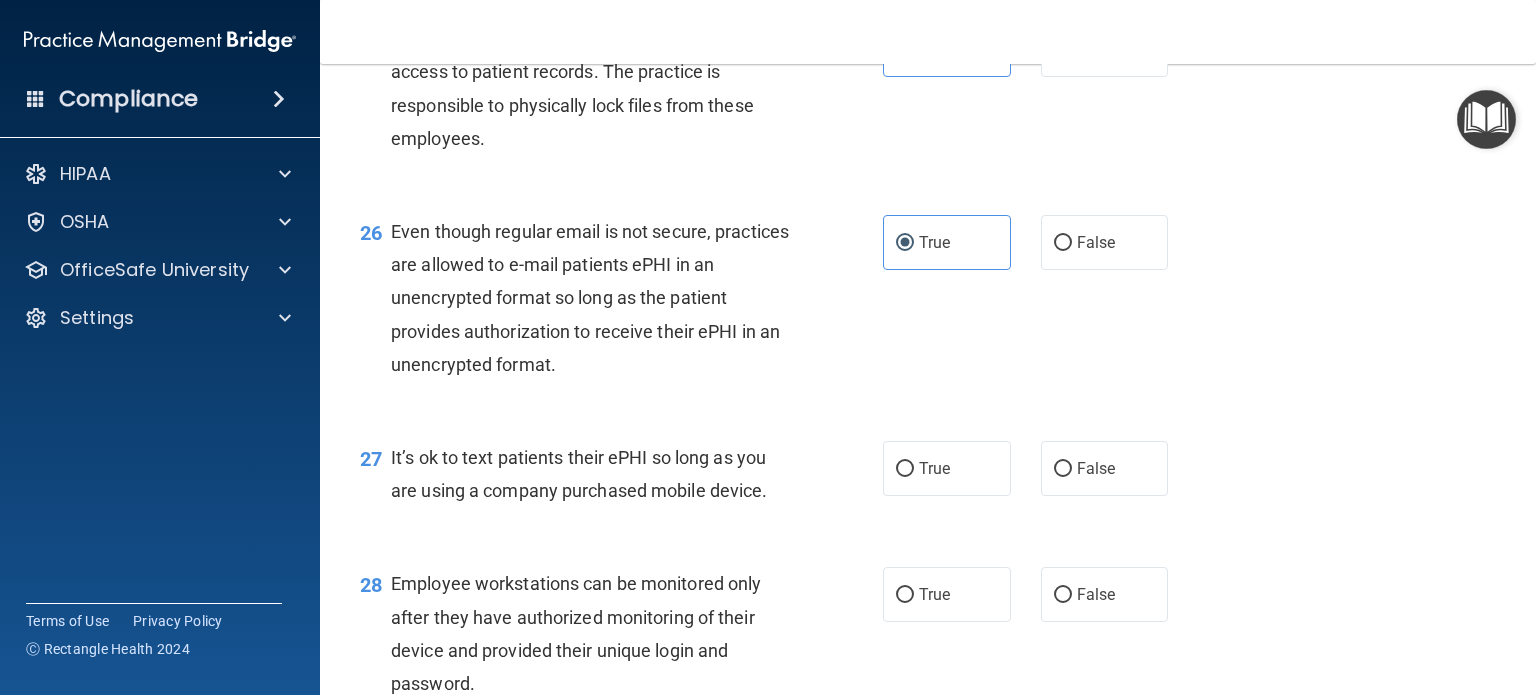 scroll, scrollTop: 4756, scrollLeft: 0, axis: vertical 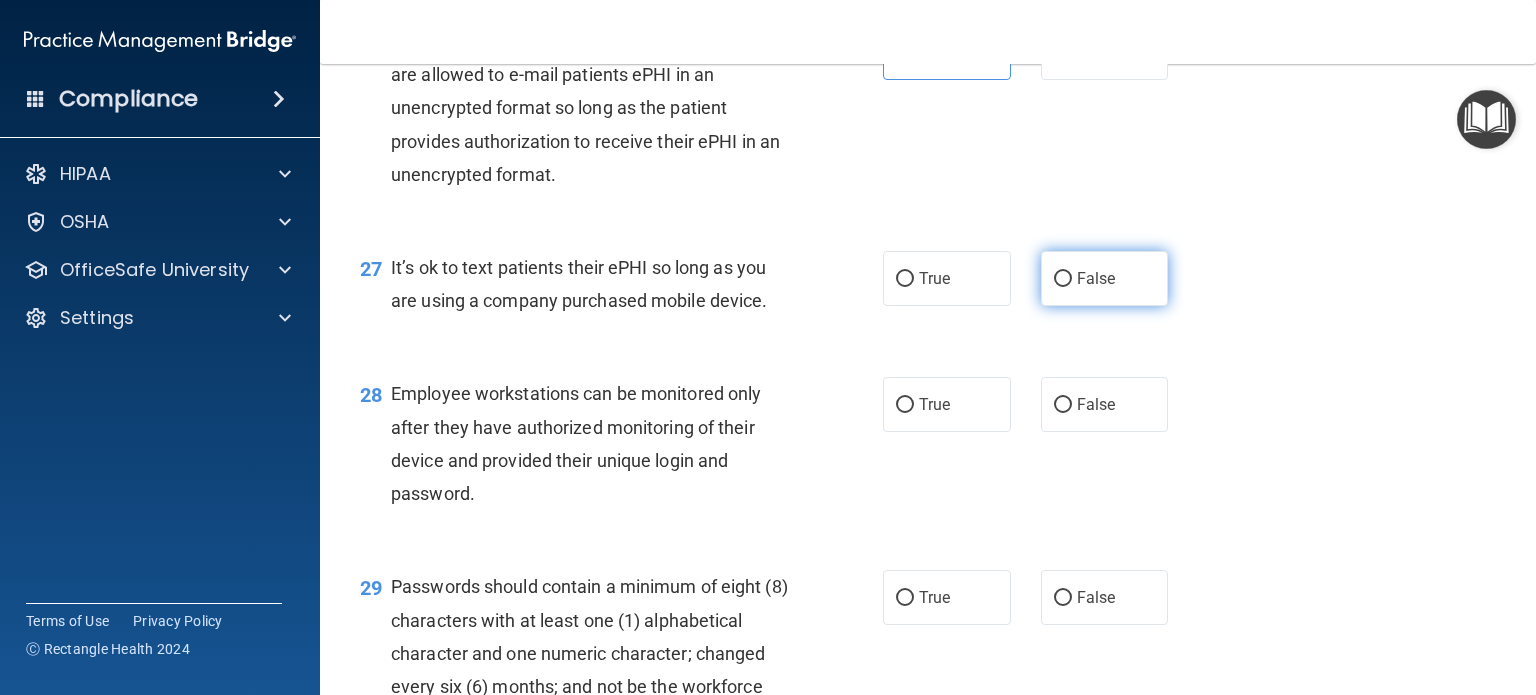click on "False" at bounding box center [1096, 278] 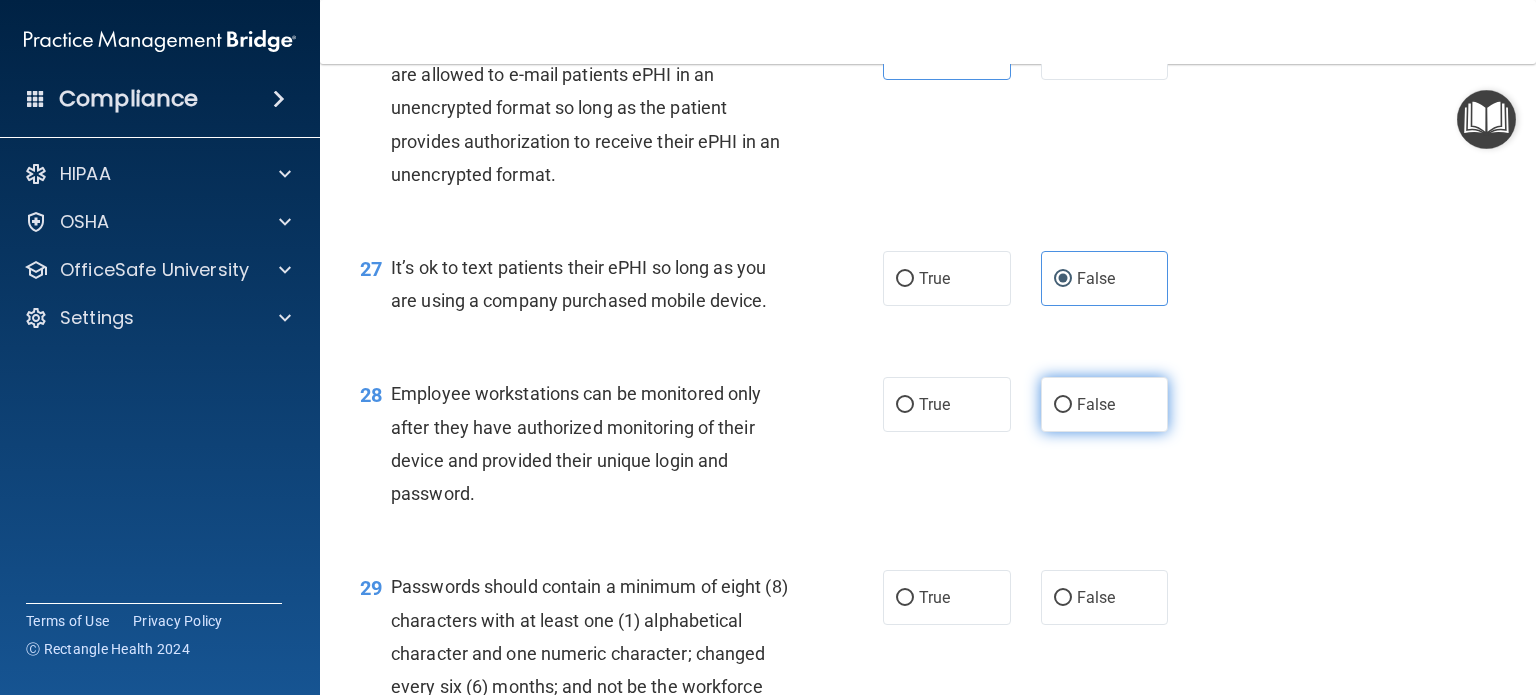 click on "False" at bounding box center (1096, 404) 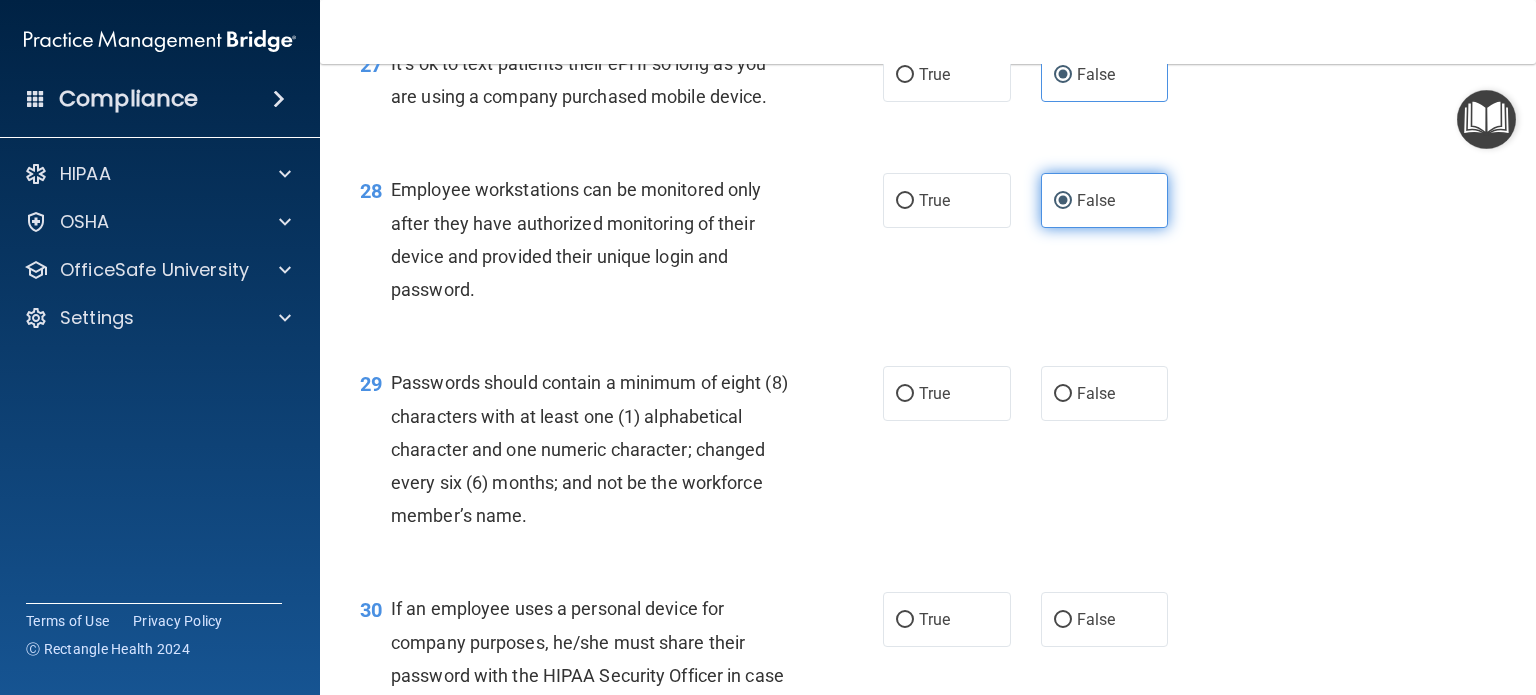 scroll, scrollTop: 4960, scrollLeft: 0, axis: vertical 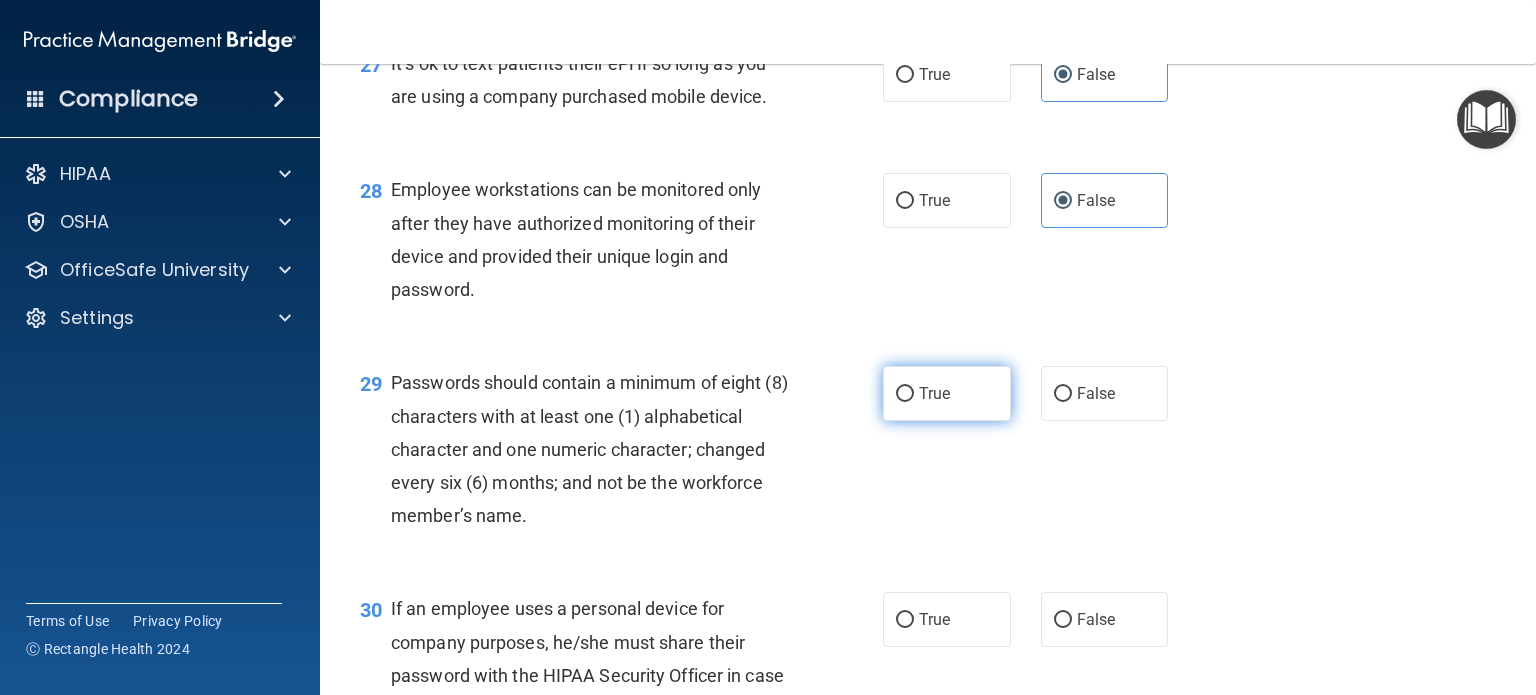 click on "True" at bounding box center (947, 393) 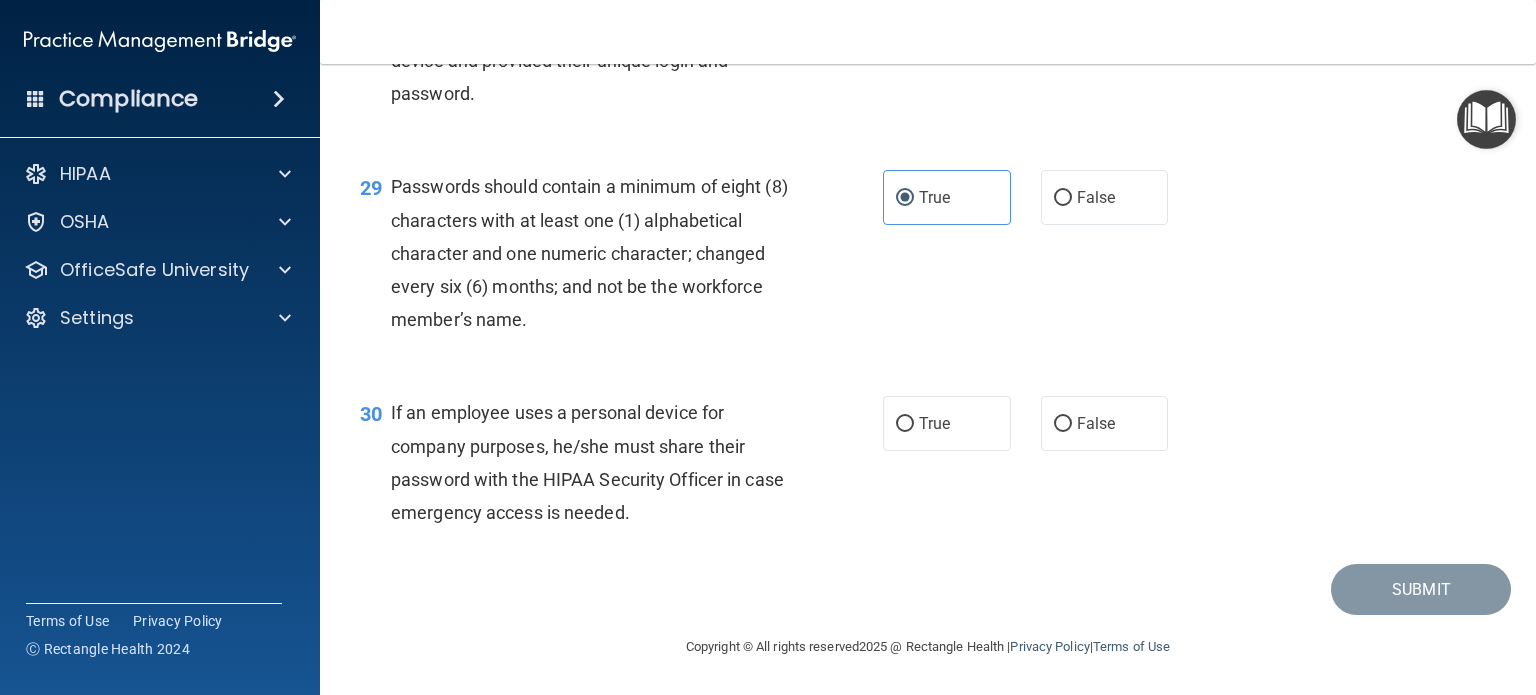scroll, scrollTop: 5247, scrollLeft: 0, axis: vertical 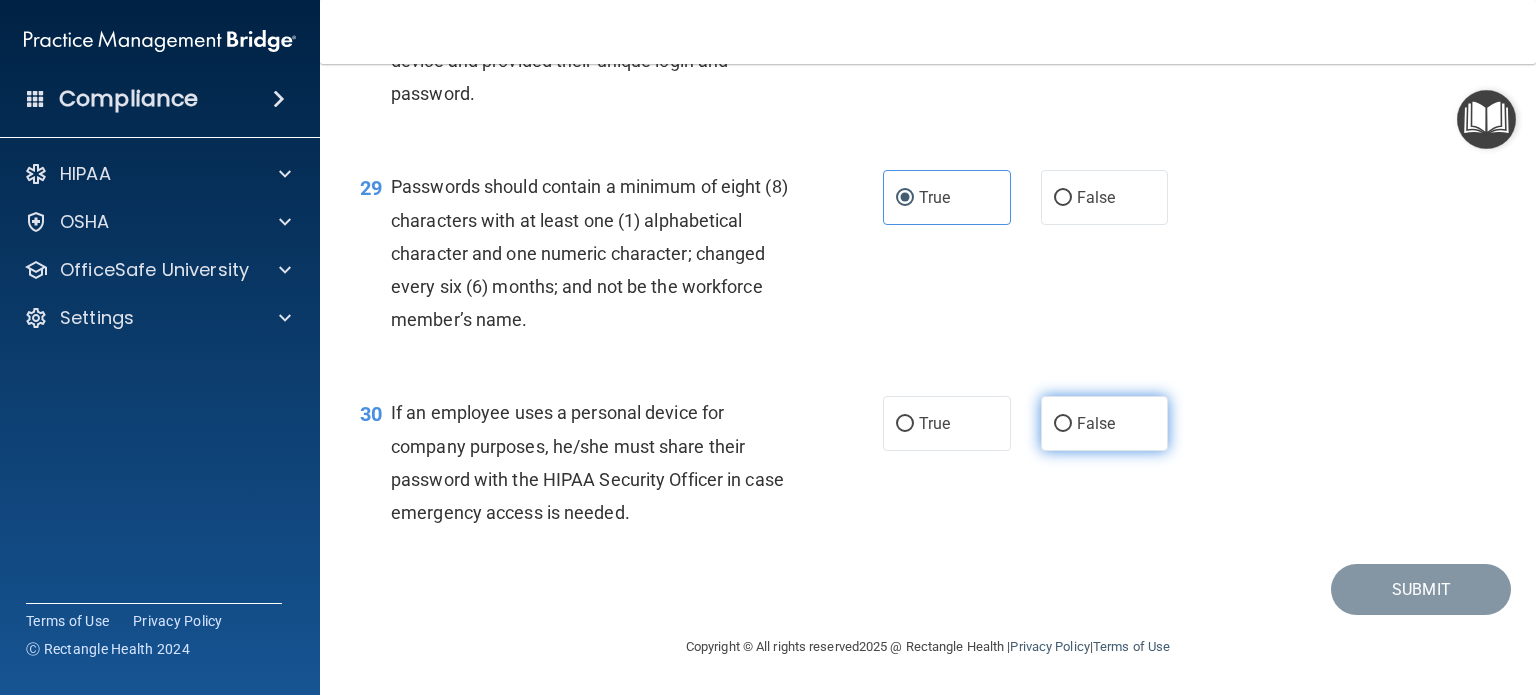 click on "False" at bounding box center (1096, 423) 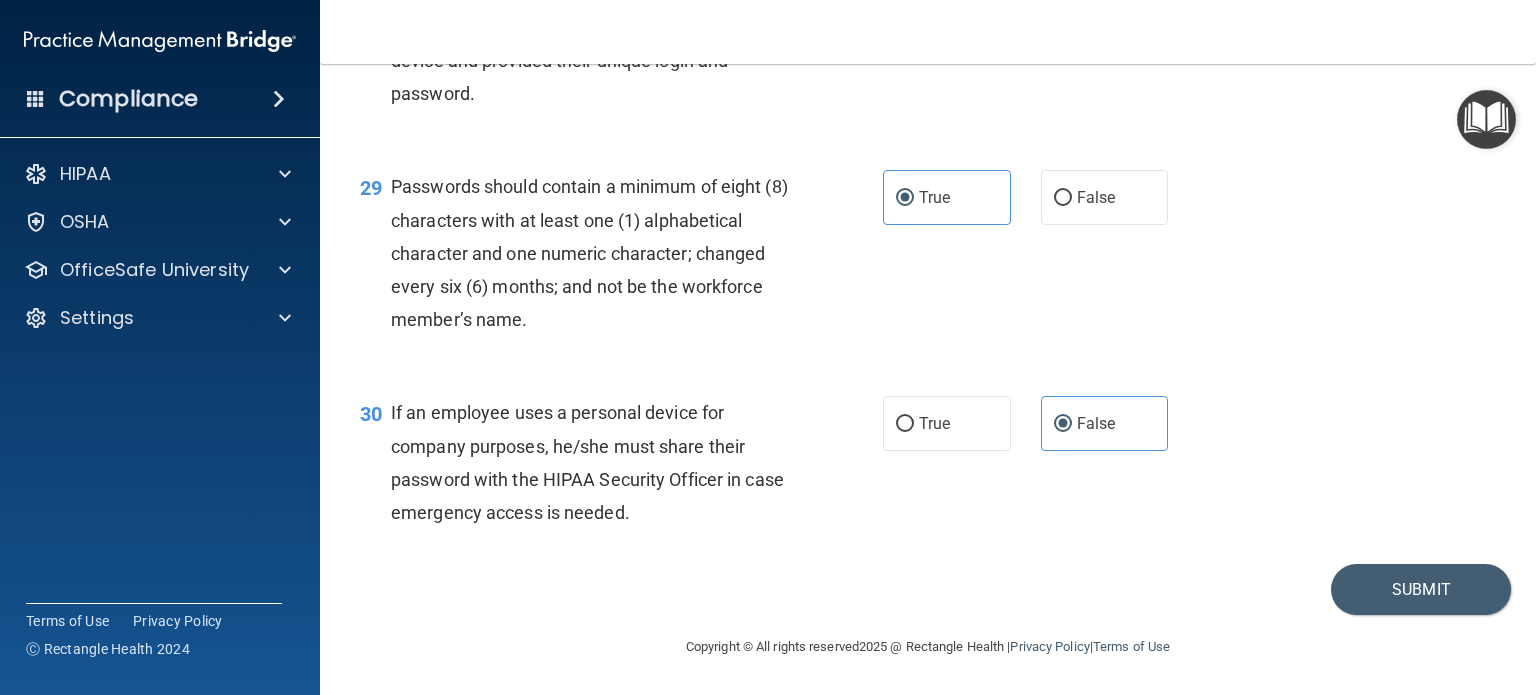scroll, scrollTop: 5256, scrollLeft: 0, axis: vertical 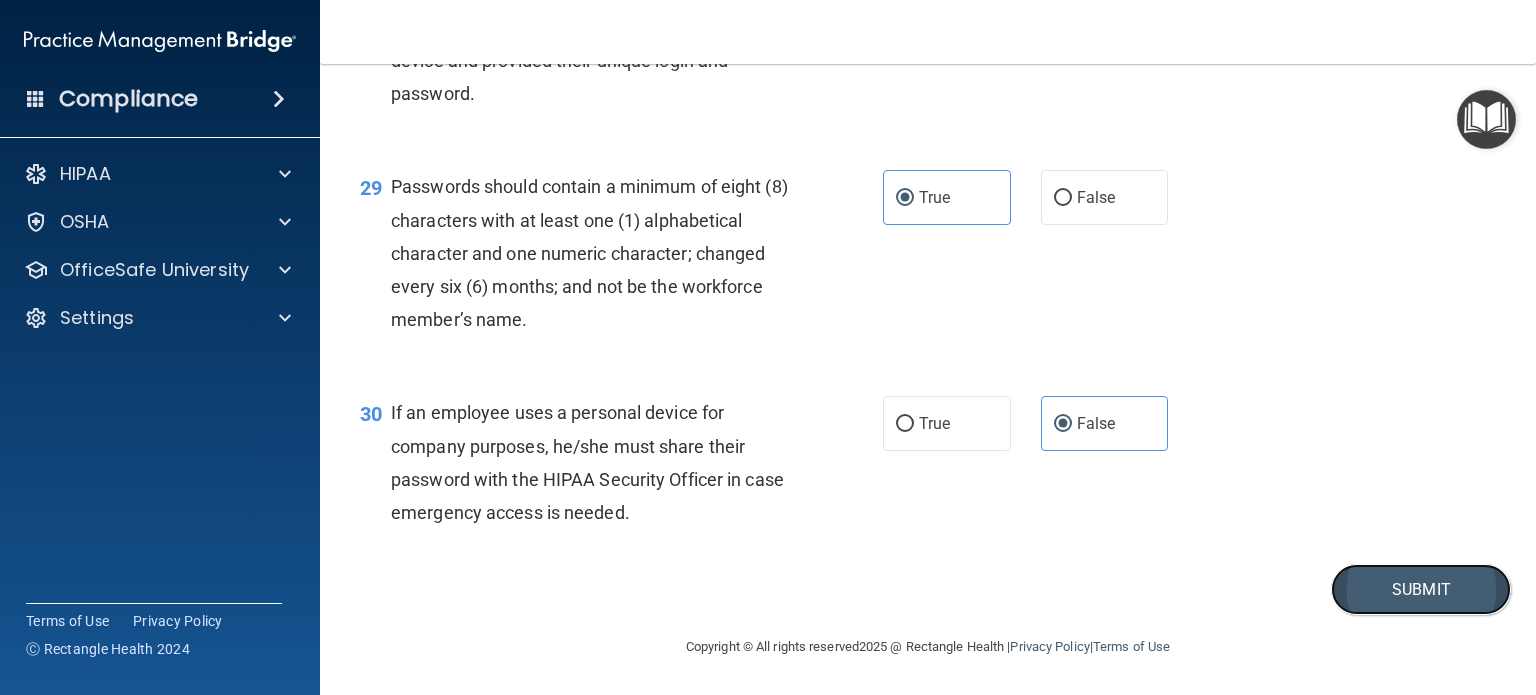 click on "Submit" at bounding box center [1421, 589] 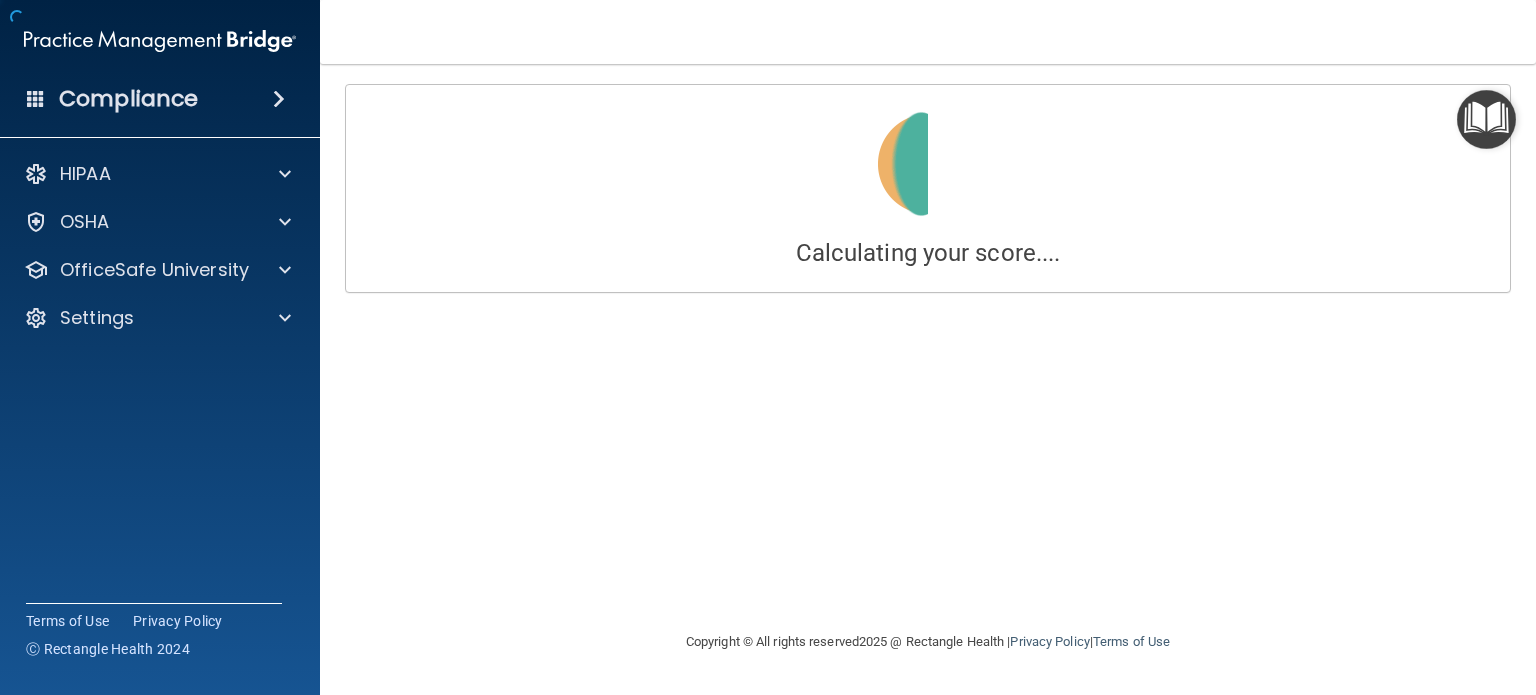 scroll, scrollTop: 0, scrollLeft: 0, axis: both 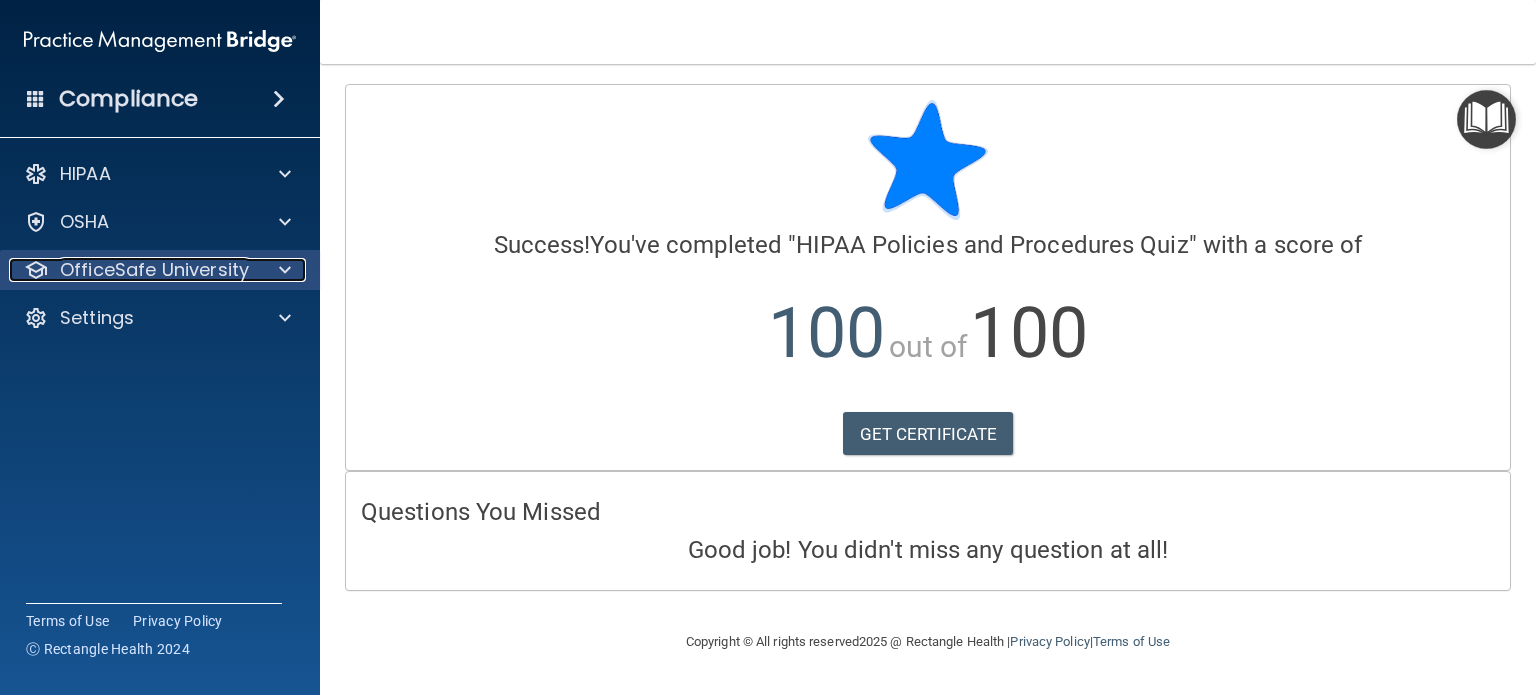 click on "OfficeSafe University" at bounding box center (133, 270) 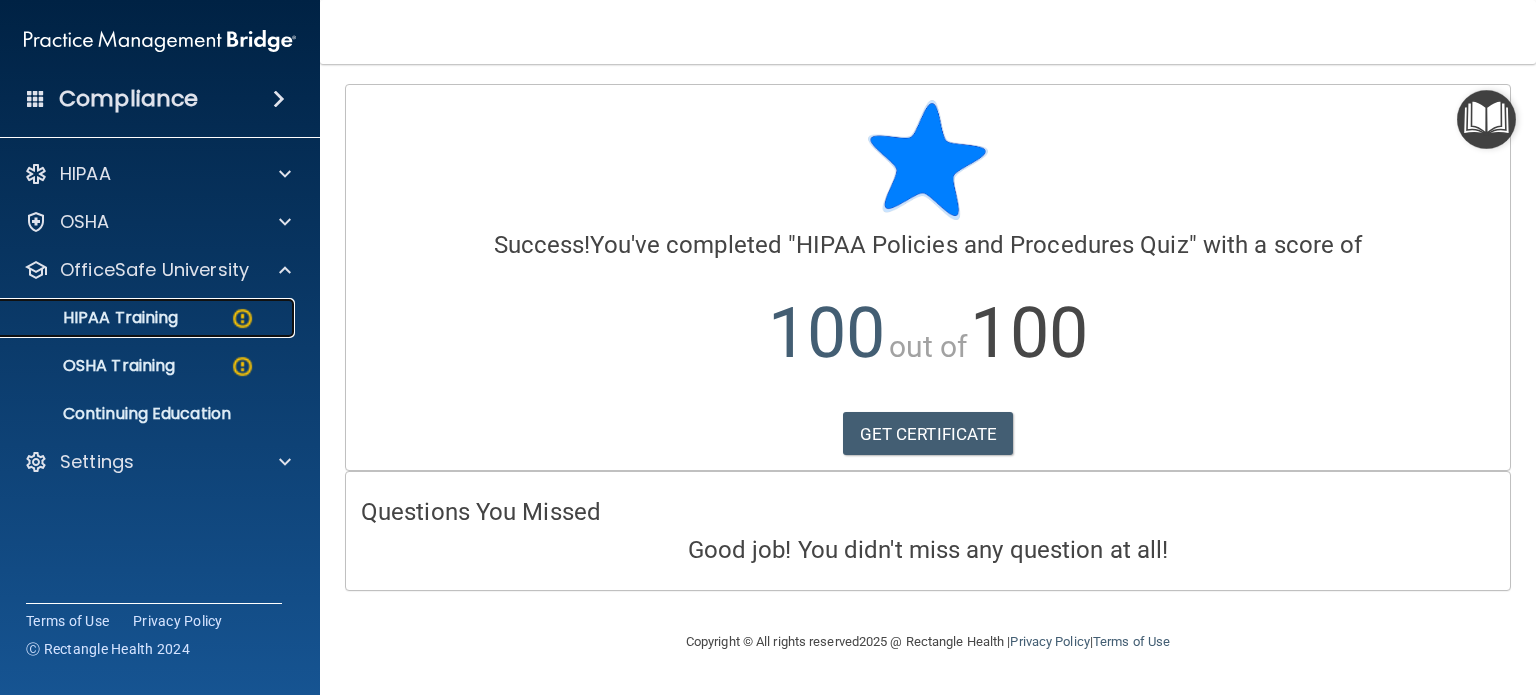 click on "HIPAA Training" at bounding box center (137, 318) 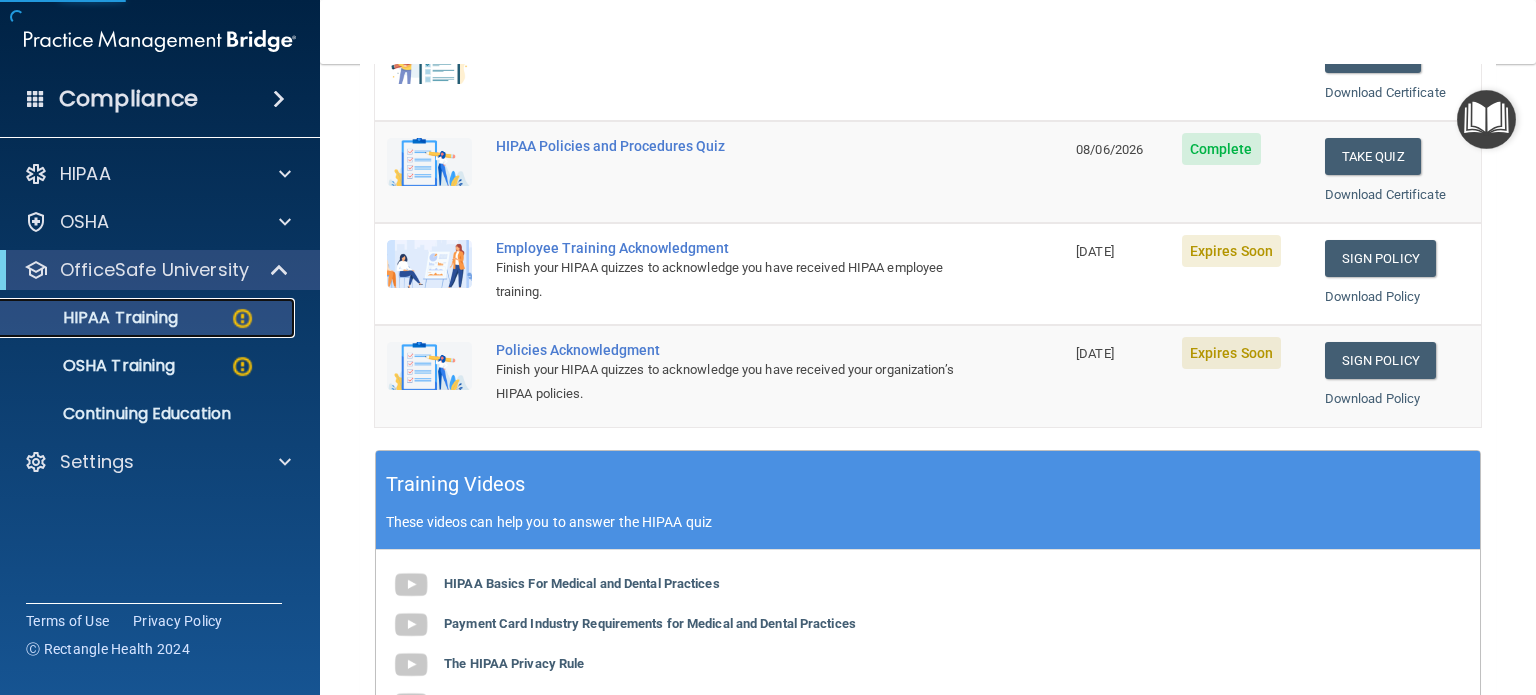 scroll, scrollTop: 438, scrollLeft: 0, axis: vertical 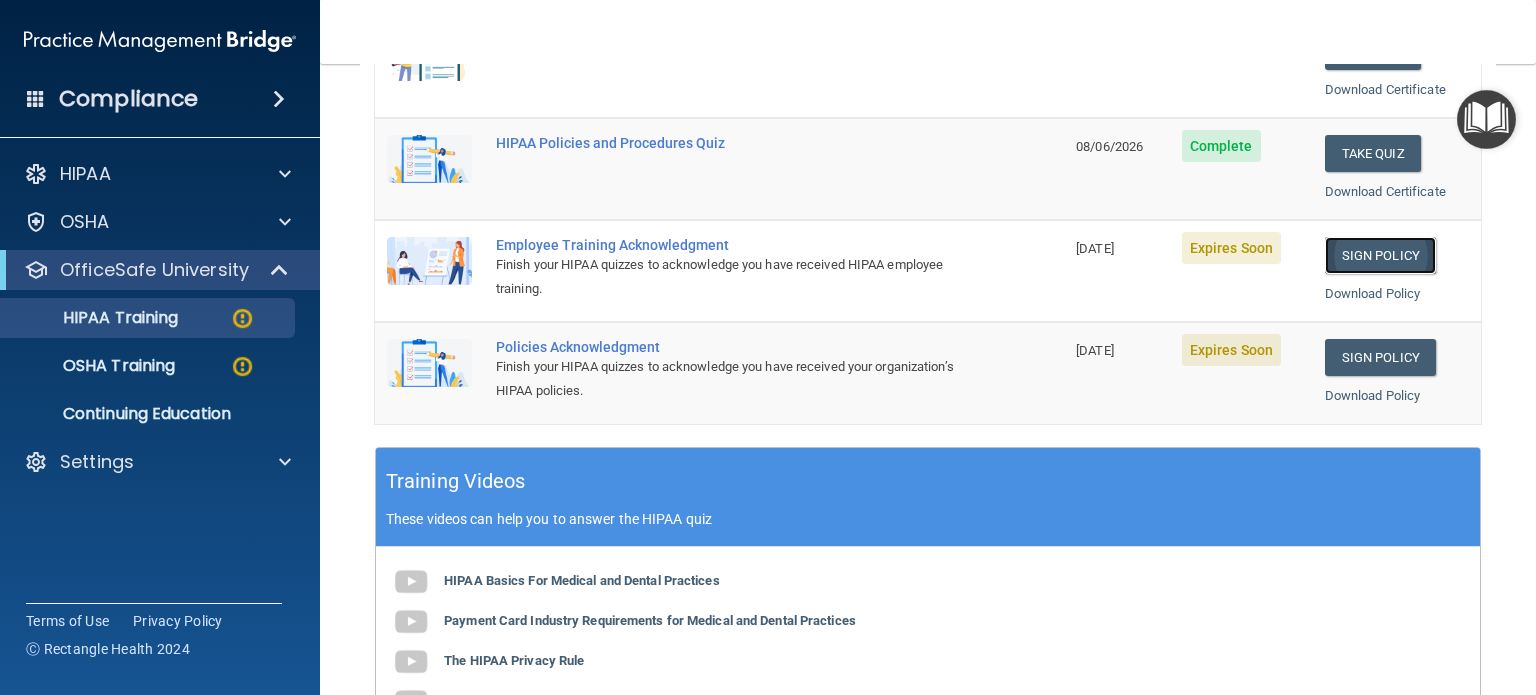 click on "Sign Policy" at bounding box center [1380, 255] 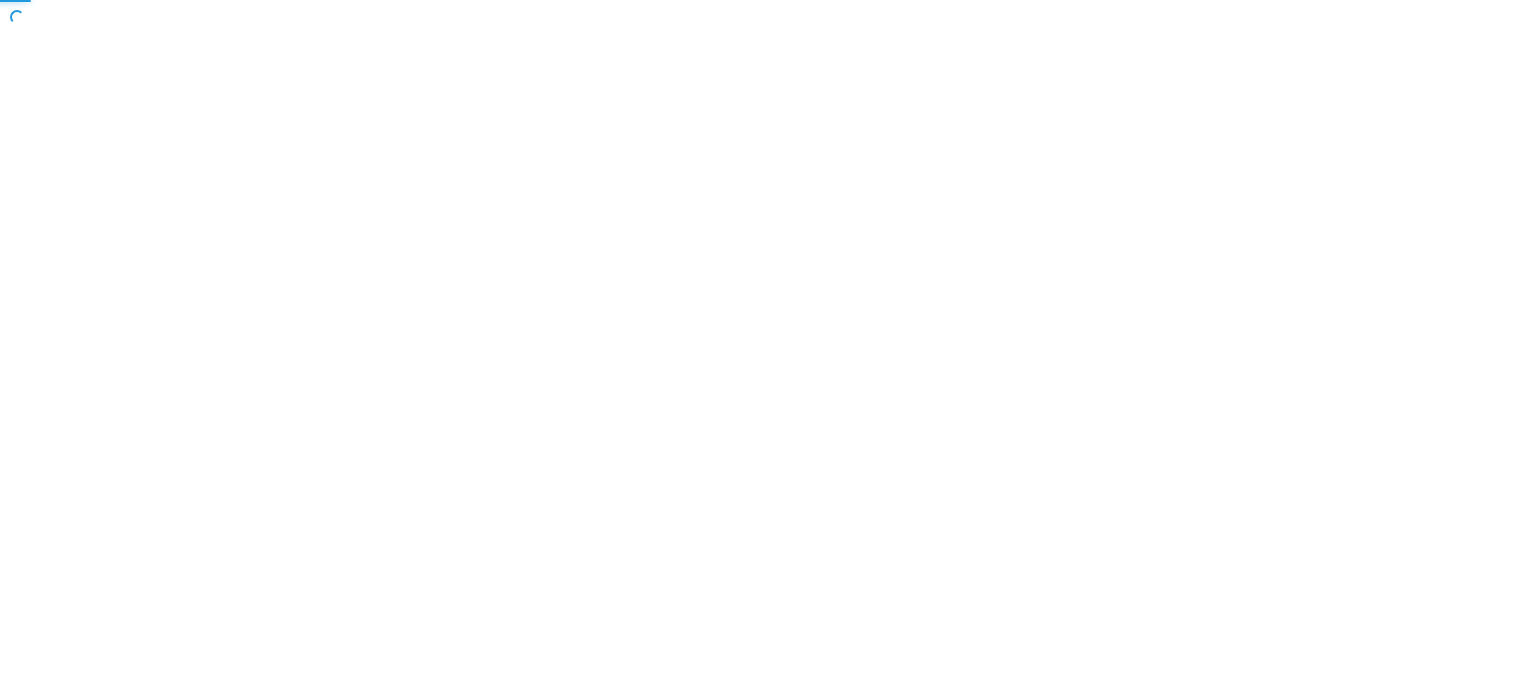 scroll, scrollTop: 0, scrollLeft: 0, axis: both 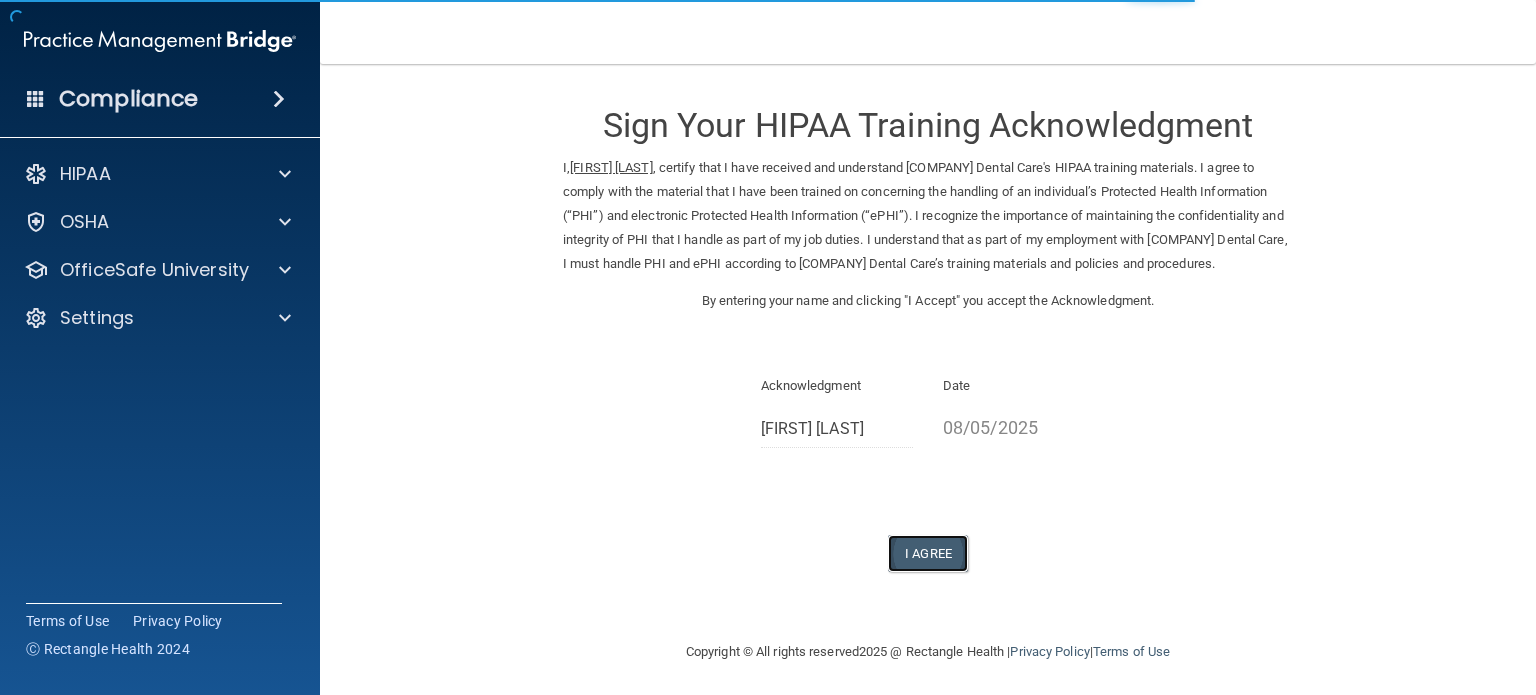 click on "I Agree" at bounding box center [928, 553] 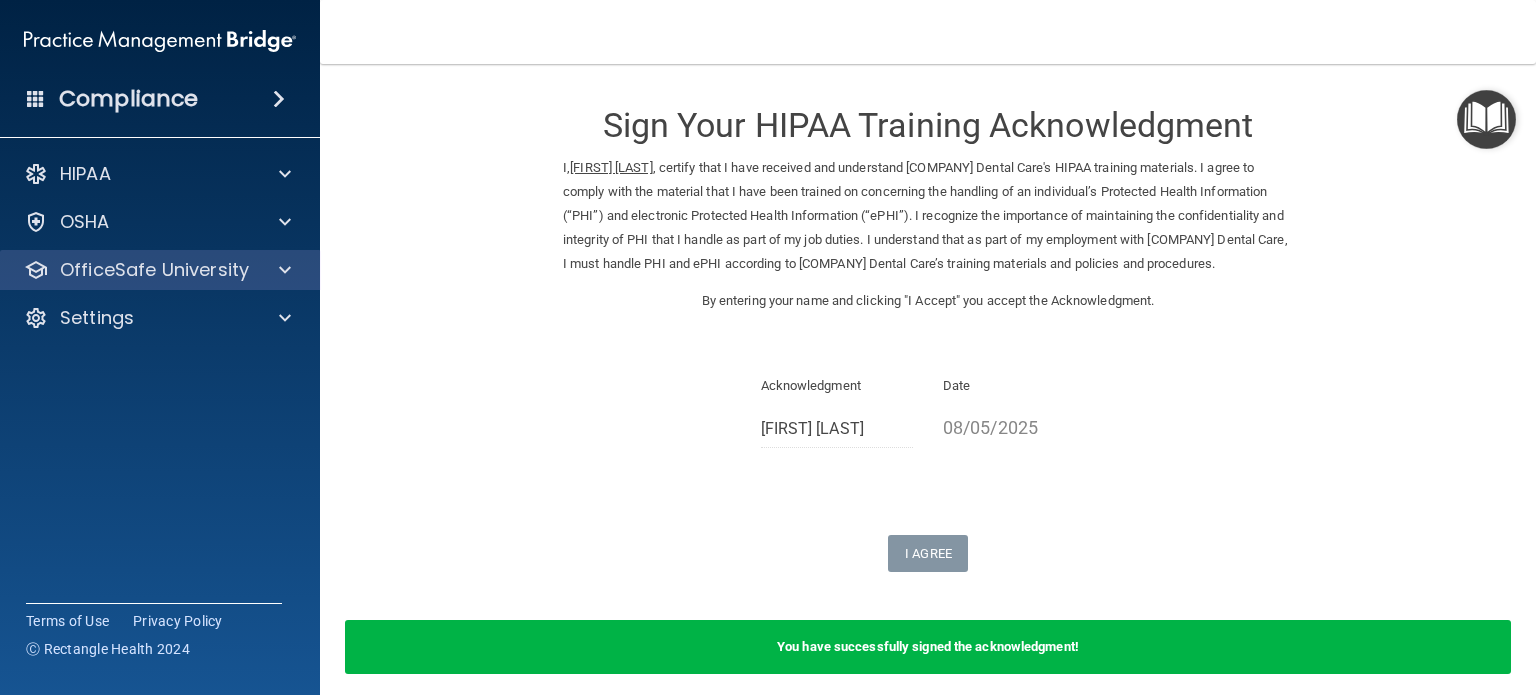 click on "OfficeSafe University" at bounding box center (160, 270) 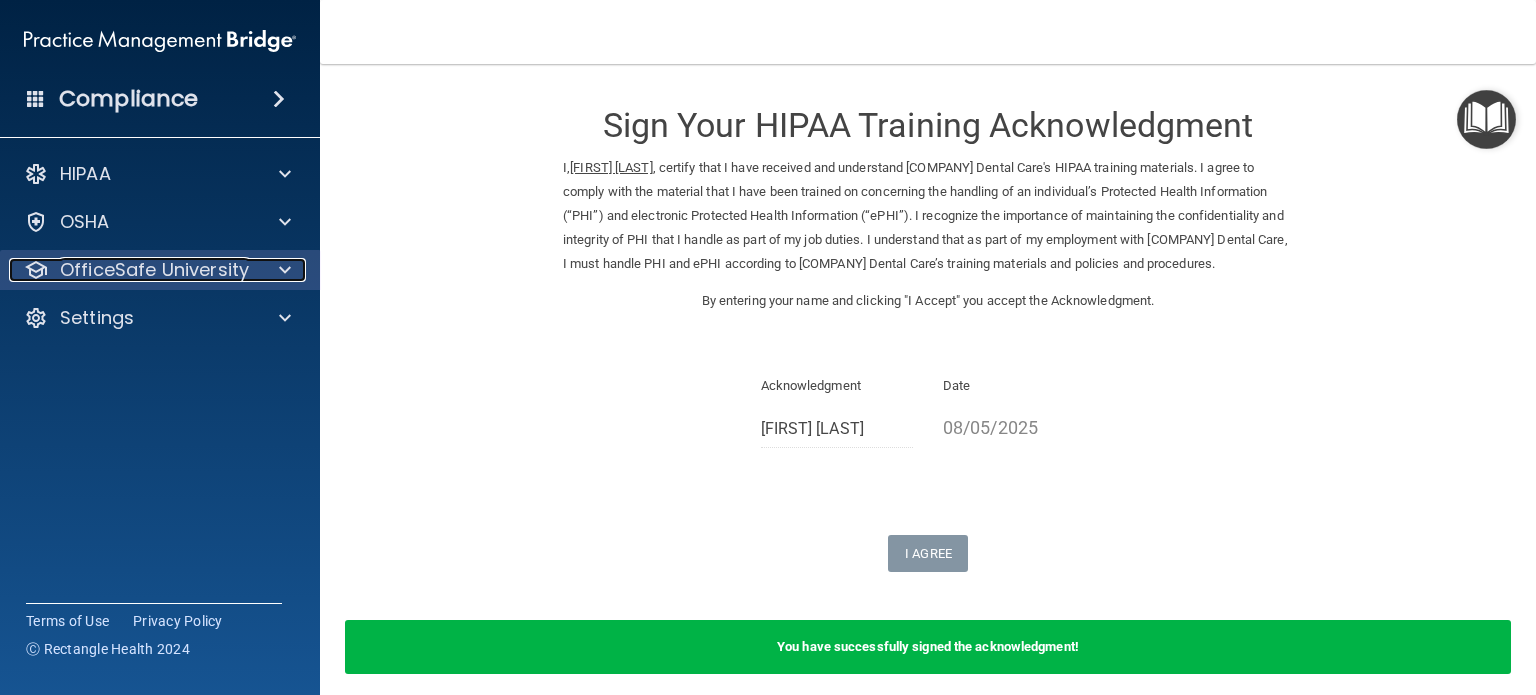 click at bounding box center (282, 270) 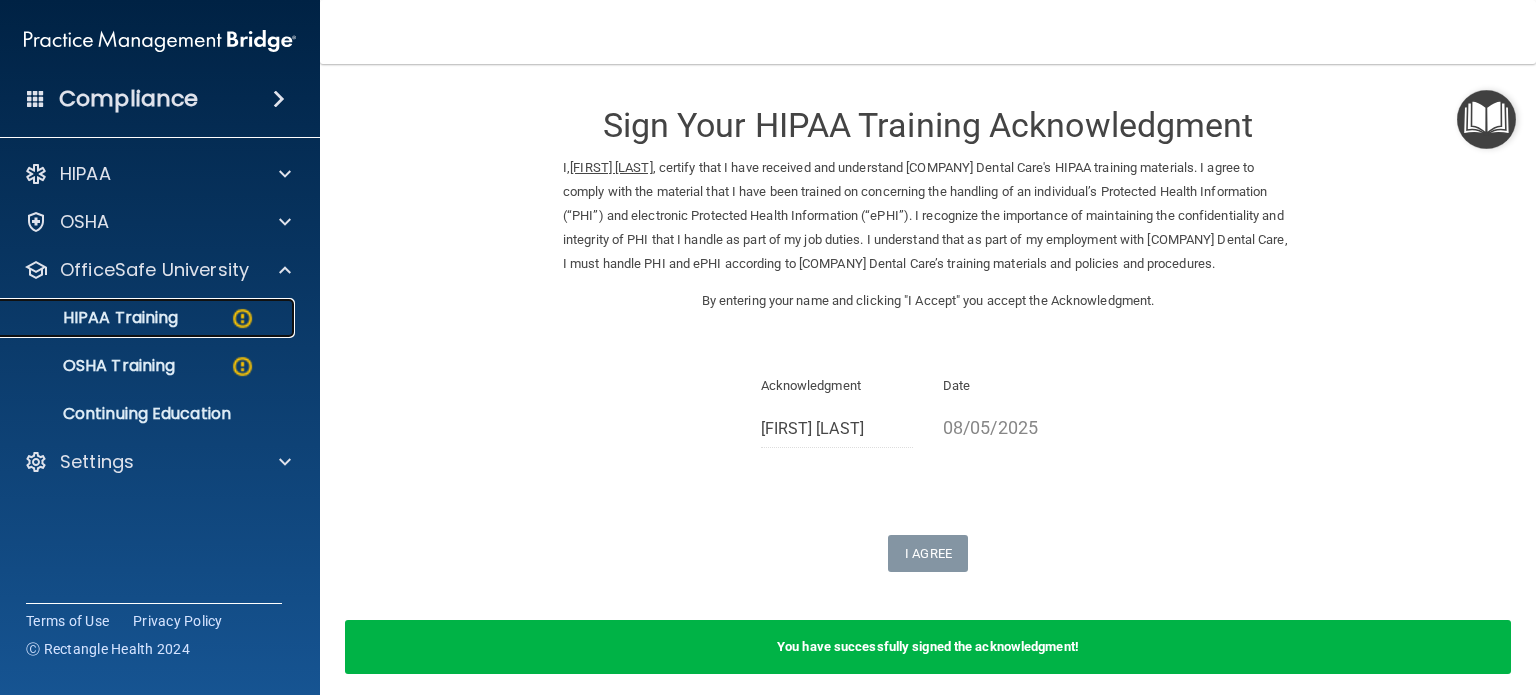 click on "HIPAA Training" at bounding box center (149, 318) 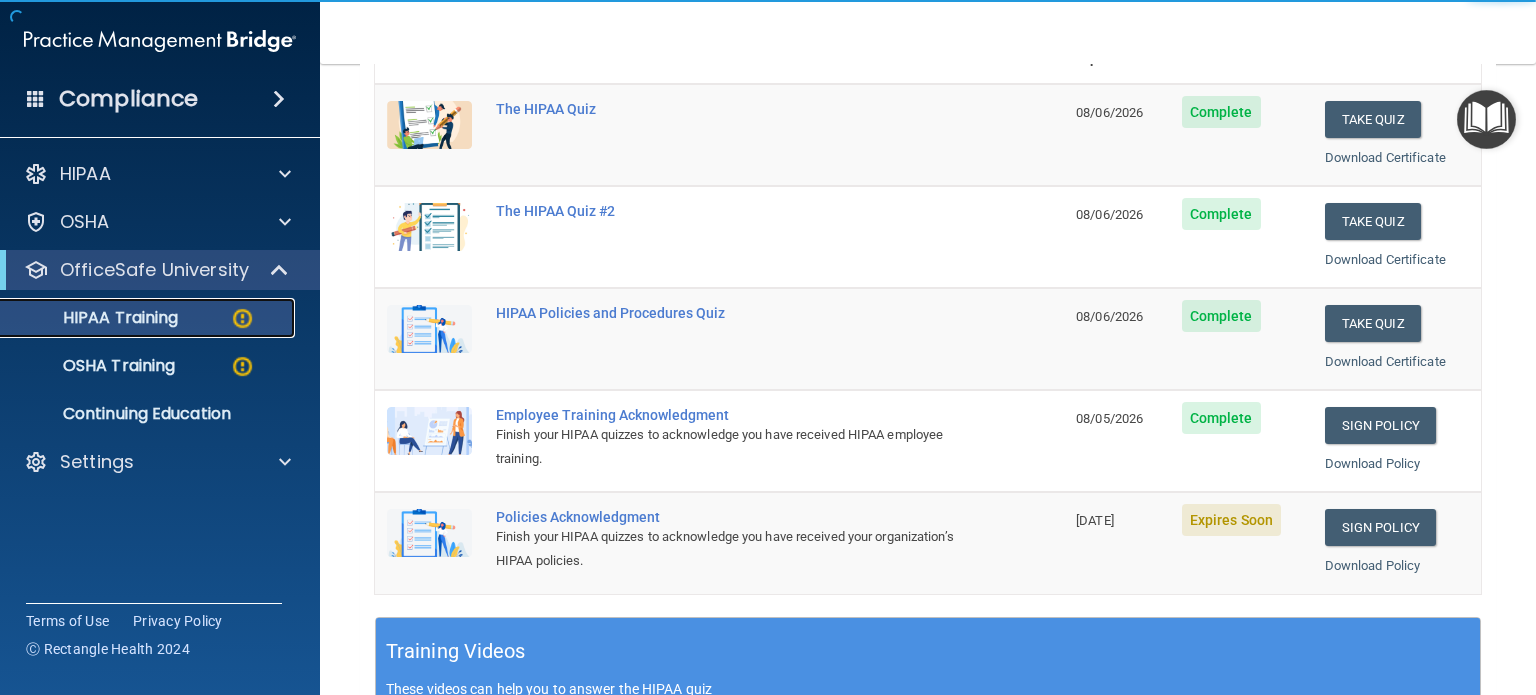 scroll, scrollTop: 351, scrollLeft: 0, axis: vertical 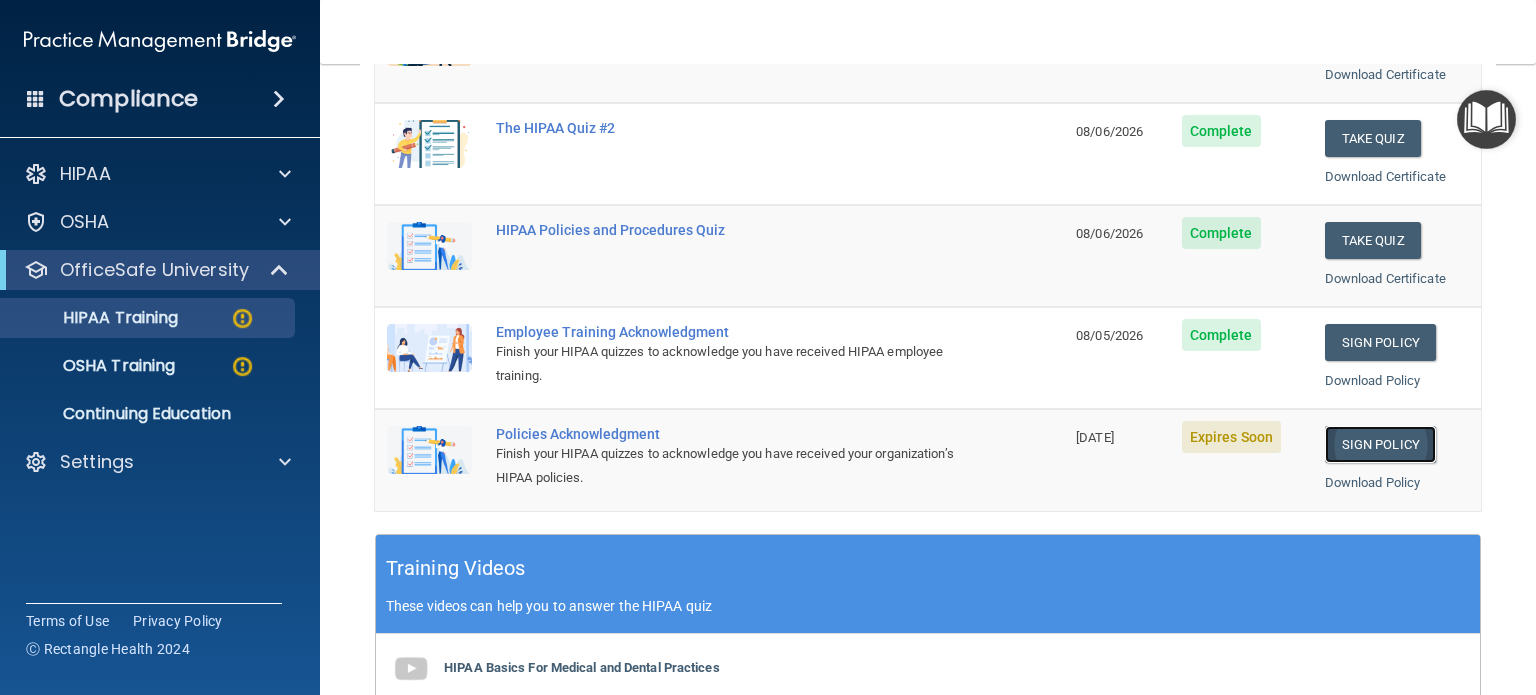 click on "Sign Policy" at bounding box center (1380, 444) 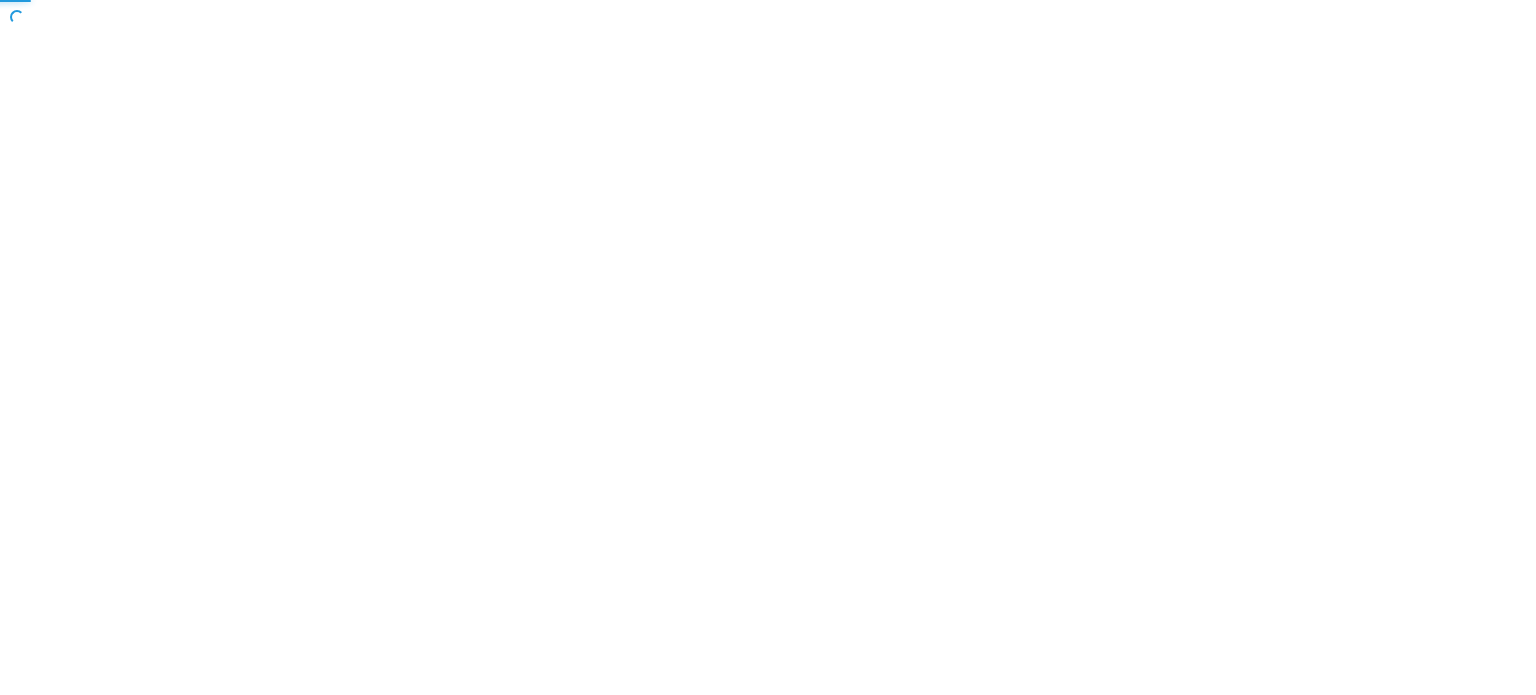 scroll, scrollTop: 0, scrollLeft: 0, axis: both 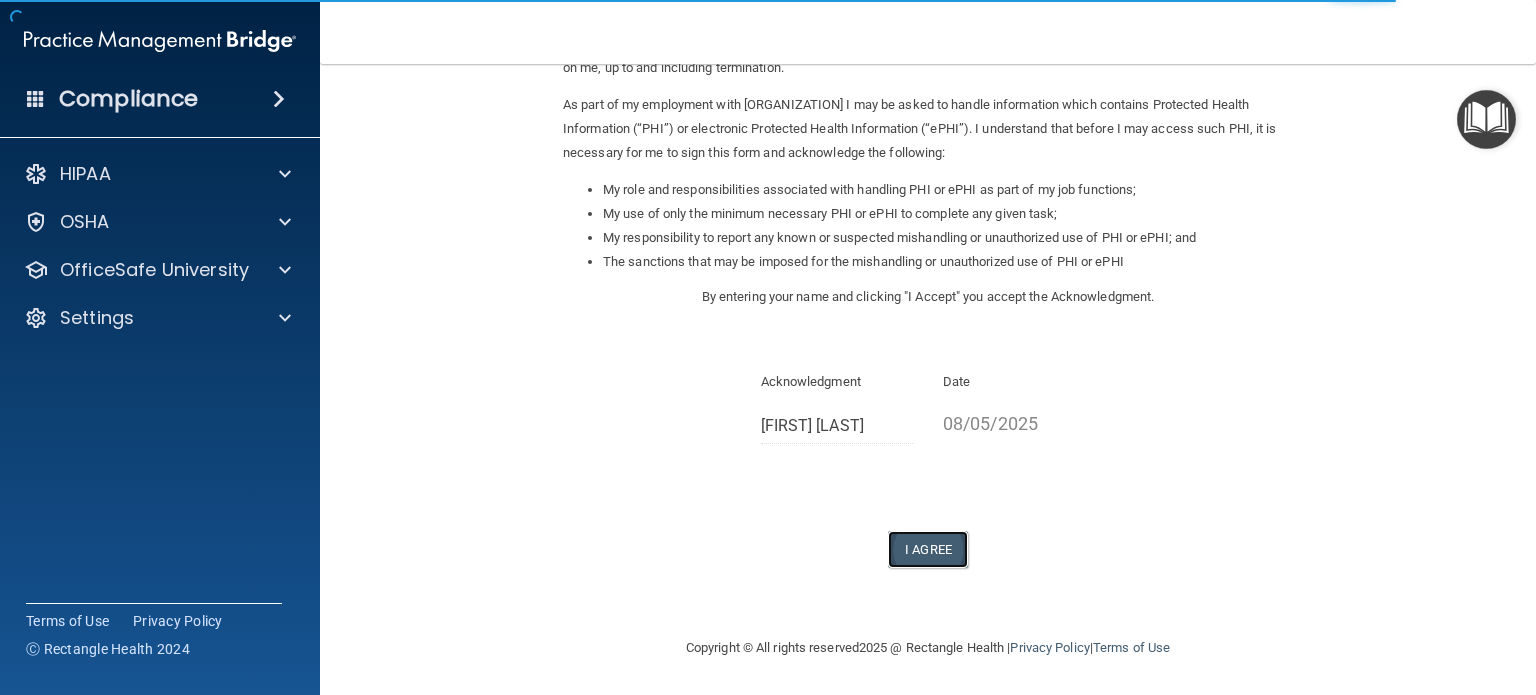 click on "I Agree" at bounding box center [928, 549] 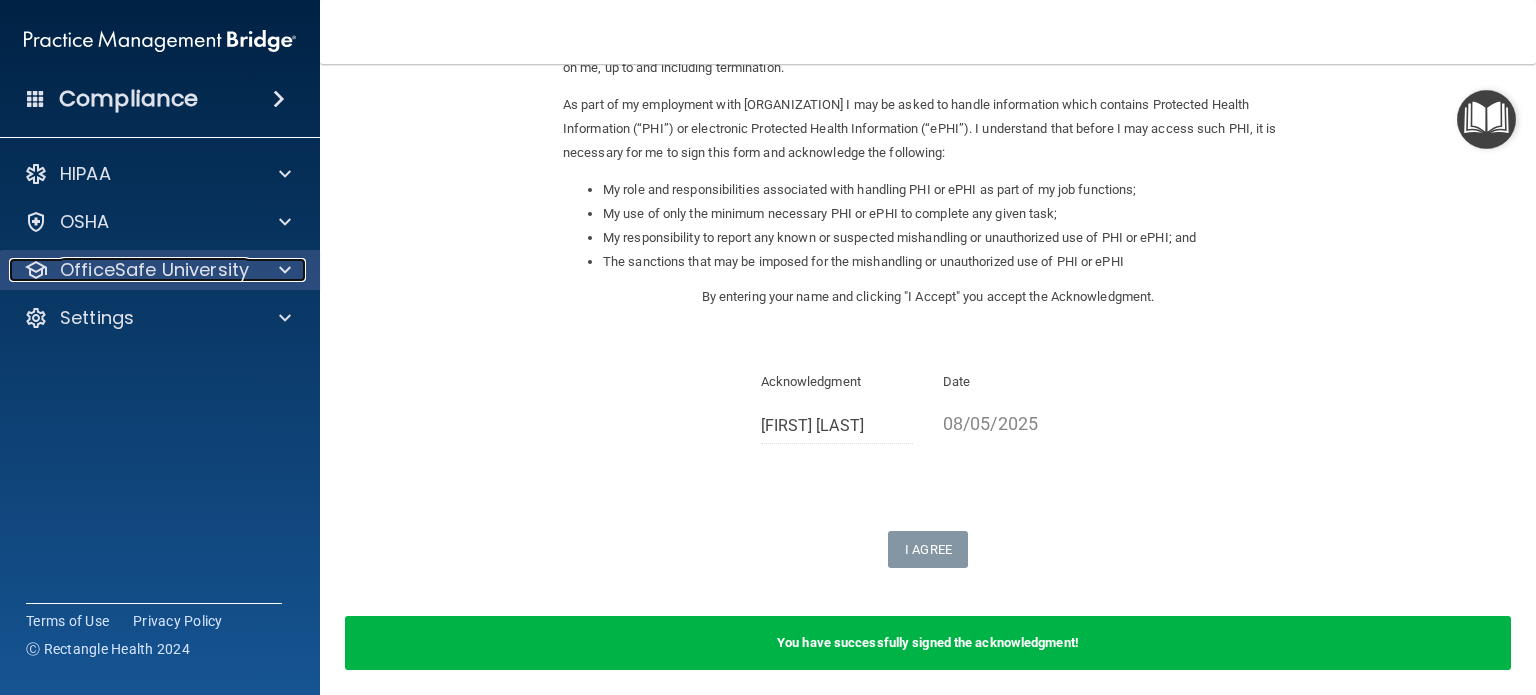 click on "OfficeSafe University" at bounding box center [154, 270] 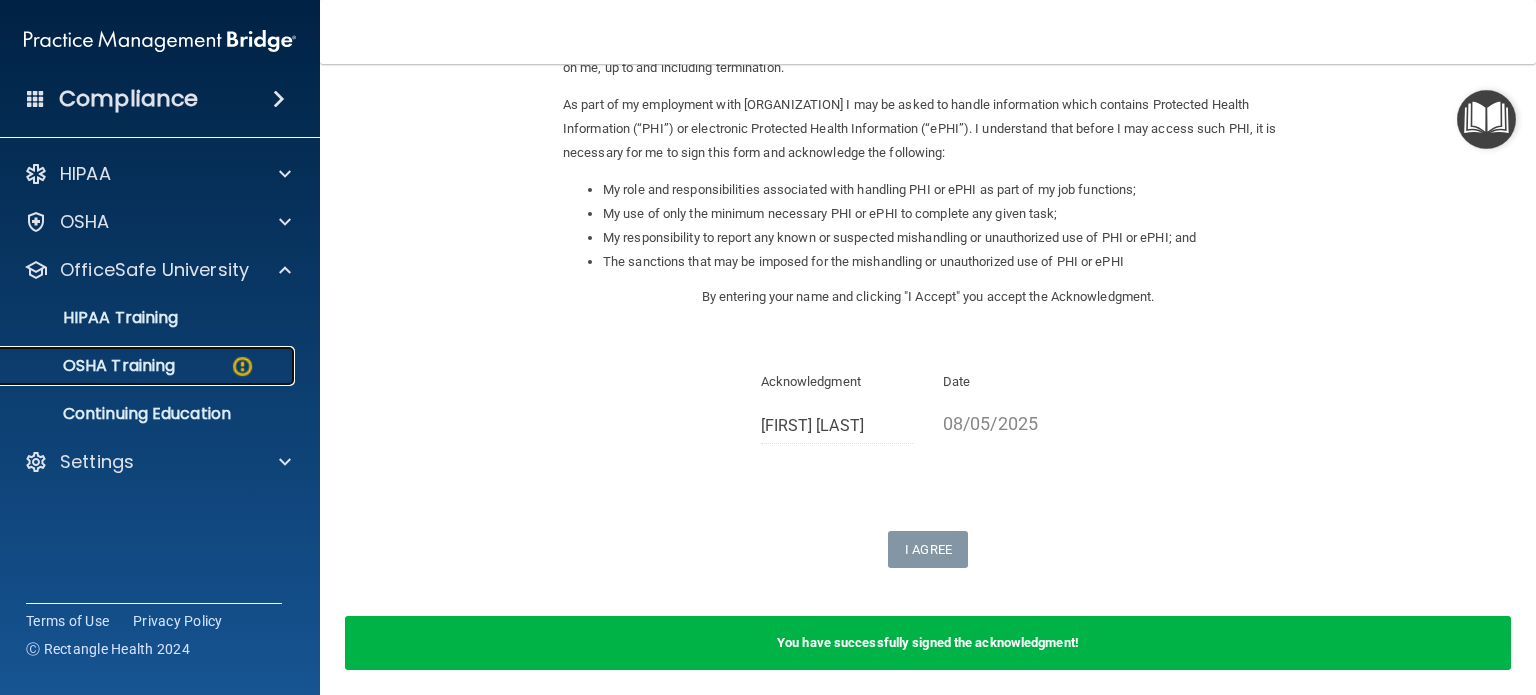 click on "OSHA Training" at bounding box center (137, 366) 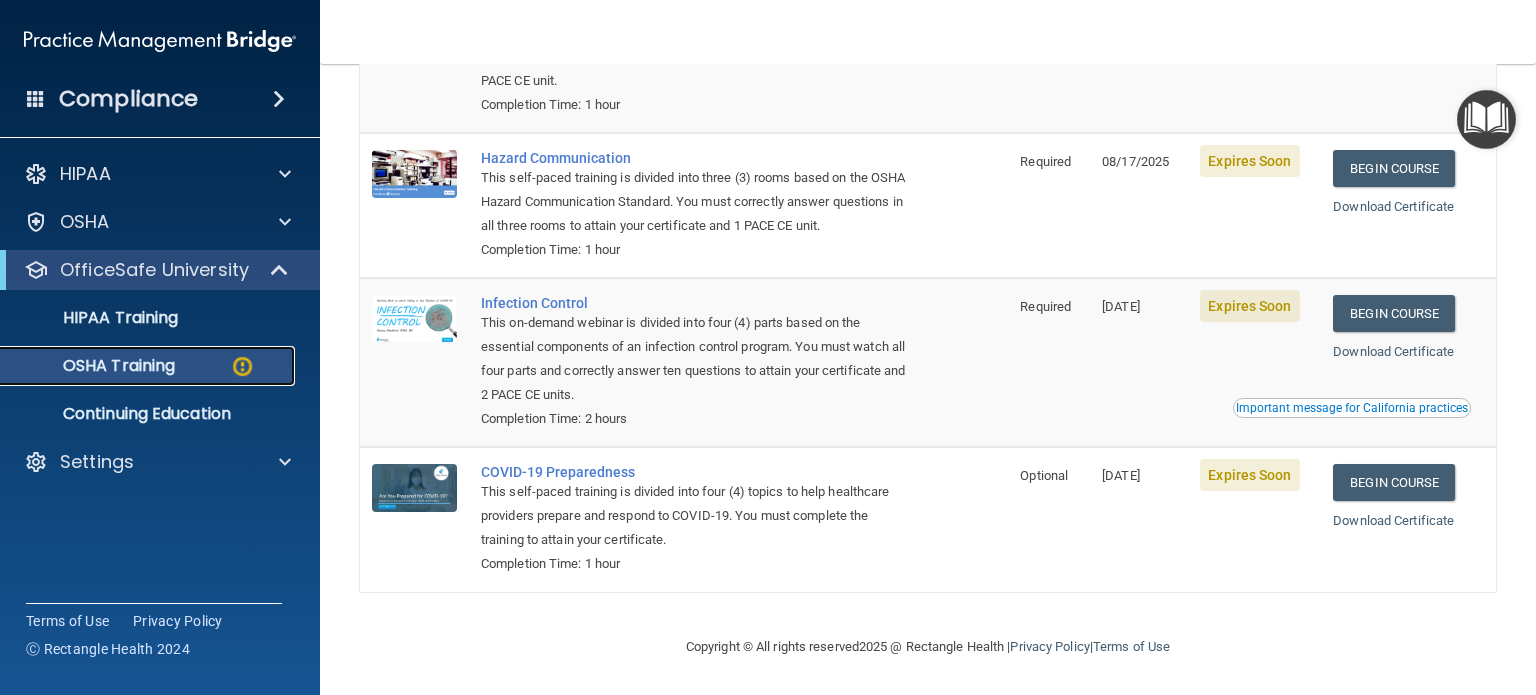 scroll, scrollTop: 0, scrollLeft: 0, axis: both 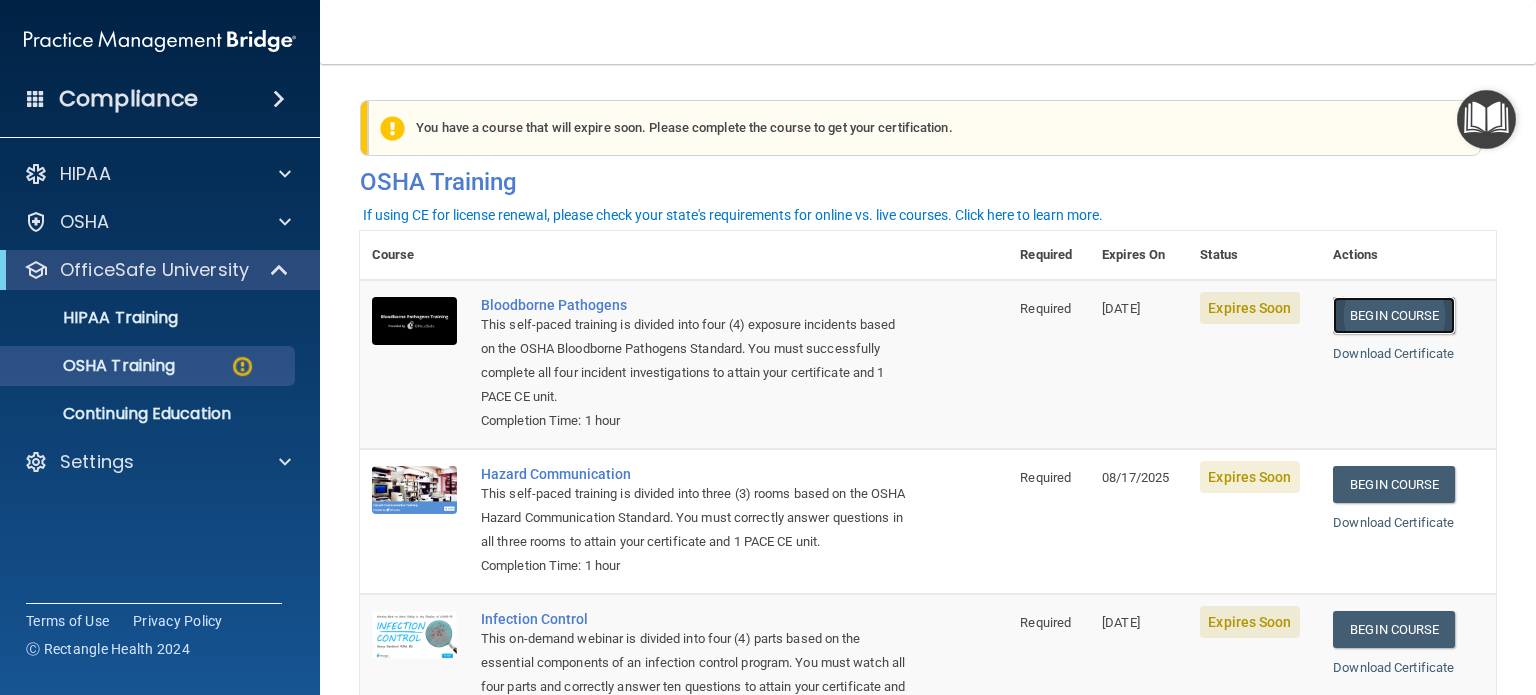 click on "Begin Course" at bounding box center [1394, 315] 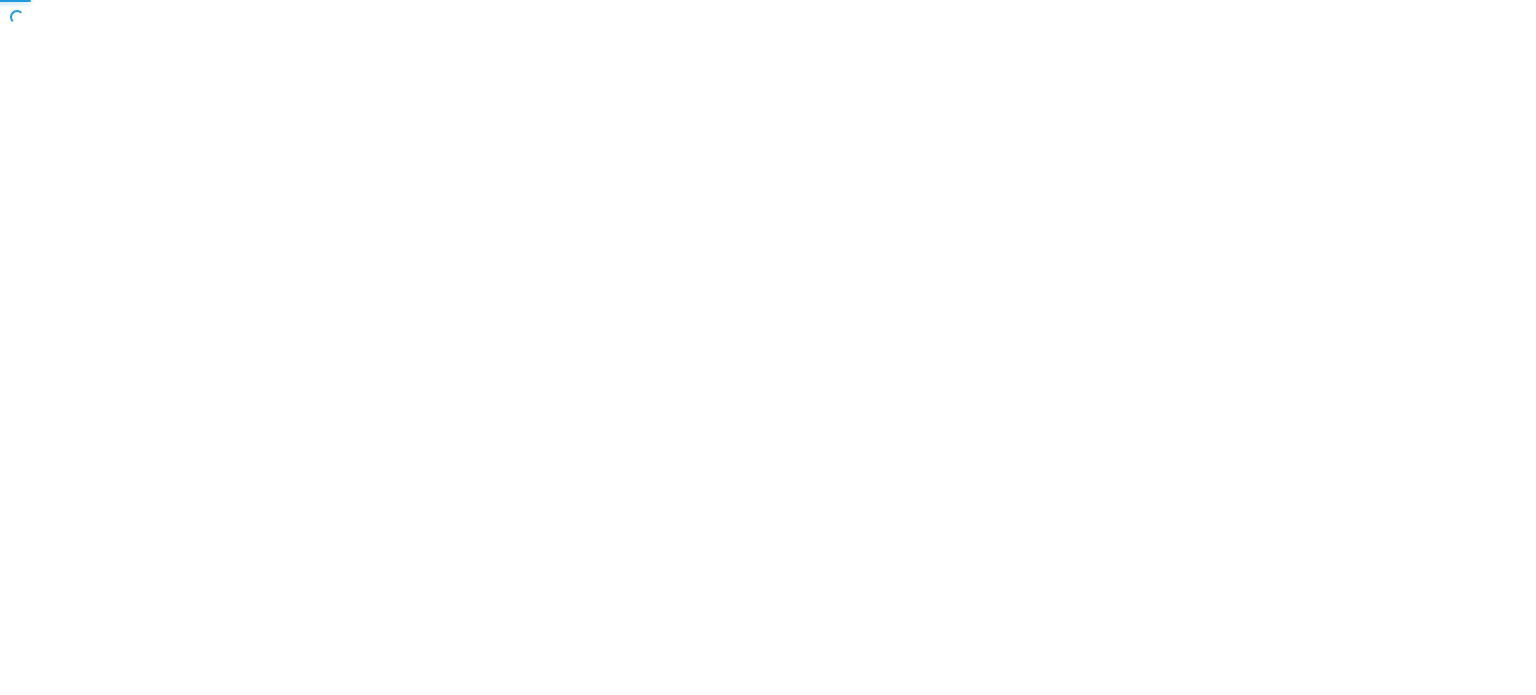 scroll, scrollTop: 0, scrollLeft: 0, axis: both 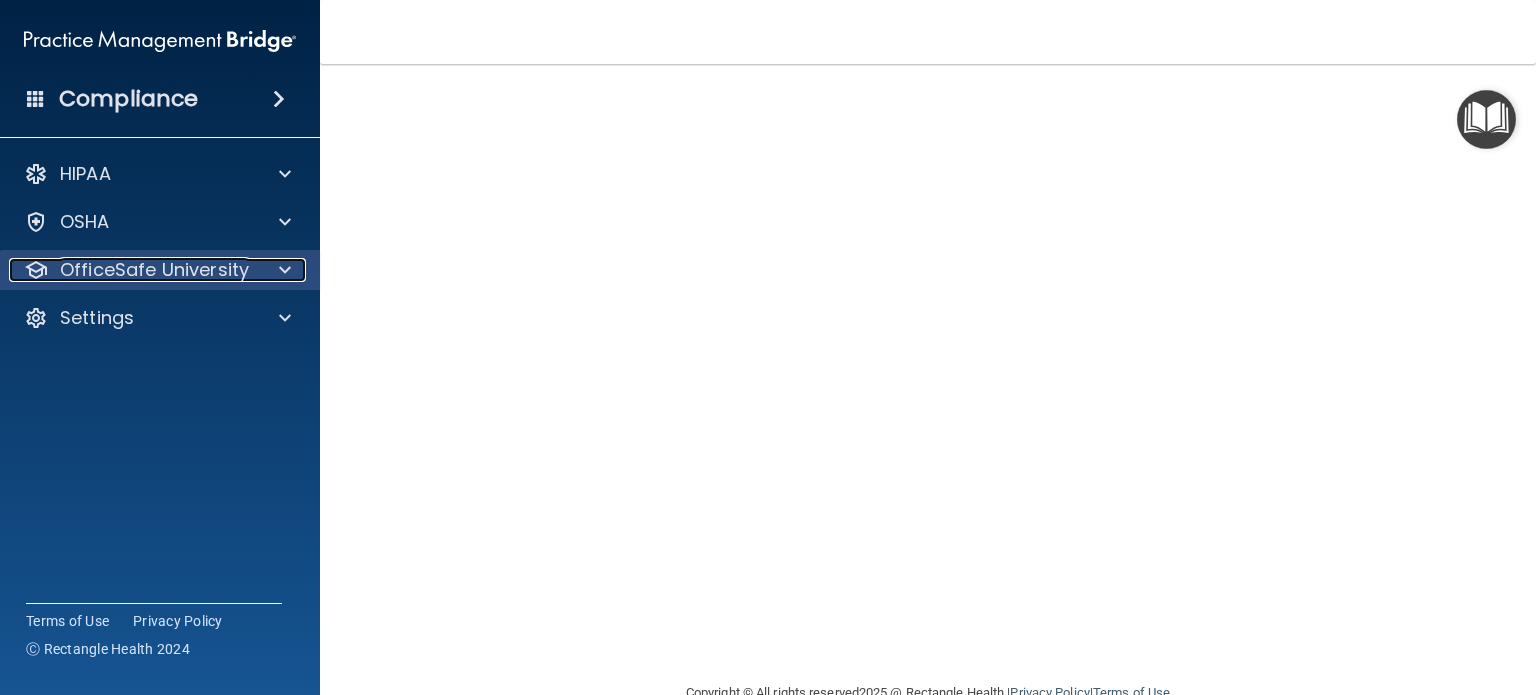 click on "OfficeSafe University" at bounding box center [154, 270] 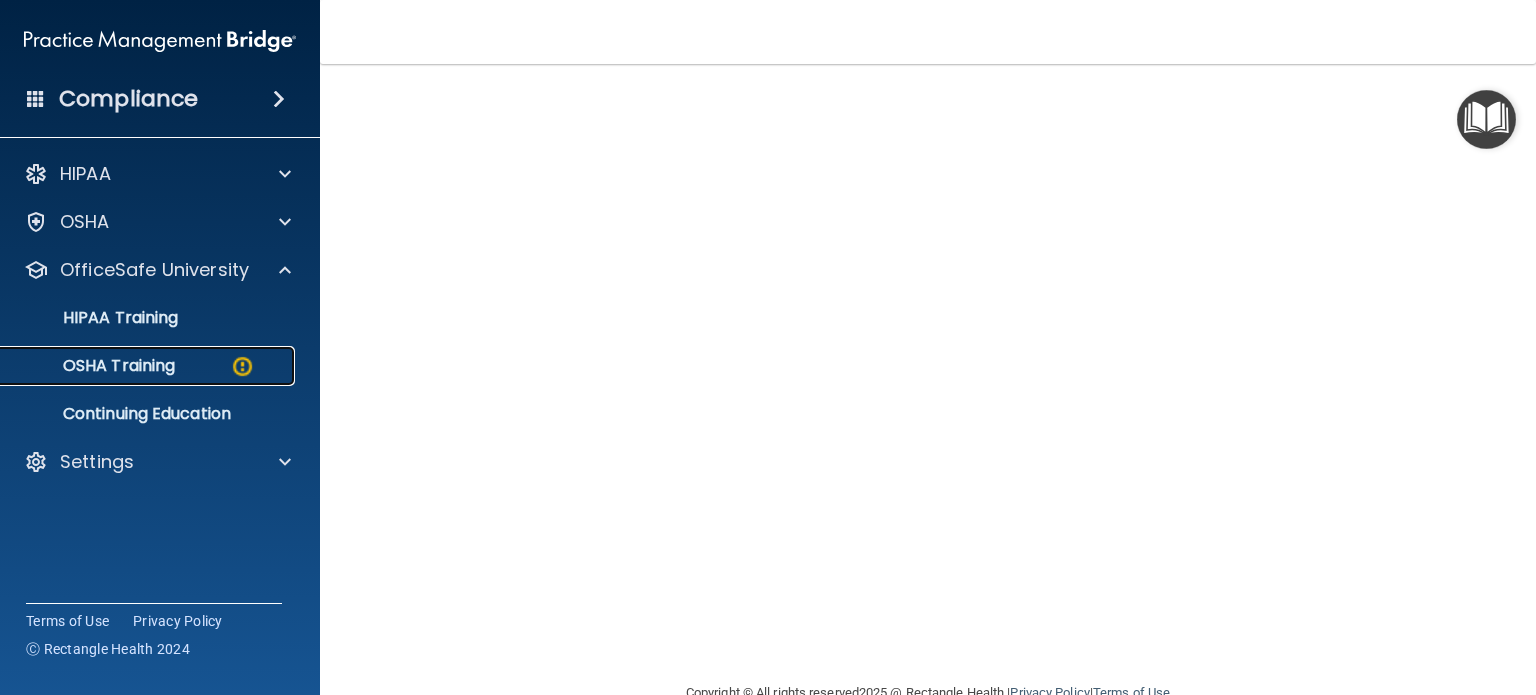 click at bounding box center (242, 366) 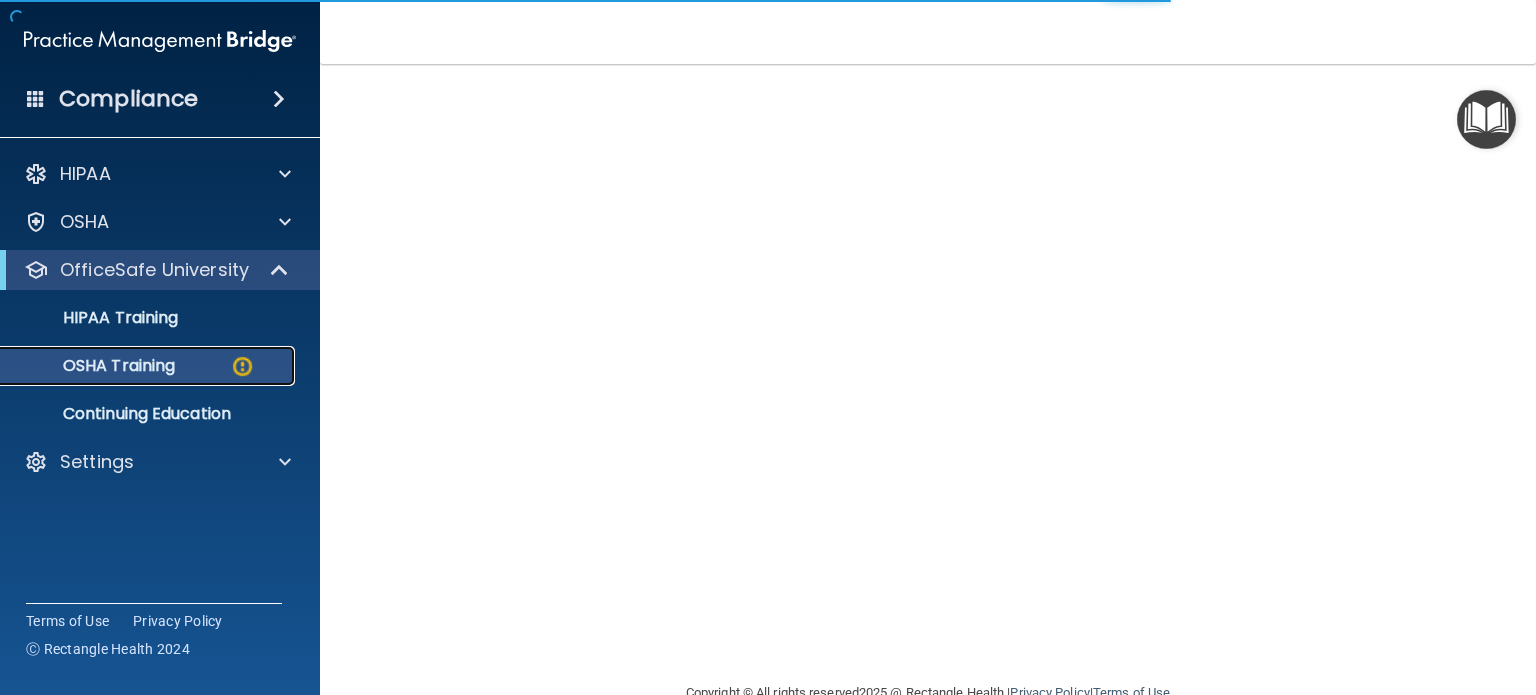 scroll, scrollTop: 297, scrollLeft: 0, axis: vertical 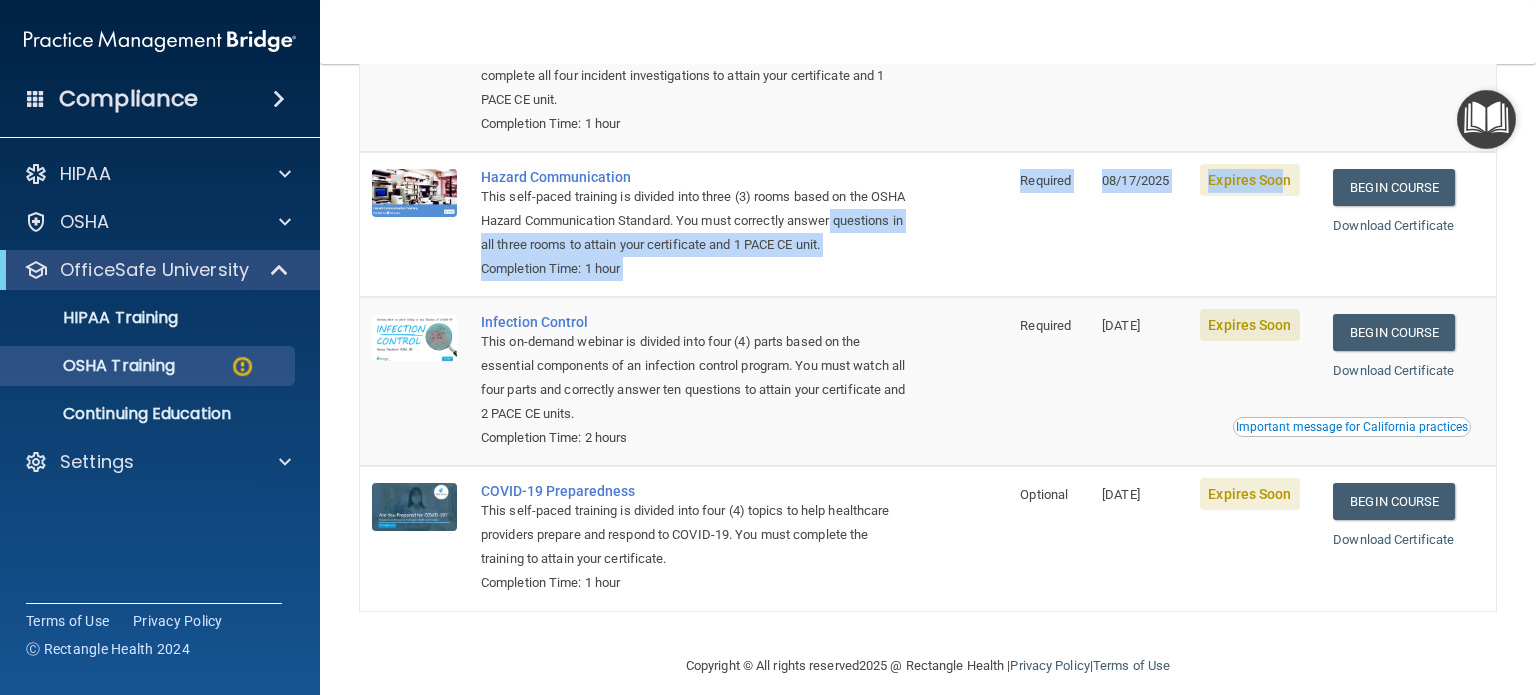 drag, startPoint x: 996, startPoint y: 231, endPoint x: 1274, endPoint y: 203, distance: 279.40652 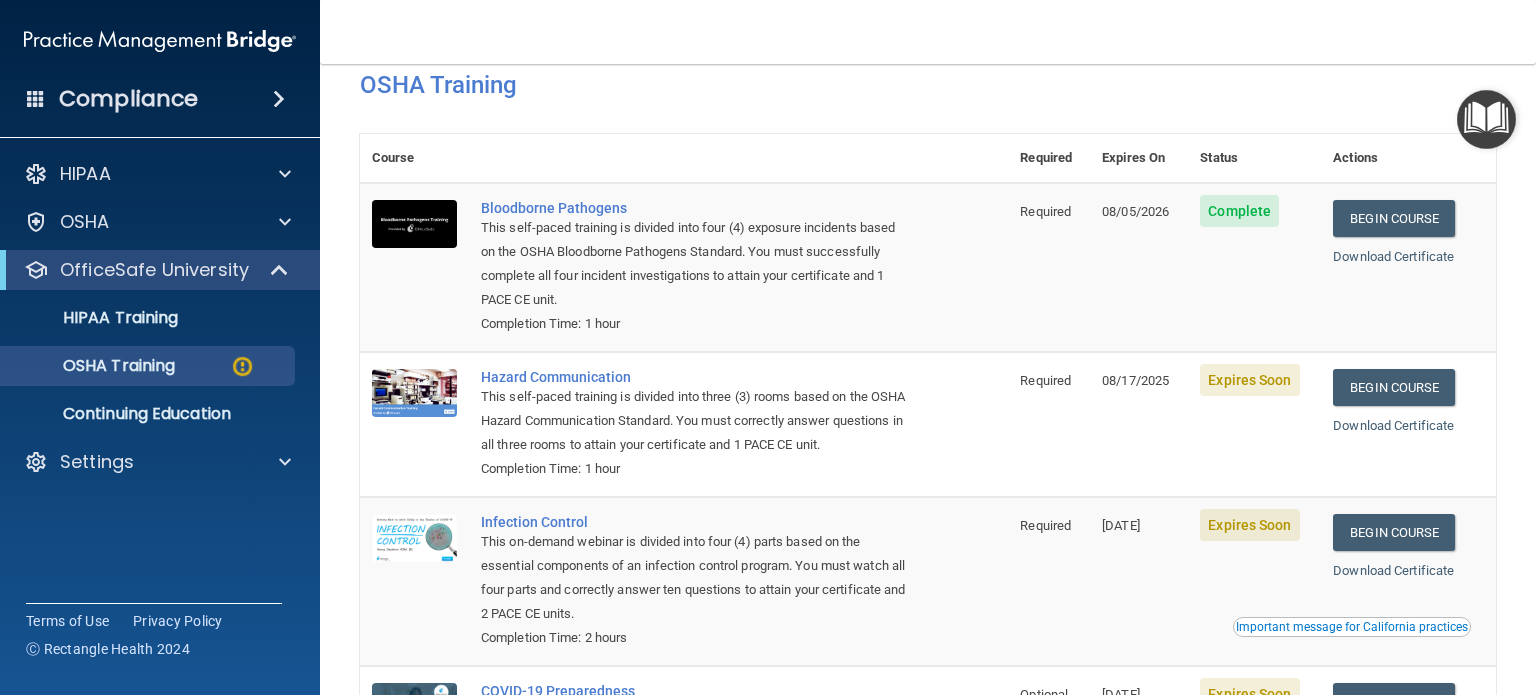scroll, scrollTop: 93, scrollLeft: 0, axis: vertical 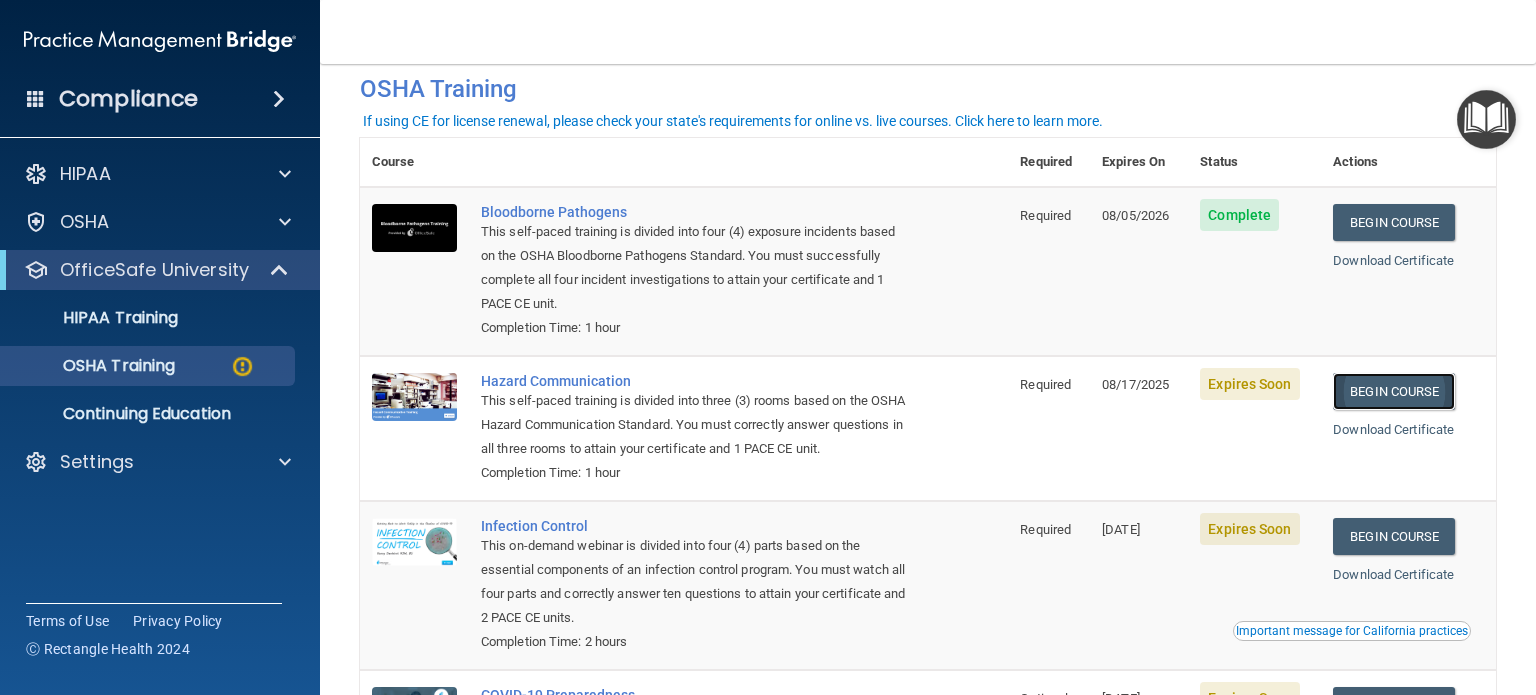 click on "Begin Course" at bounding box center (1394, 391) 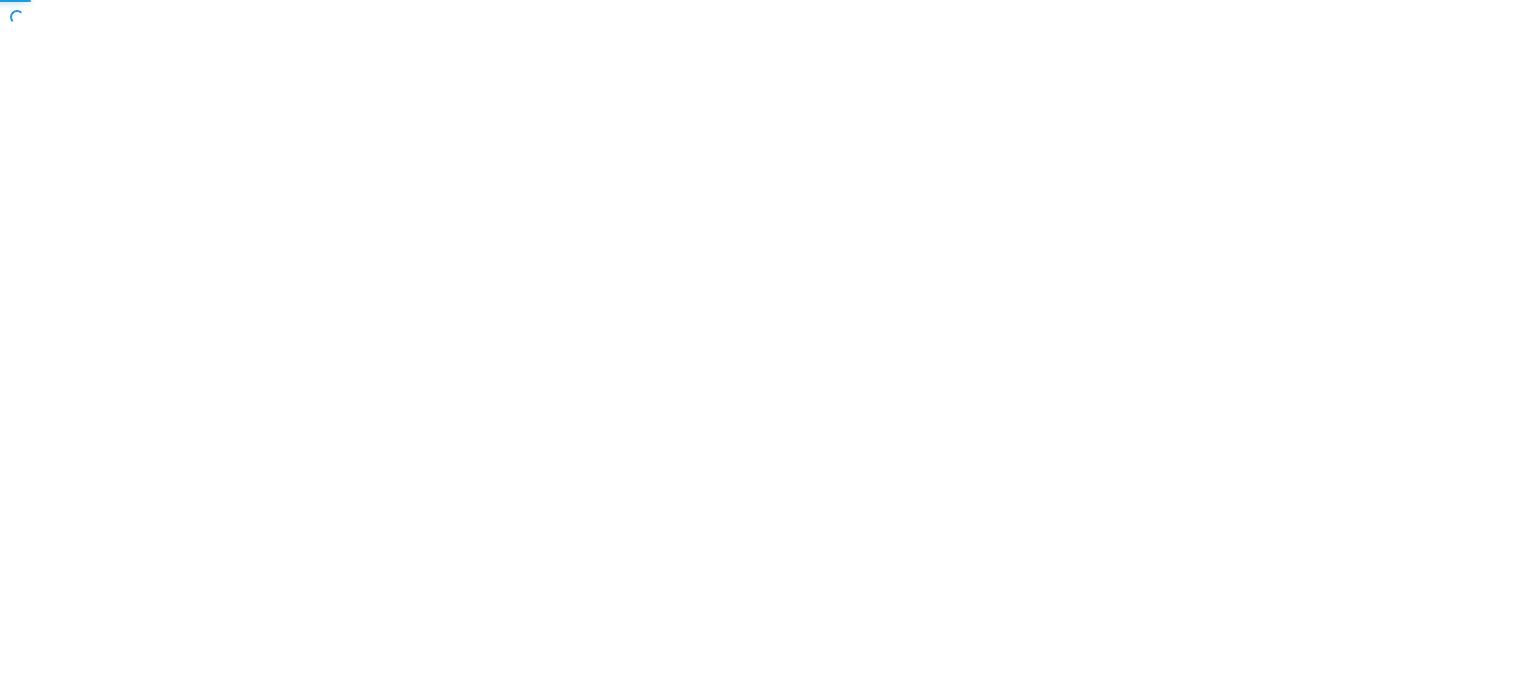 scroll, scrollTop: 0, scrollLeft: 0, axis: both 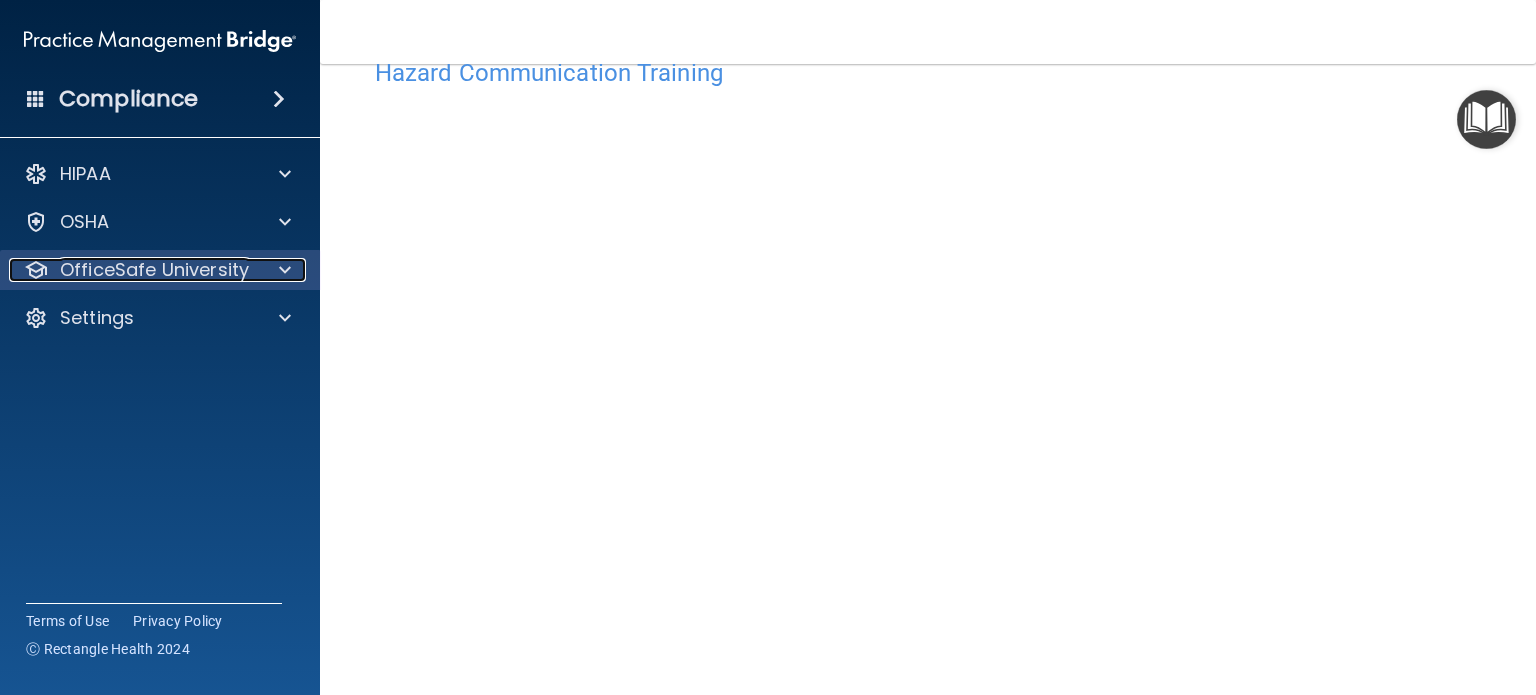click on "OfficeSafe University" at bounding box center [154, 270] 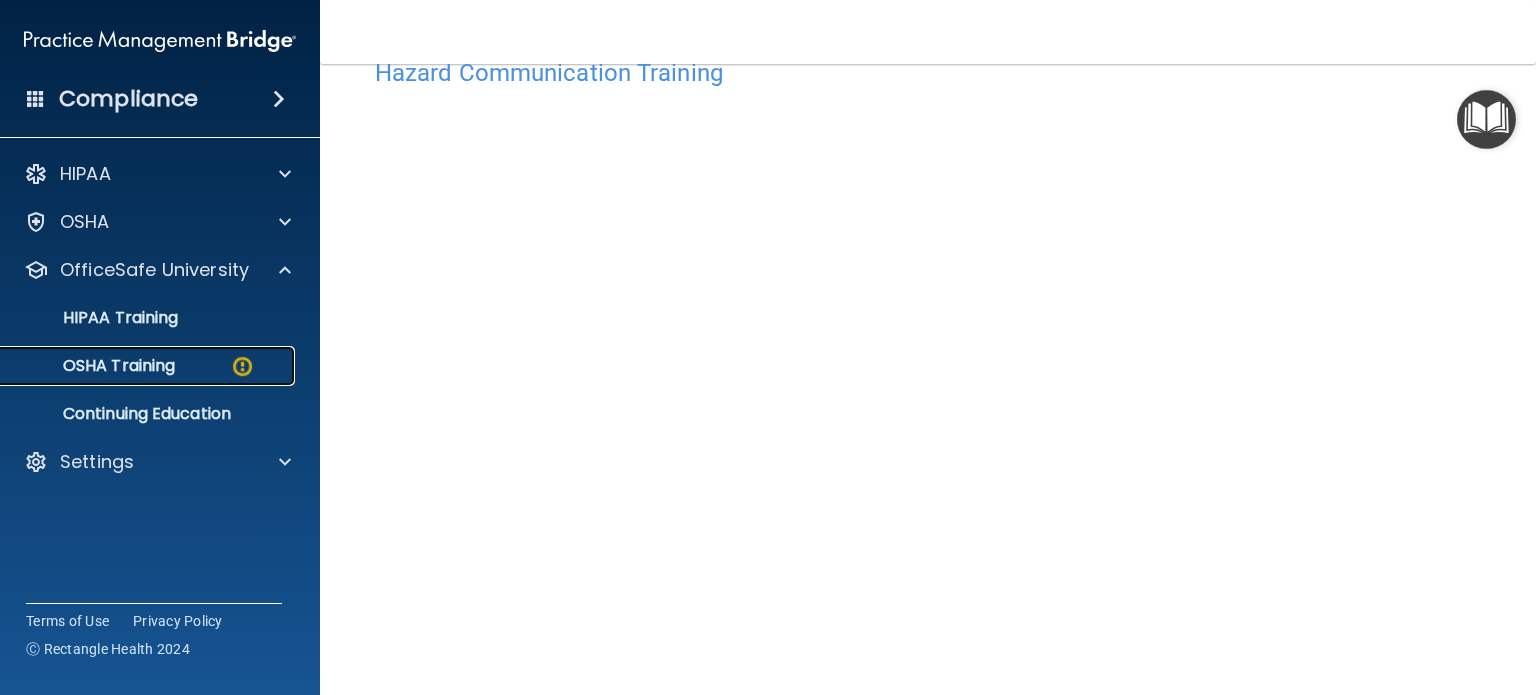 click at bounding box center [242, 366] 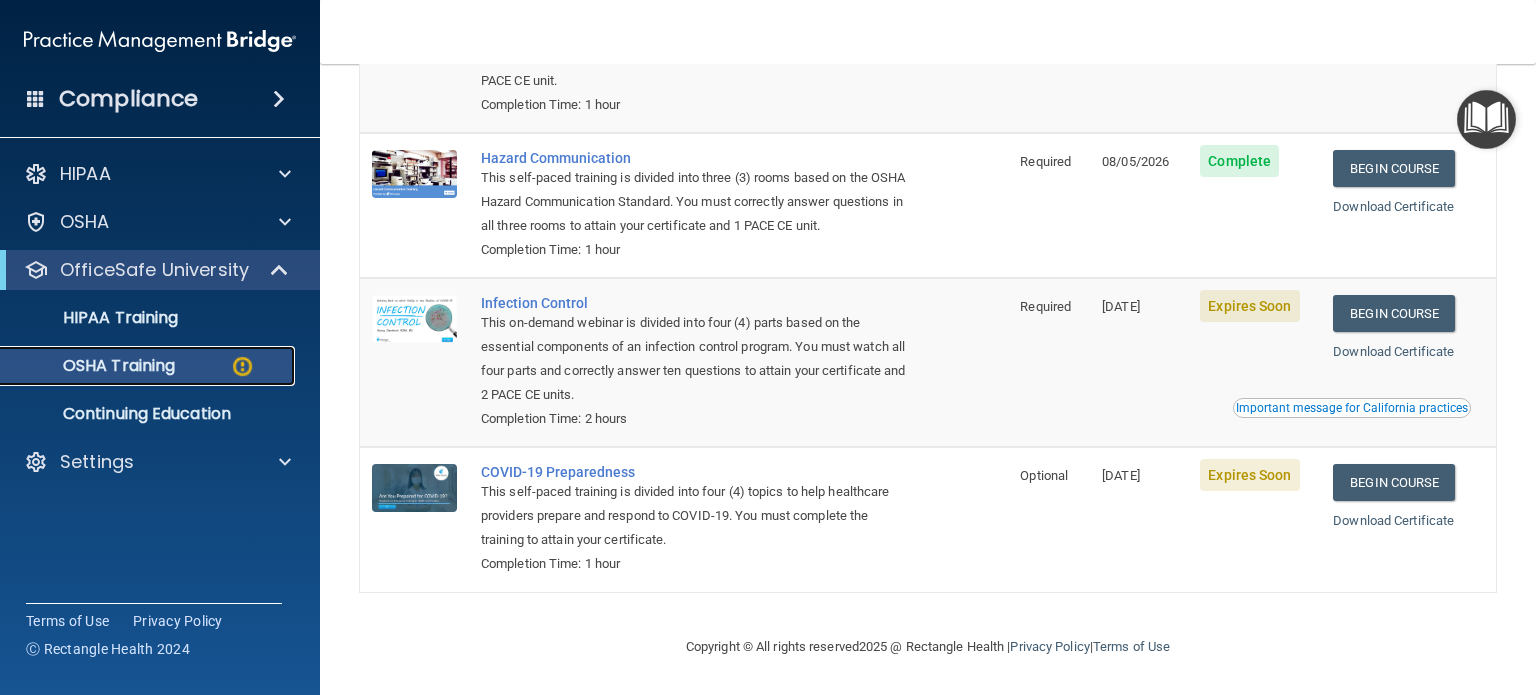 scroll, scrollTop: 343, scrollLeft: 0, axis: vertical 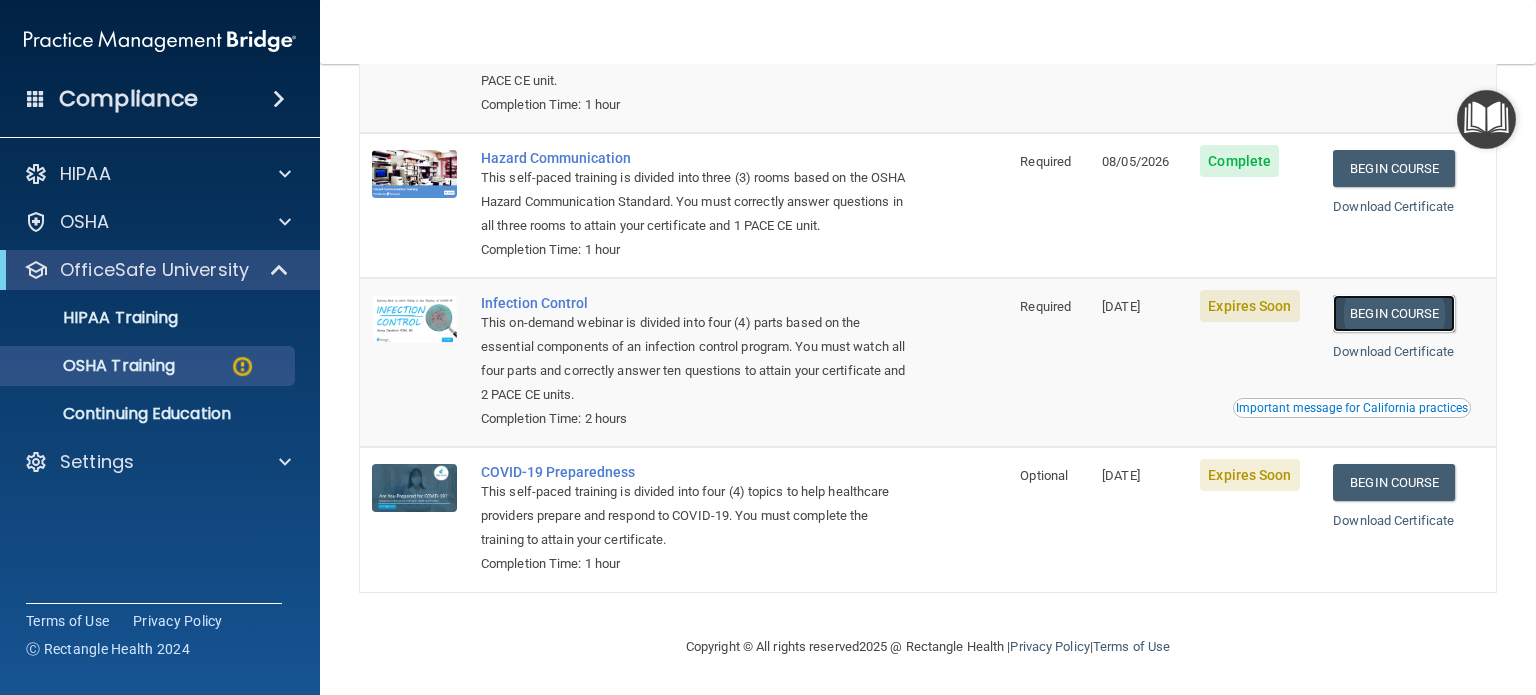 click on "Begin Course" at bounding box center [1394, 313] 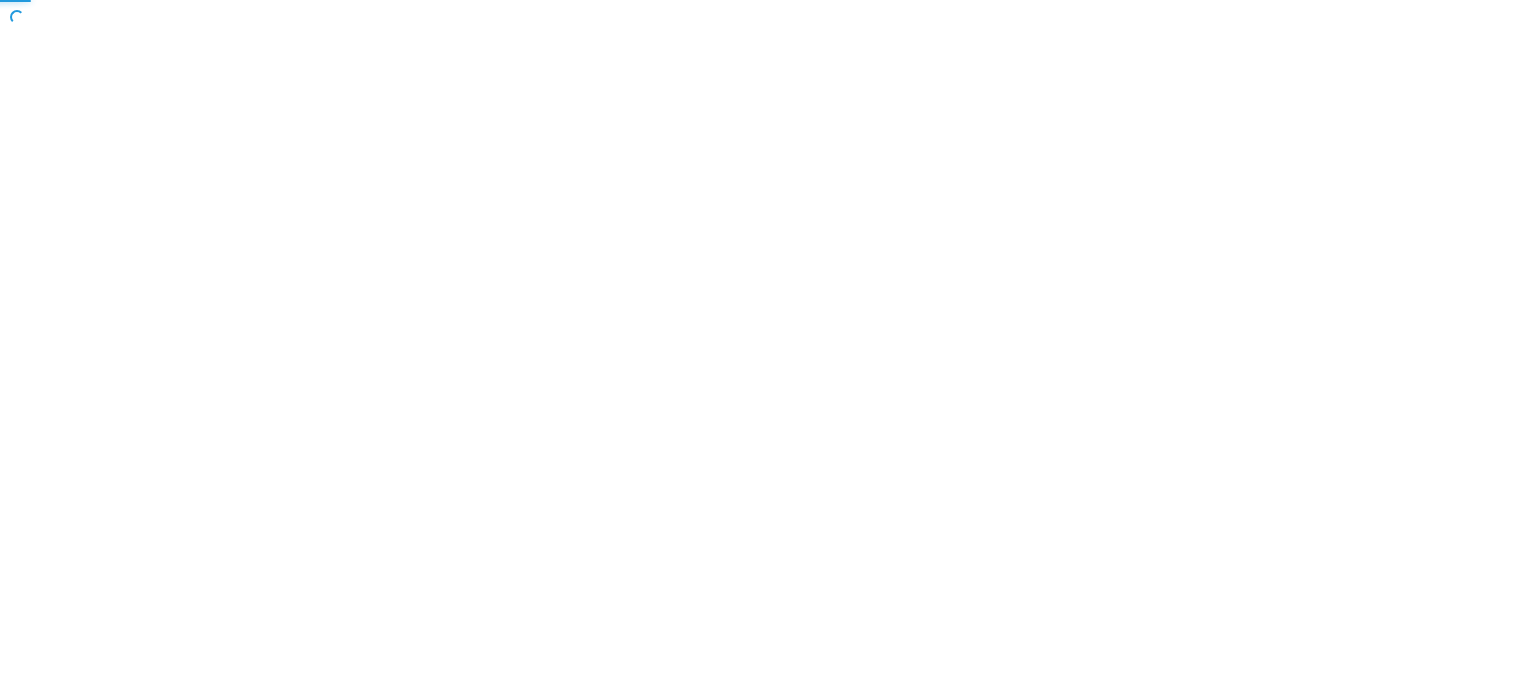 scroll, scrollTop: 0, scrollLeft: 0, axis: both 